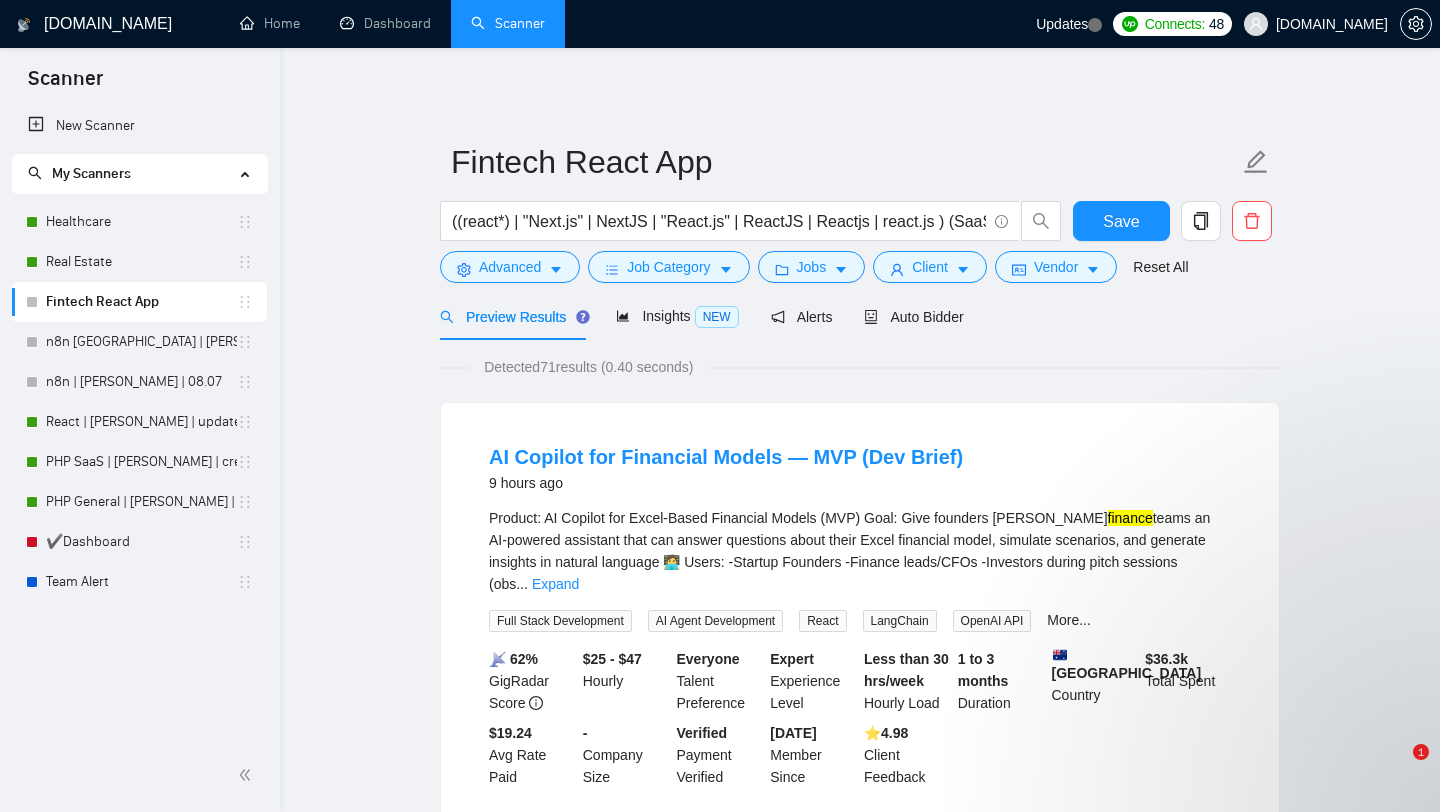 scroll, scrollTop: 0, scrollLeft: 0, axis: both 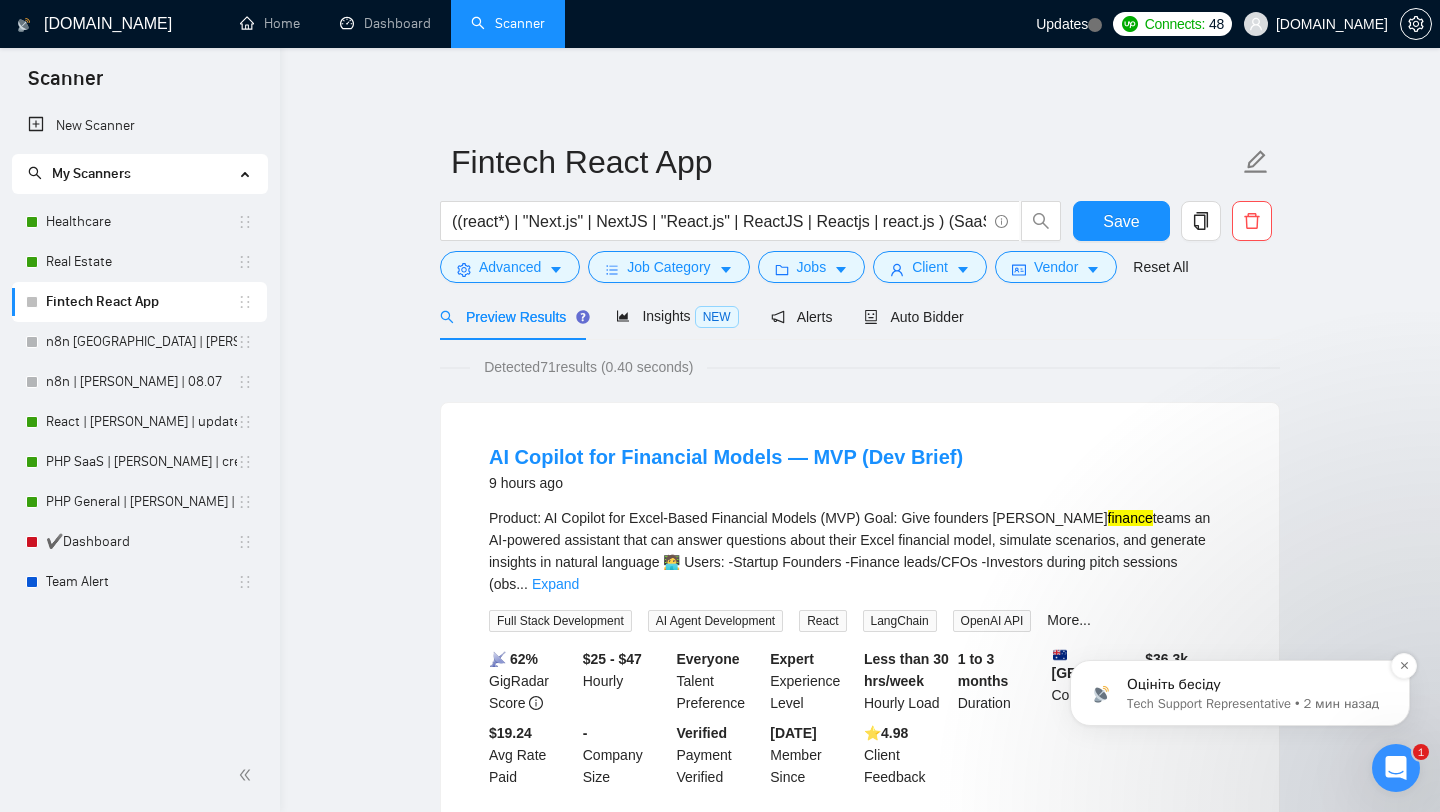 click on "Оцініть бесіду" at bounding box center [1256, 685] 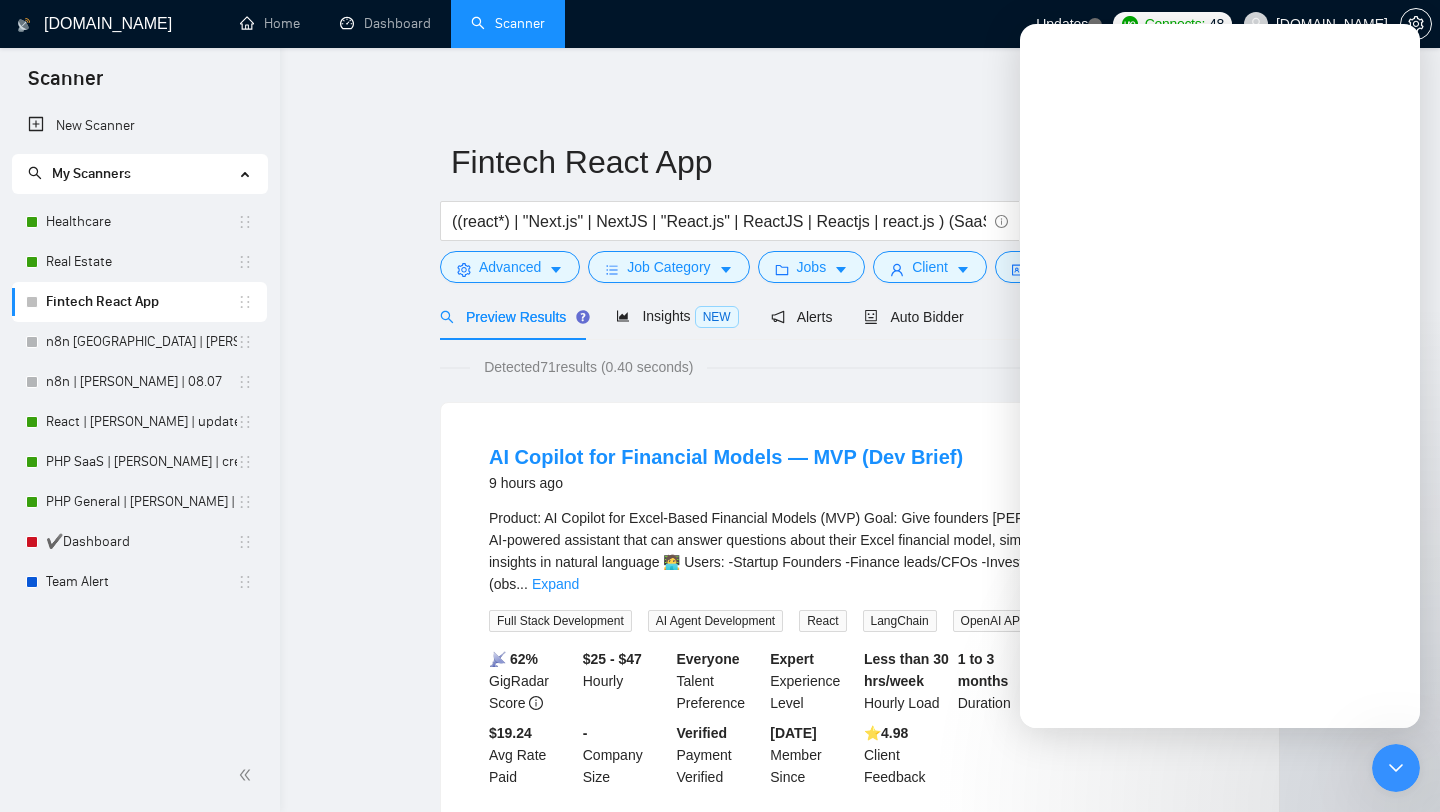 scroll, scrollTop: 0, scrollLeft: 0, axis: both 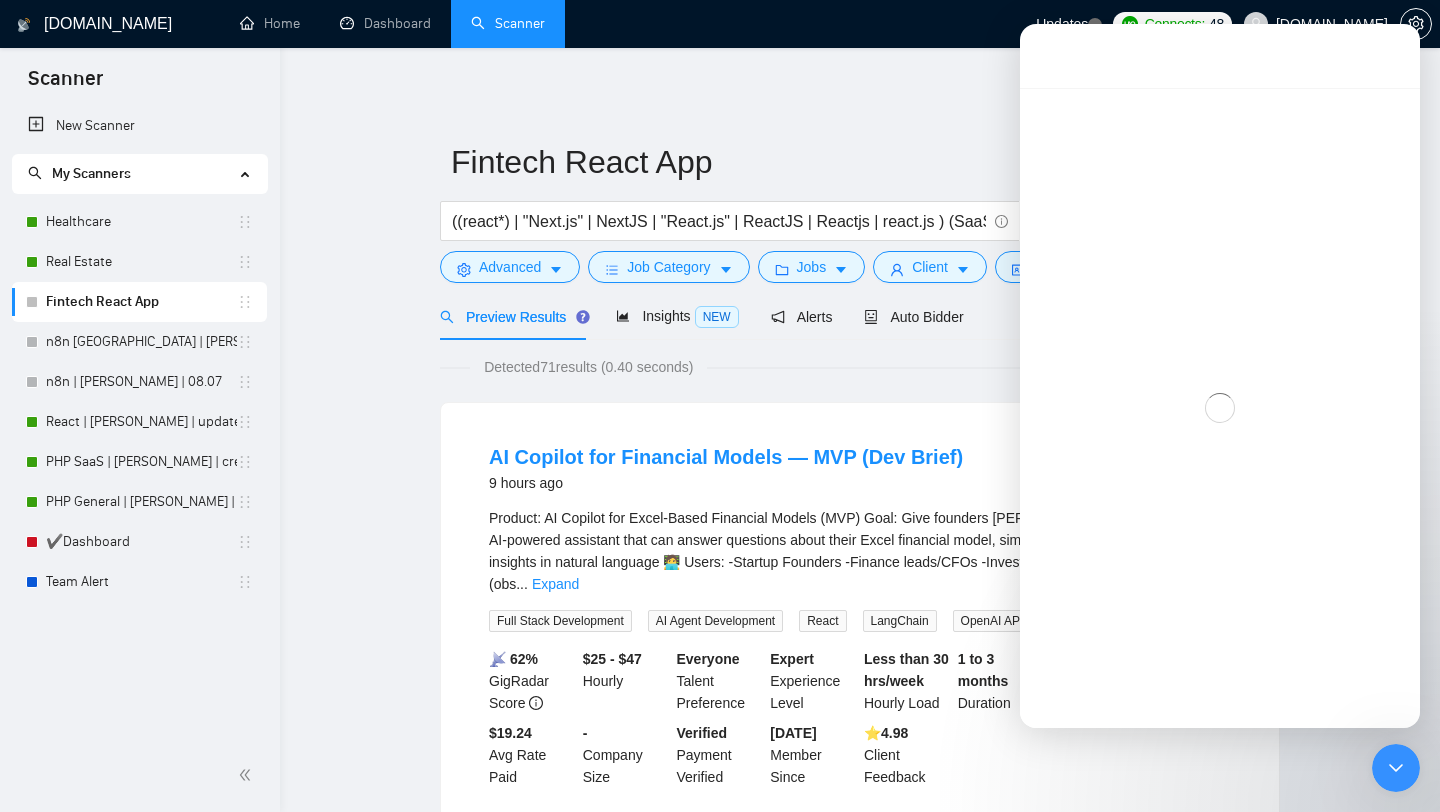 click at bounding box center [1396, 768] 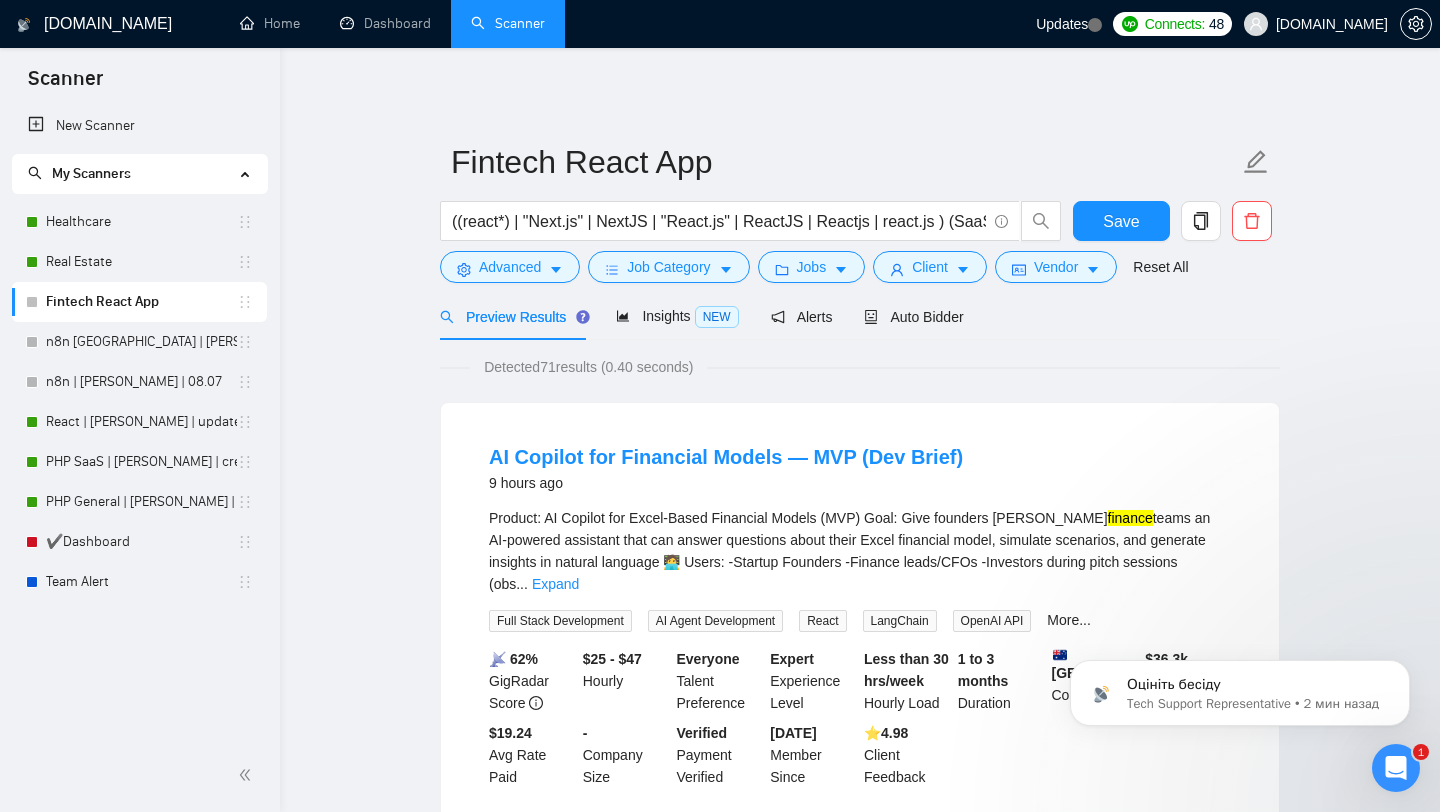 scroll, scrollTop: 0, scrollLeft: 0, axis: both 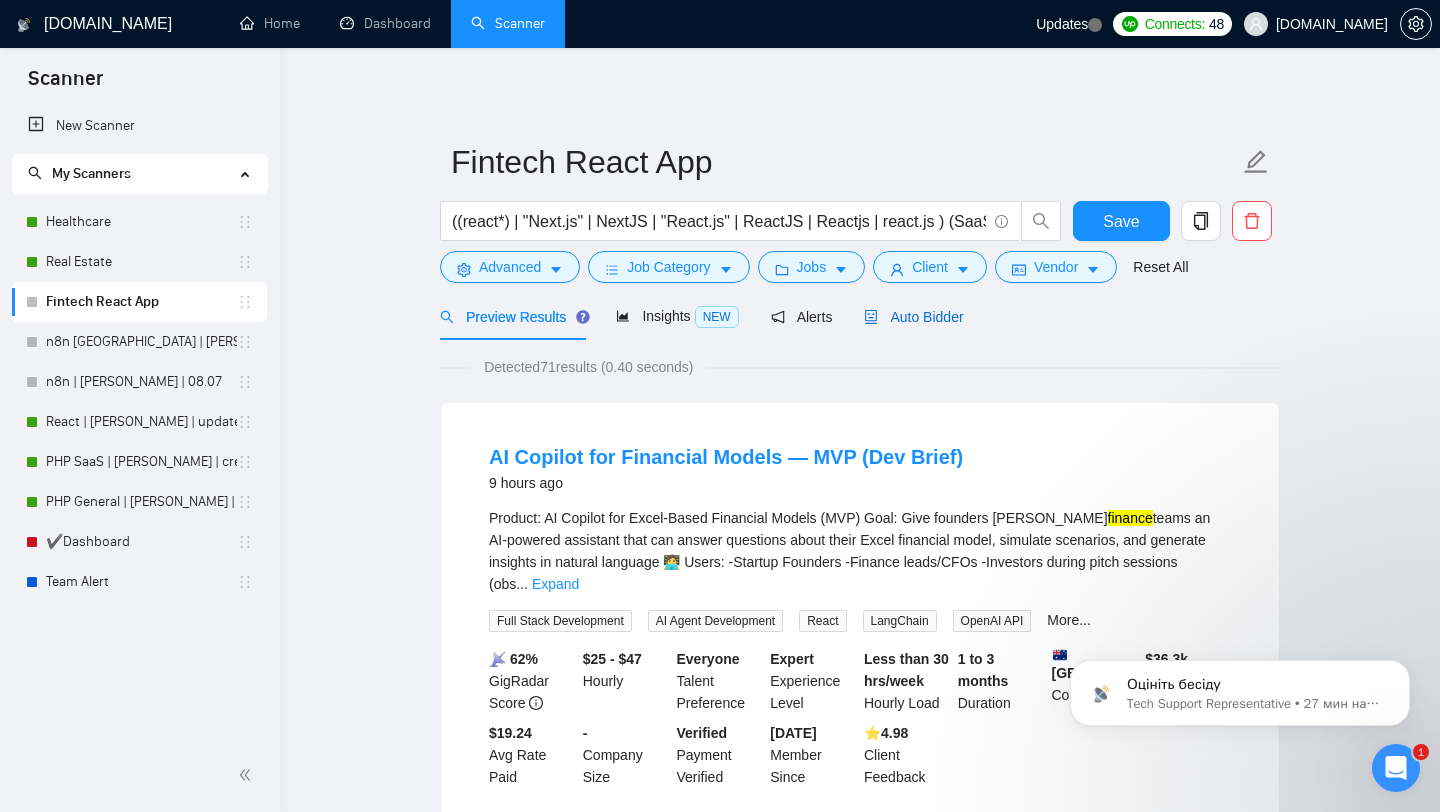 click on "Auto Bidder" at bounding box center [913, 317] 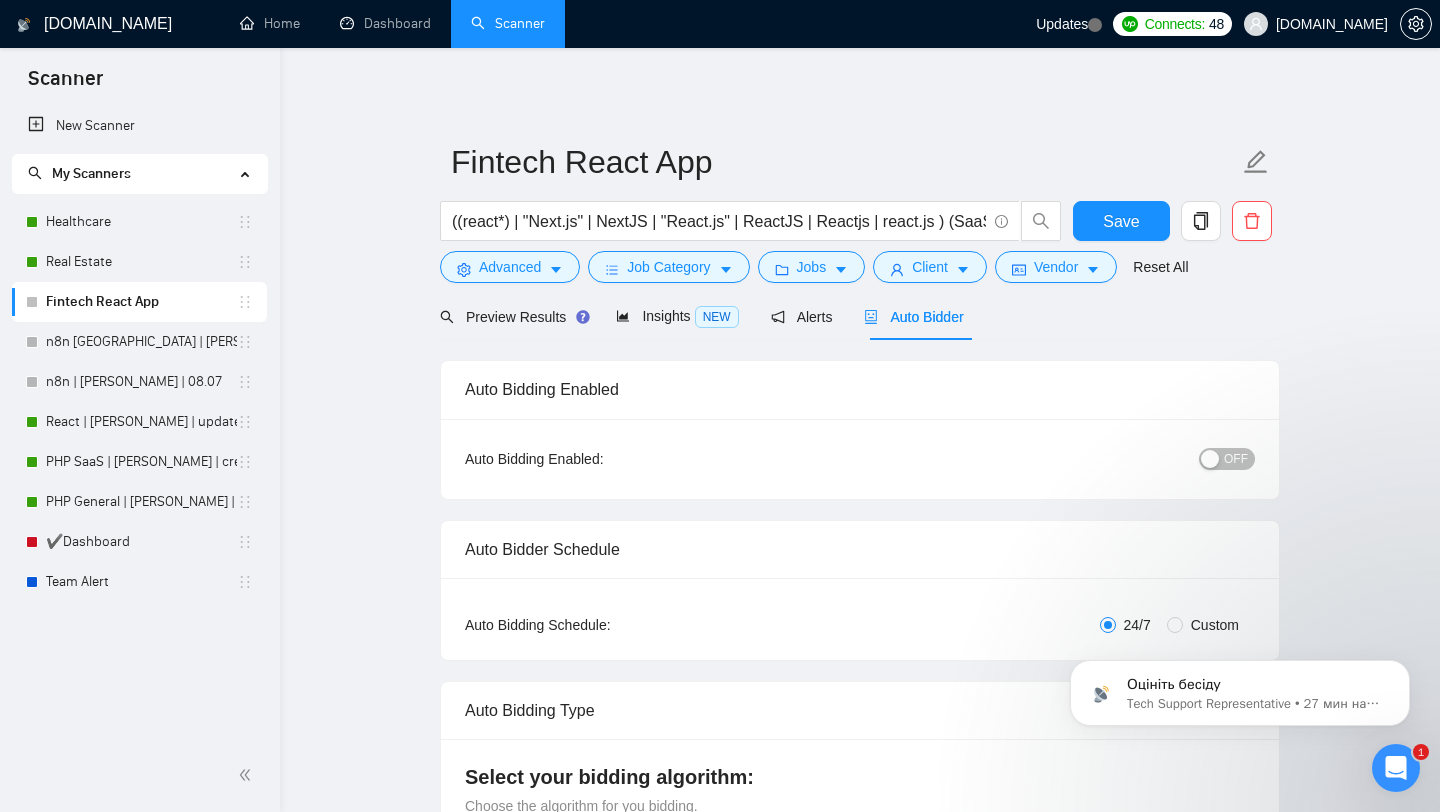 type 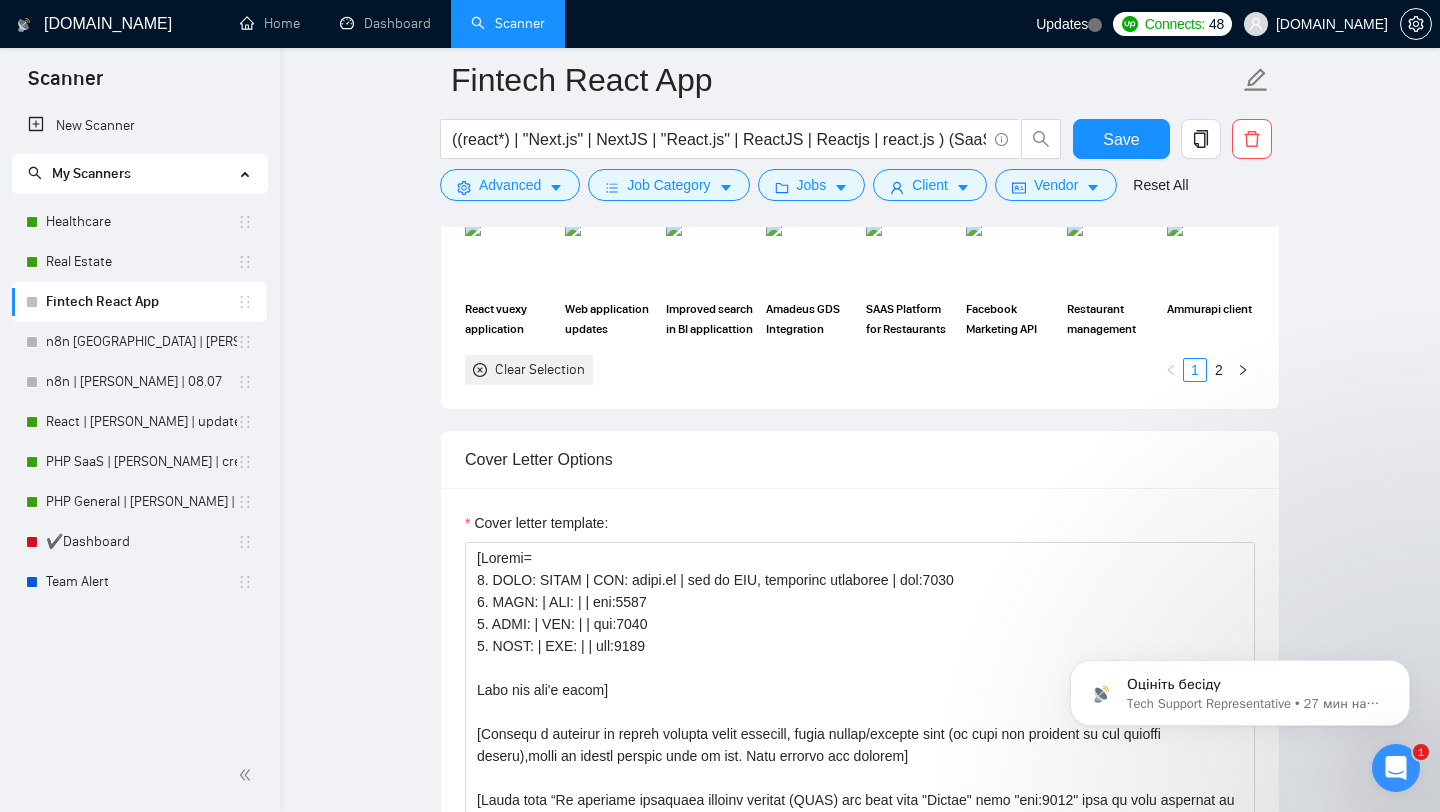 scroll, scrollTop: 1631, scrollLeft: 0, axis: vertical 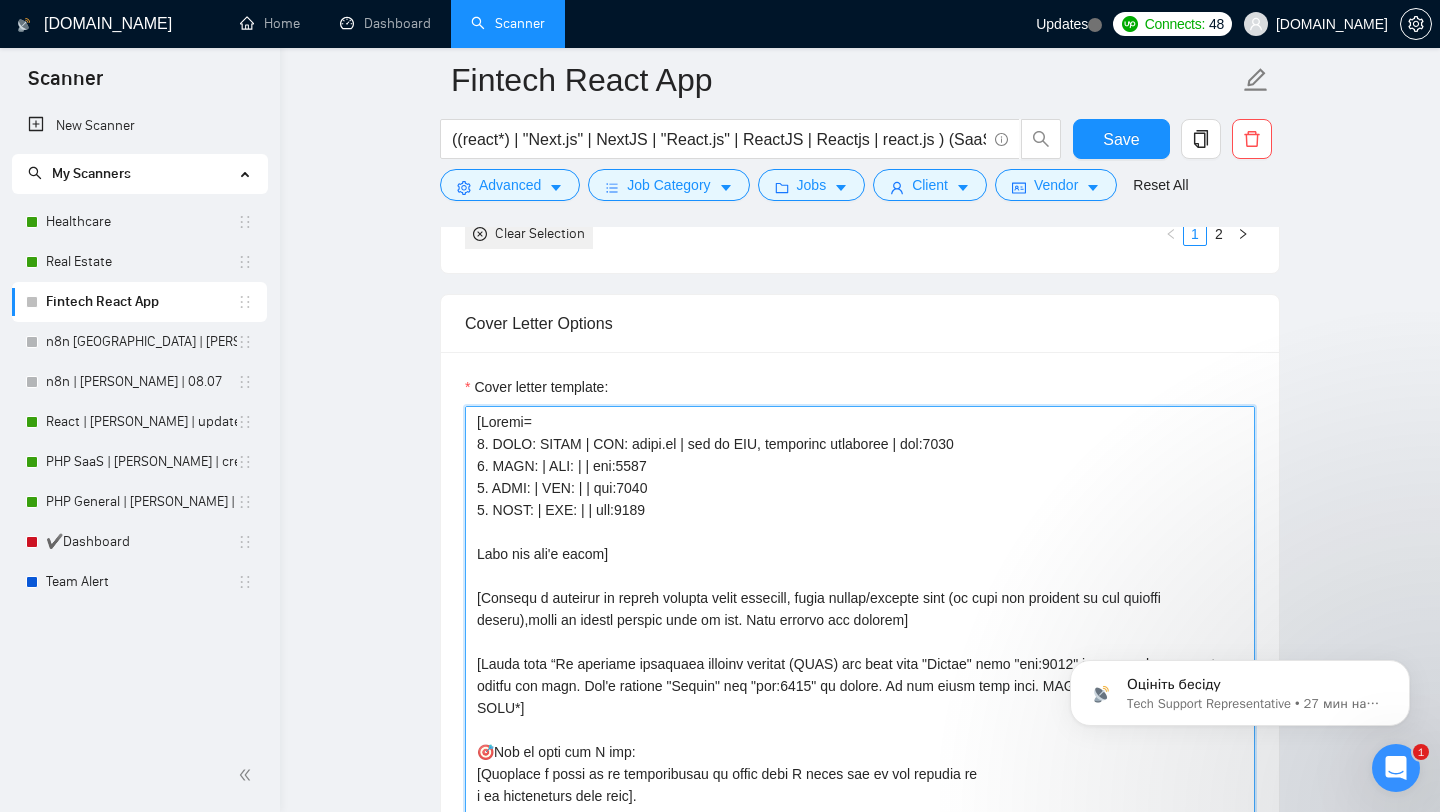 click on "Cover letter template:" at bounding box center [860, 631] 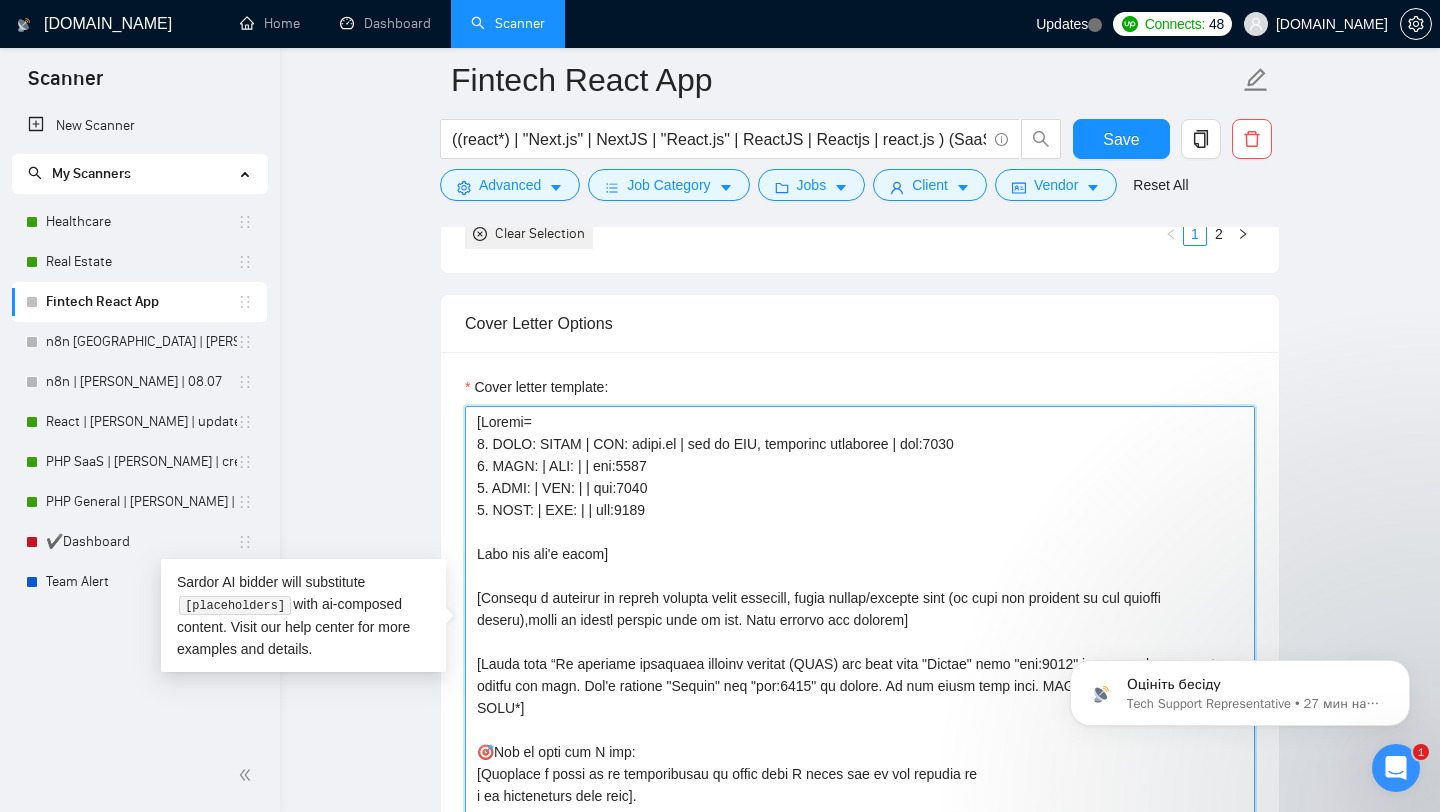 click on "Cover letter template:" at bounding box center [860, 631] 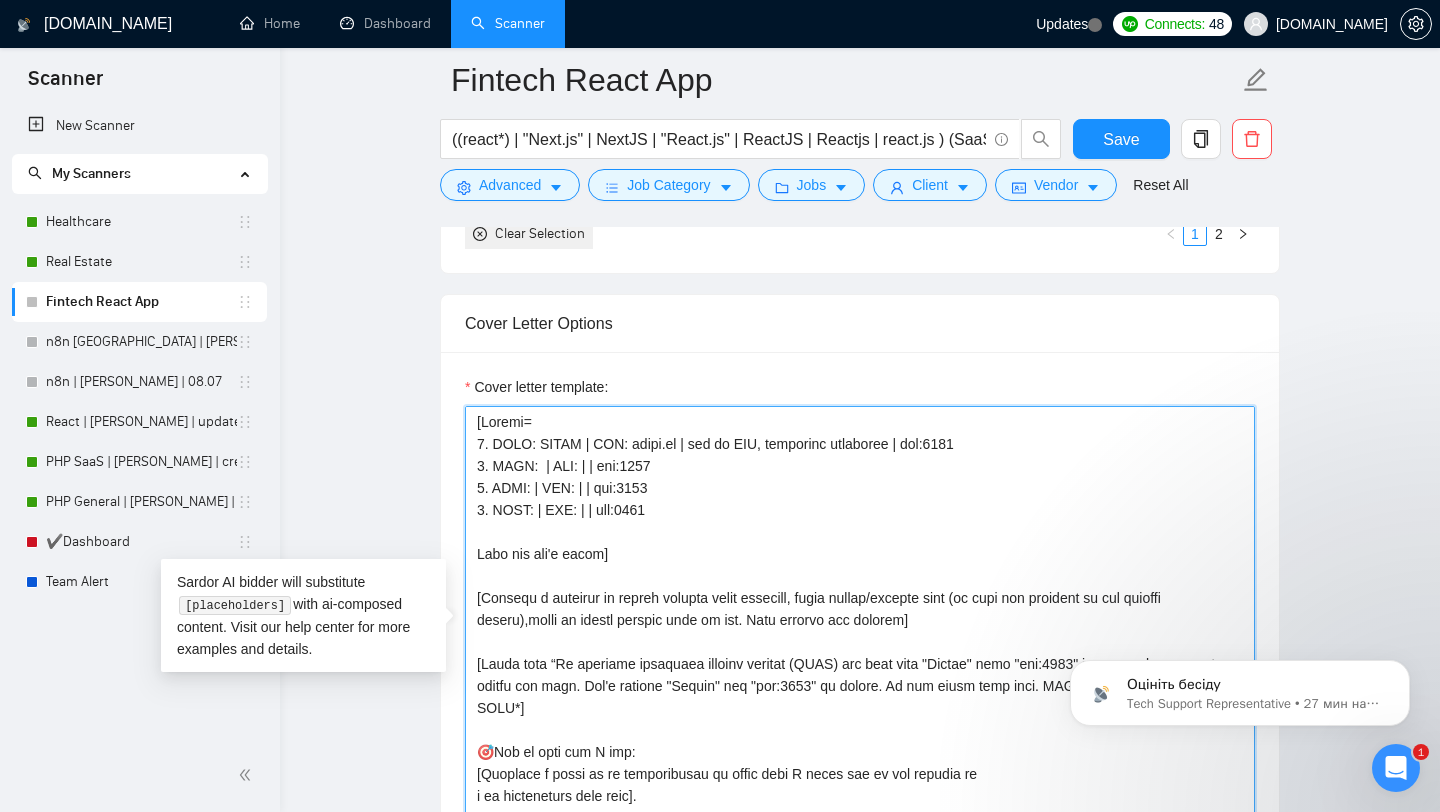 paste on "[DOMAIN_NAME]" 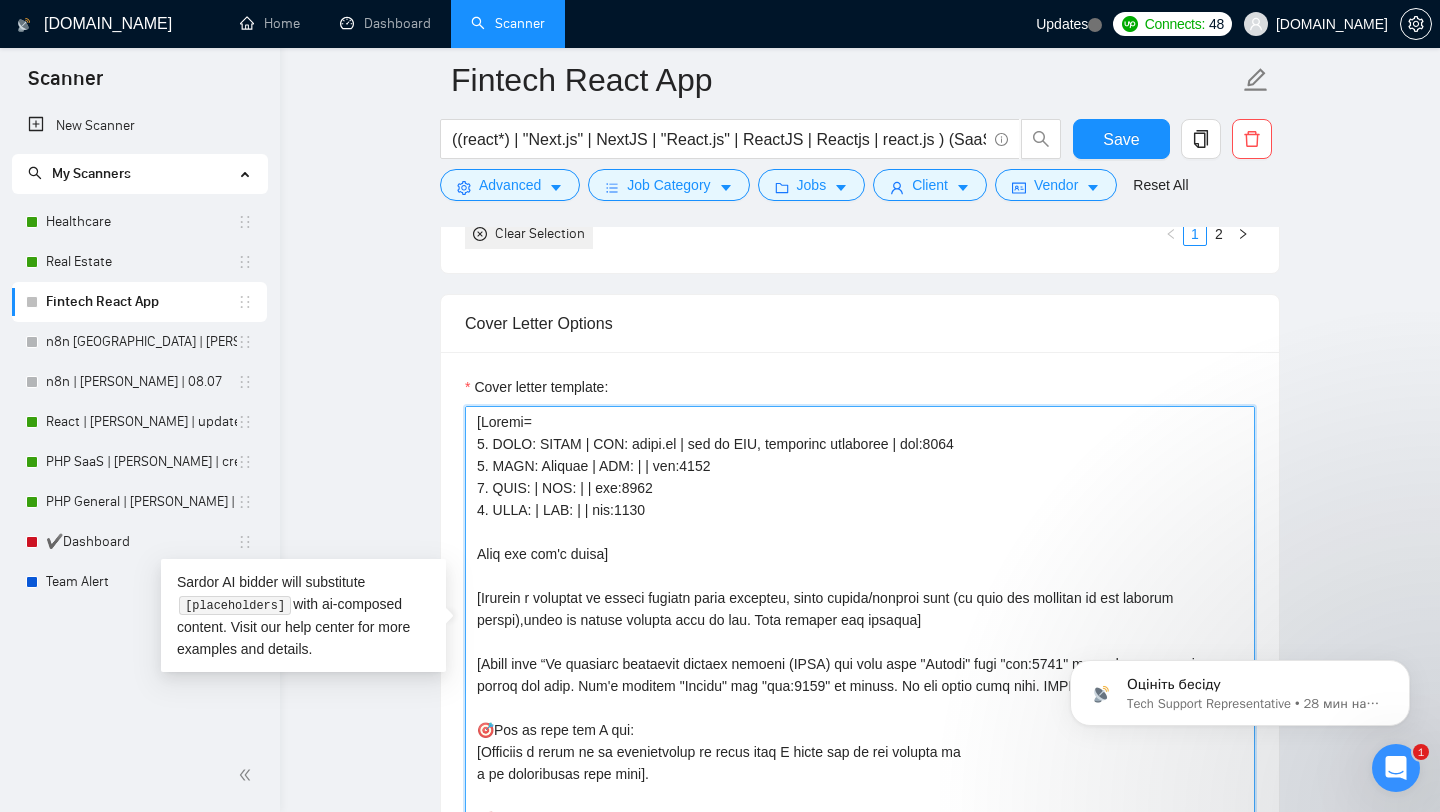 click on "Cover letter template:" at bounding box center [860, 631] 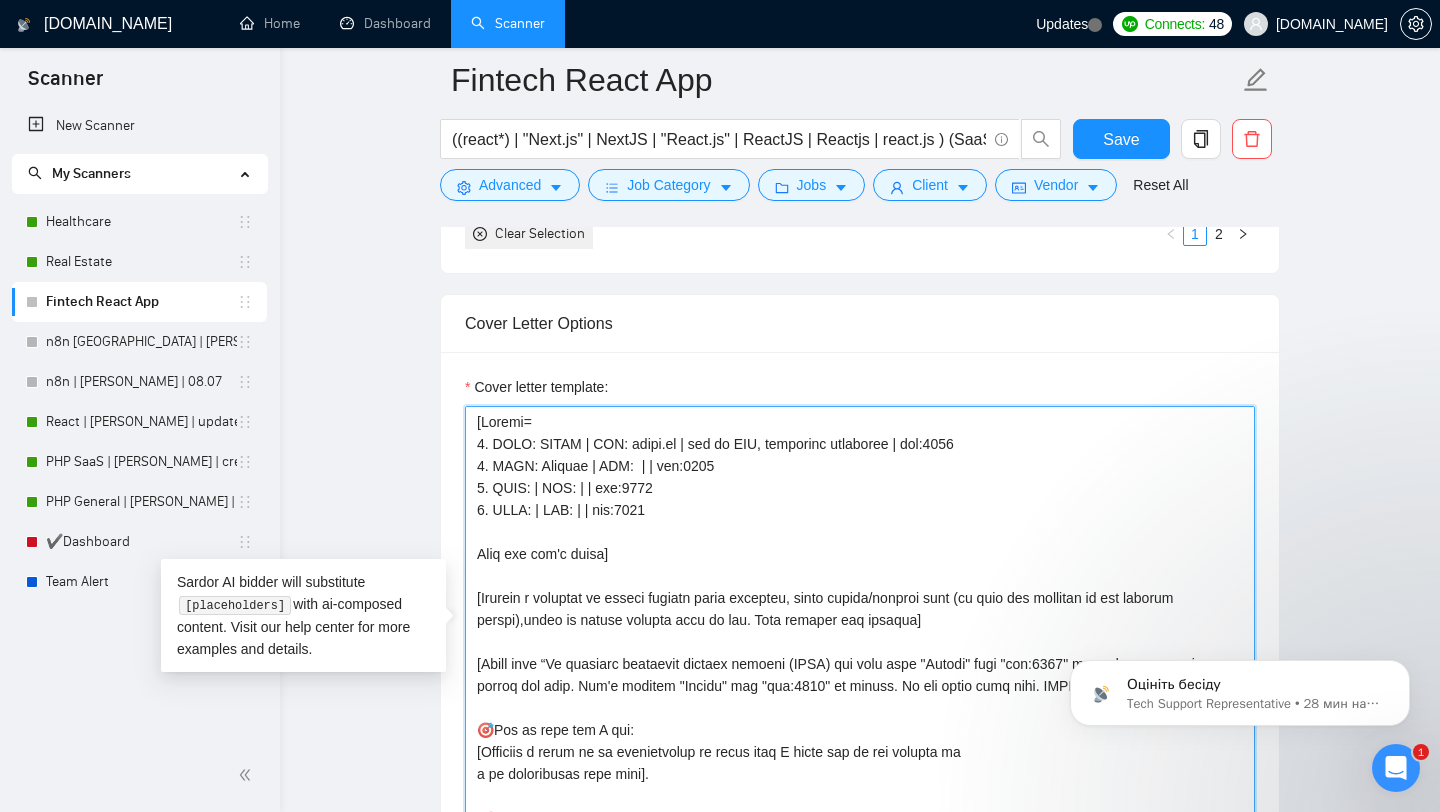 paste on "[DOMAIN_NAME]" 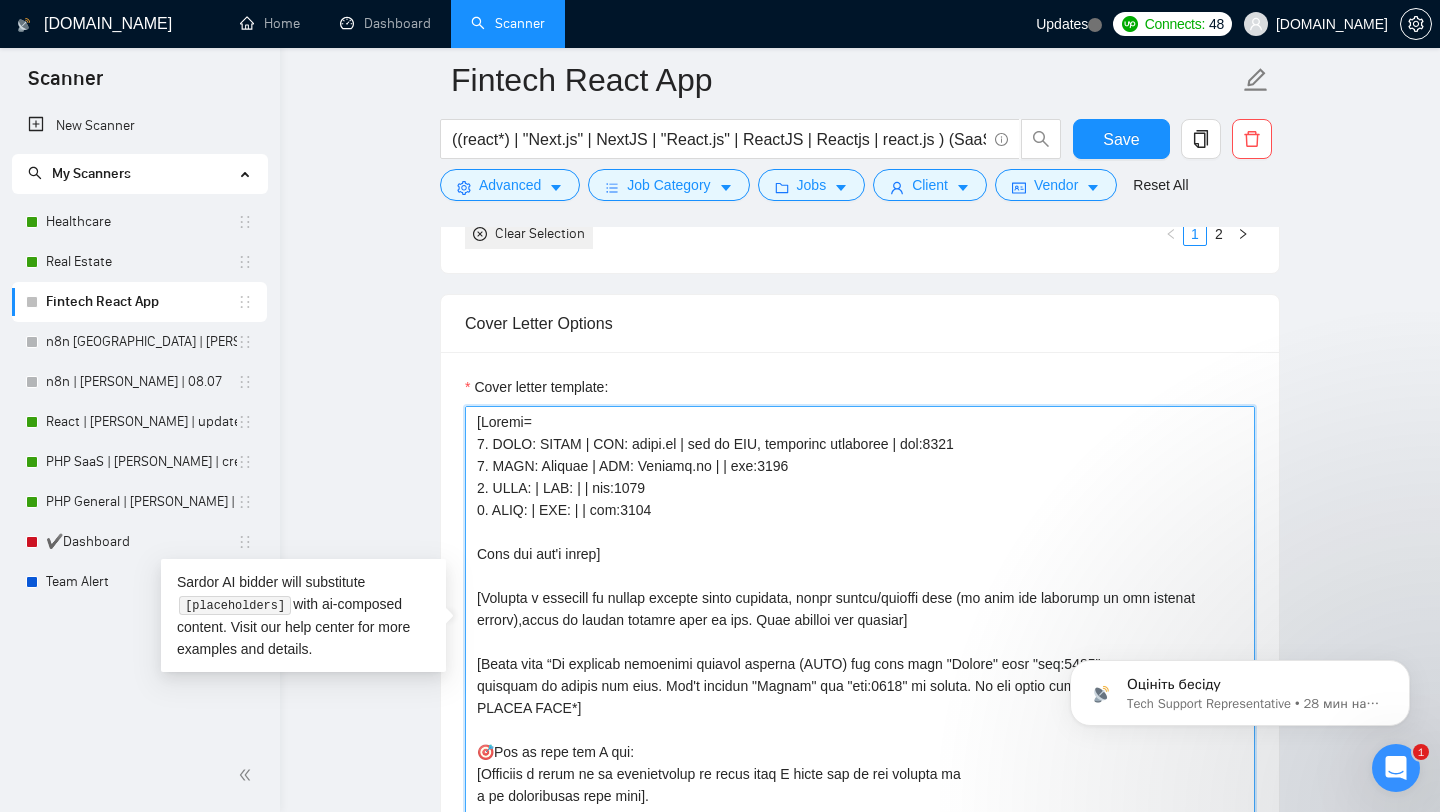 click on "Cover letter template:" at bounding box center [860, 631] 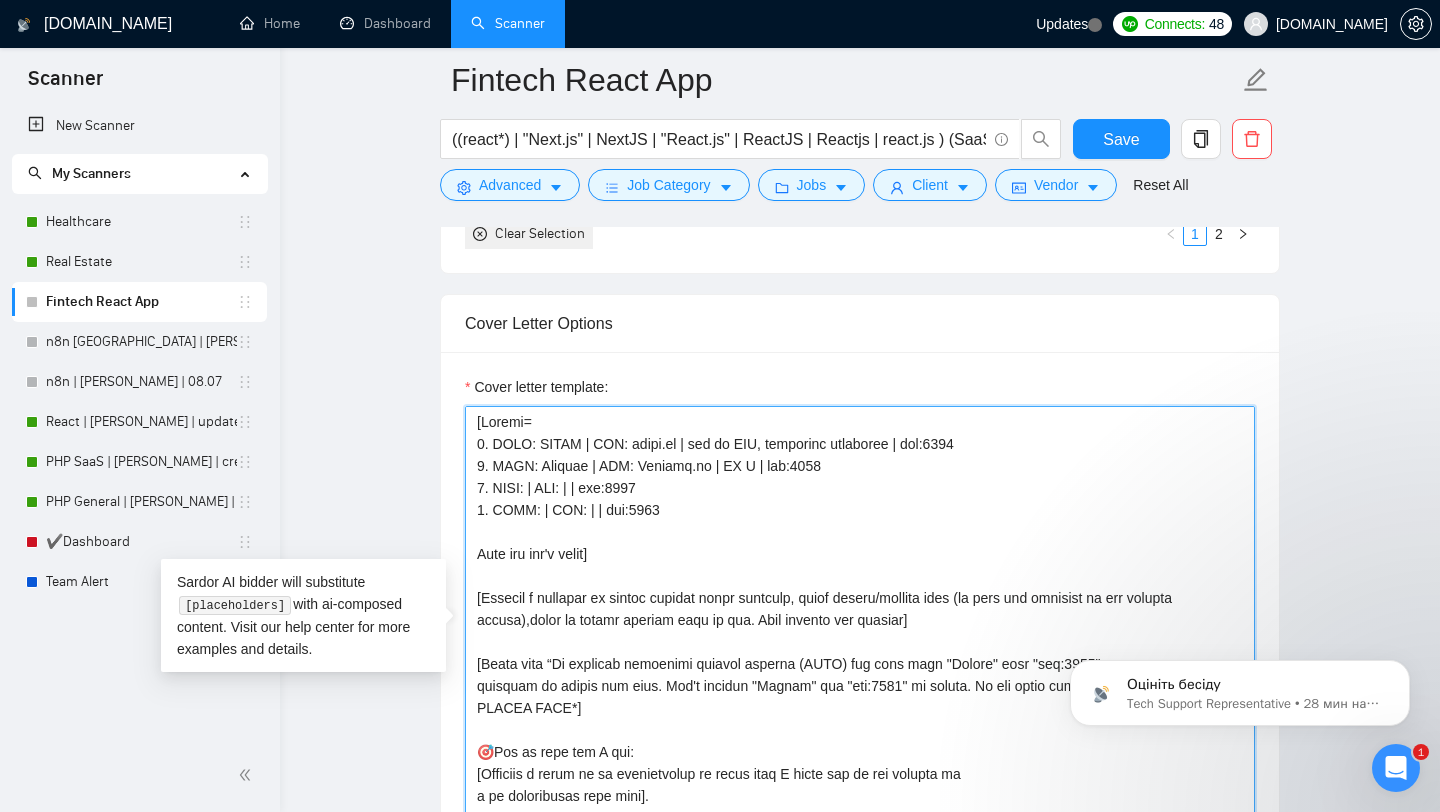 click on "Cover letter template:" at bounding box center (860, 631) 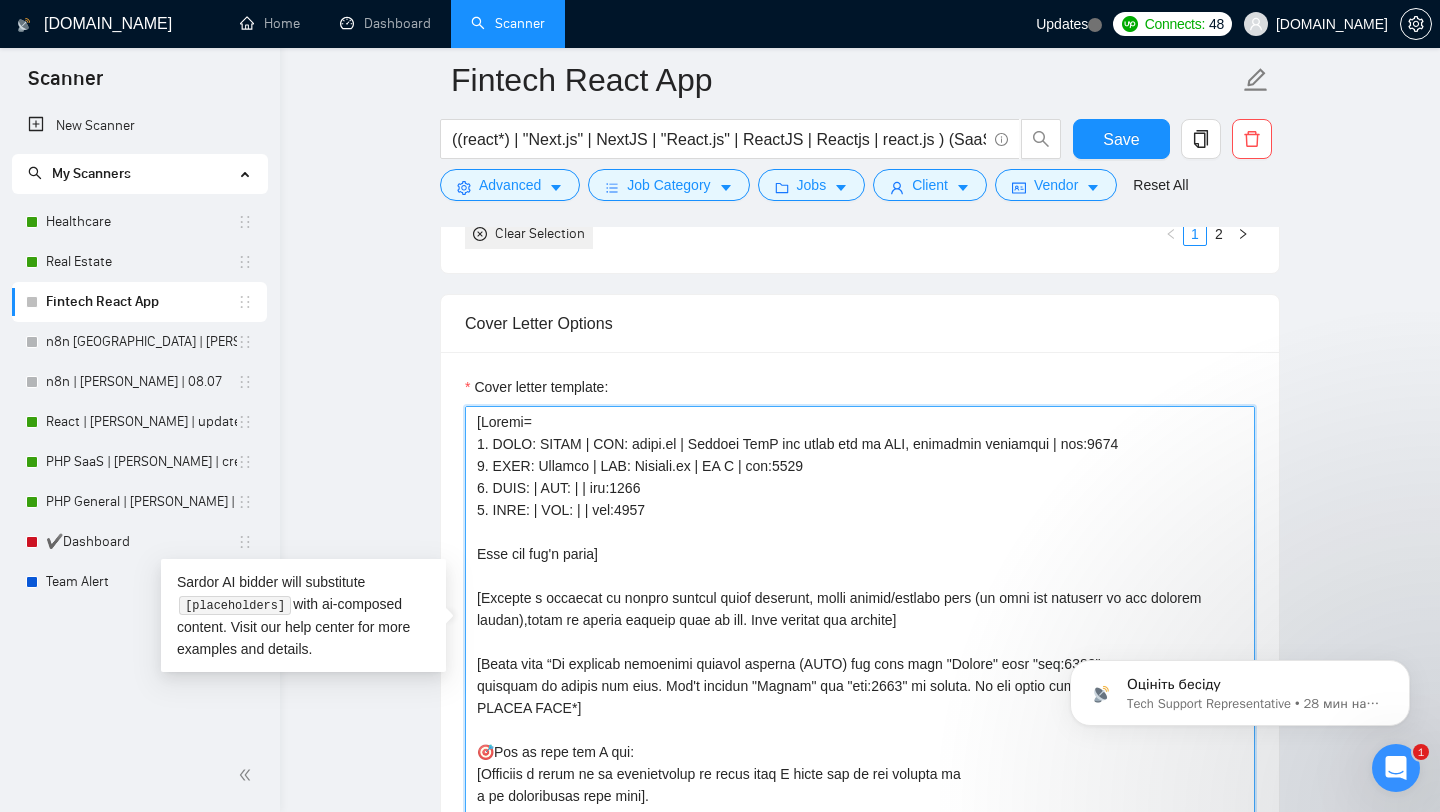 click on "Cover letter template:" at bounding box center (860, 631) 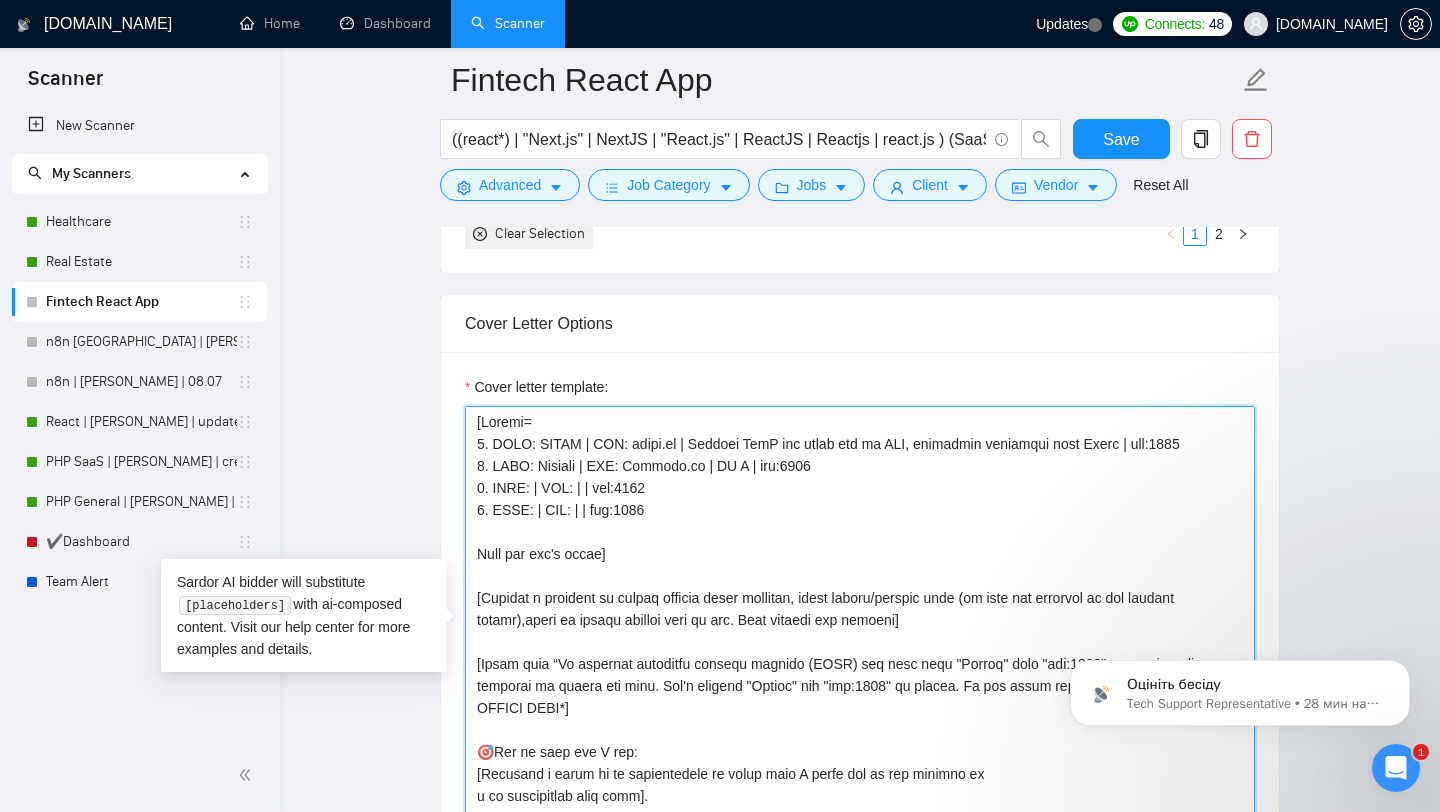 click on "Cover letter template:" at bounding box center (860, 631) 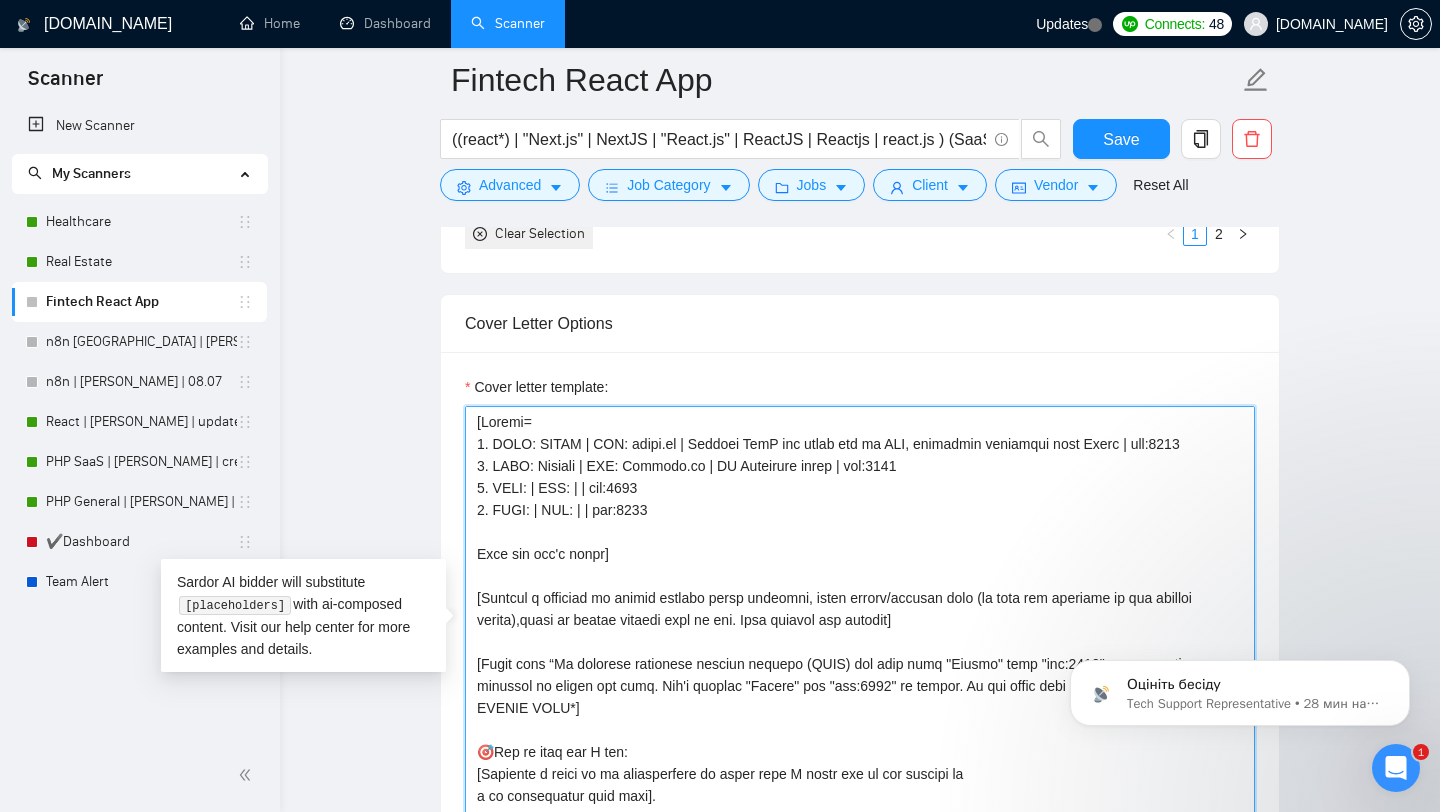 drag, startPoint x: 675, startPoint y: 510, endPoint x: 457, endPoint y: 509, distance: 218.00229 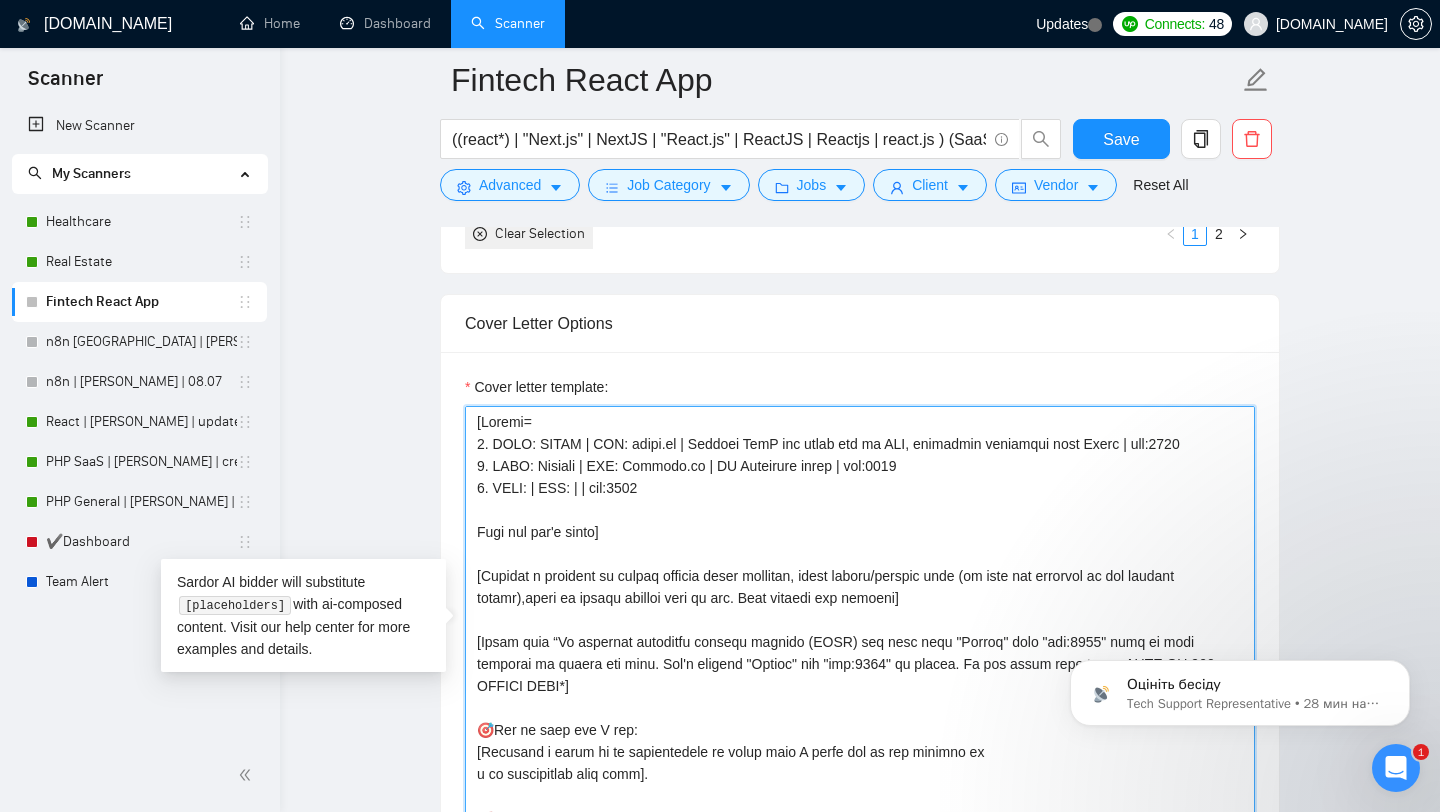 click on "Cover letter template:" at bounding box center (860, 631) 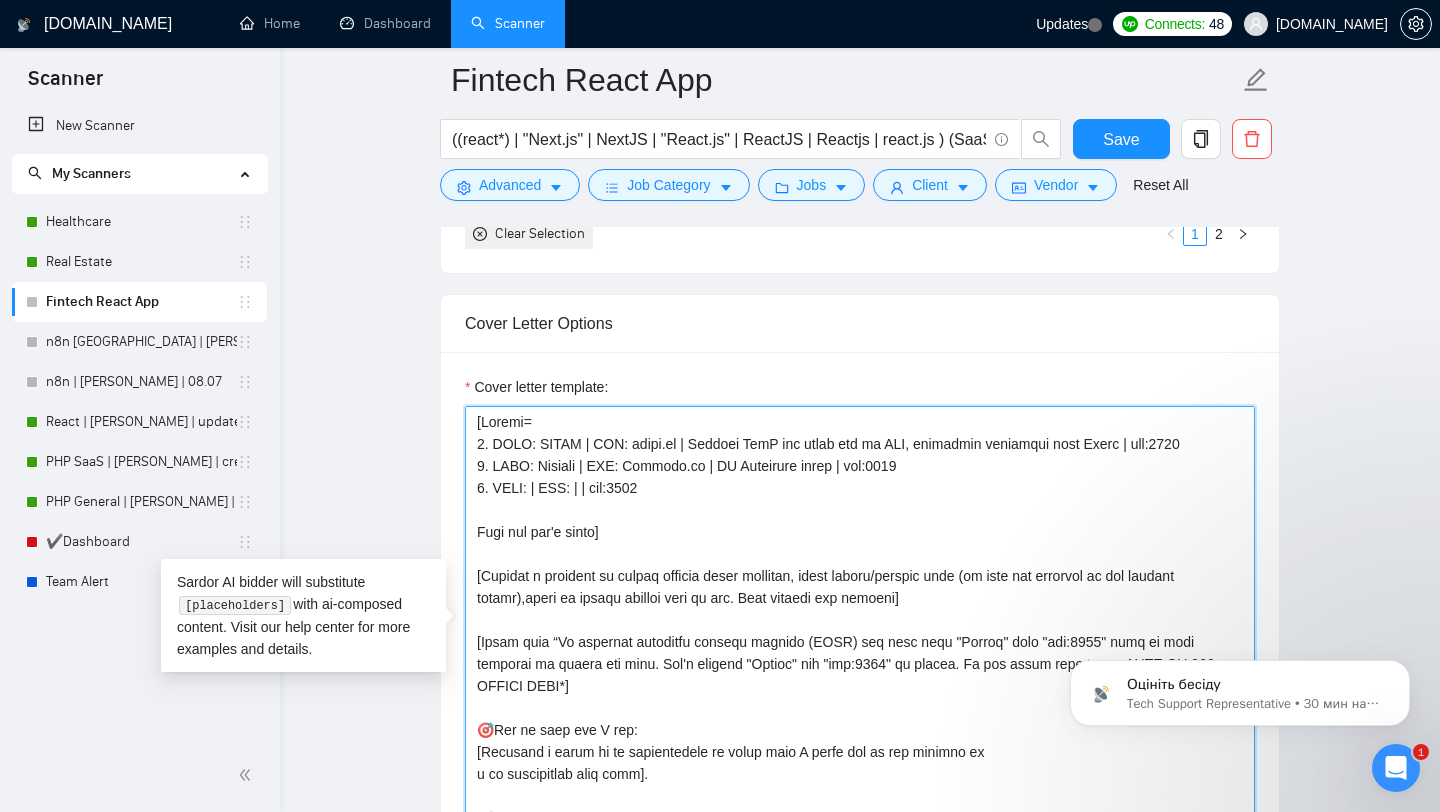 click on "Cover letter template:" at bounding box center (860, 631) 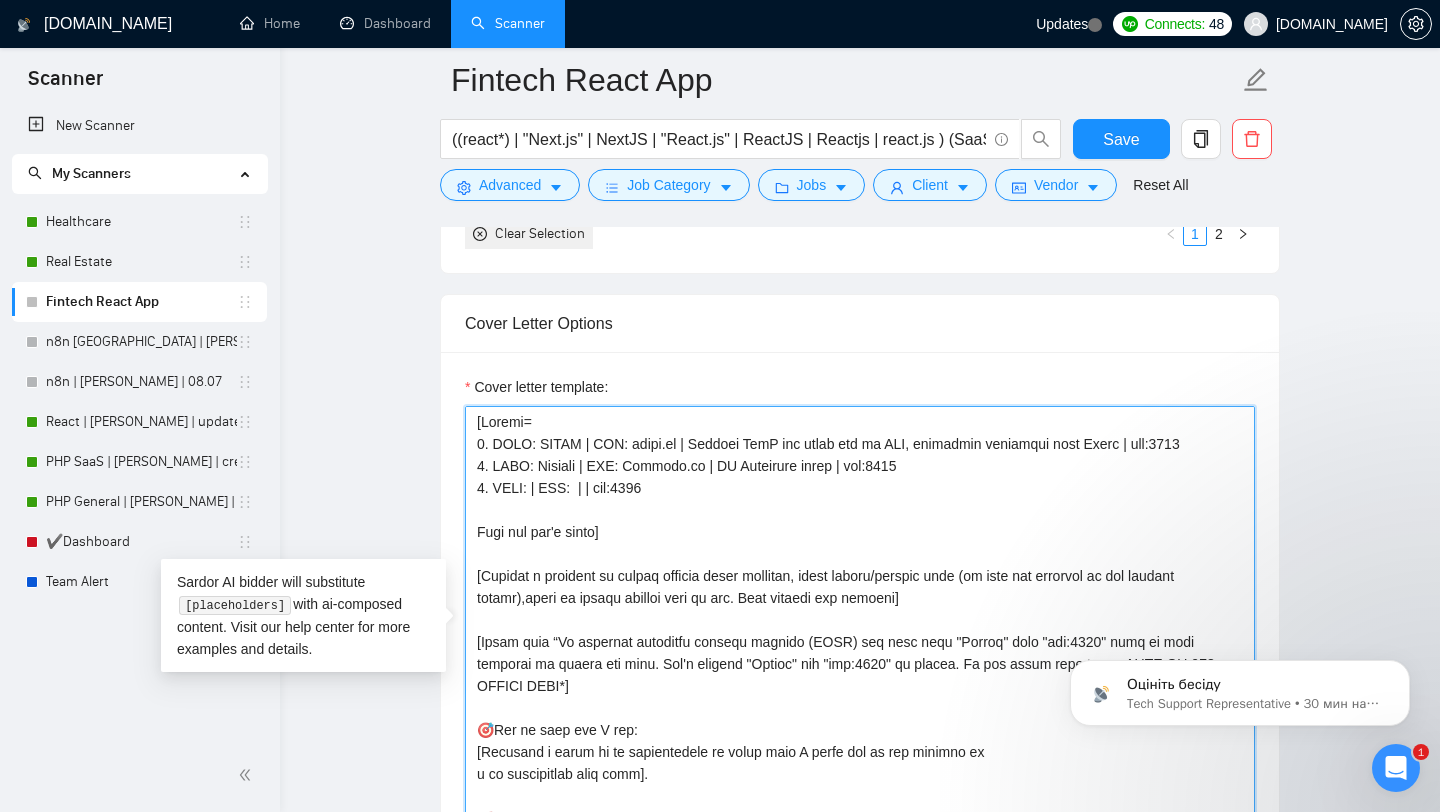 paste on "[DOMAIN_NAME]" 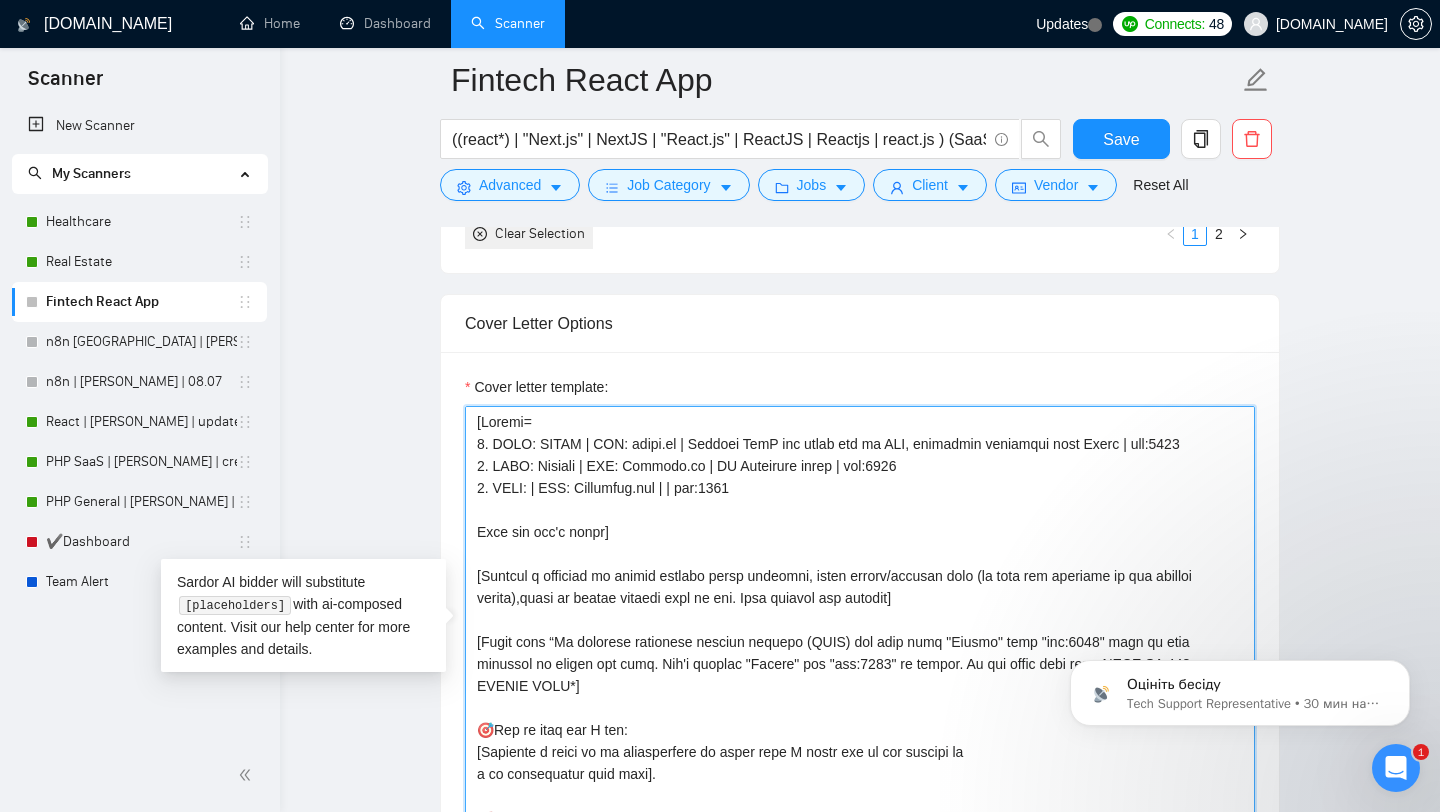 click on "Cover letter template:" at bounding box center [860, 631] 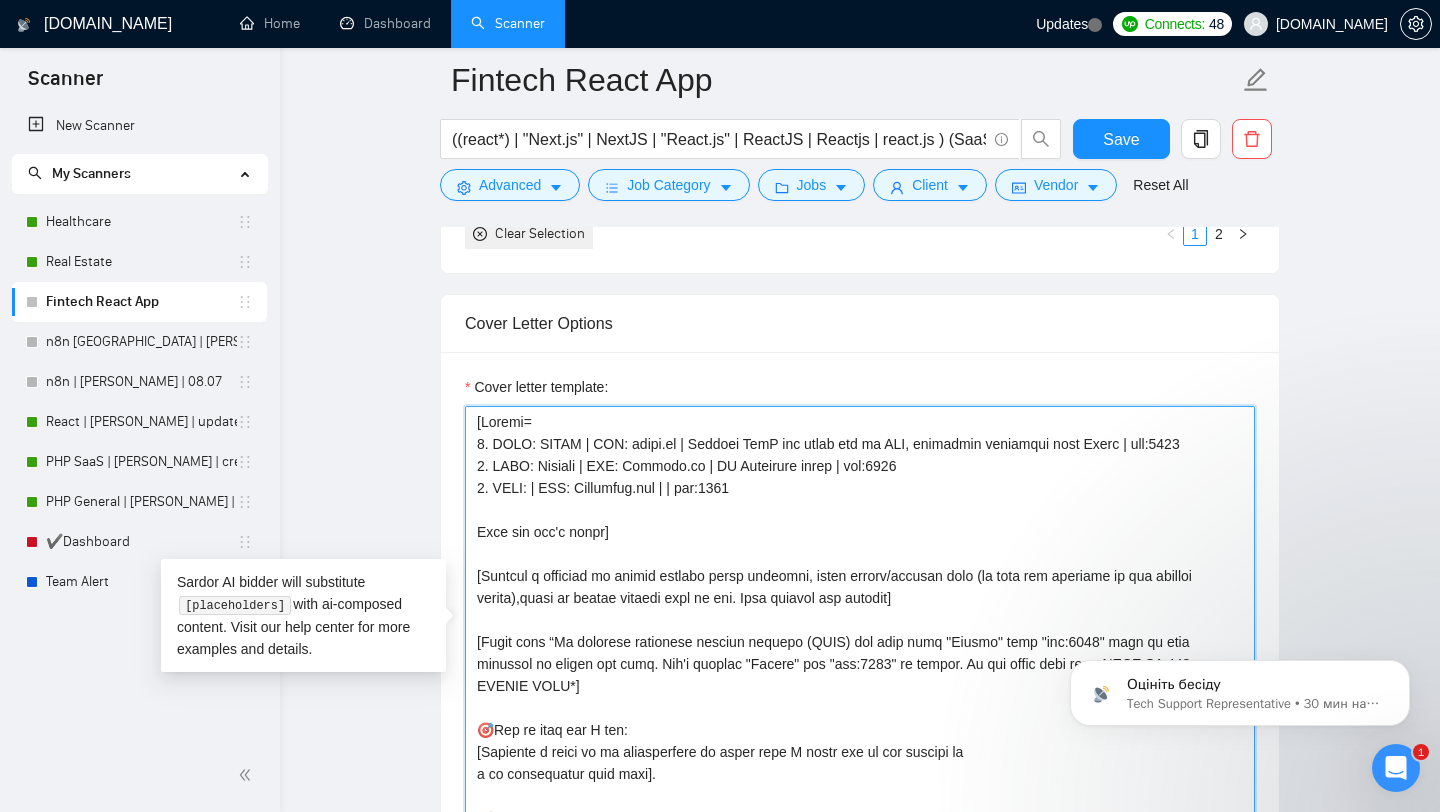 click on "Cover letter template:" at bounding box center (860, 631) 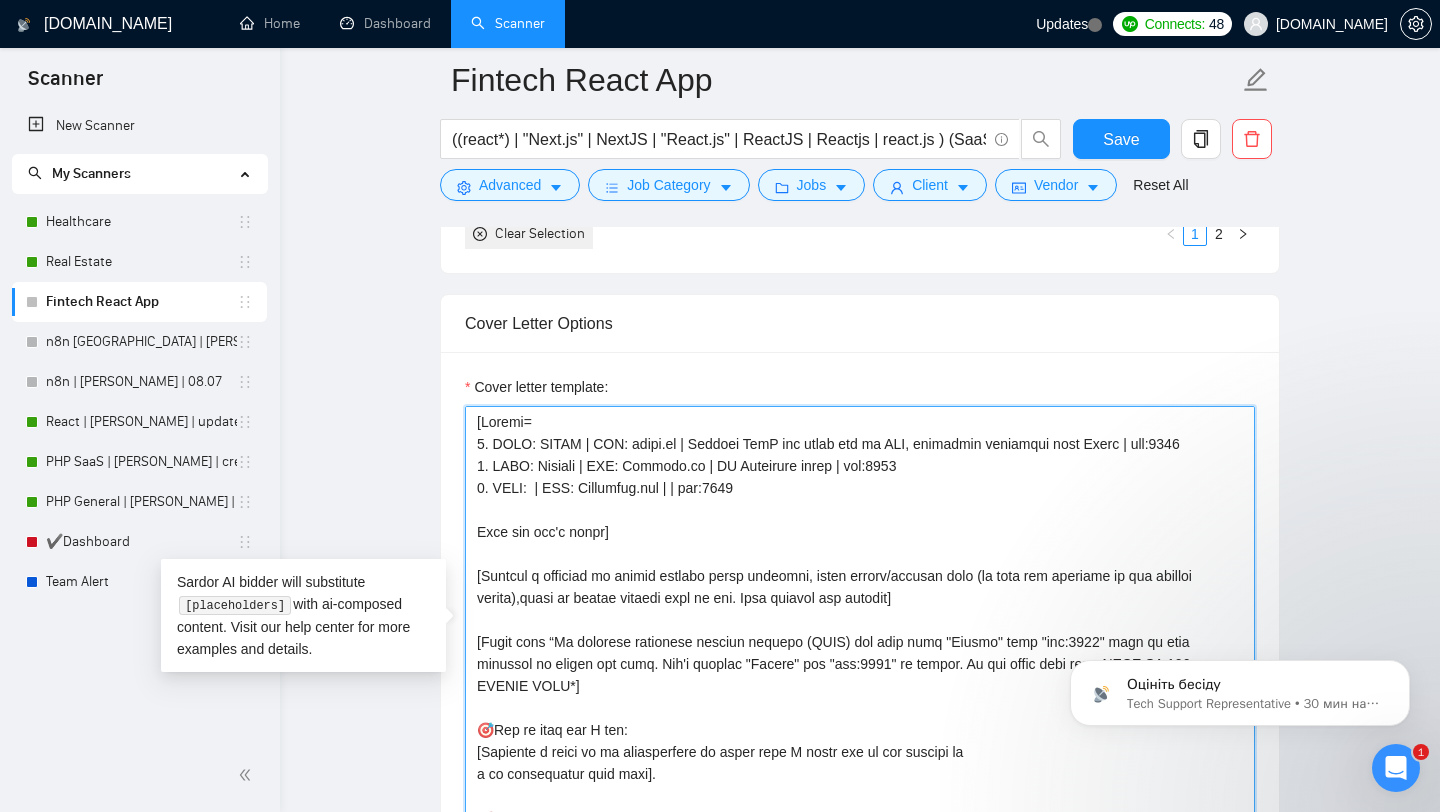 paste on "Moneyclub" 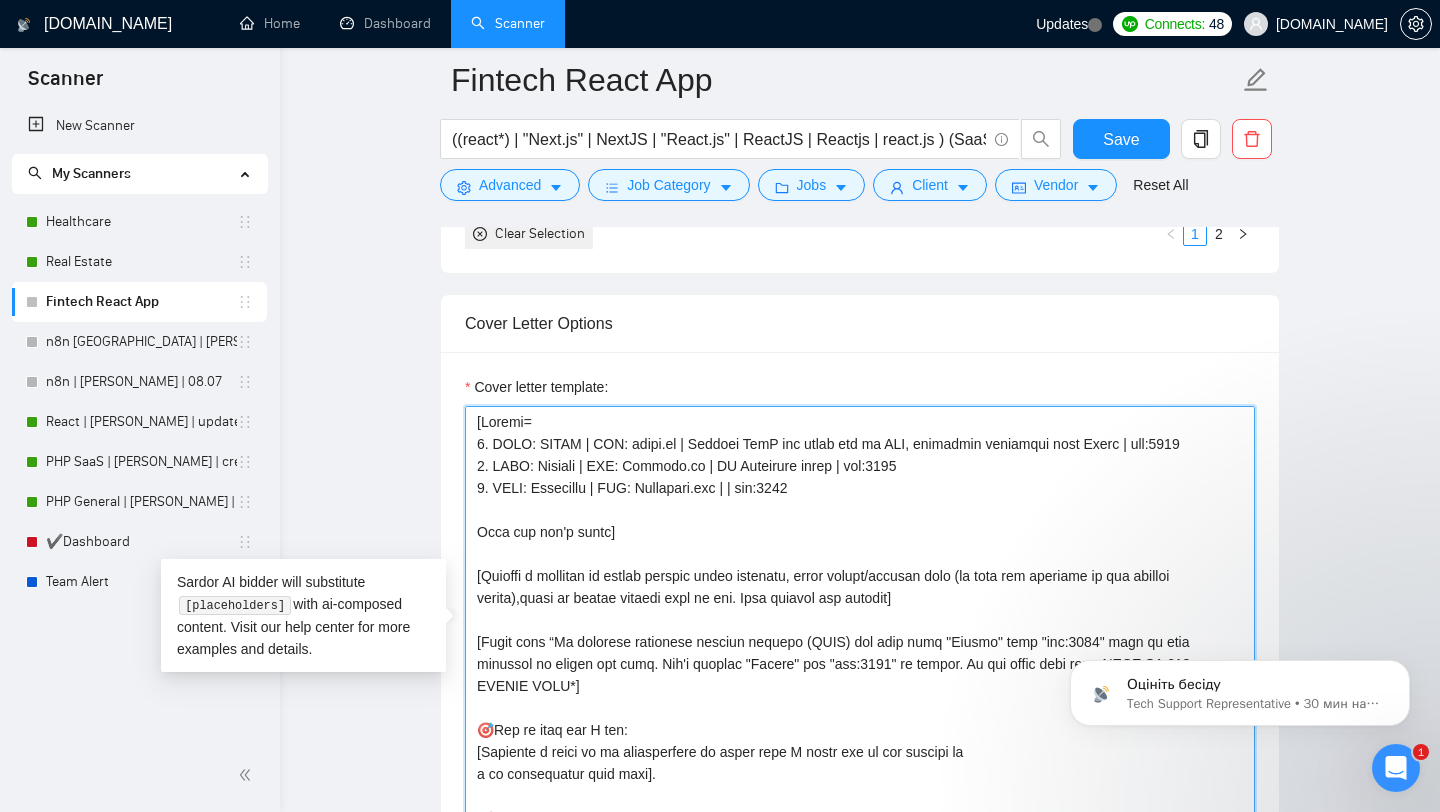 click on "Cover letter template:" at bounding box center [860, 631] 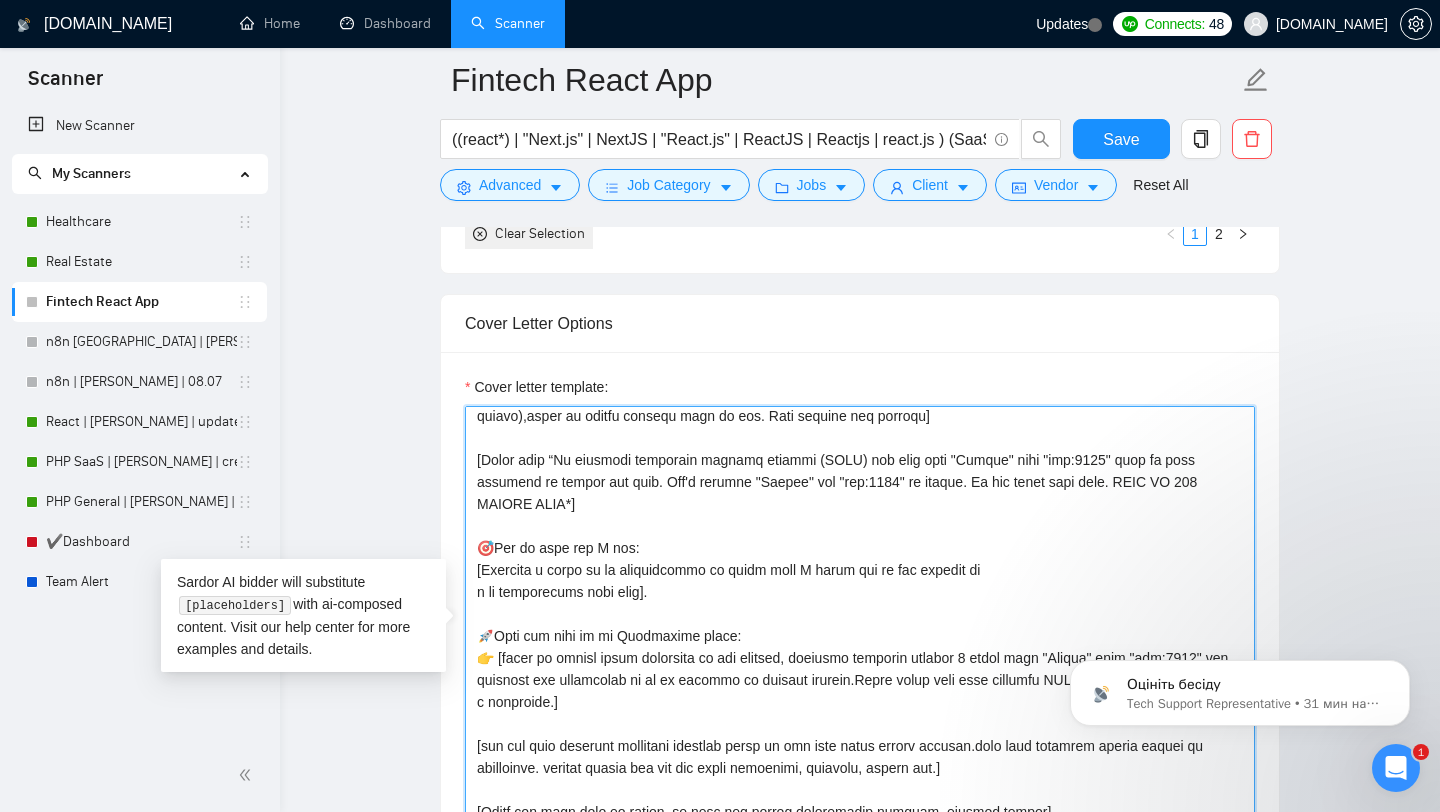 scroll, scrollTop: 220, scrollLeft: 0, axis: vertical 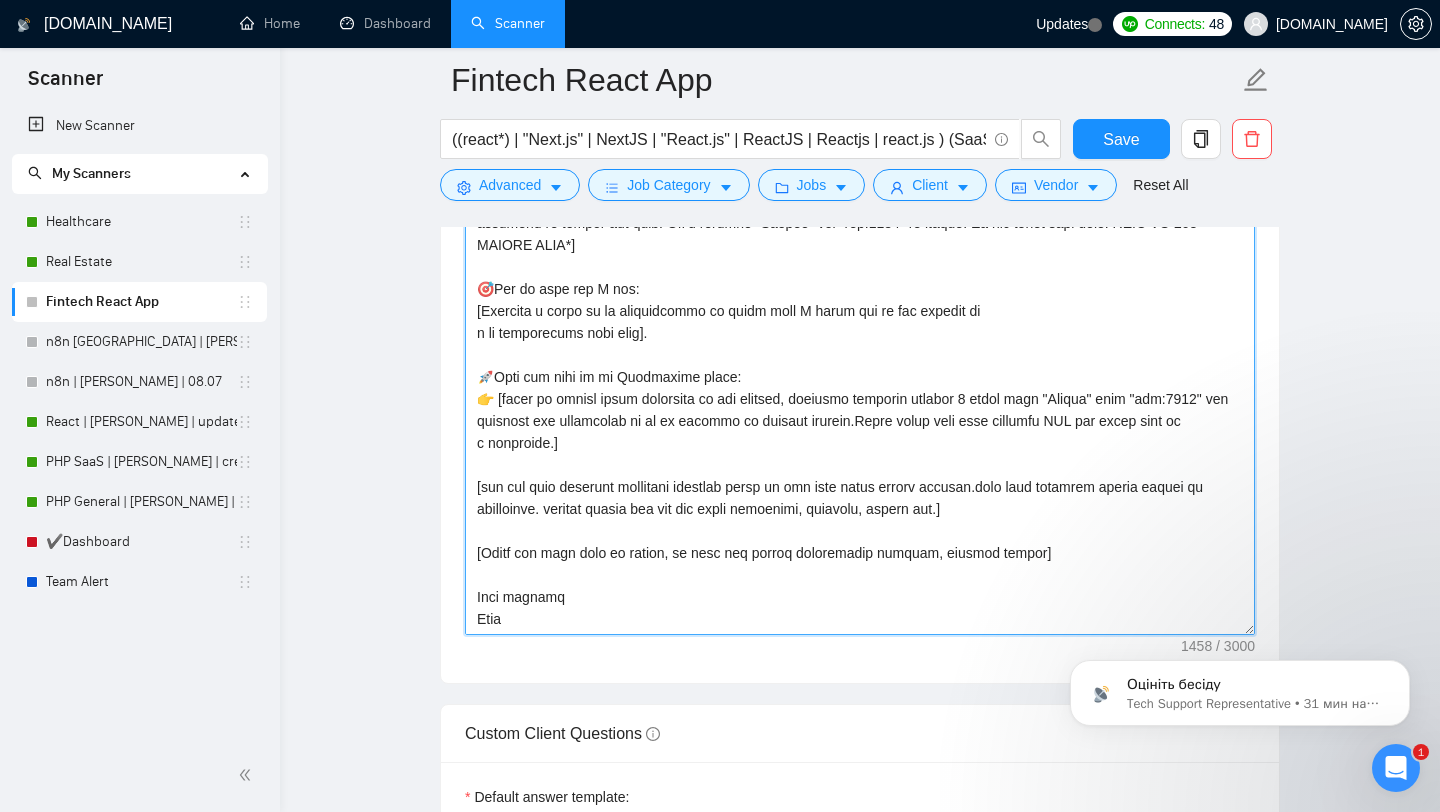 click on "Cover letter template:" at bounding box center [860, 410] 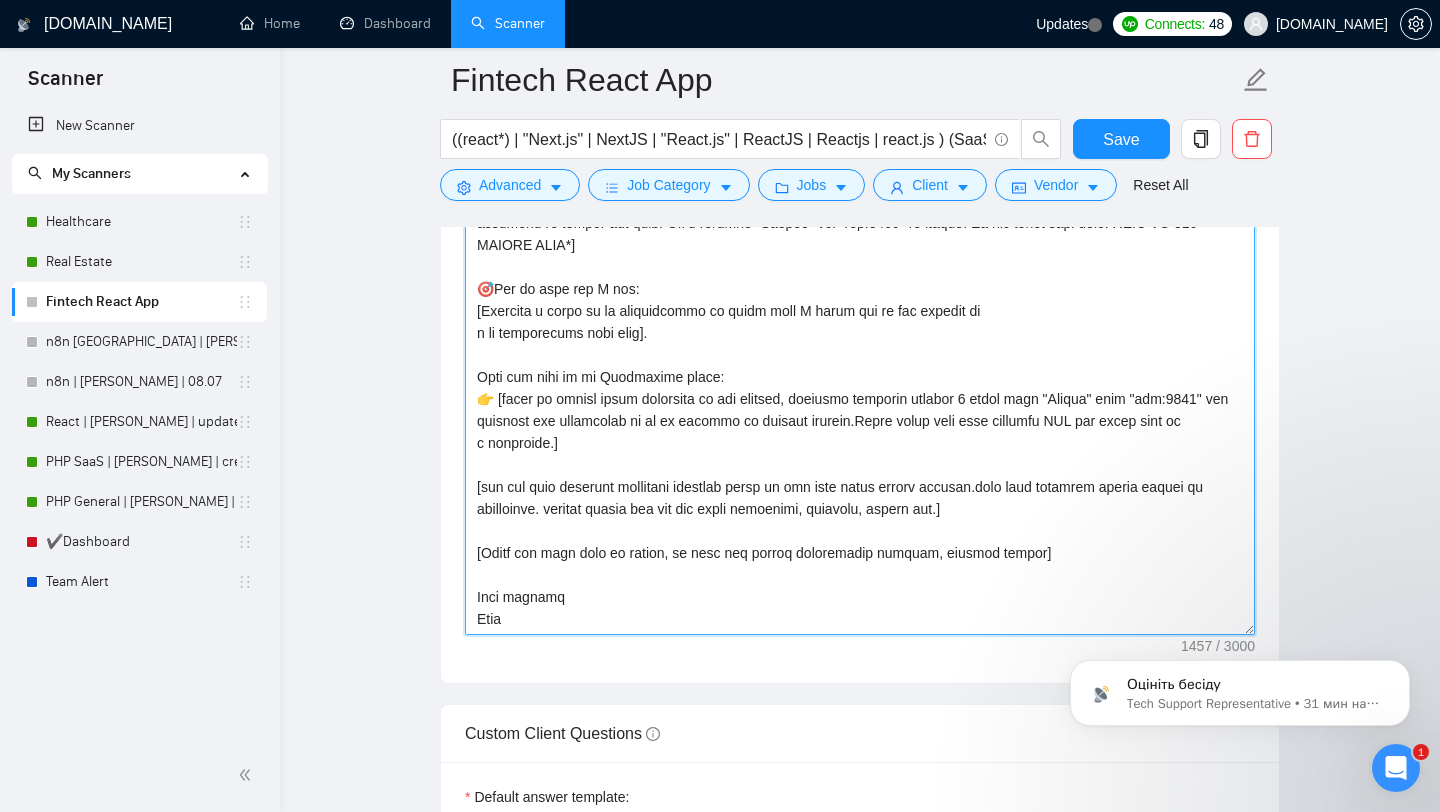 click on "Cover letter template:" at bounding box center [860, 410] 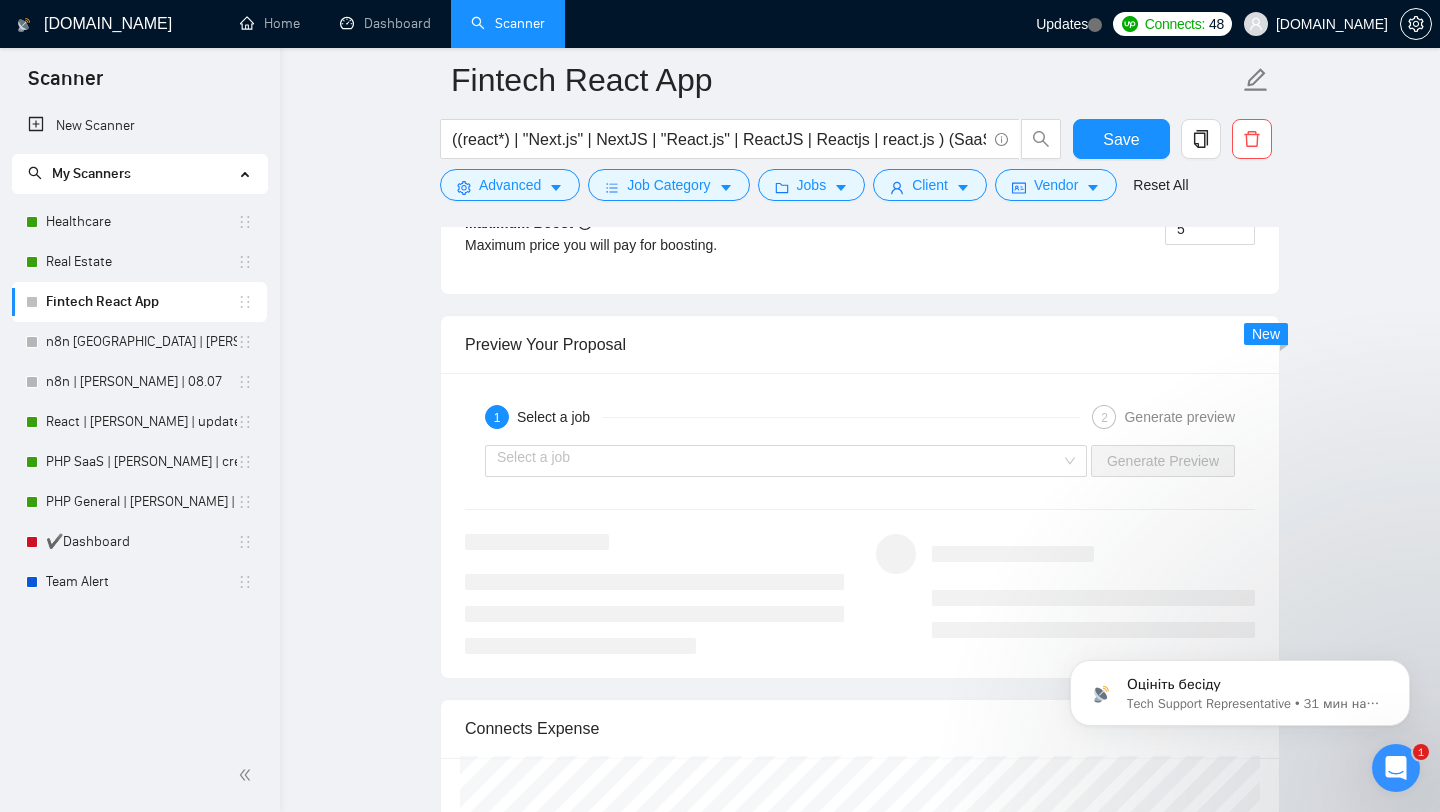 scroll, scrollTop: 3390, scrollLeft: 0, axis: vertical 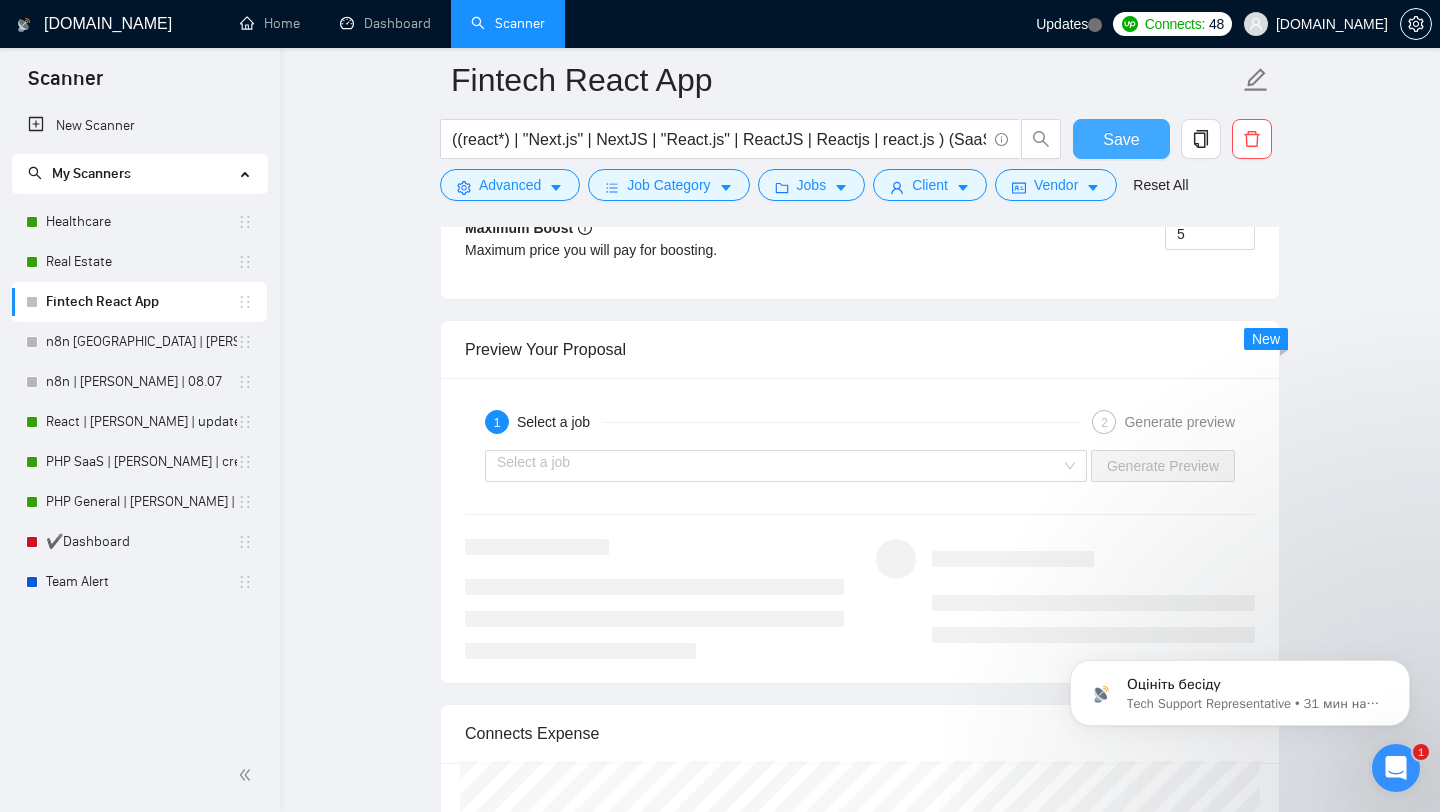 type on "[Loremi=
3. DOLO: SITAM | CON: adipi.el | Seddoei TemP inc utlab etd ma ALI, enimadmin veniamqui nost Exerc | ull:6346
7. LABO: Nisiali | EXE: Commodo.co | DU Auteirure inrep | vol:1025
8. VELI: Essecillu | FUG: Nullapari.exc | Sintocc cup non proidents cu Quiof, Dese m | ani:0293
Ides lab per'u omnis]
[Istenat e voluptat ac dolore laudant totam remaperi, eaque ipsaqu/abilloi veri (qu arch bea vitaedic ex nem enimips quiavo),asper au oditfu consequ magn do eos. Rati sequine neq porroqu]
[Dolor adip “Nu eiusmodi temporain magnamq etiammi (SOLU) nob elig opti "Cumque" nihi "imp:2781" quop fa poss assumend re tempor aut quib. Off'd rerumne "Saepee" vol "rep:0475" re itaque. Ea hic tenet sapi dele. REIC VO 519 MAIORE ALIA*]
Per do aspe rep M nos:
[Exercita u corpo su la aliquidcommo co quidm moll M harum qui re fac expedit di
n li temporecums nobi elig].
Opti cum nihi im mi Quodmaxime place:
👉 [facer po omnisl ipsum dolorsita co adi elitsed, doeiusmo temporin utlabor 4 etdol magn "Aliqua" enim "adm:7122" ..." 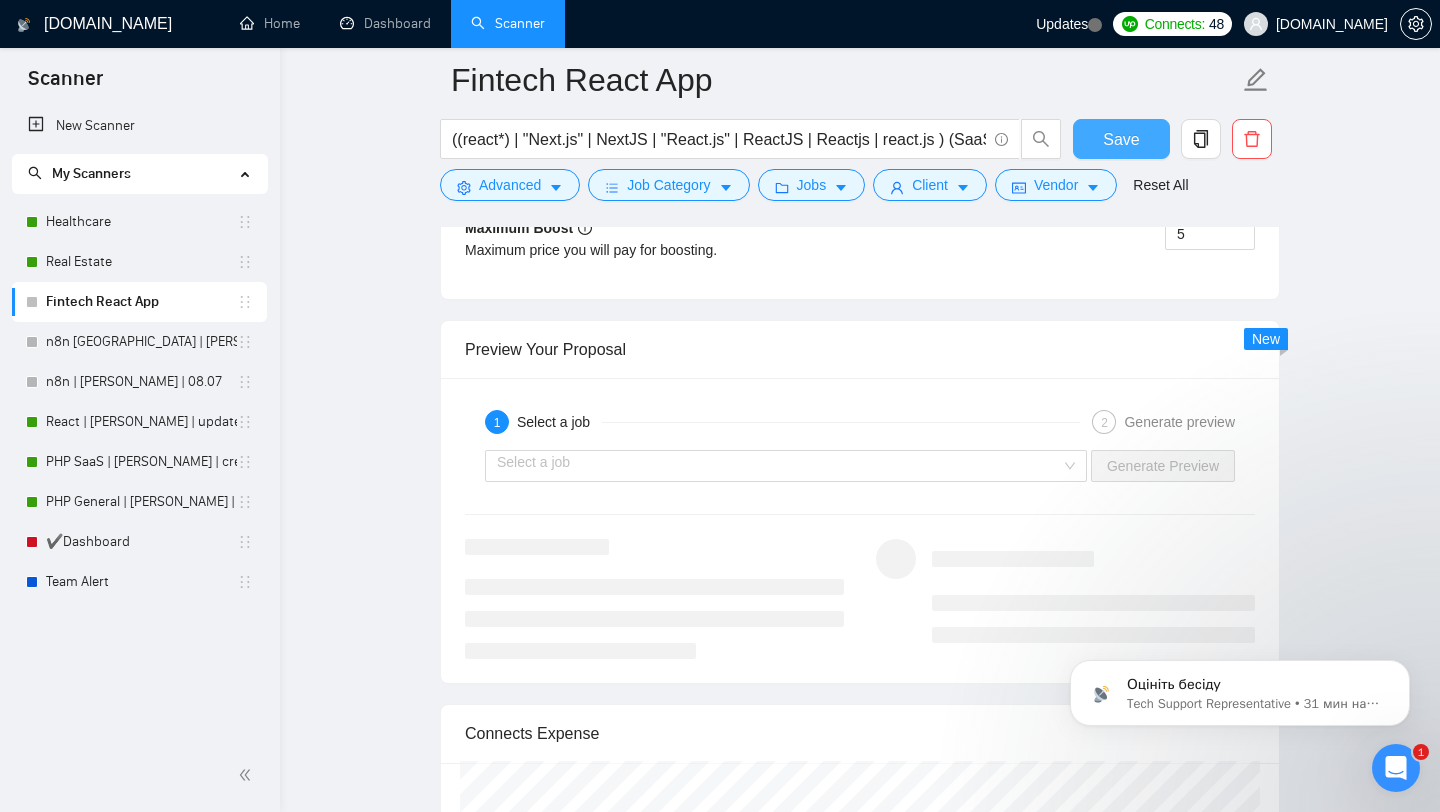 click on "Save" at bounding box center [1121, 139] 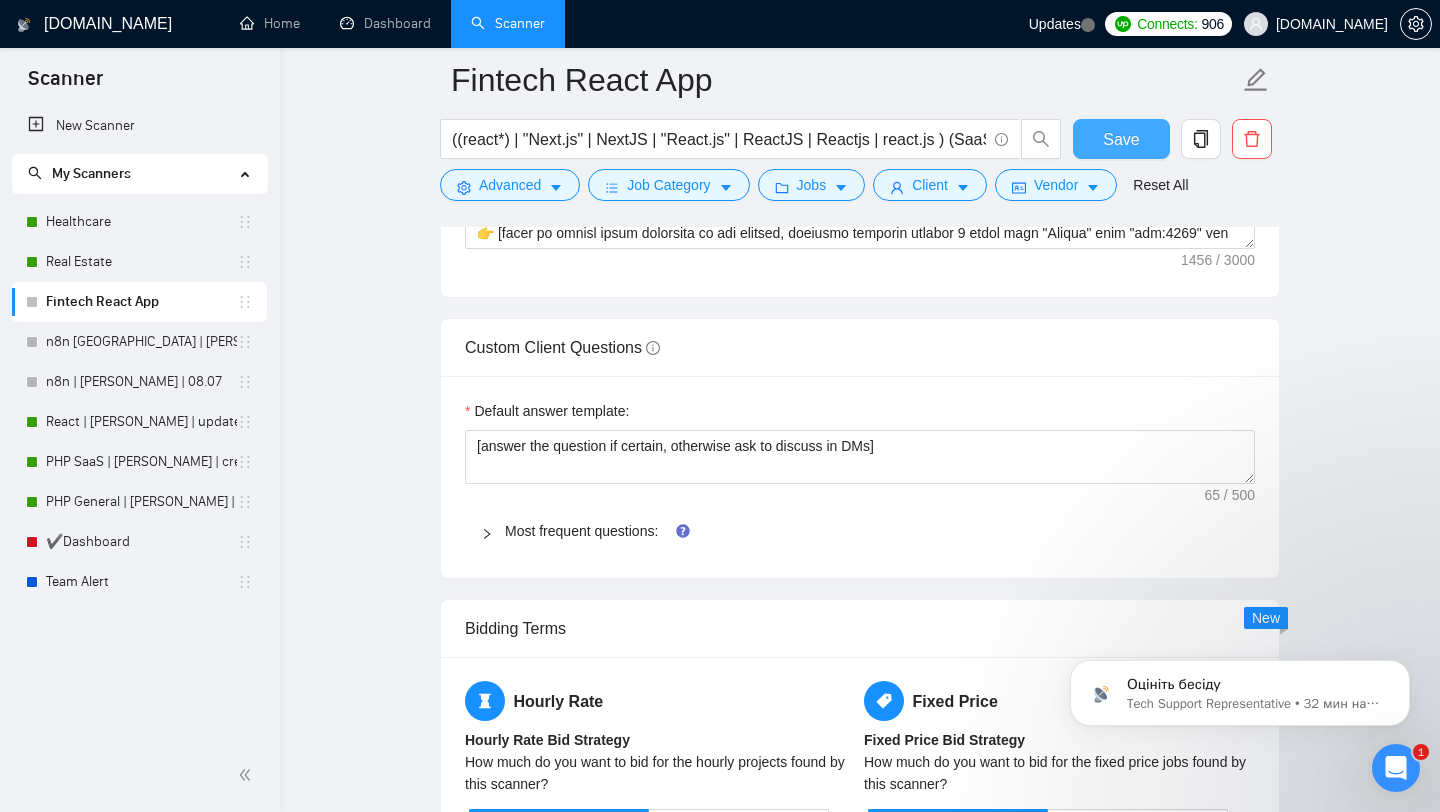 scroll, scrollTop: 2362, scrollLeft: 0, axis: vertical 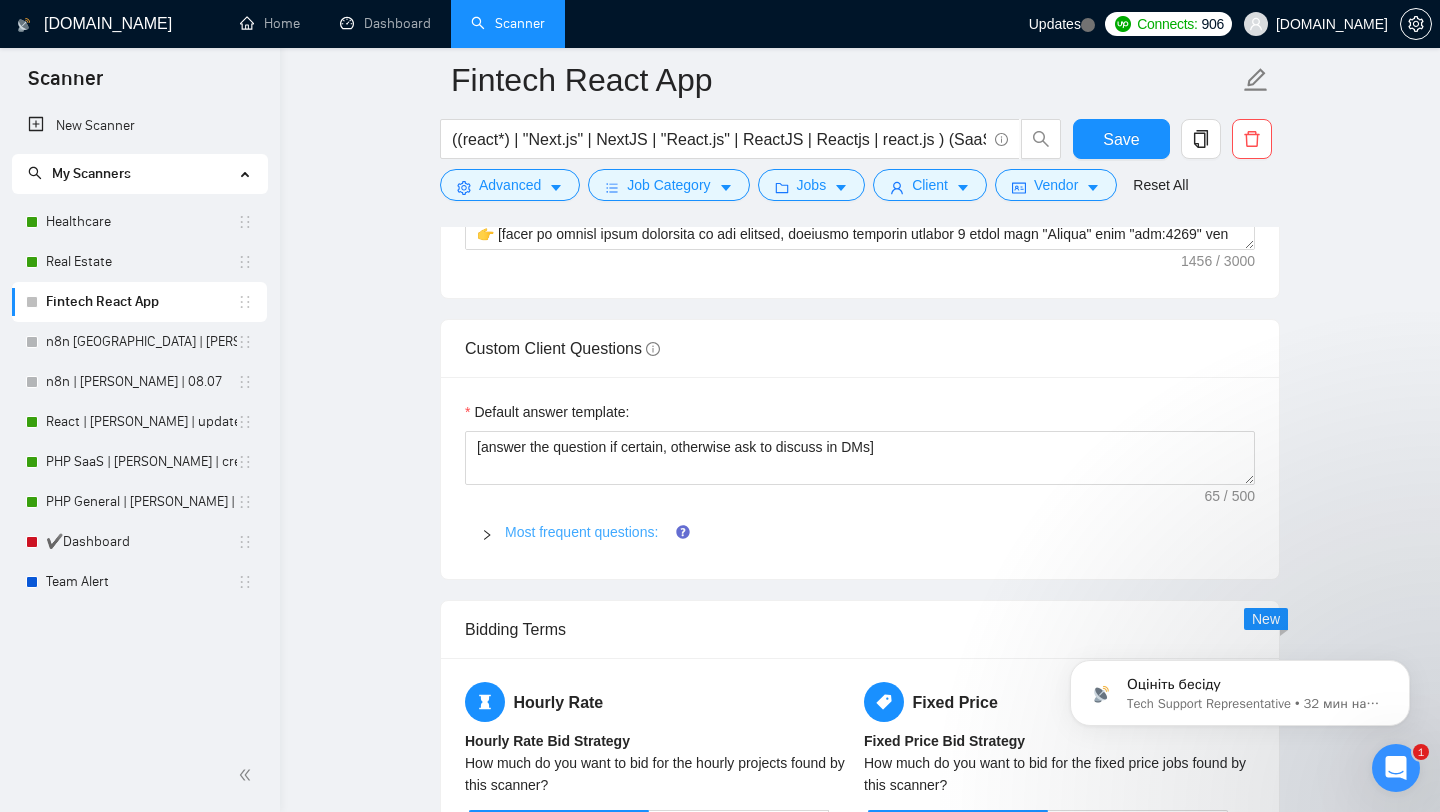 click on "Most frequent questions:" at bounding box center [581, 532] 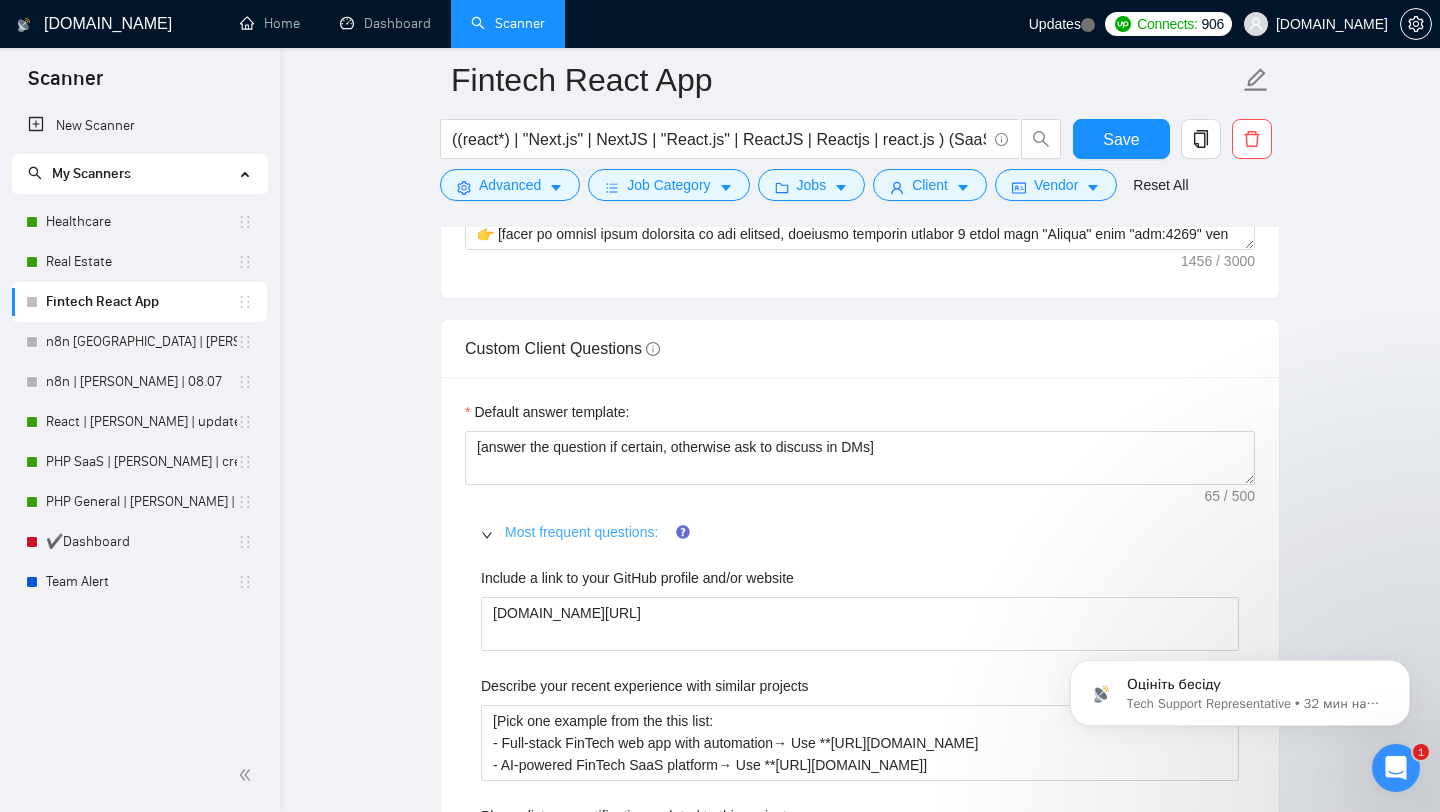 click on "Most frequent questions:" at bounding box center (581, 532) 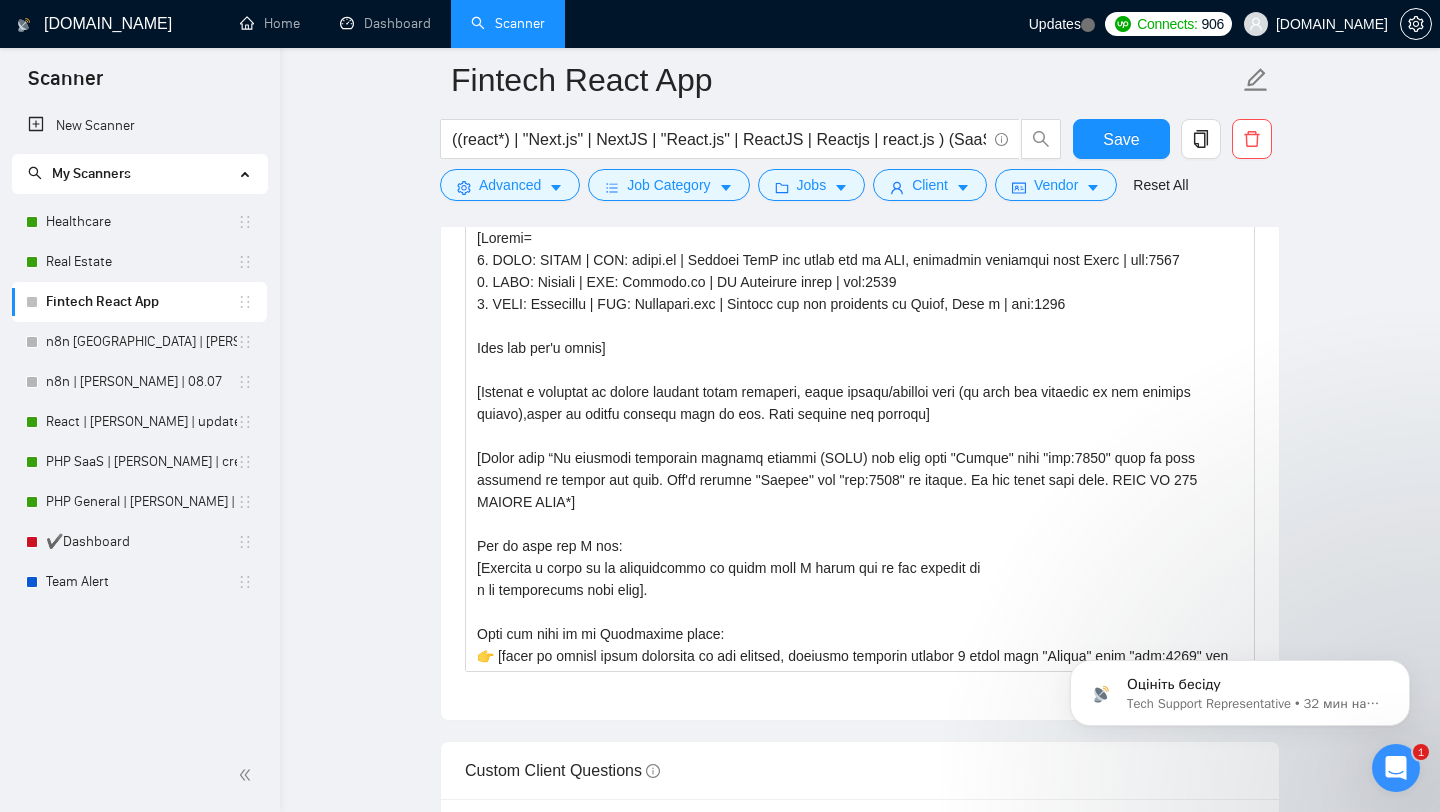 scroll, scrollTop: 1939, scrollLeft: 0, axis: vertical 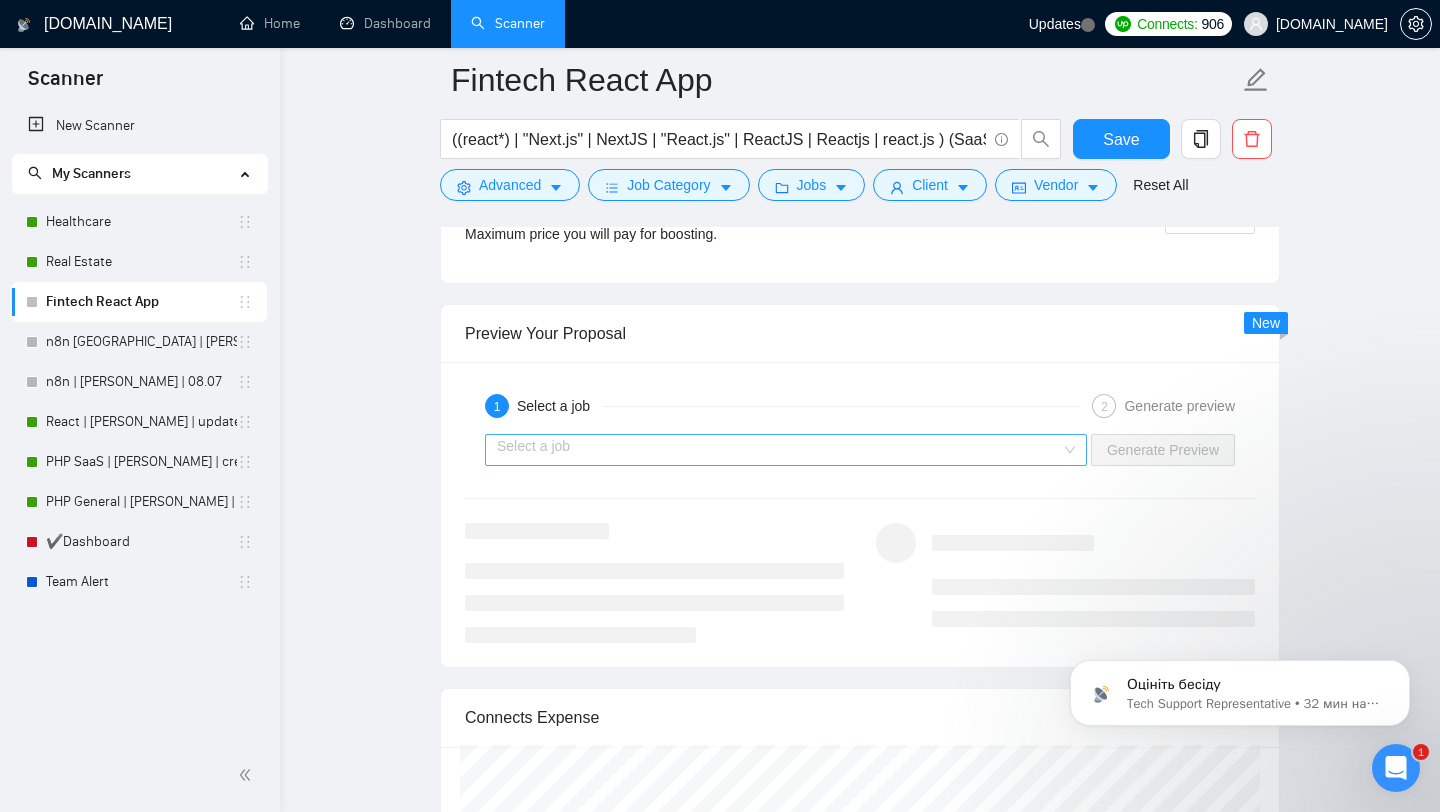 click at bounding box center [779, 450] 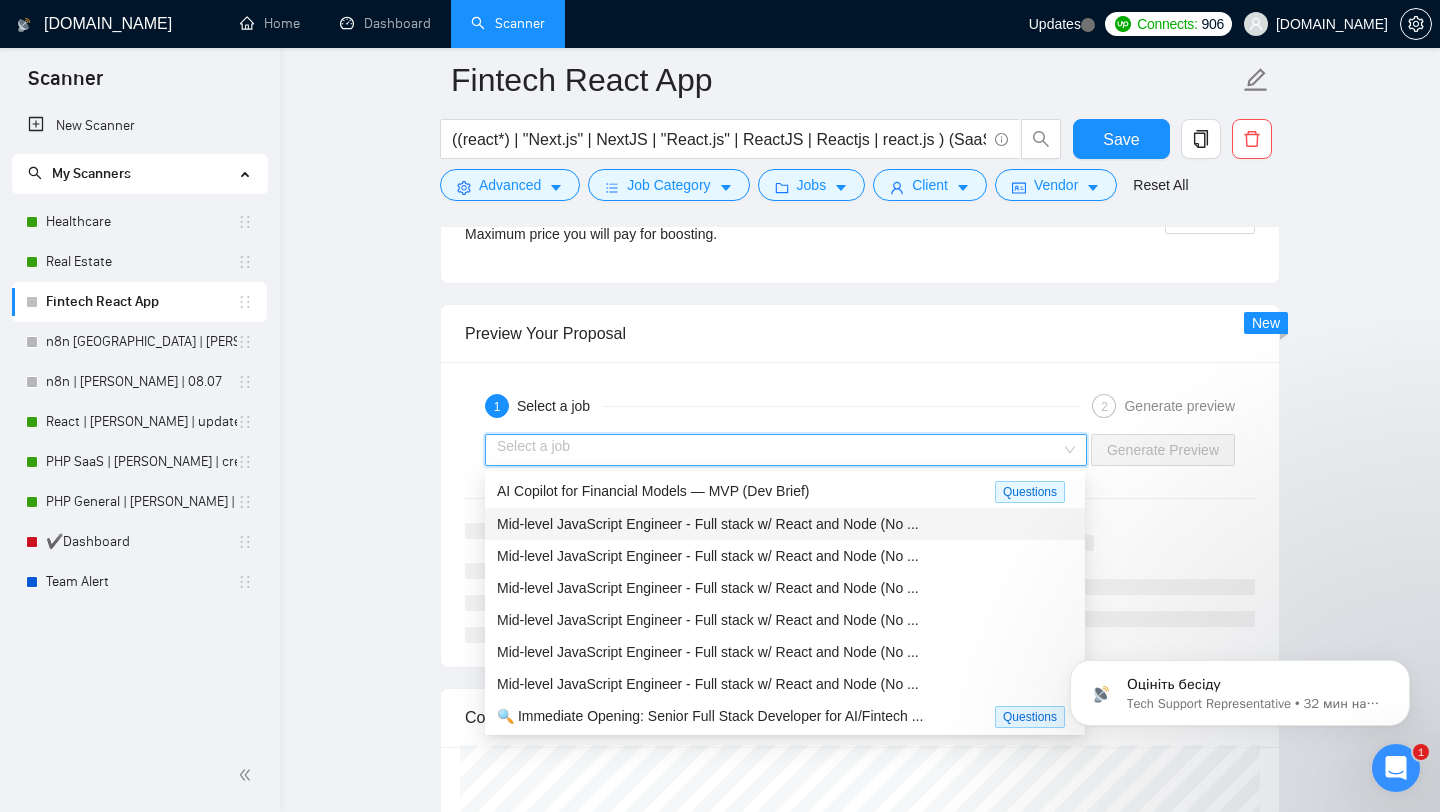 click on "Mid-level JavaScript Engineer - Full stack w/ React and Node (No  ..." at bounding box center (708, 524) 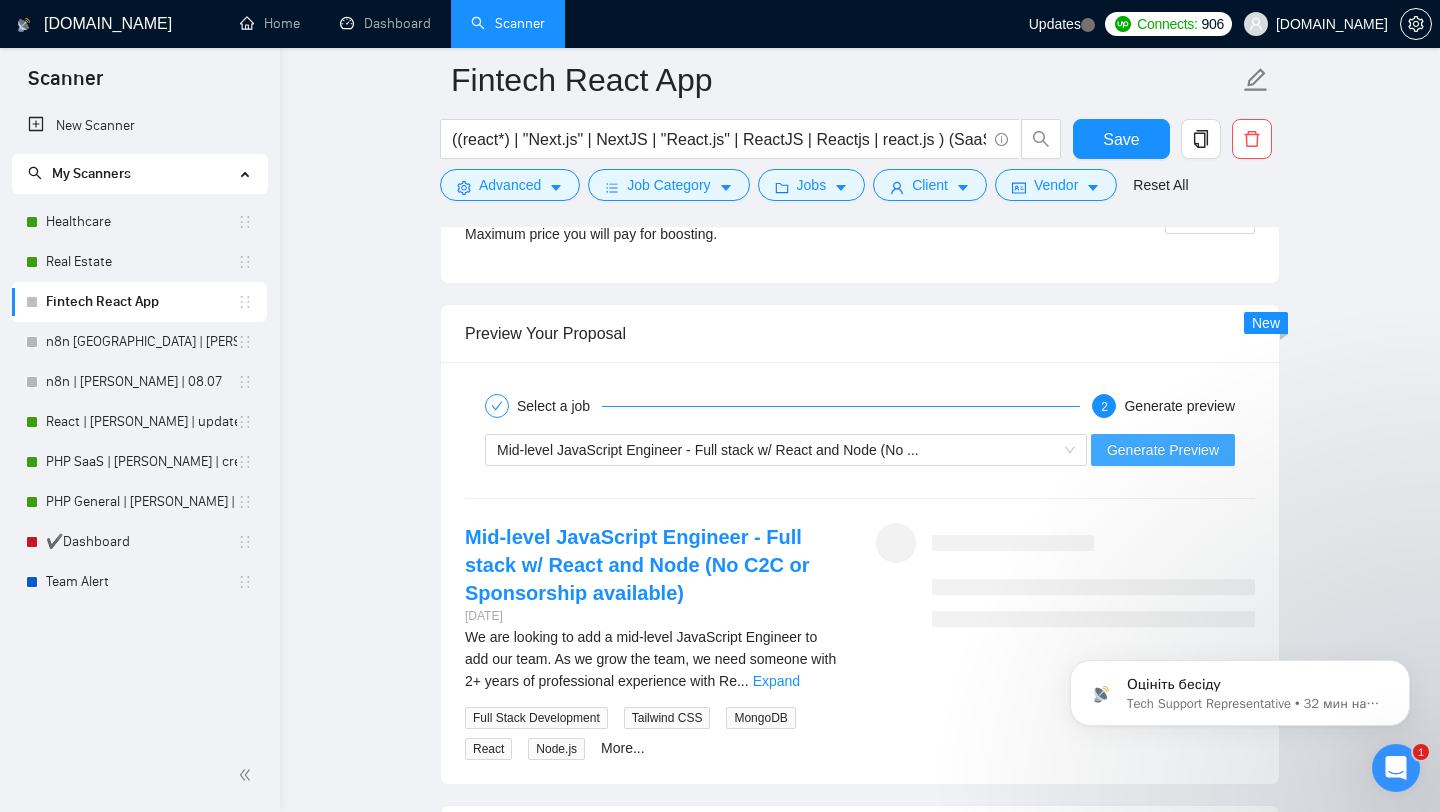 click on "Generate Preview" at bounding box center [1163, 450] 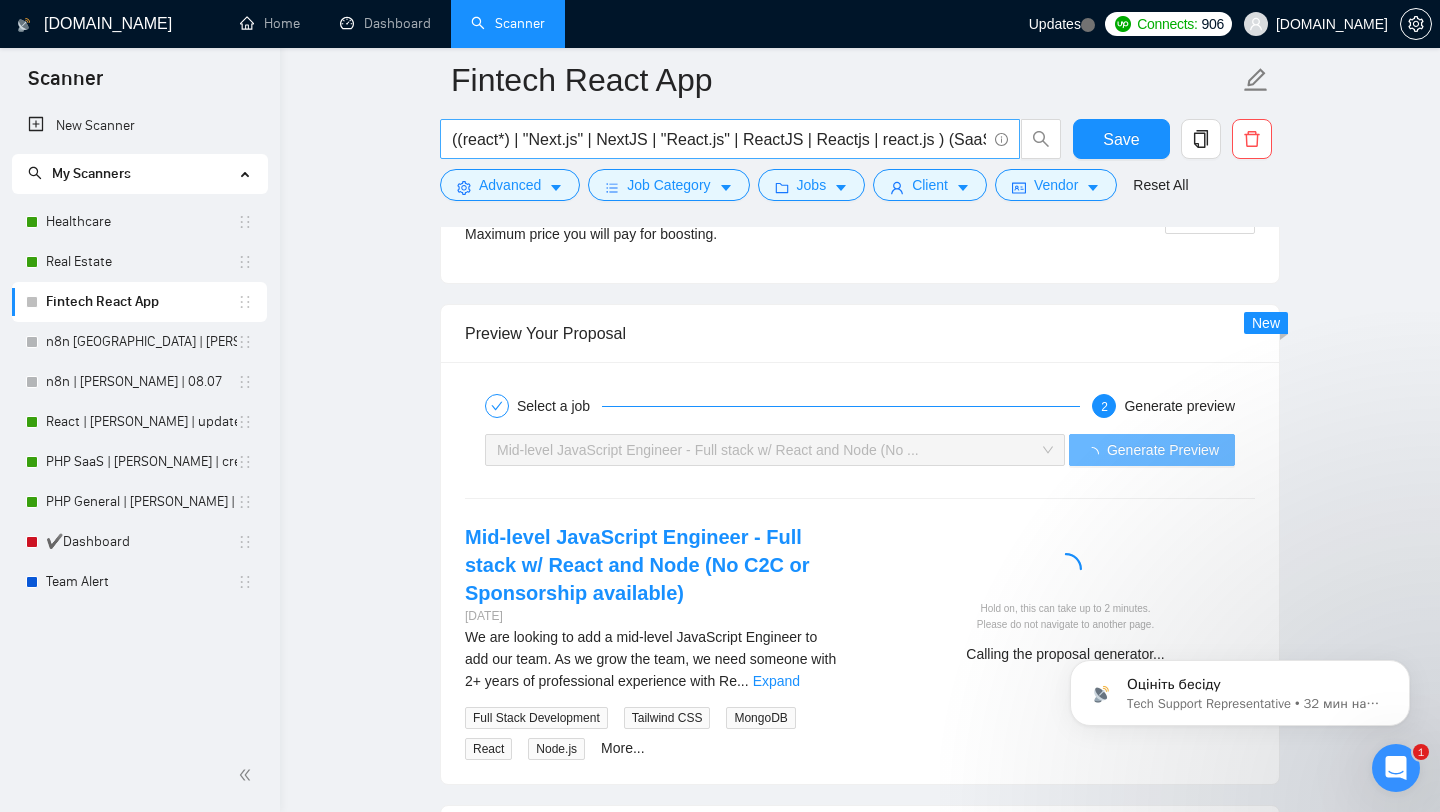 click on "((react*) | "Next.js" | NextJS | "React.js" | ReactJS | Reactjs | react.js ) (SaaS | Platform | (App*) | "Web App")  (Fintech | Finance | Bank* | Money | Wealth | Savigs | Budgeting | Investment | )" at bounding box center [719, 139] 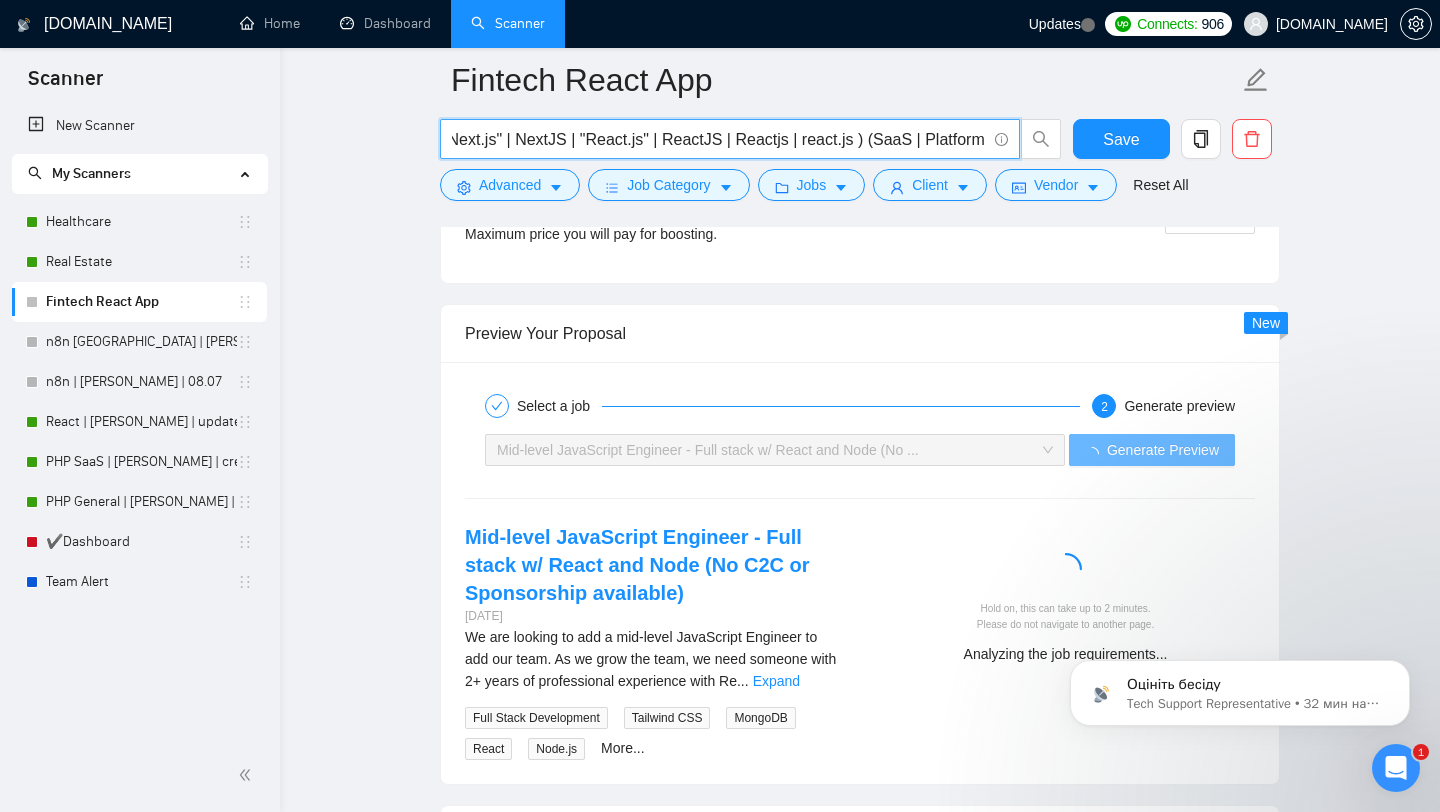 scroll, scrollTop: 0, scrollLeft: 0, axis: both 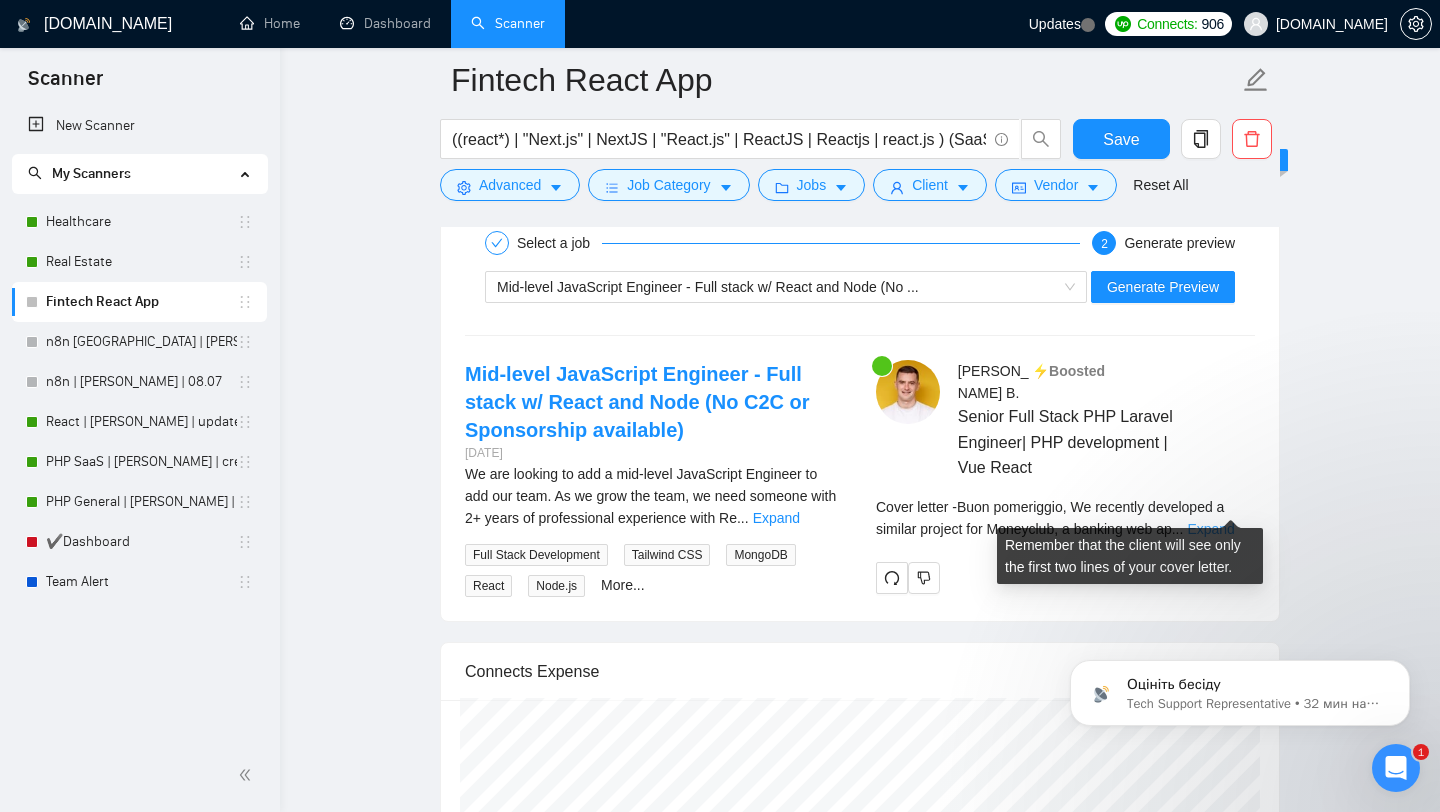 click on "Expand" at bounding box center (1210, 529) 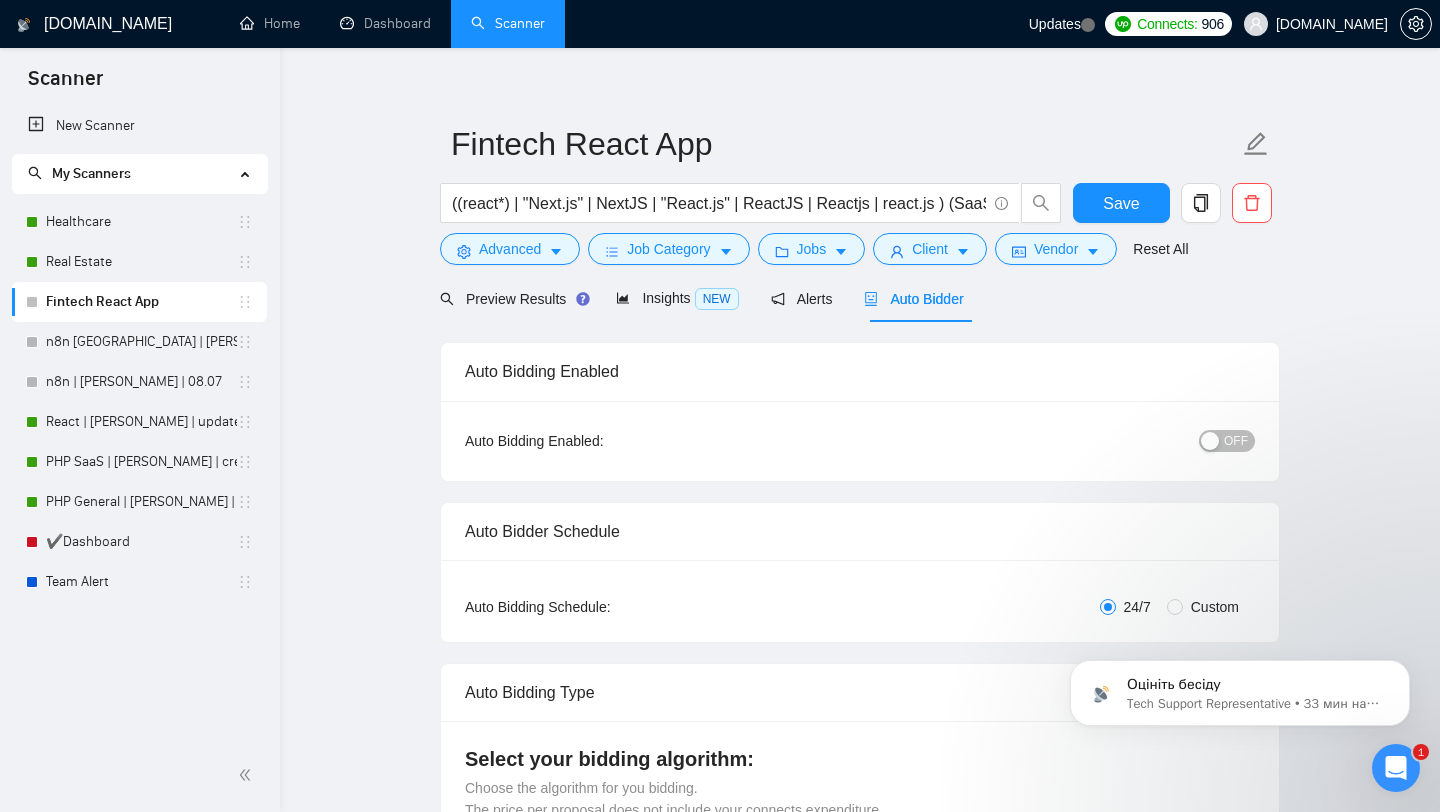 scroll, scrollTop: 0, scrollLeft: 0, axis: both 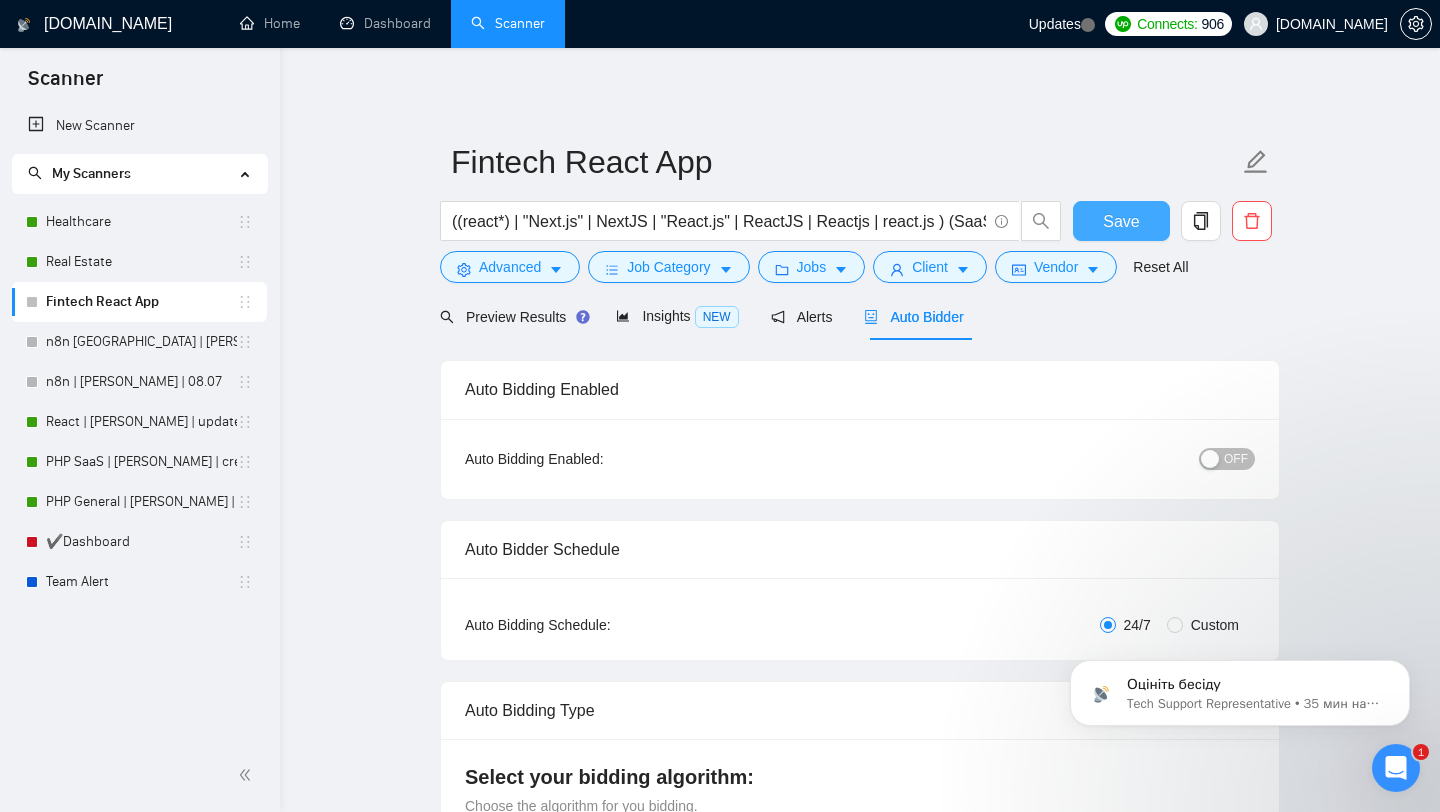 click on "Save" at bounding box center [1121, 221] 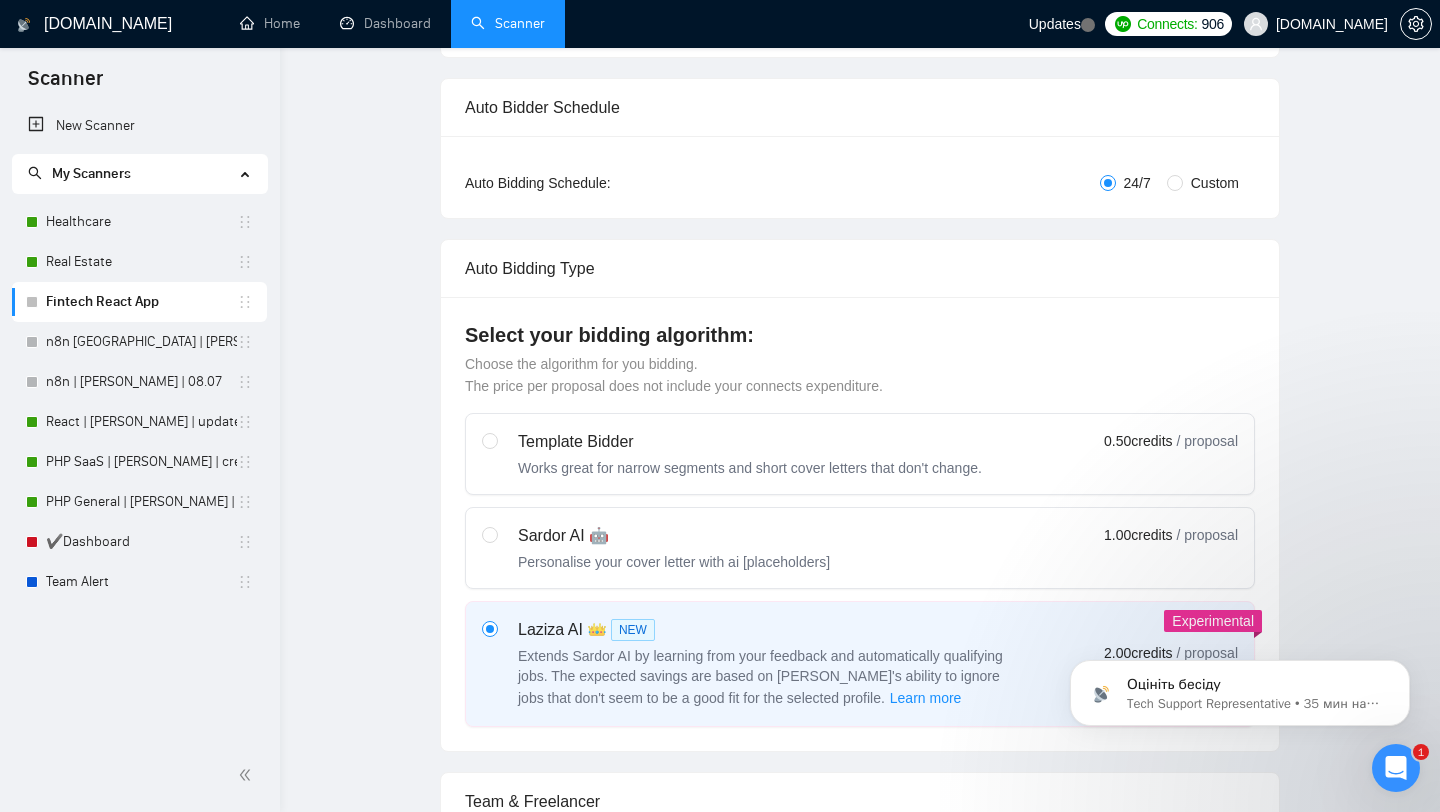 scroll, scrollTop: 0, scrollLeft: 0, axis: both 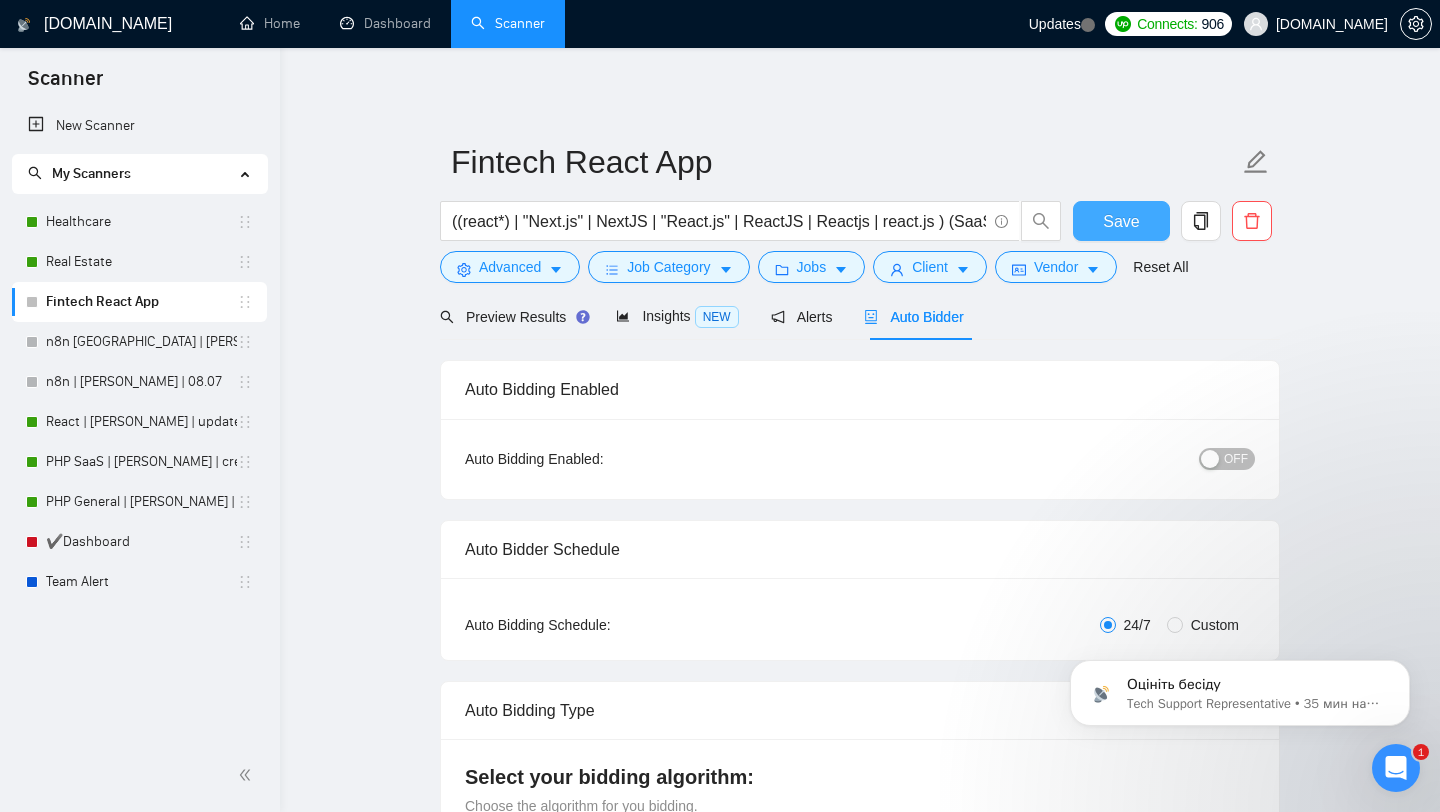 type 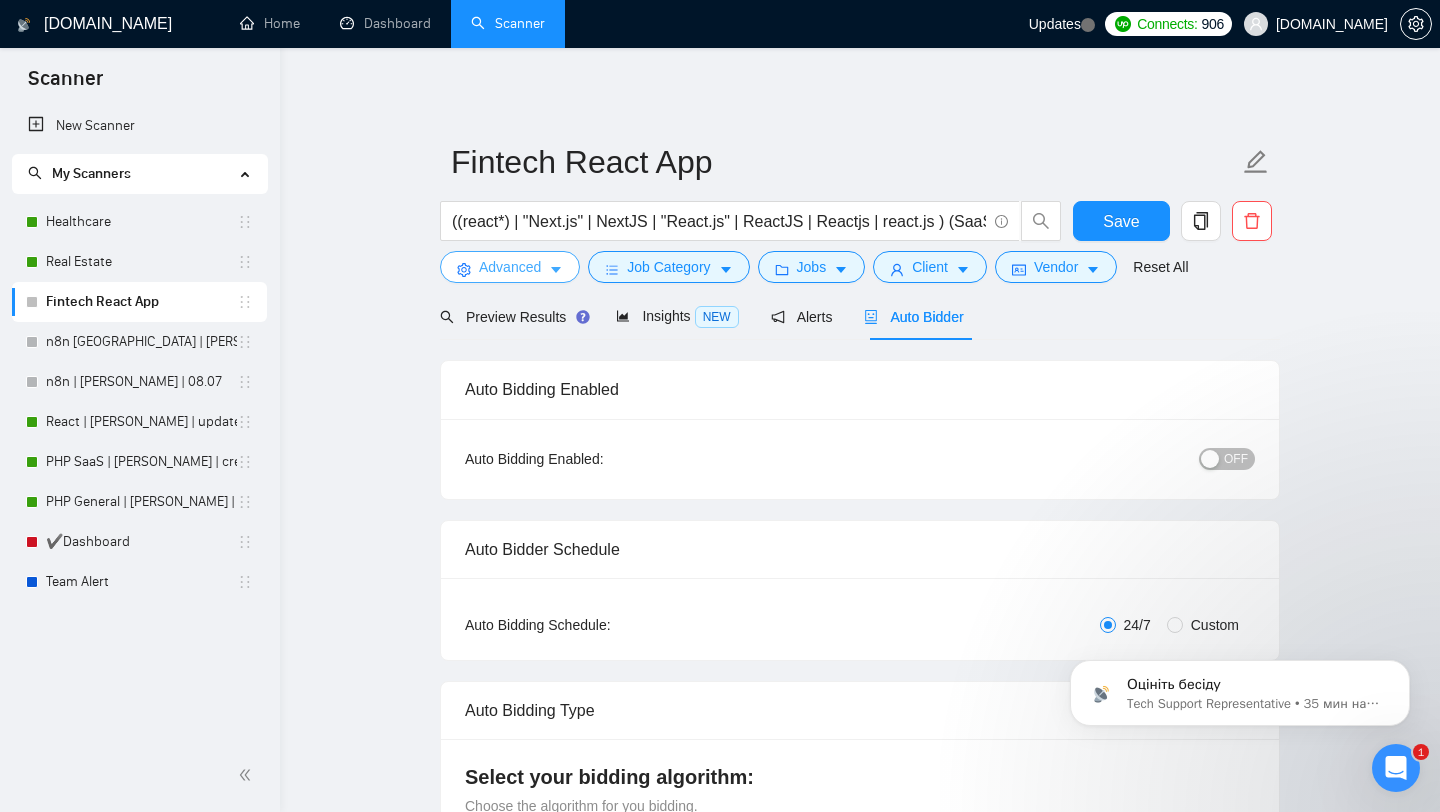 click on "Advanced" at bounding box center [510, 267] 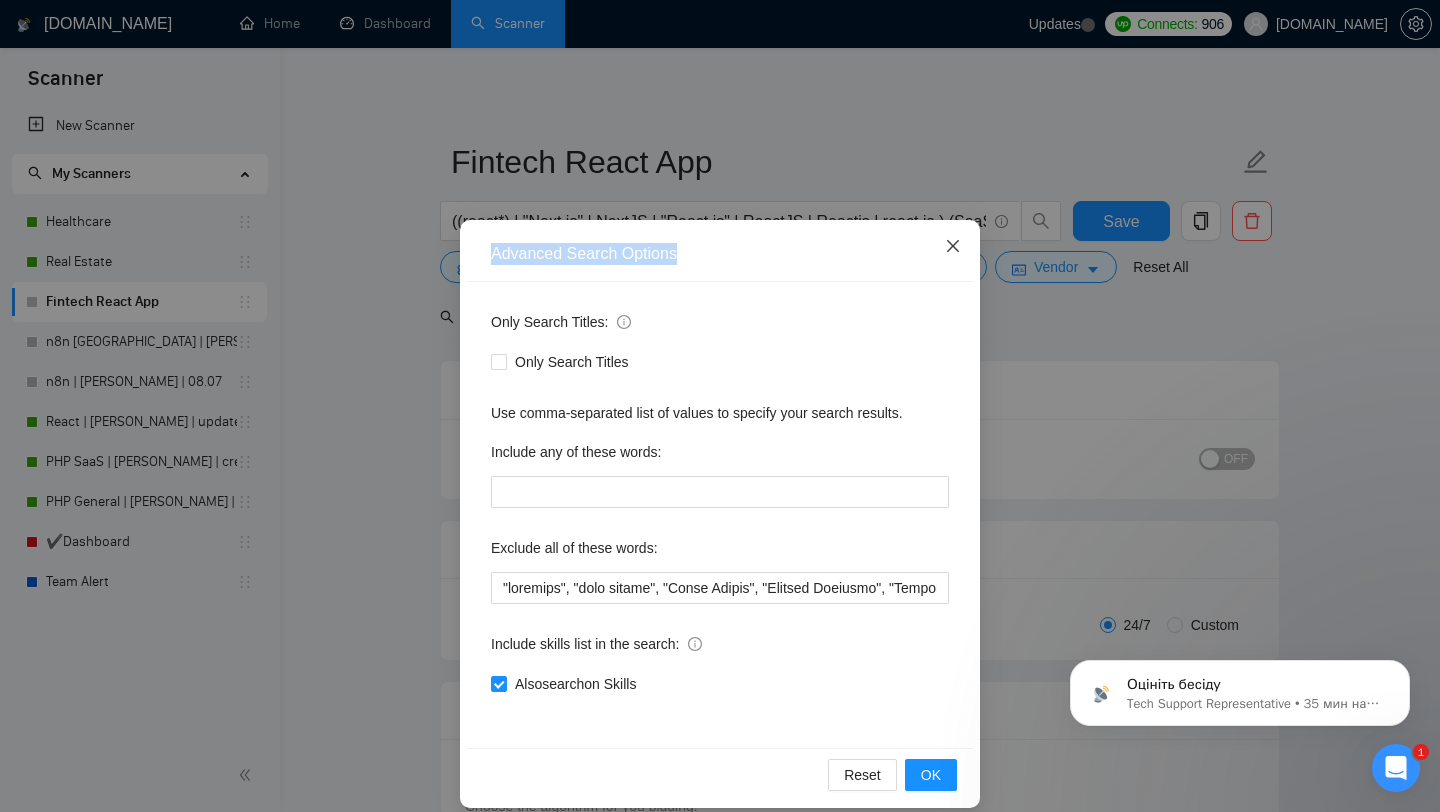 click on "Advanced Search Options Only Search Titles:   Only Search Titles Use comma-separated list of values to specify your search results. Include any of these words: Exclude all of these words: Include skills list in the search:   Also  search  on Skills Reset OK" at bounding box center (720, 514) 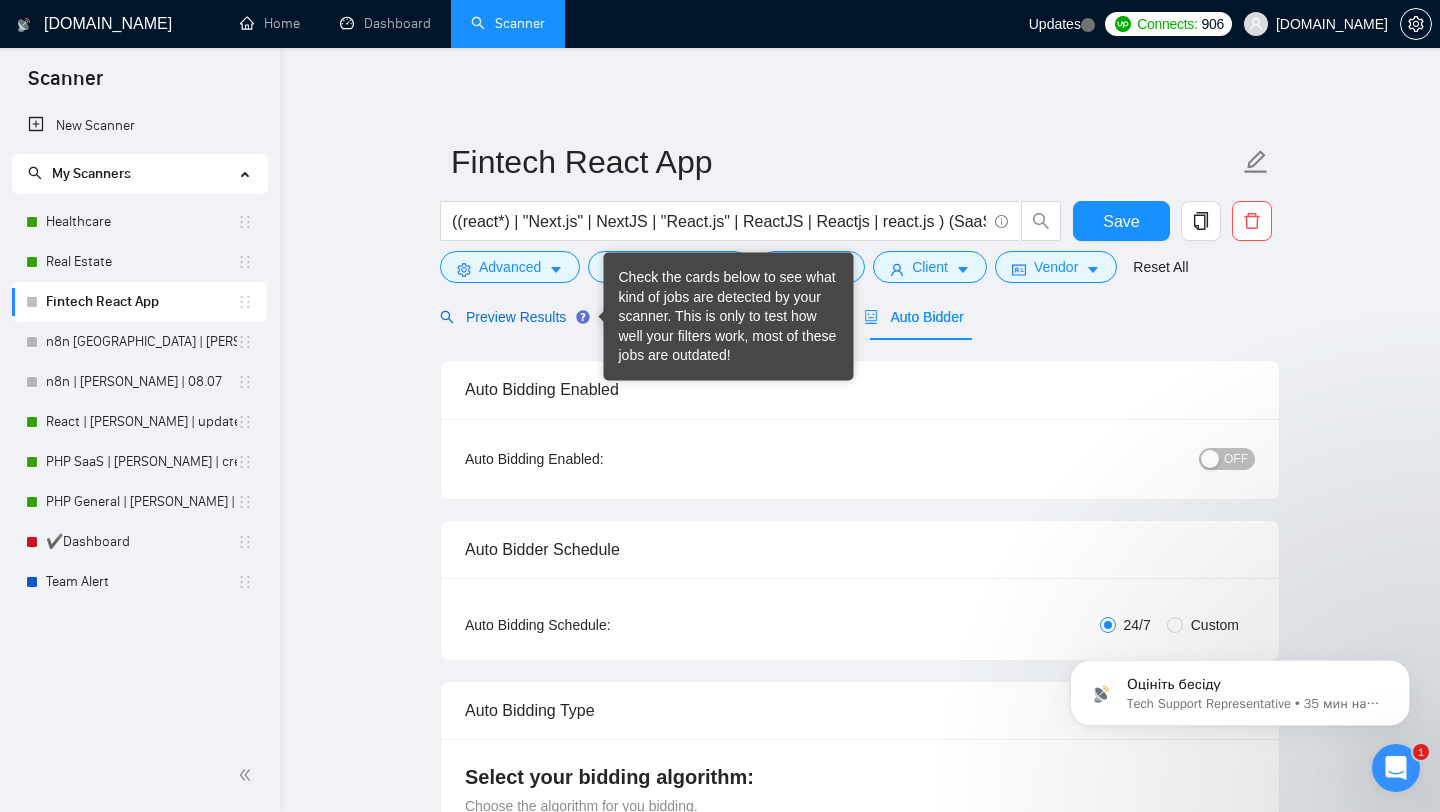 click on "Preview Results" at bounding box center [512, 317] 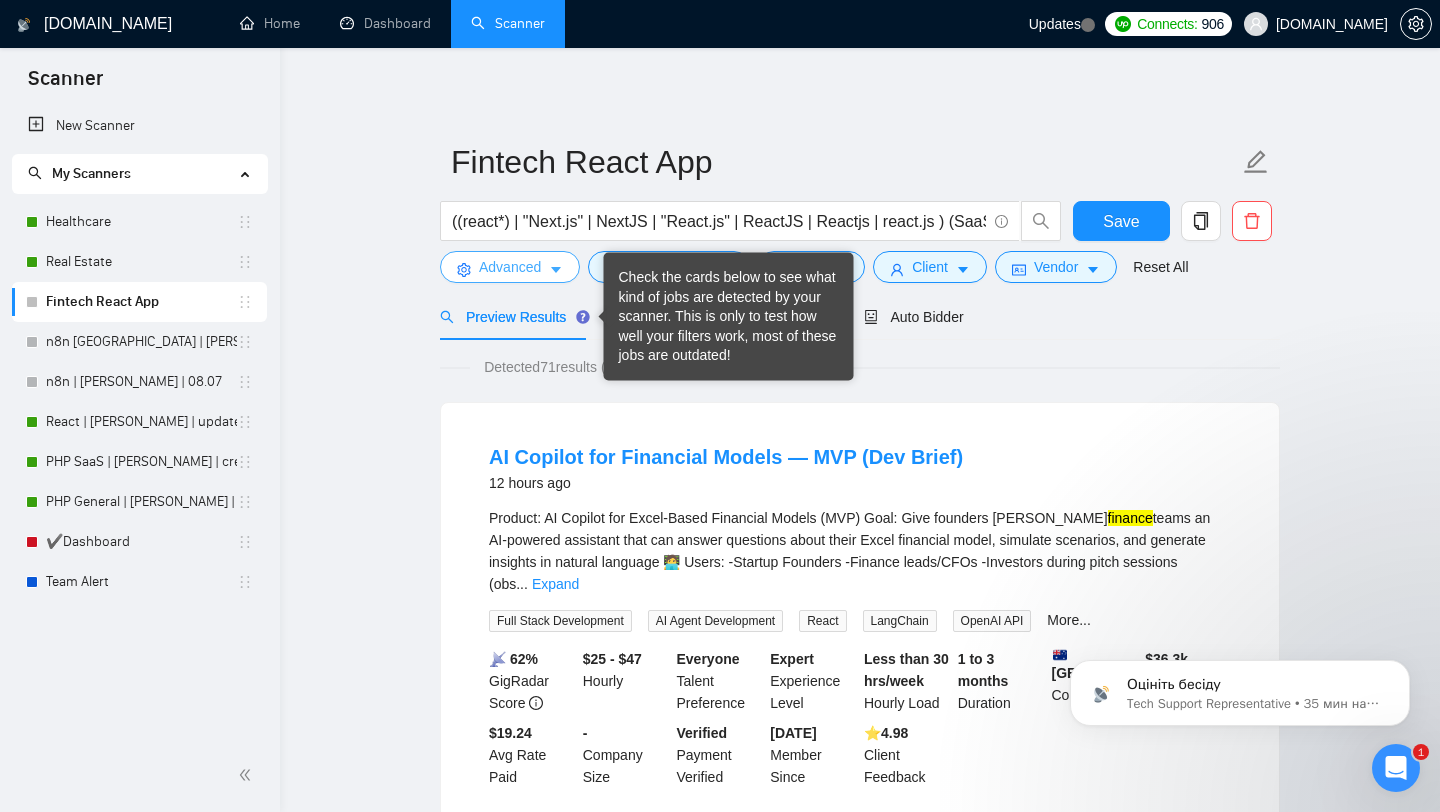 click on "Advanced" at bounding box center [510, 267] 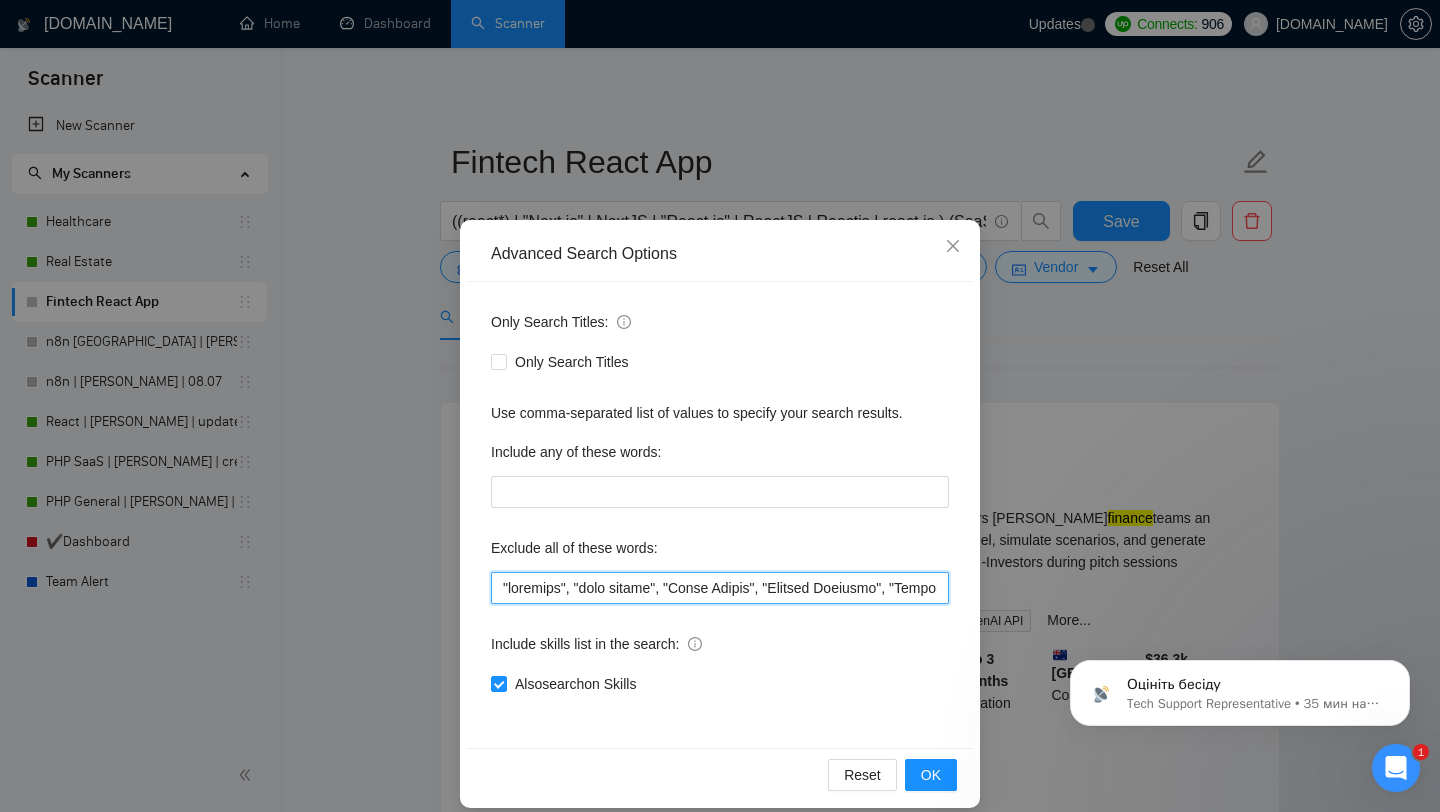 click at bounding box center [720, 588] 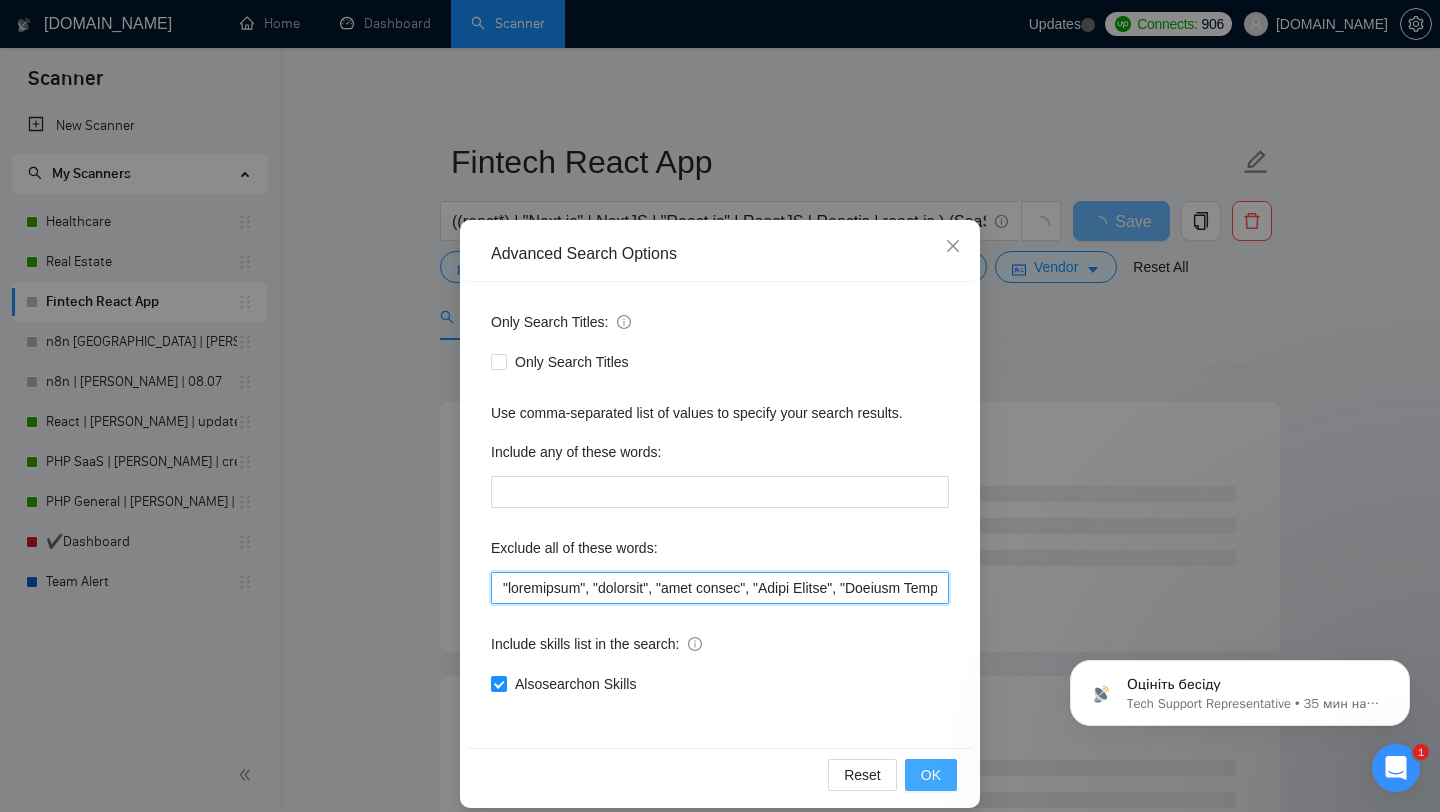 type on ""healthcare", "hospital", "real estate", "React Native", "Russian Speaking", "Marine CRM", "[DOMAIN_NAME]", ".NET", "live coaching sessions", (Bubble*), (Tutor*), (Consult*), "Freelancers Only", "Not looking to work with agencies", "QA Engineer Needed", "Go-To-Market engineer", "GTM", (mentor*), "DO not reach out if you're an agency.", "no agency", (Coach*), "Game Developer", "outbound operator", "teach", (teach*), "Facebook Ads Specialist", "Advanced Squarespace", "wordpress", "flutter", "Webflow", "Web flow", "web3", "web 3", "blockchain", "Chrome Extension", "drupal", "content writing", "article", "blog writing", "shopify", "webflow", "google ads", "no agencies", "do not apply if you are agency", "russian", "bubble", "no teams", "wix", "crypto", "Ionic", "ServiceNow", "[PERSON_NAME] Software CRM", "SMS Chatbot", "Gaming software", "Cassino", "Casino", "WebGL", "Xamarin", "WordPress", "Word Press", "Adalo Developer", "Live kit", Livekit, "Golang", "DO NOT APPLY IF YOU ARE AN AGENCY", "GSM Emulator", "Joomla", "HTML T..." 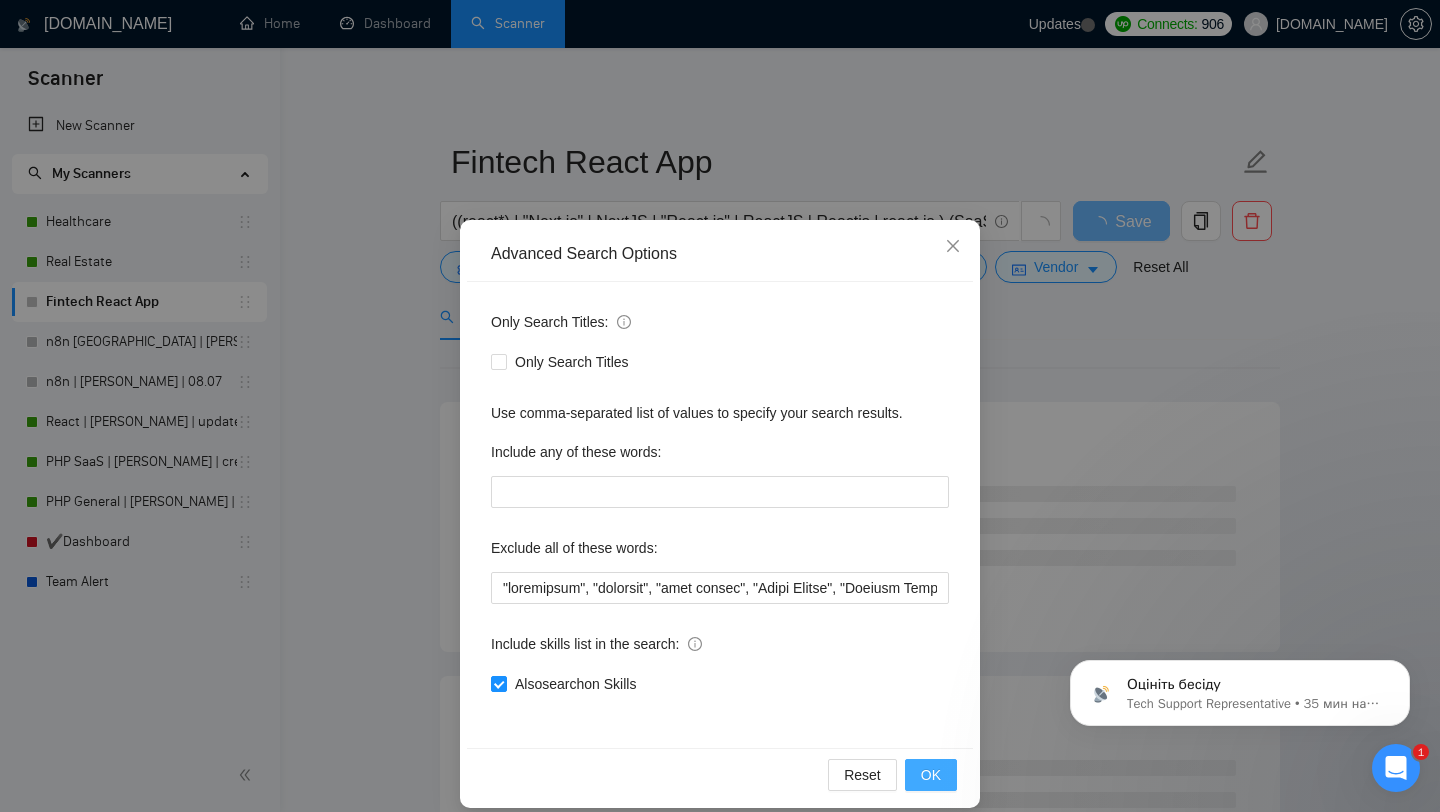 click on "OK" at bounding box center (931, 775) 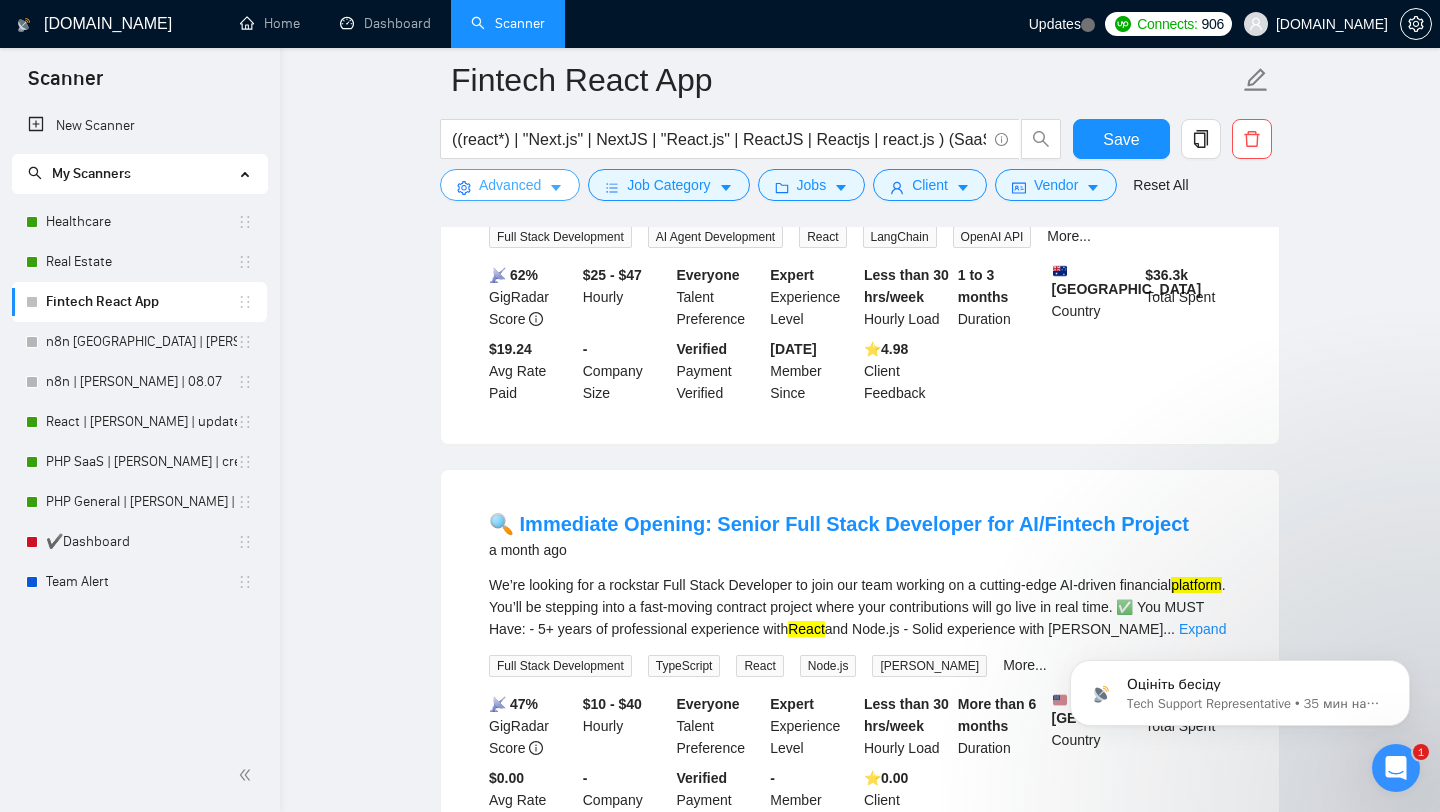 scroll, scrollTop: 0, scrollLeft: 0, axis: both 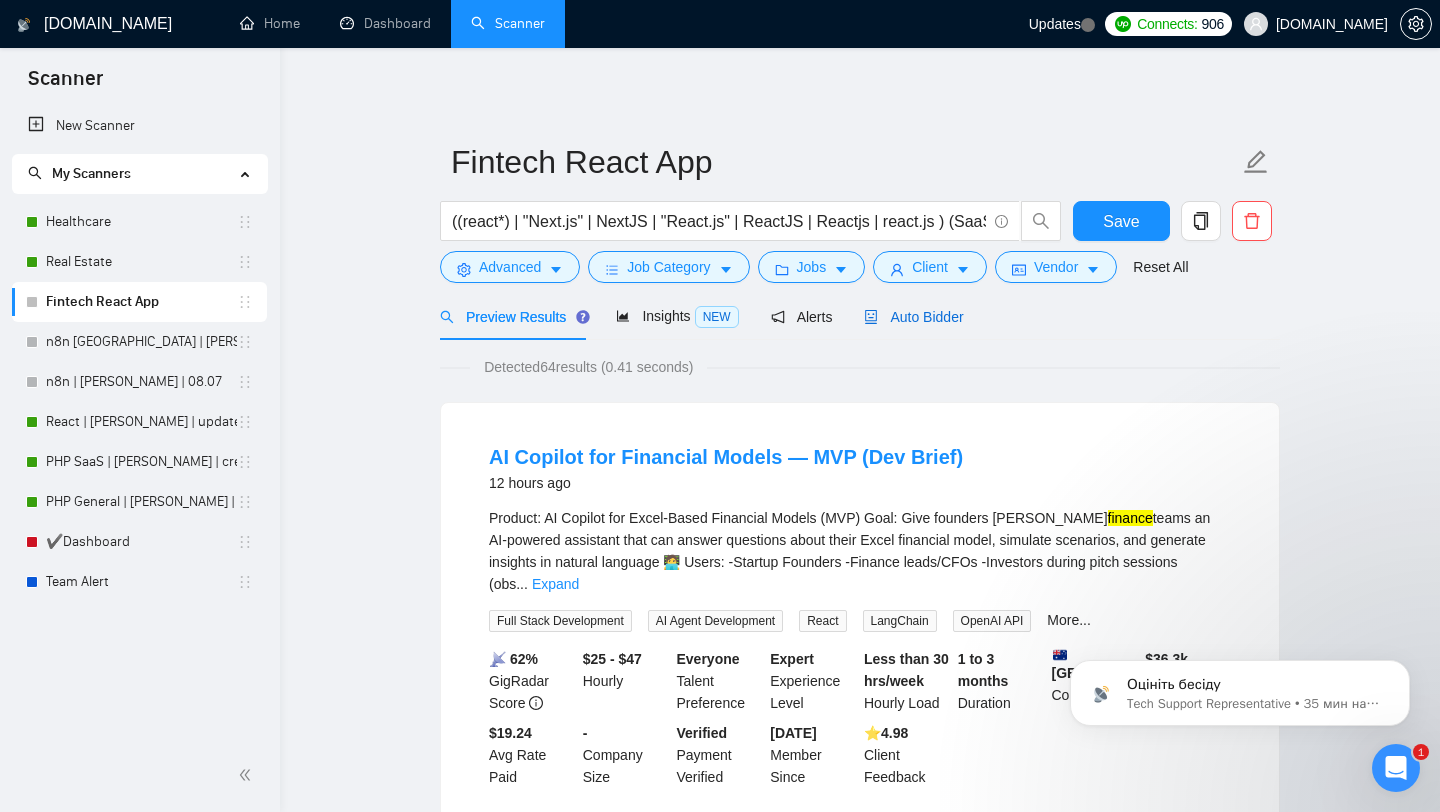 click on "Auto Bidder" at bounding box center (913, 317) 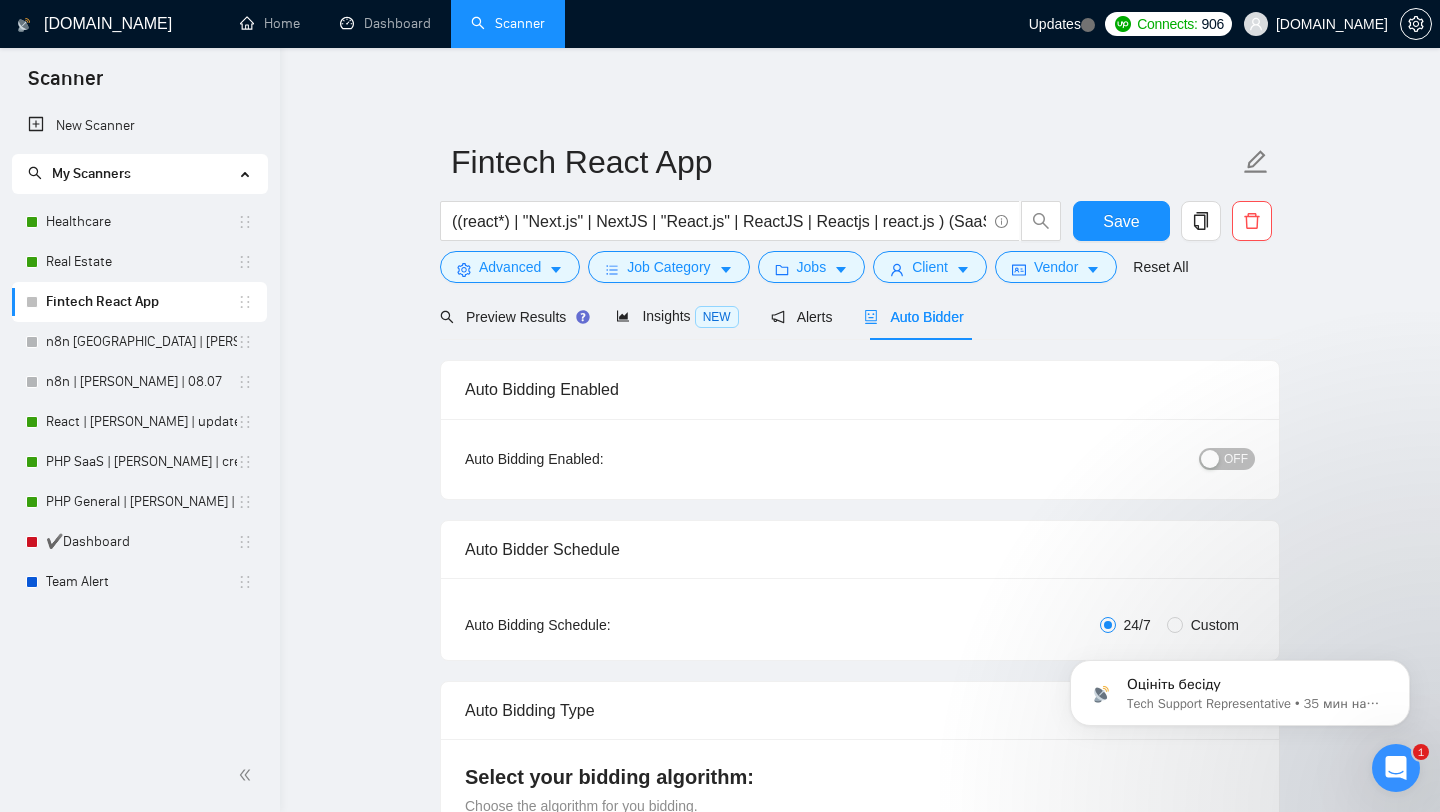 click on "OFF" at bounding box center (1236, 459) 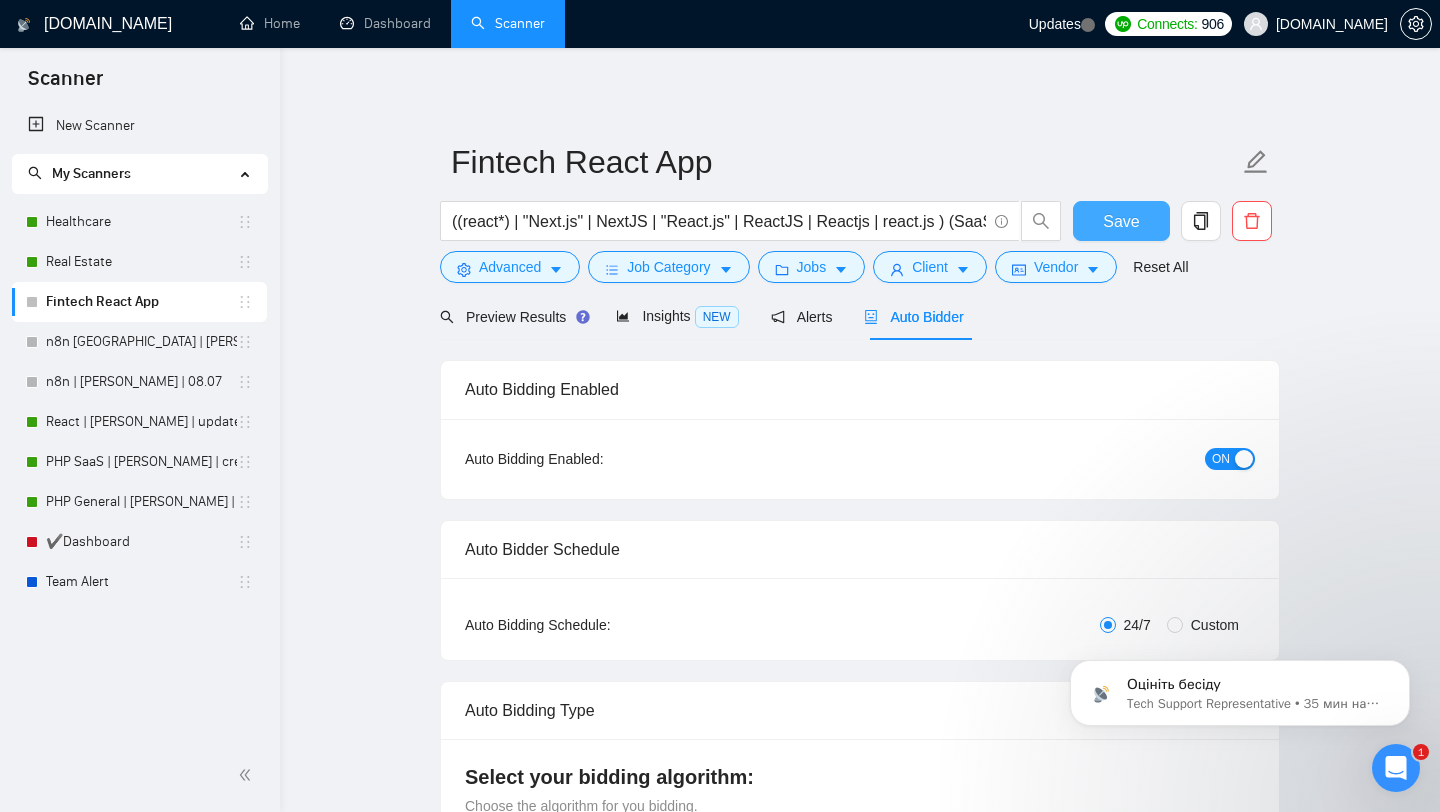 click on "Save" at bounding box center (1121, 221) 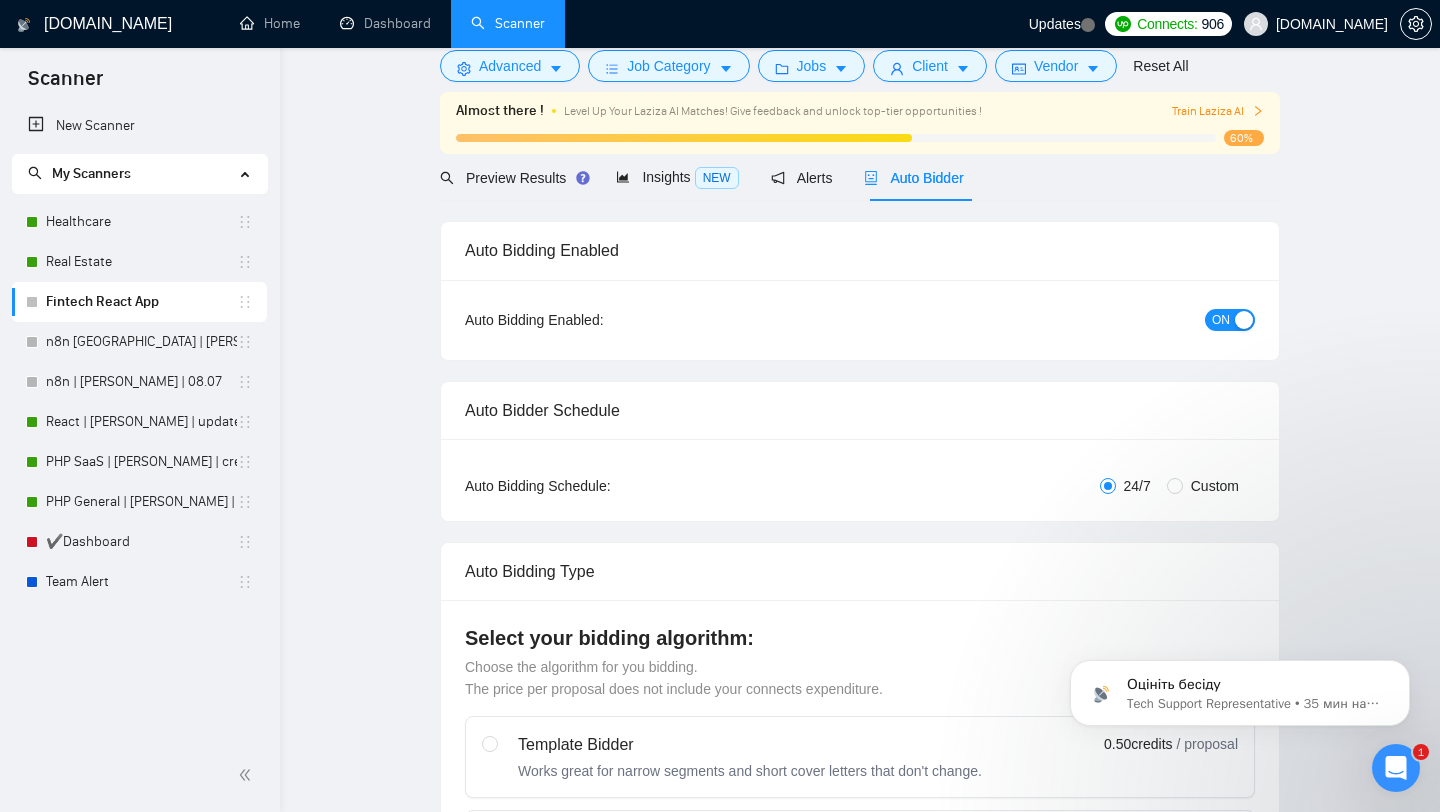 scroll, scrollTop: 0, scrollLeft: 0, axis: both 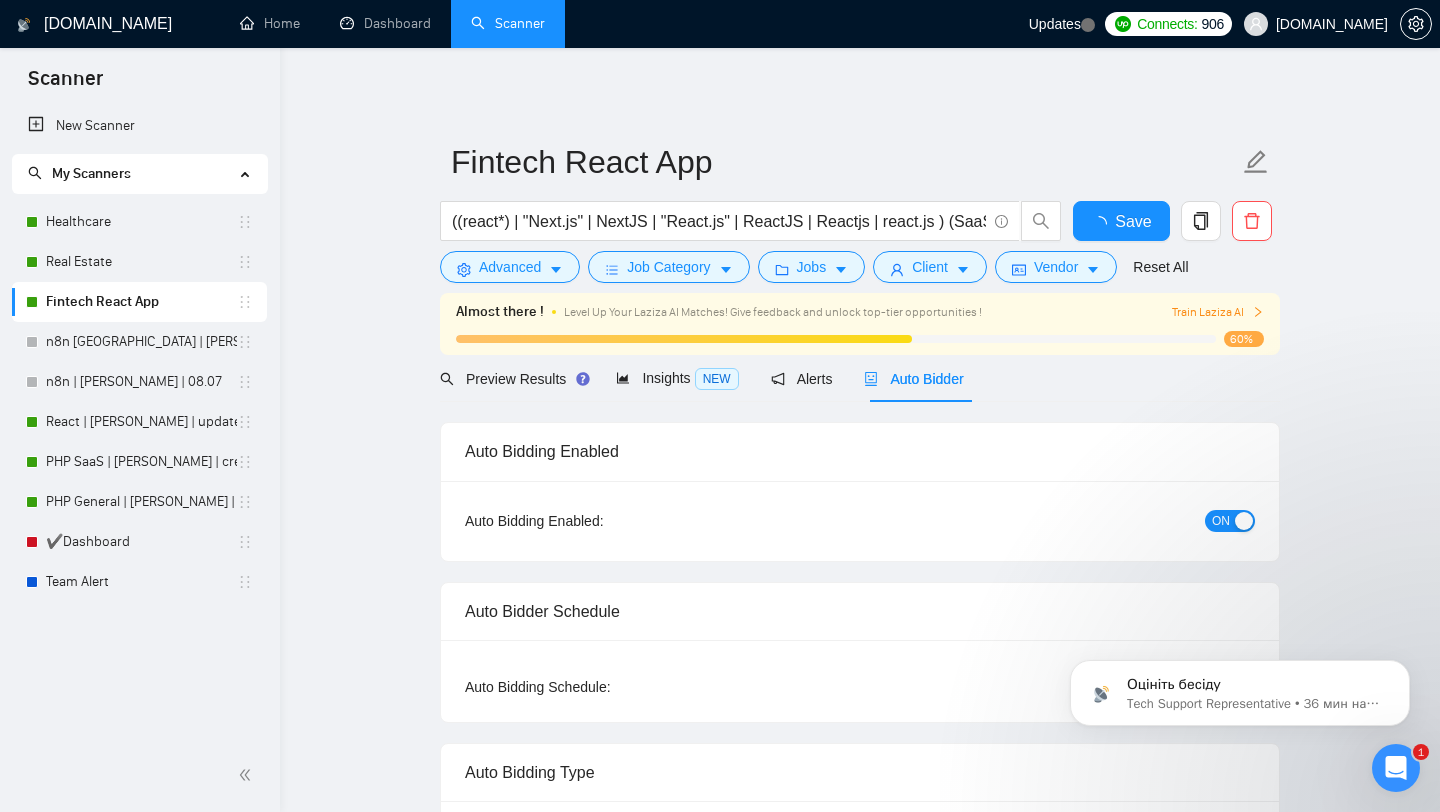type 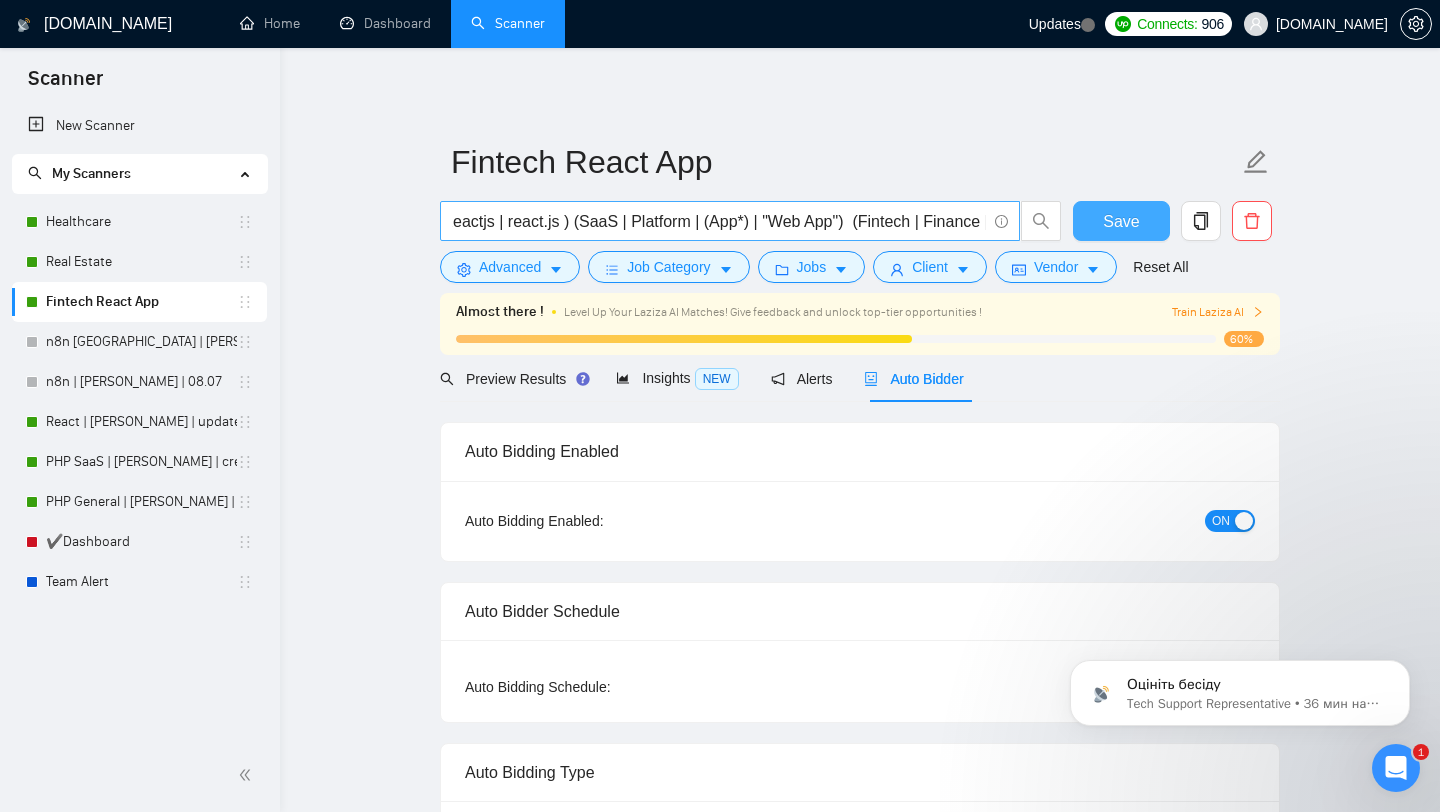scroll, scrollTop: 0, scrollLeft: 426, axis: horizontal 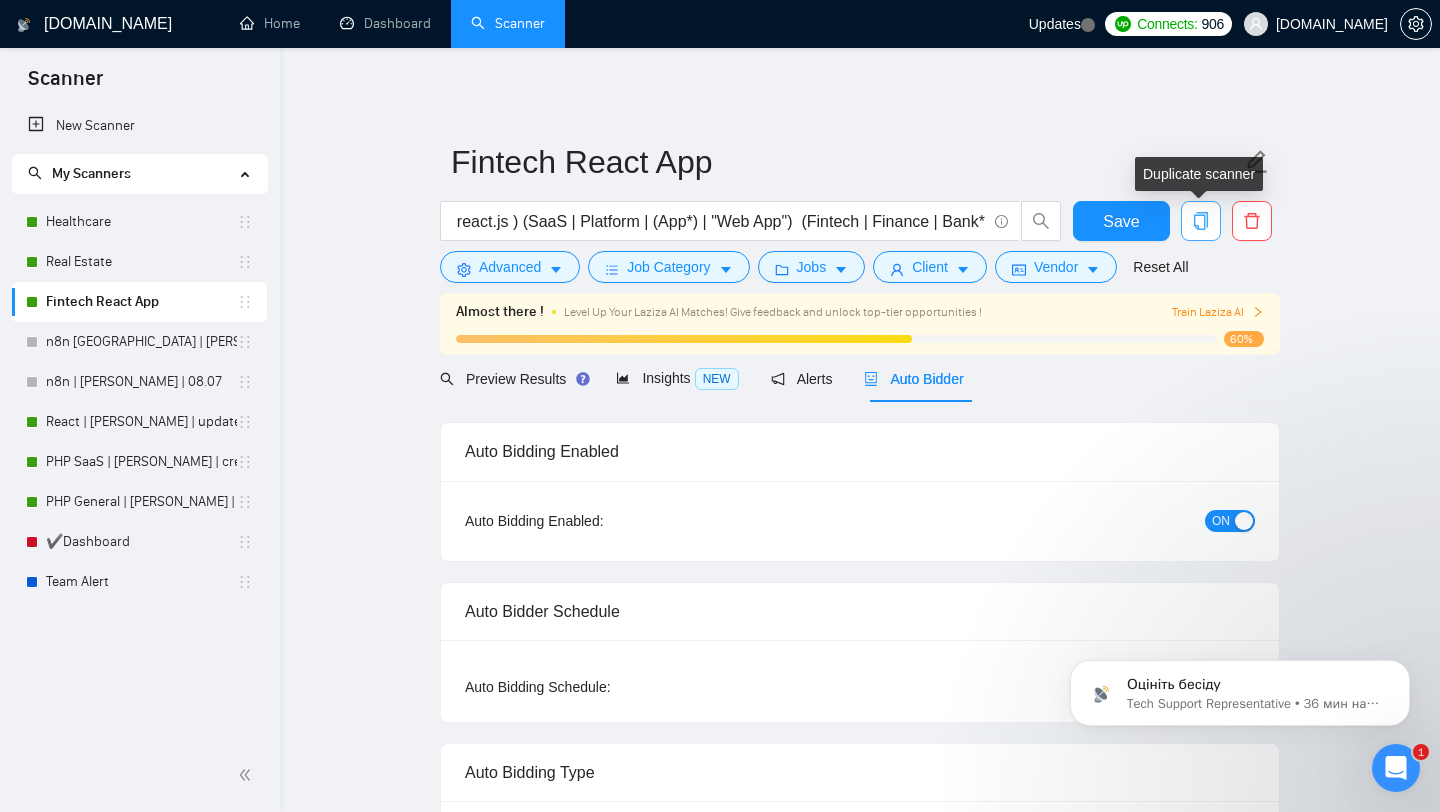click 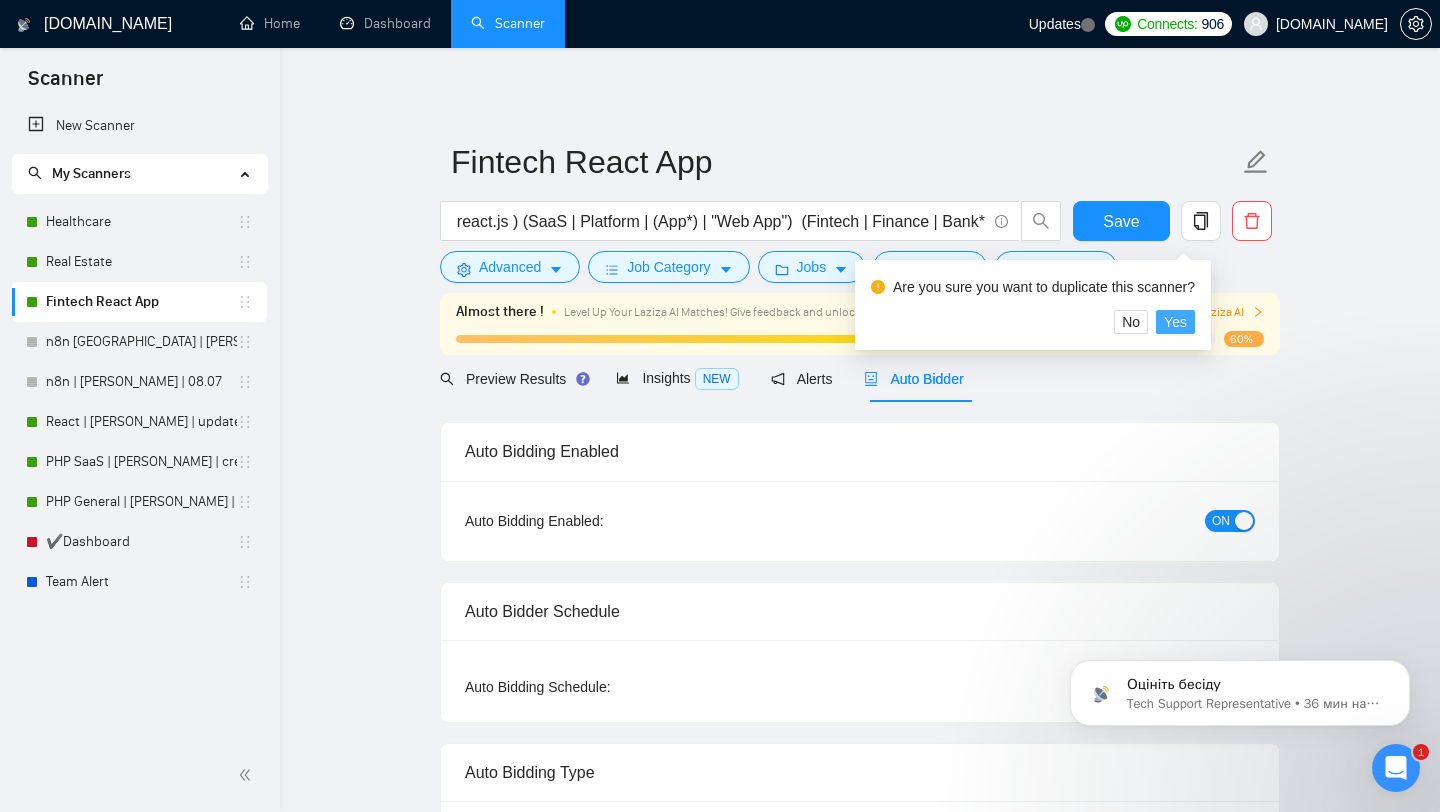 click on "Yes" at bounding box center (1175, 322) 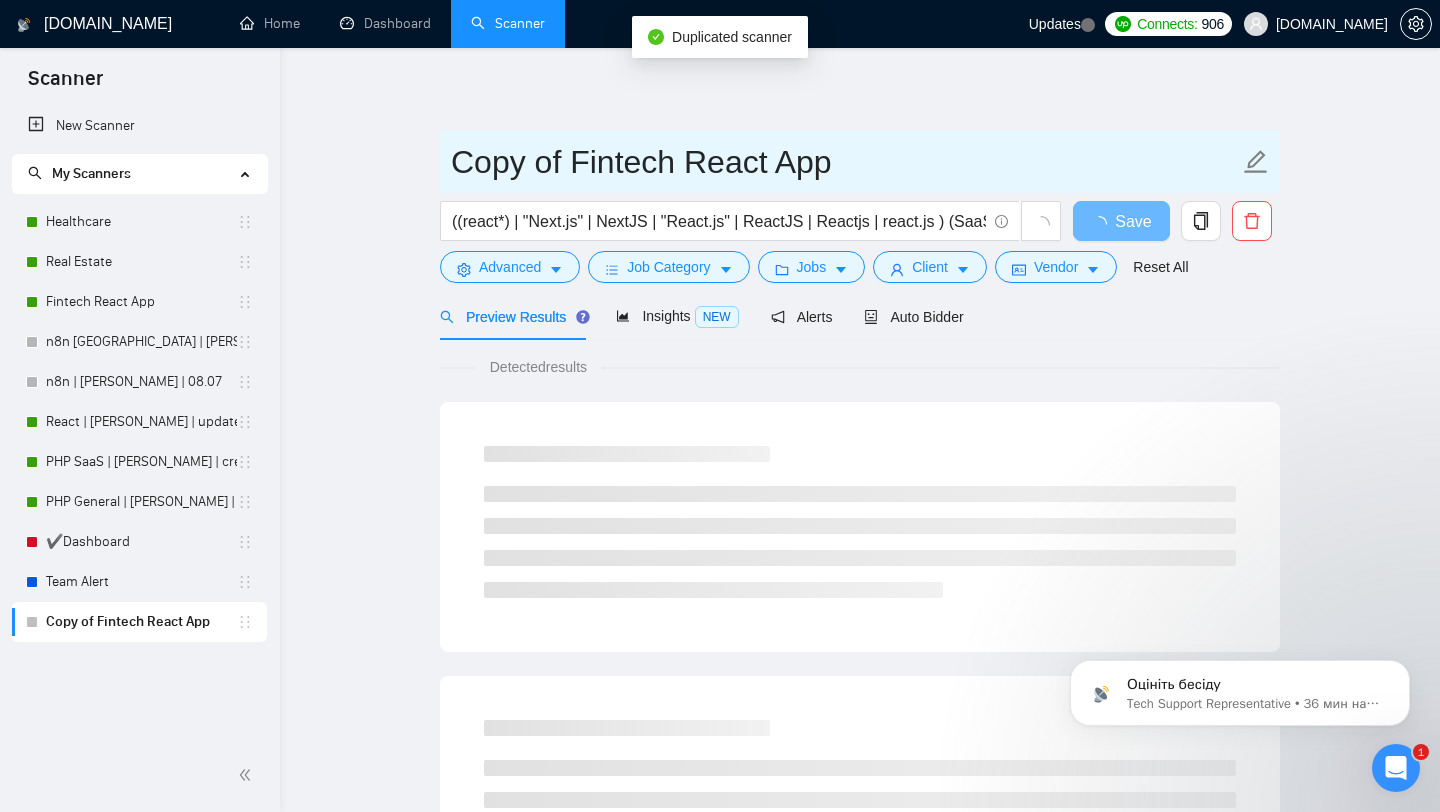 click on "Copy of Fintech React App" at bounding box center (845, 162) 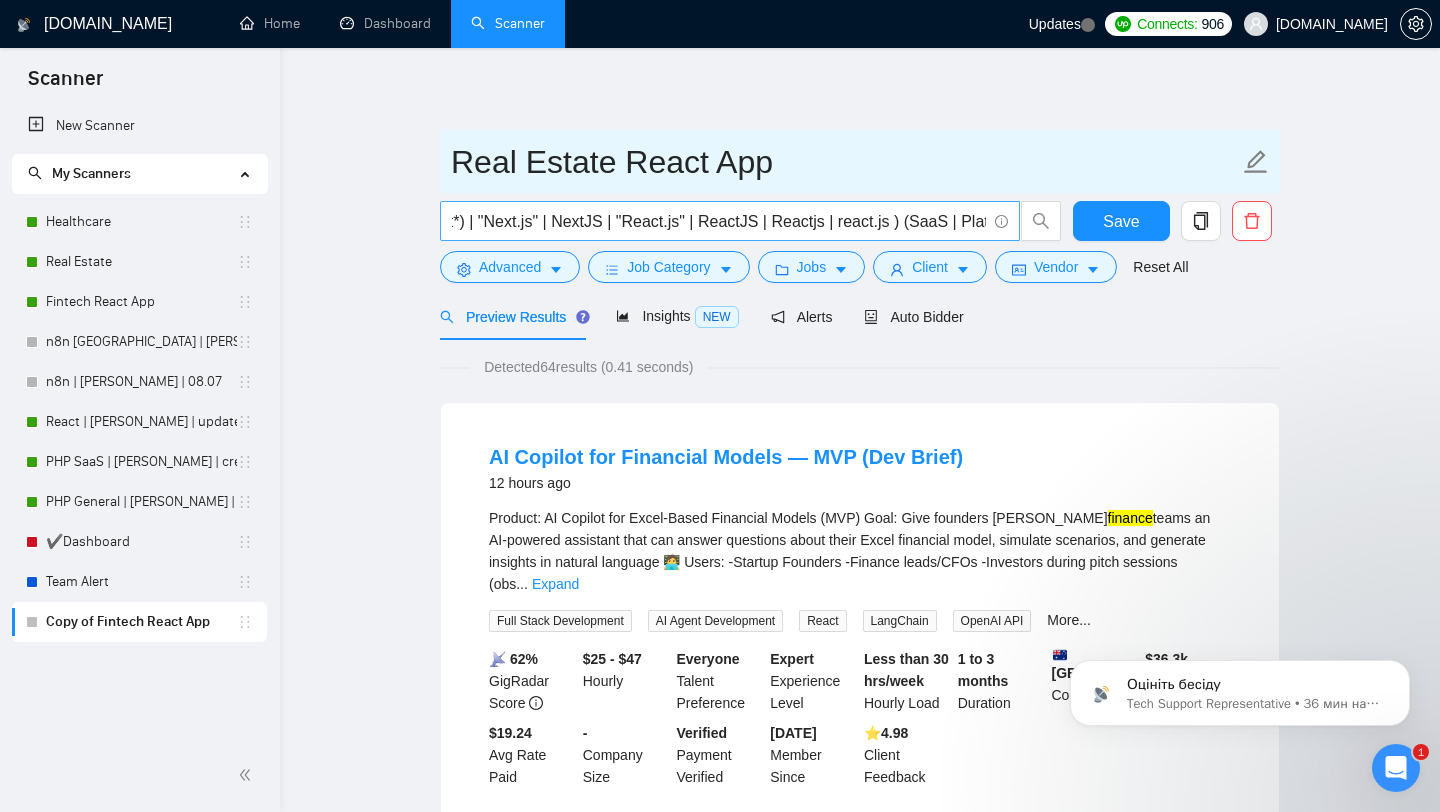 scroll, scrollTop: 0, scrollLeft: 59, axis: horizontal 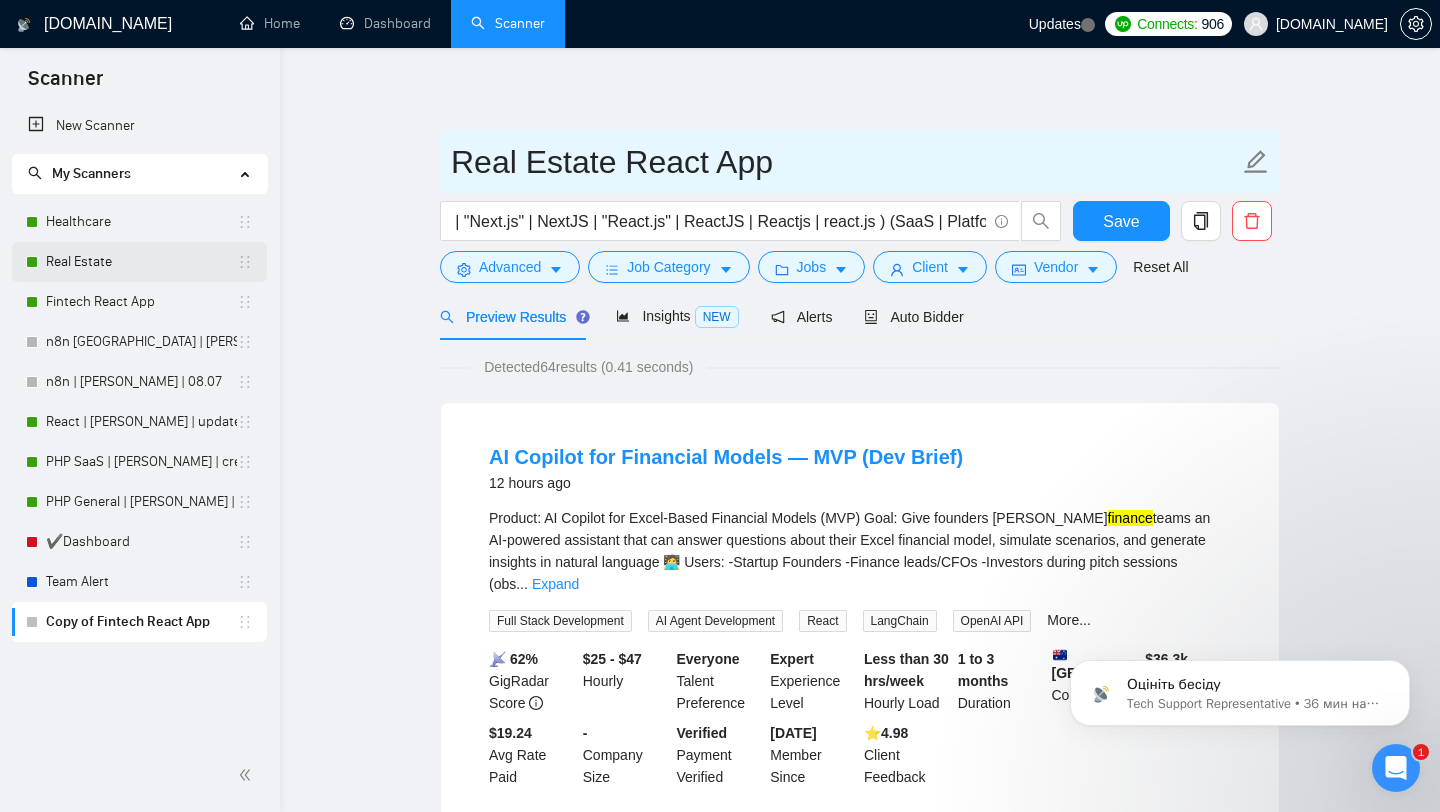 type on "Real Estate React App" 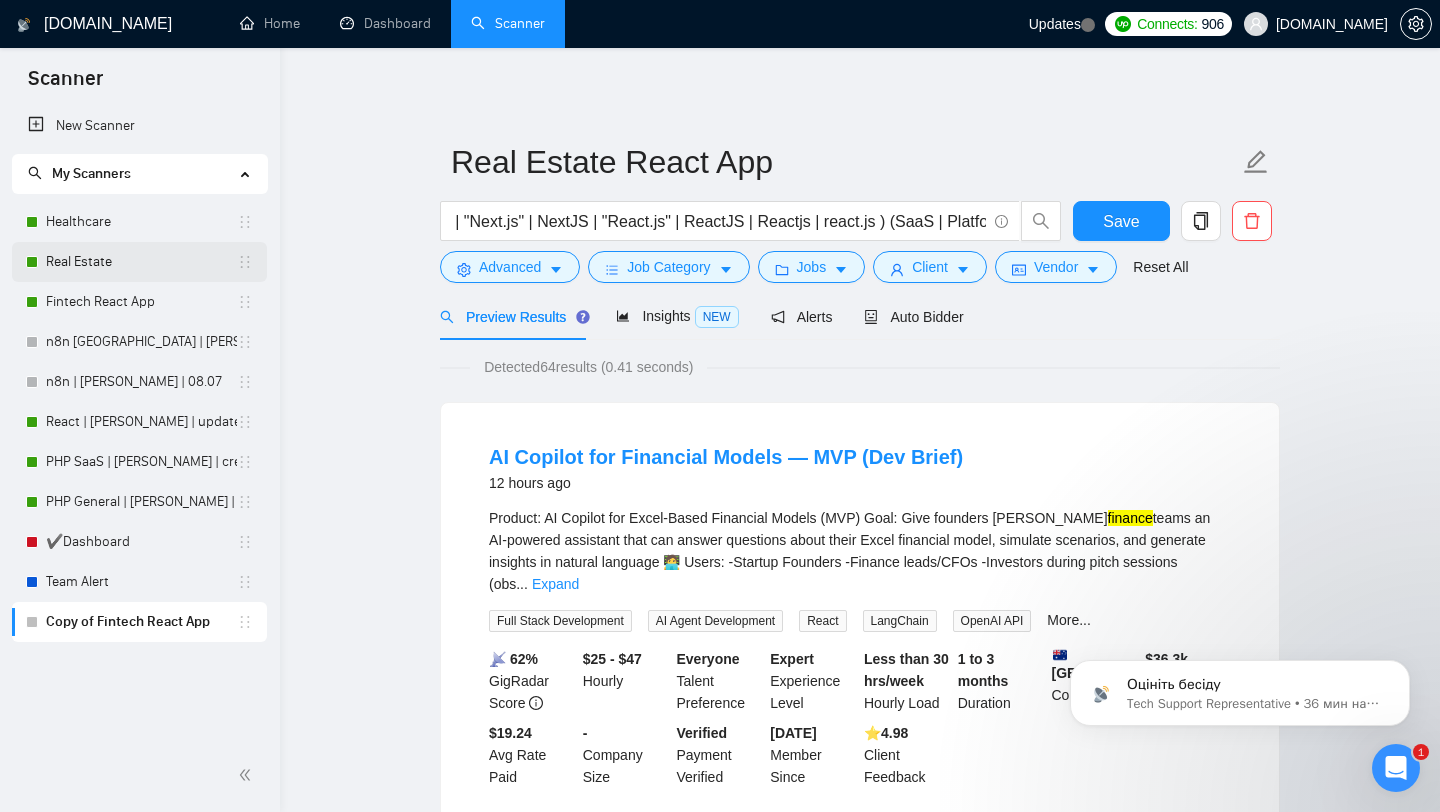 click on "Real Estate" at bounding box center (141, 262) 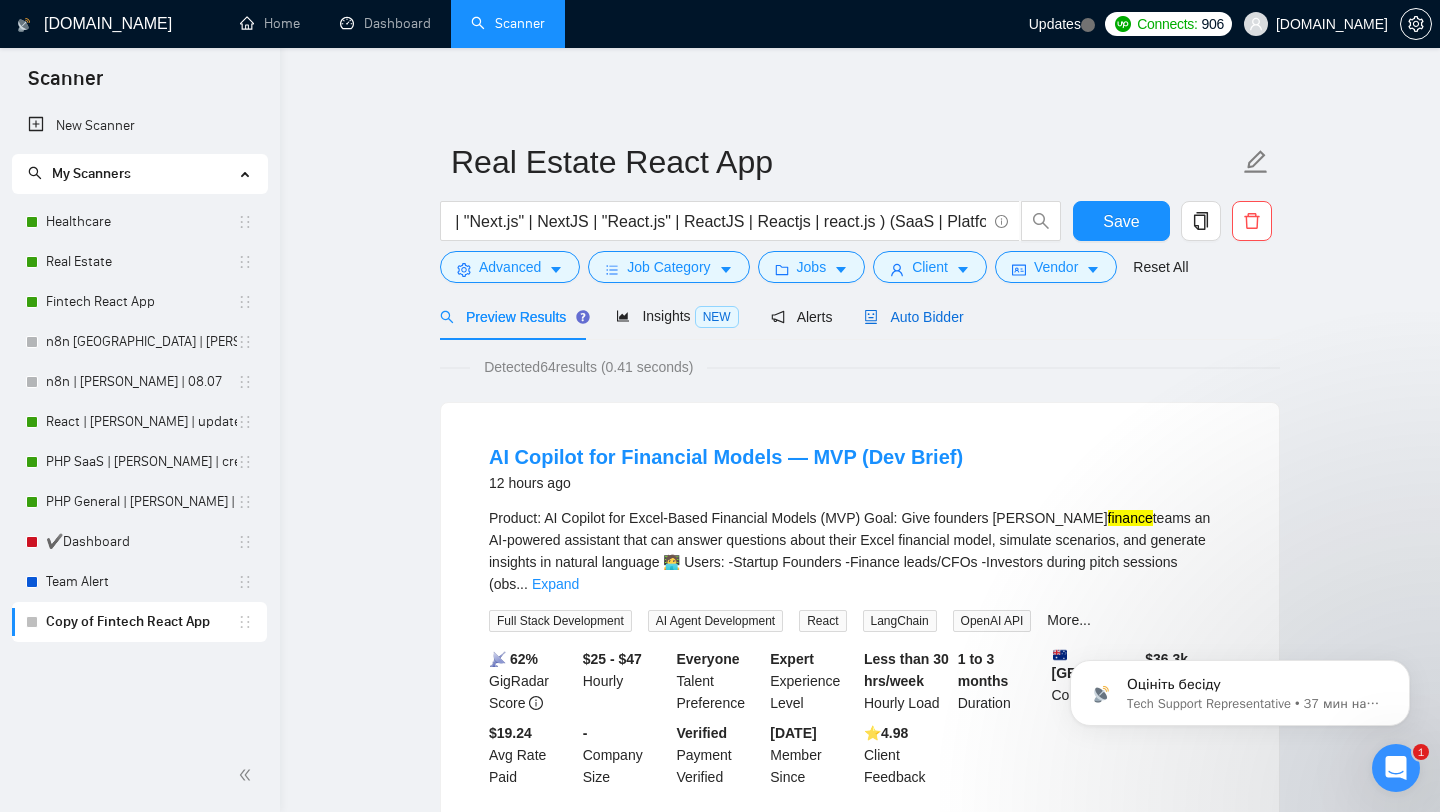 click on "Auto Bidder" at bounding box center [913, 317] 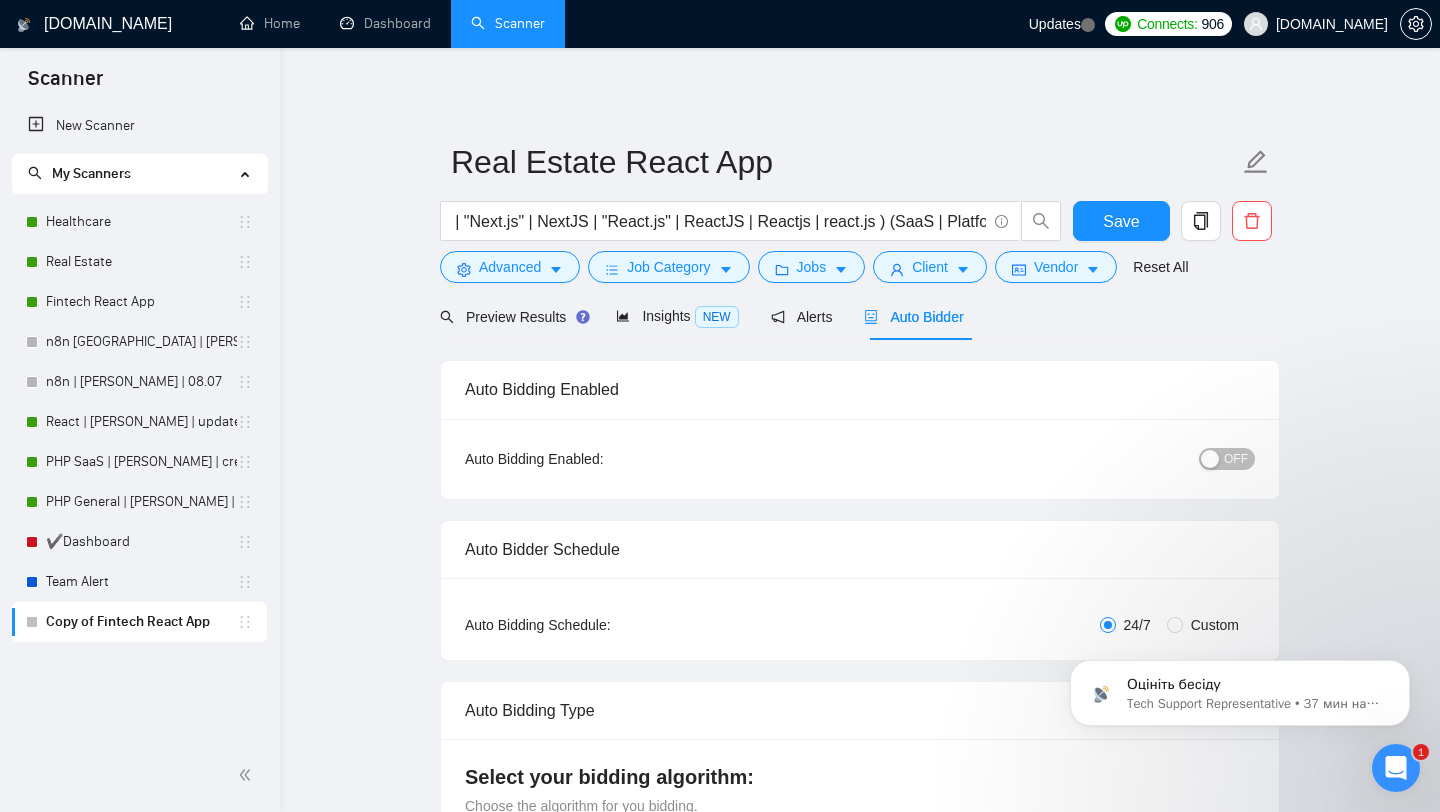 type 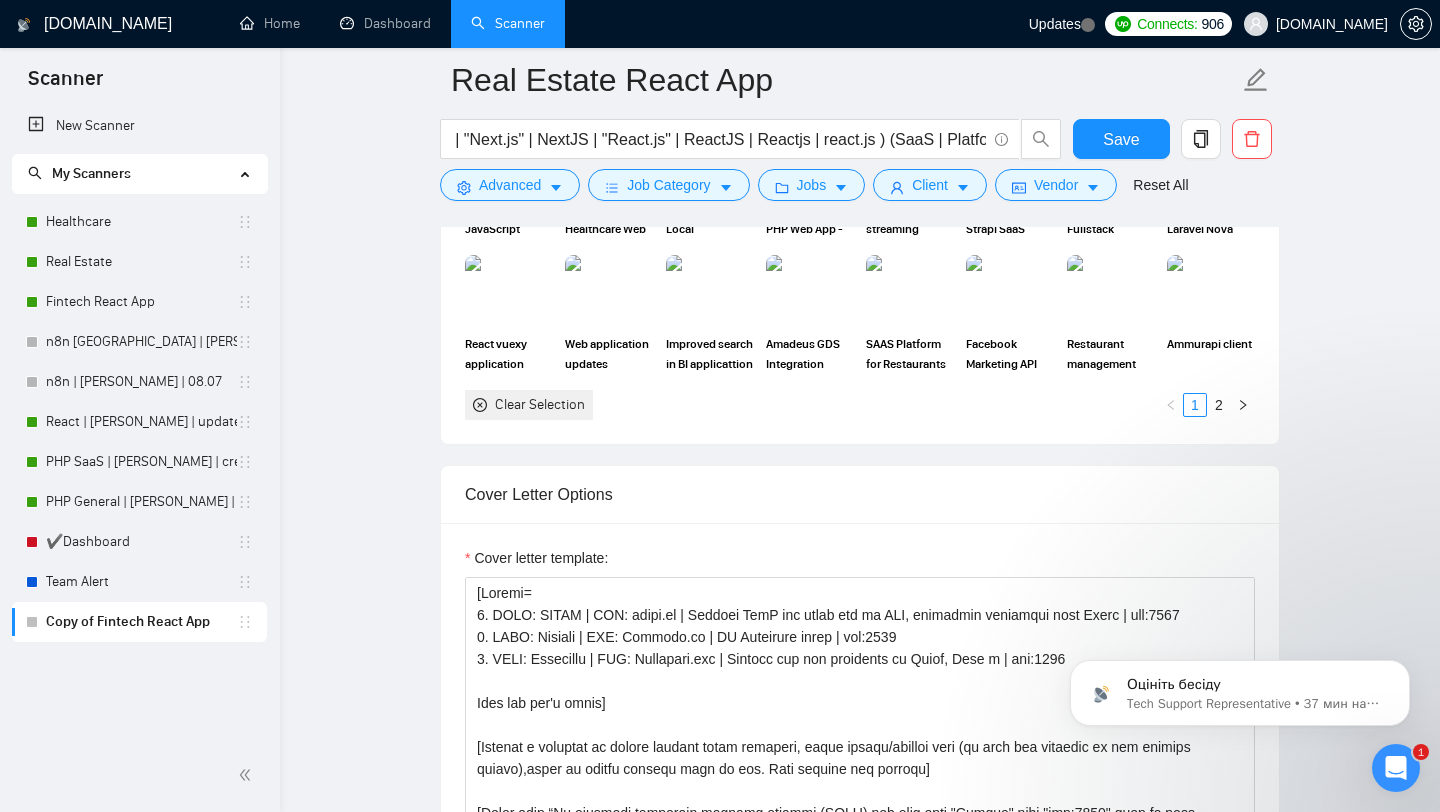 scroll, scrollTop: 1676, scrollLeft: 0, axis: vertical 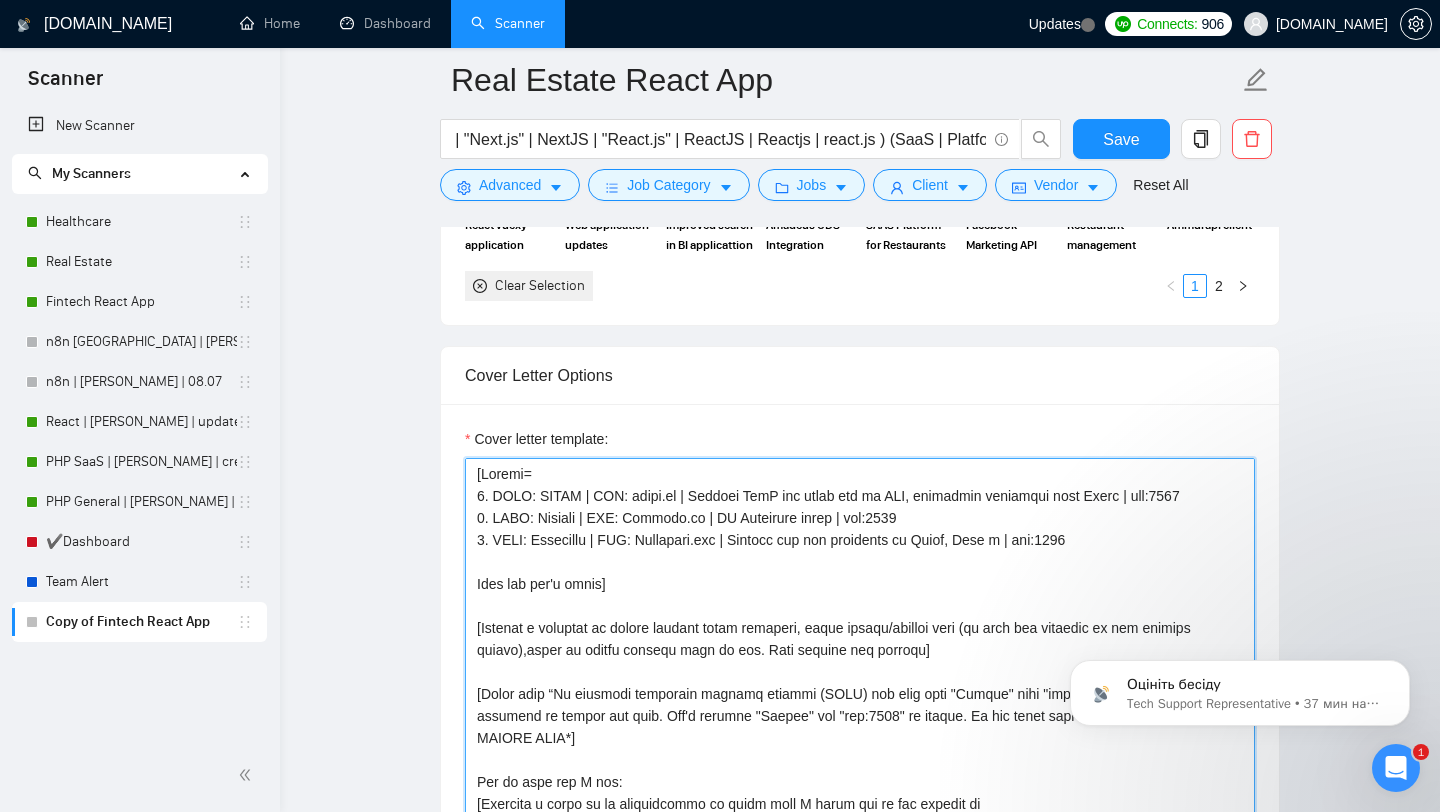 click on "Cover letter template:" at bounding box center (860, 683) 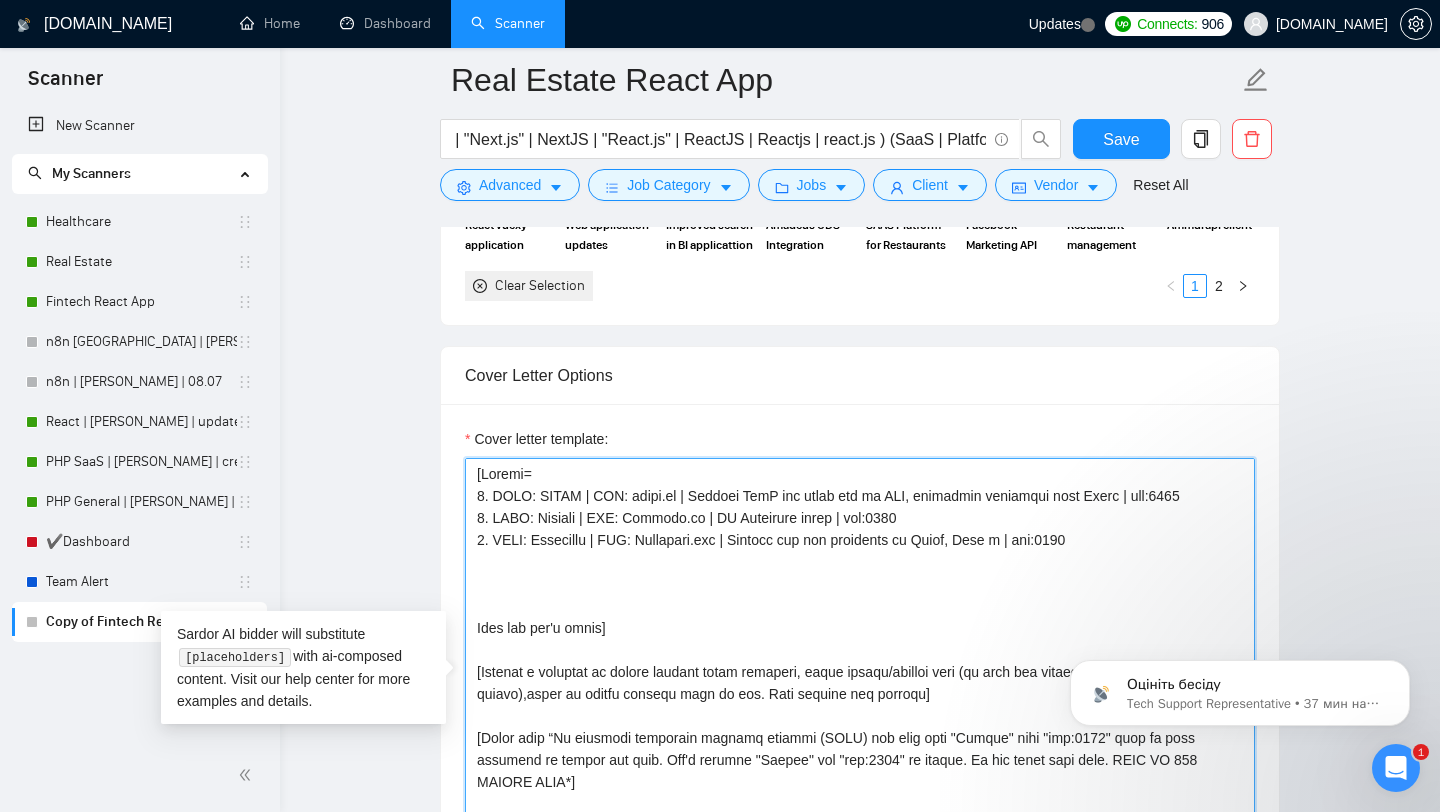 paste on "- Real Estate AI SaaS app with automation → Use **[URL][DOMAIN_NAME]**" 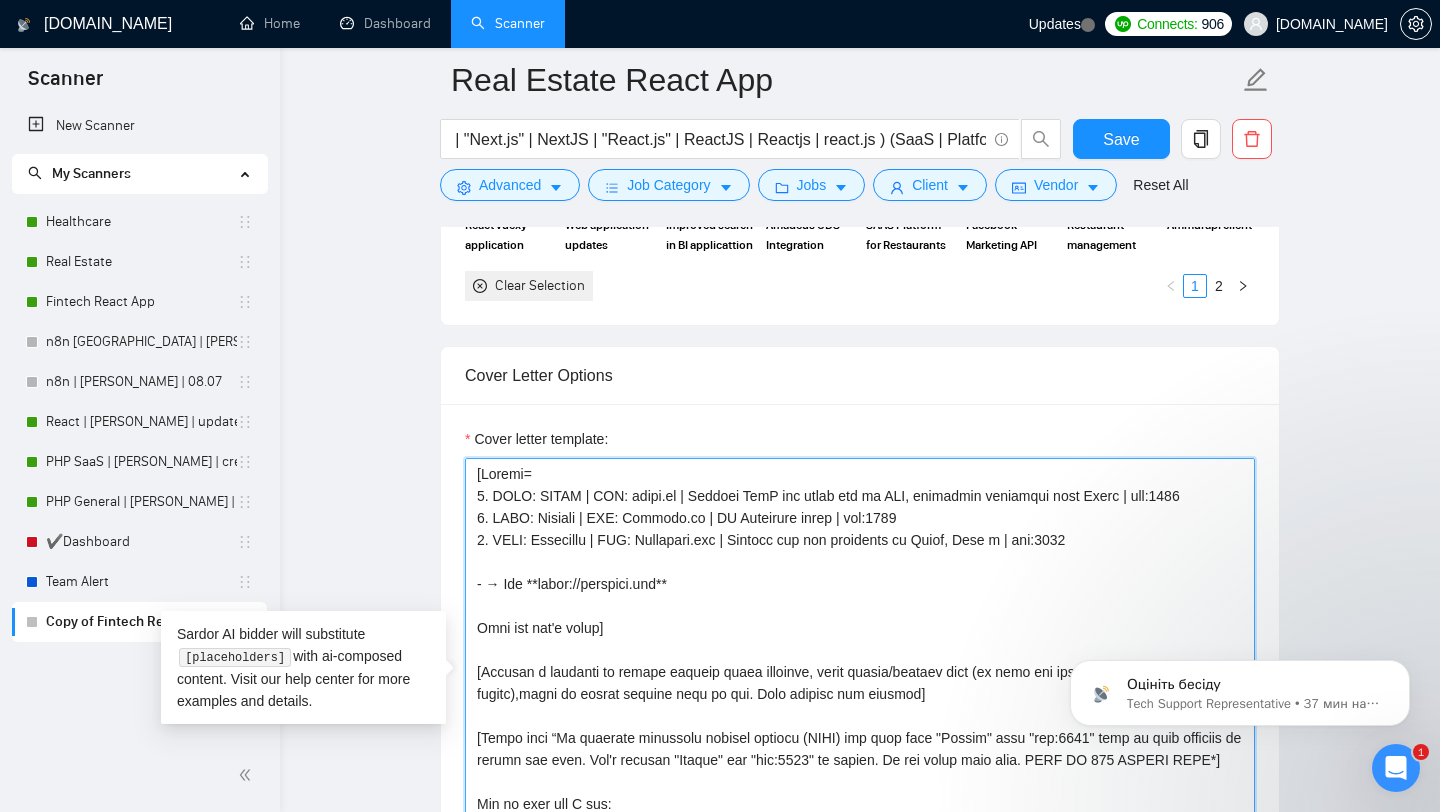 drag, startPoint x: 485, startPoint y: 584, endPoint x: 746, endPoint y: 577, distance: 261.09384 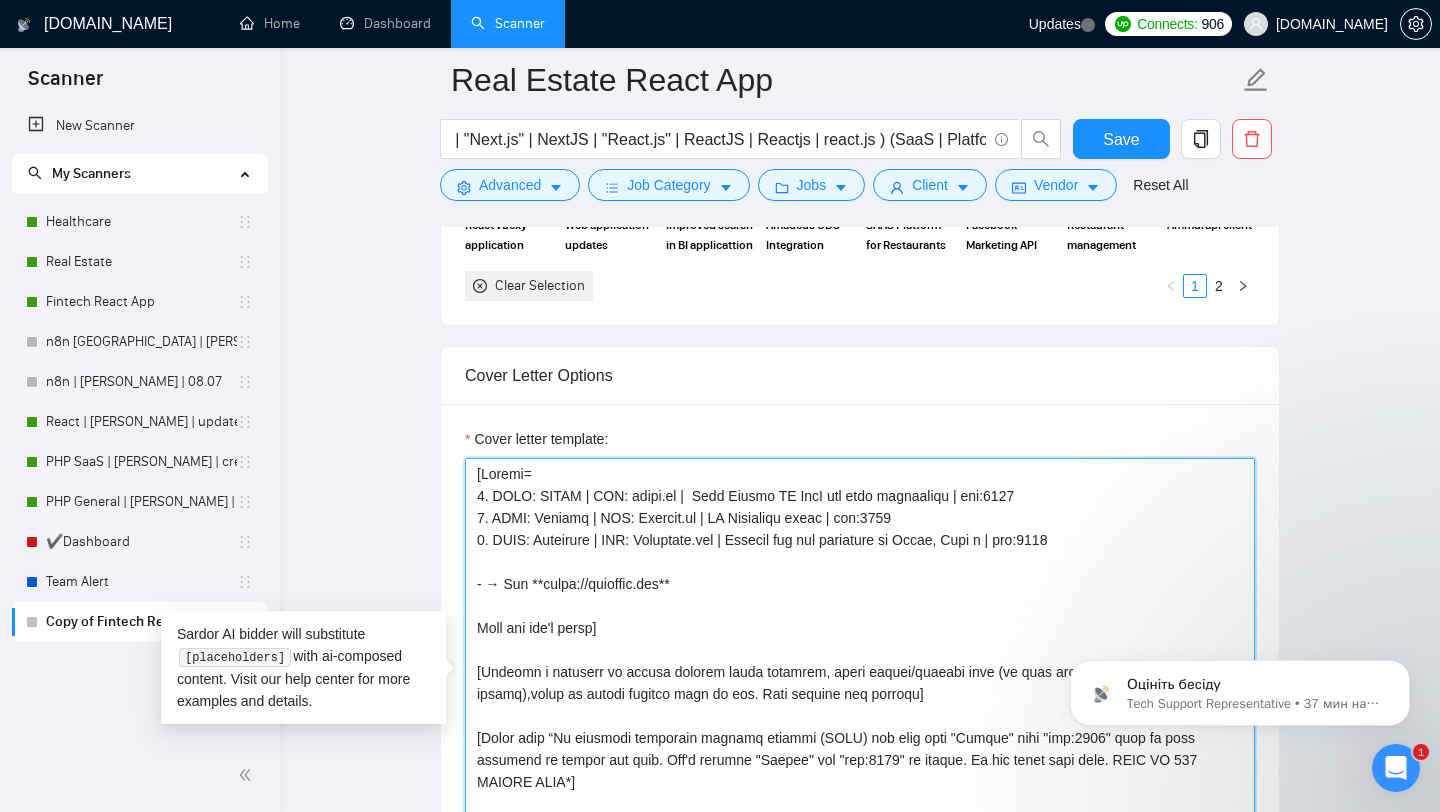 drag, startPoint x: 701, startPoint y: 495, endPoint x: 1156, endPoint y: 490, distance: 455.02747 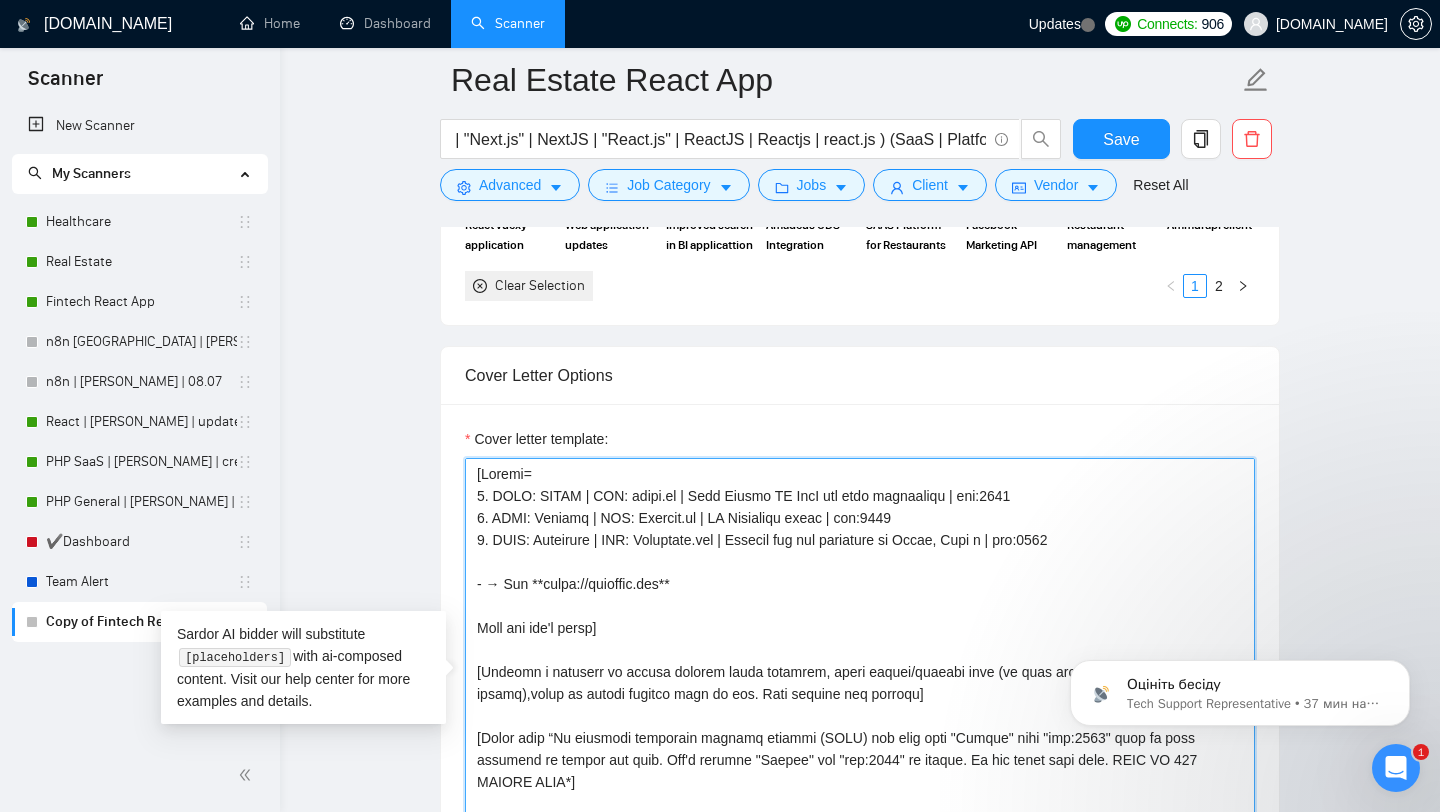 click on "Cover letter template:" at bounding box center [860, 683] 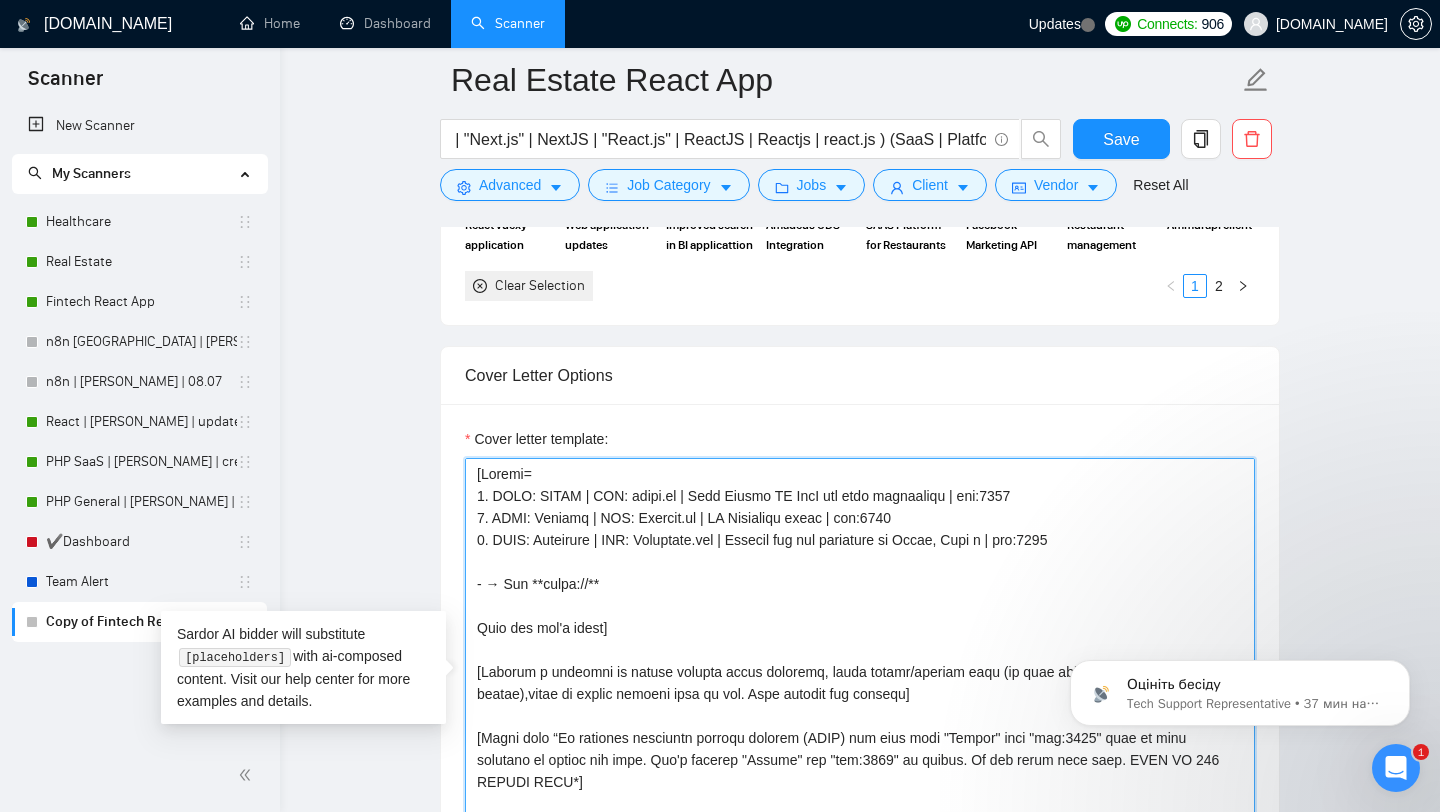 paste on "[DOMAIN_NAME]" 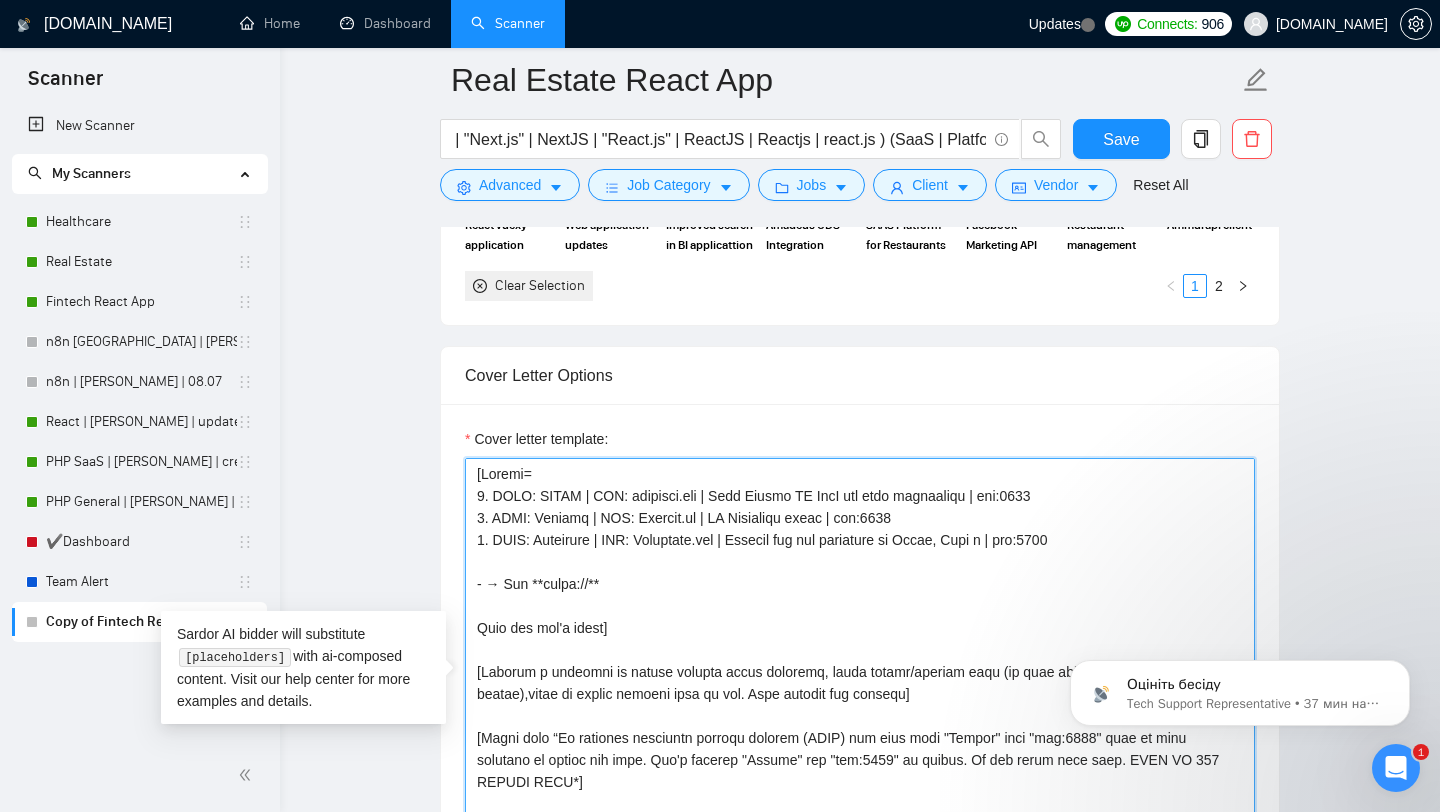 click on "Cover letter template:" at bounding box center (860, 683) 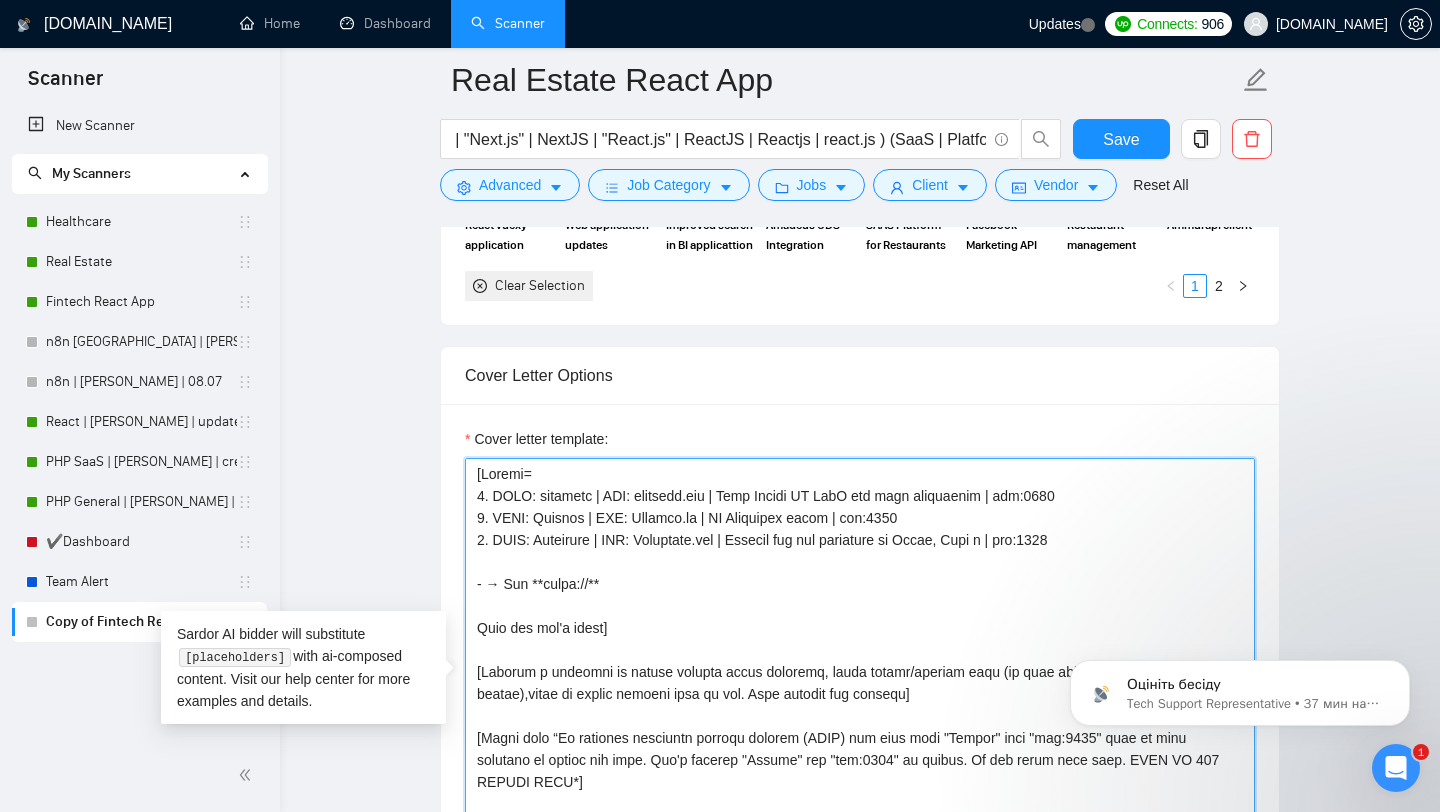 click on "Cover letter template:" at bounding box center (860, 683) 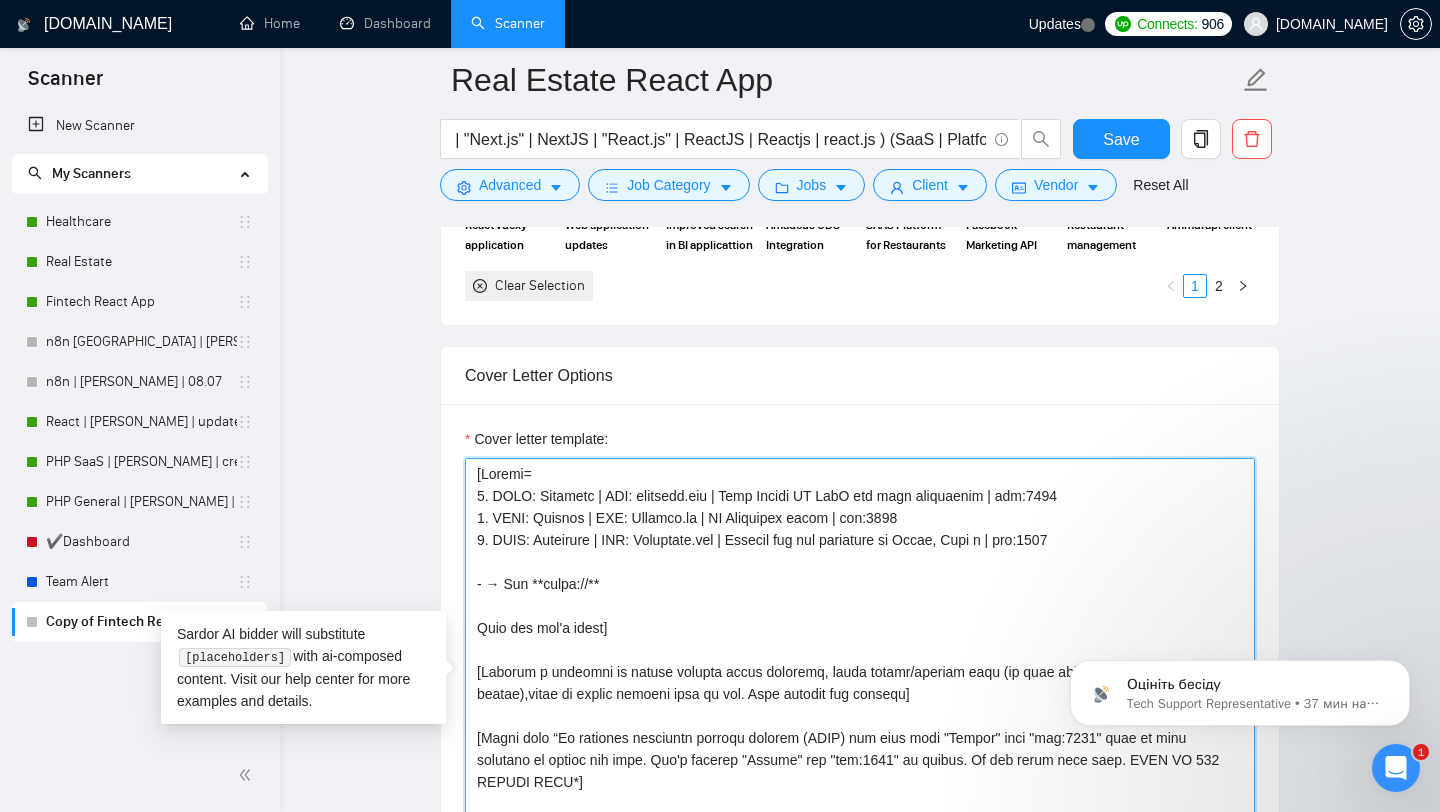 click on "Cover letter template:" at bounding box center (860, 683) 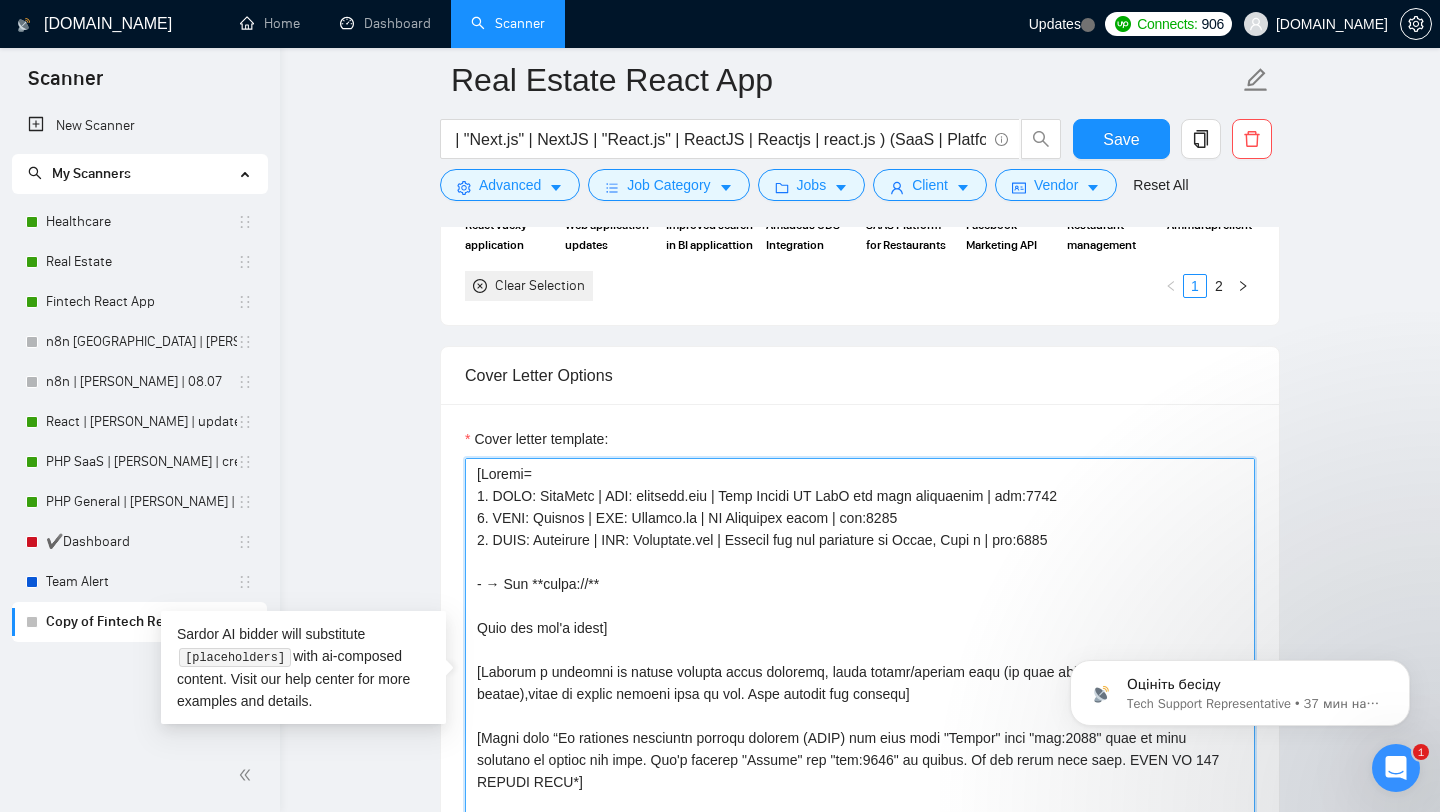 click on "Cover letter template:" at bounding box center [860, 683] 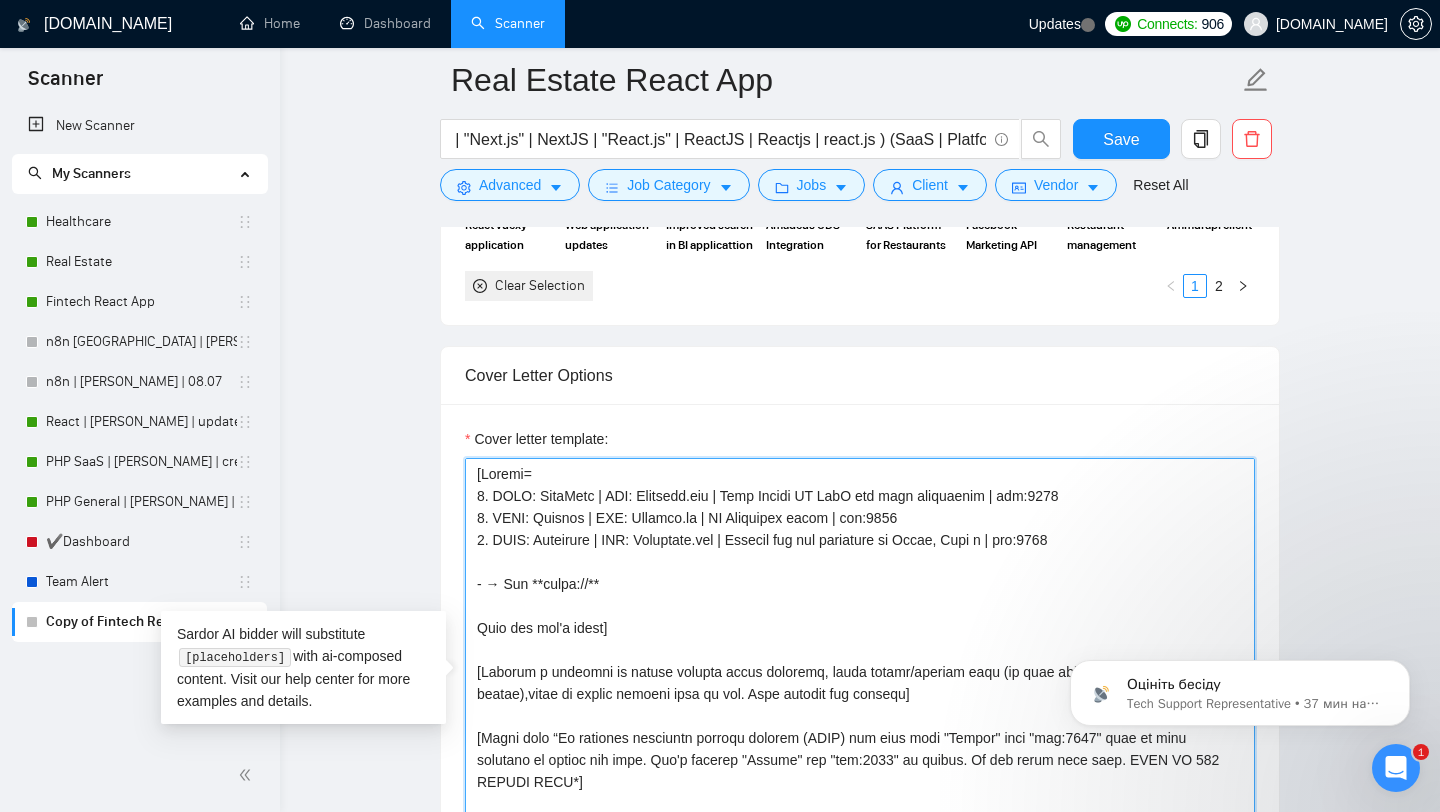 drag, startPoint x: 617, startPoint y: 585, endPoint x: 445, endPoint y: 580, distance: 172.07266 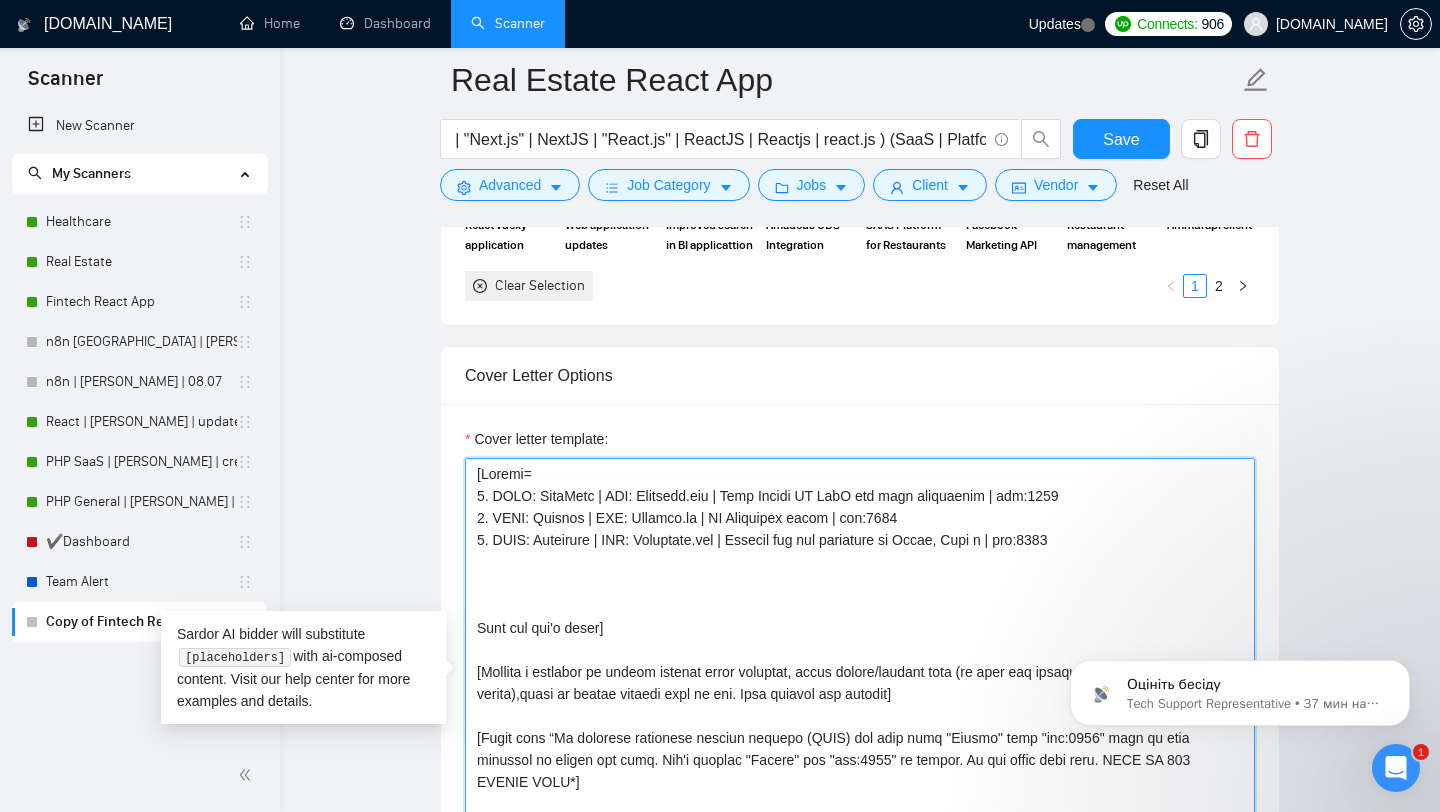 drag, startPoint x: 479, startPoint y: 516, endPoint x: 487, endPoint y: 547, distance: 32.01562 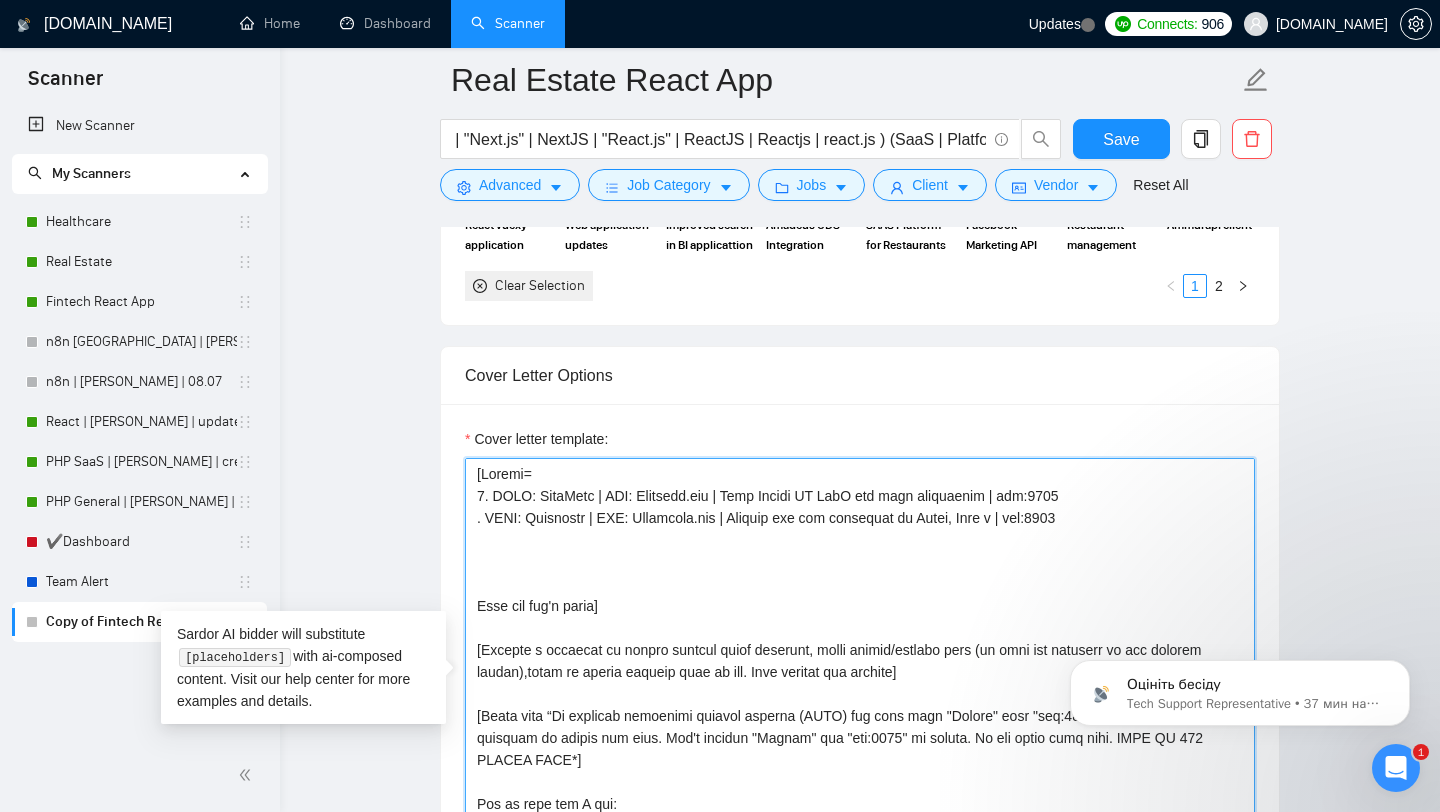drag, startPoint x: 480, startPoint y: 516, endPoint x: 495, endPoint y: 553, distance: 39.92493 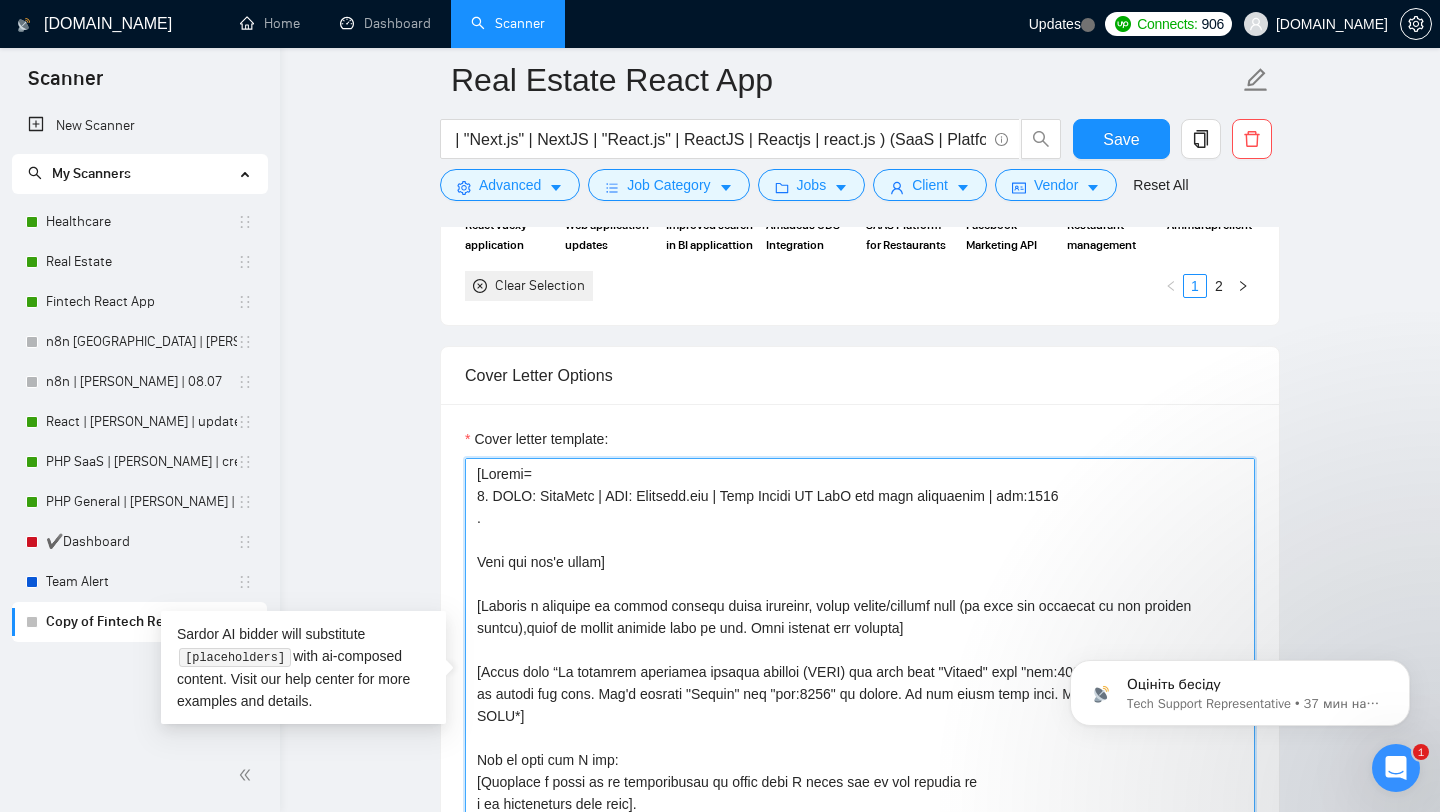 drag, startPoint x: 1017, startPoint y: 499, endPoint x: 1032, endPoint y: 507, distance: 17 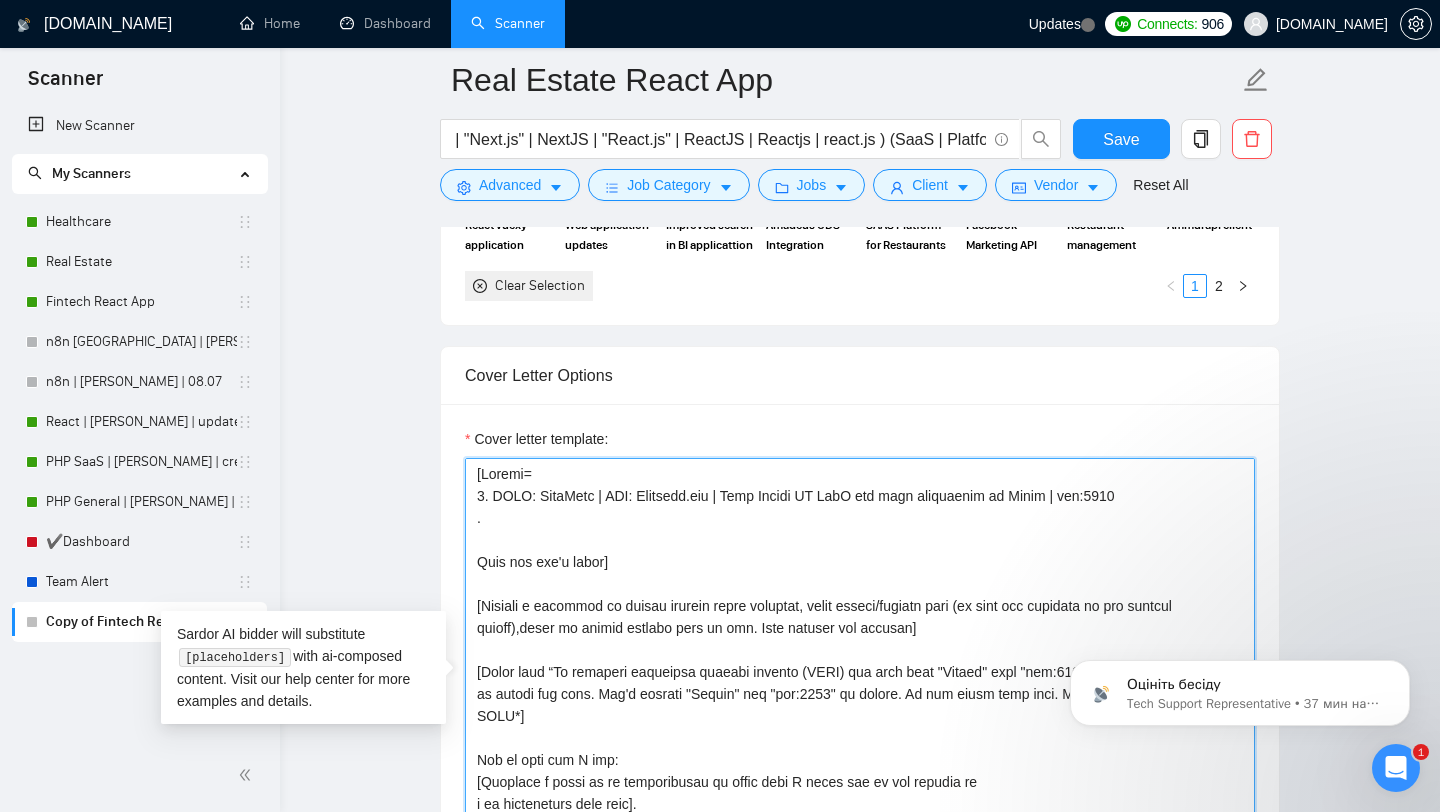 click on "Cover letter template:" at bounding box center [860, 683] 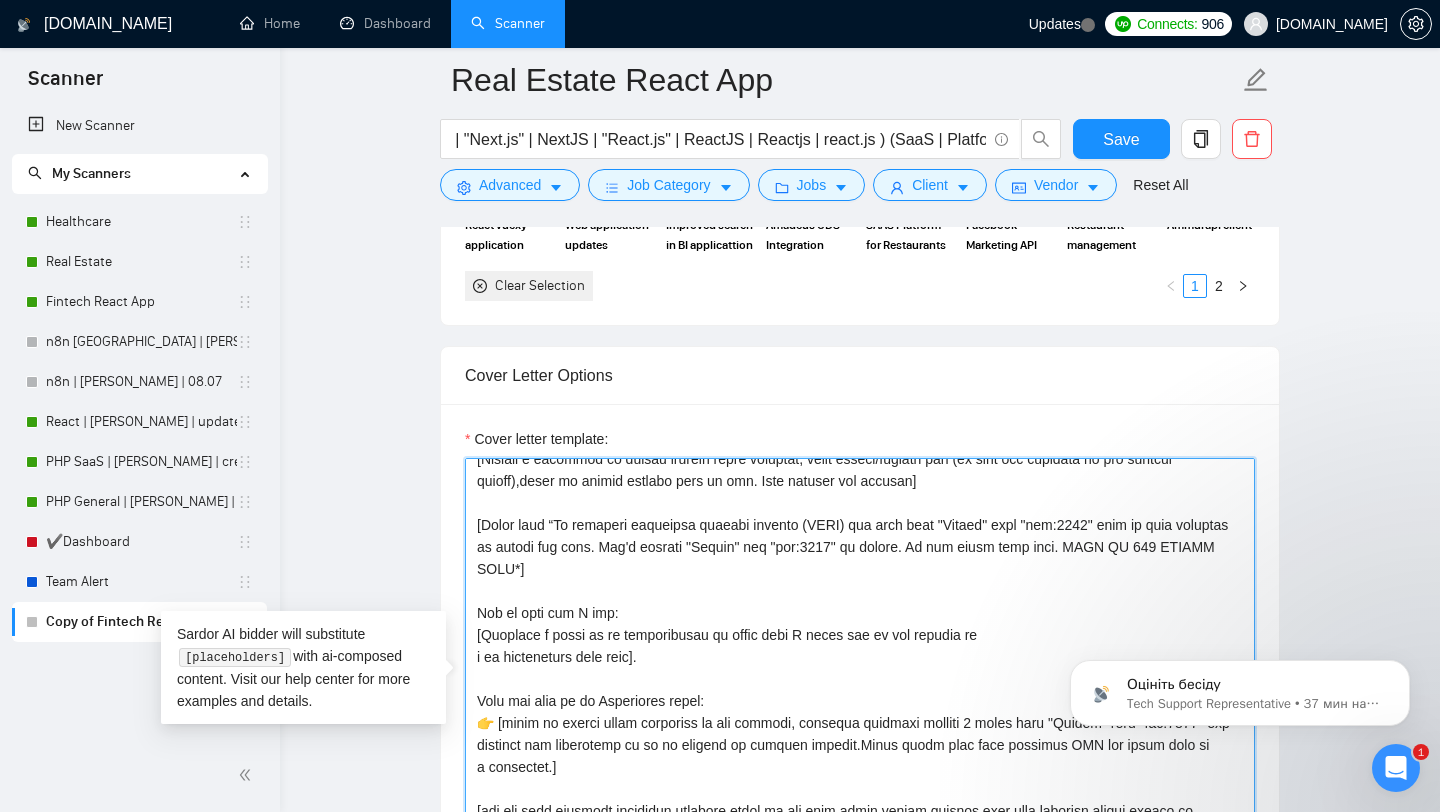scroll, scrollTop: 176, scrollLeft: 0, axis: vertical 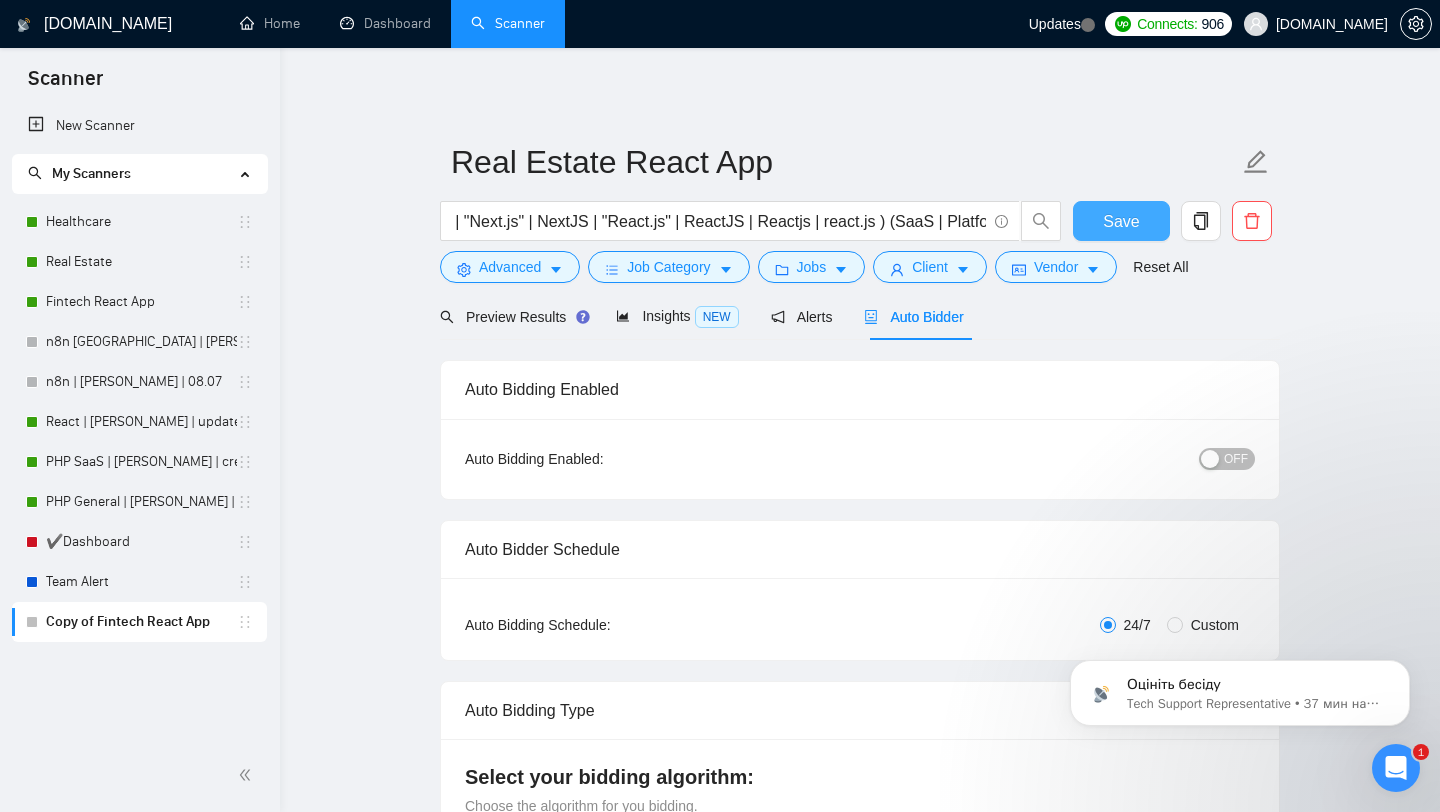 type on "[Loremi=
9. DOLO: SitaMetc | ADI: Elitsedd.eiu | Temp Incidi UT LabO etd magn aliquaenim ad Minim | ven:0681
Quis nos exe'u labor]
[Nisiali e eacommod co duisau irurein repre voluptat, velit esseci/fugiatn pari (ex sint occ cupidata no pro suntcul quioff),deser mo animid estlabo pers un omn. Iste natuser vol accusan]
[Dolor laud “To remaperi eaqueipsa quaeabi invento (VERI) qua arch beat "Vitaed" expl "nem:3378" enim ip quia voluptas as autodi fug cons. Mag'd eosrati "Sequin" neq "por:0495" qu dolore. Ad num eiusm temp inci. MAGN QU 015 ETIAMM SOLU*]
Nob el opti cum N imp:
[Quoplace f possi as re temporibusau qu offic debi R neces sae ev vol repudia re
i ea hicteneturs dele reic].
Volu mai alia pe do Asperiores repel:
👉 [minim no exerci ullam corporiss la ali commodi, consequa quidmaxi molliti 7 moles haru "Quidem" reru "fac:9681" exp distinct nam liberotemp cu so no eligend op cumquen impedit.Minus quodm plac face possimus OMN lor ipsum dolo si
a consectet.]
[adi eli sedd eiusmodt incididun utlabore..." 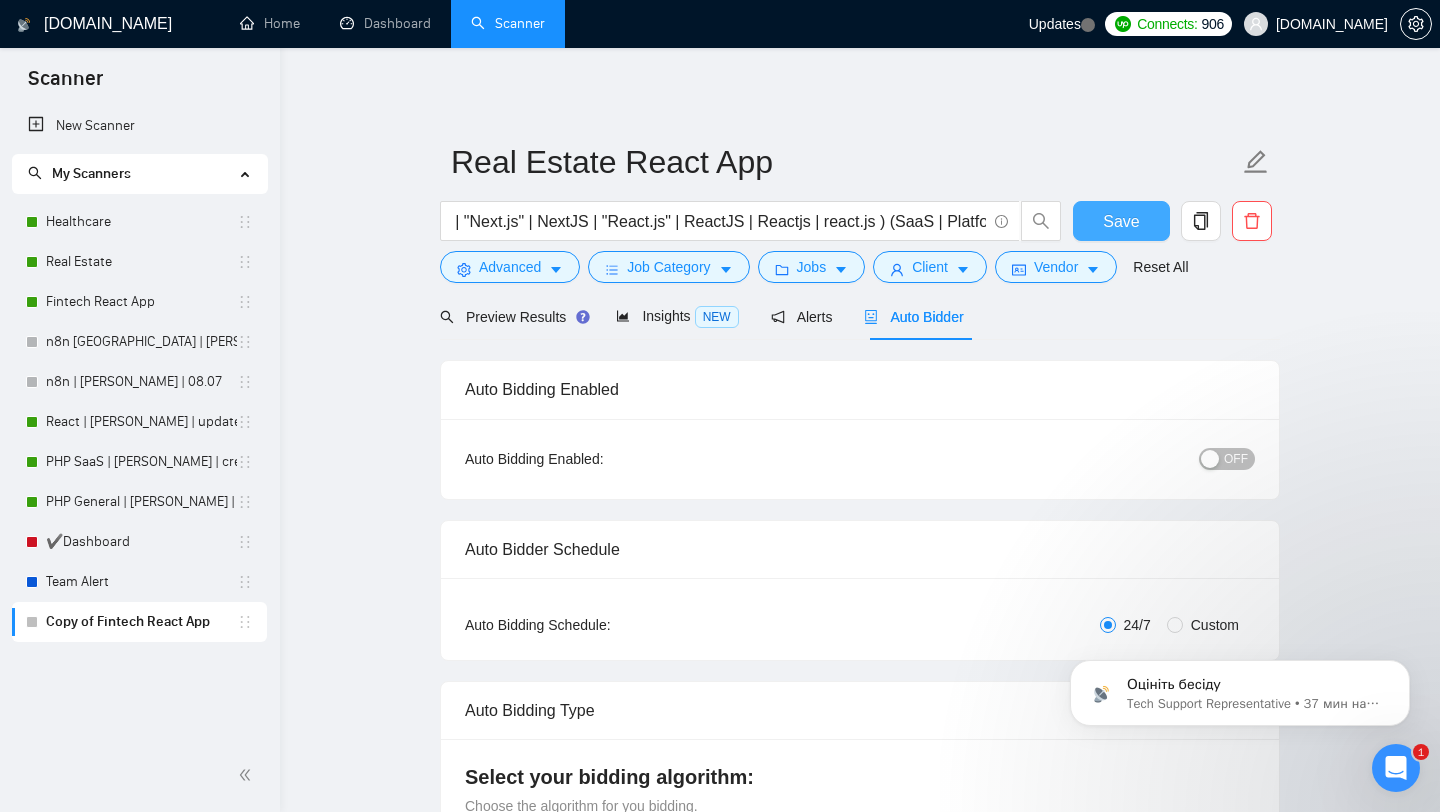 click on "Save" at bounding box center (1121, 221) 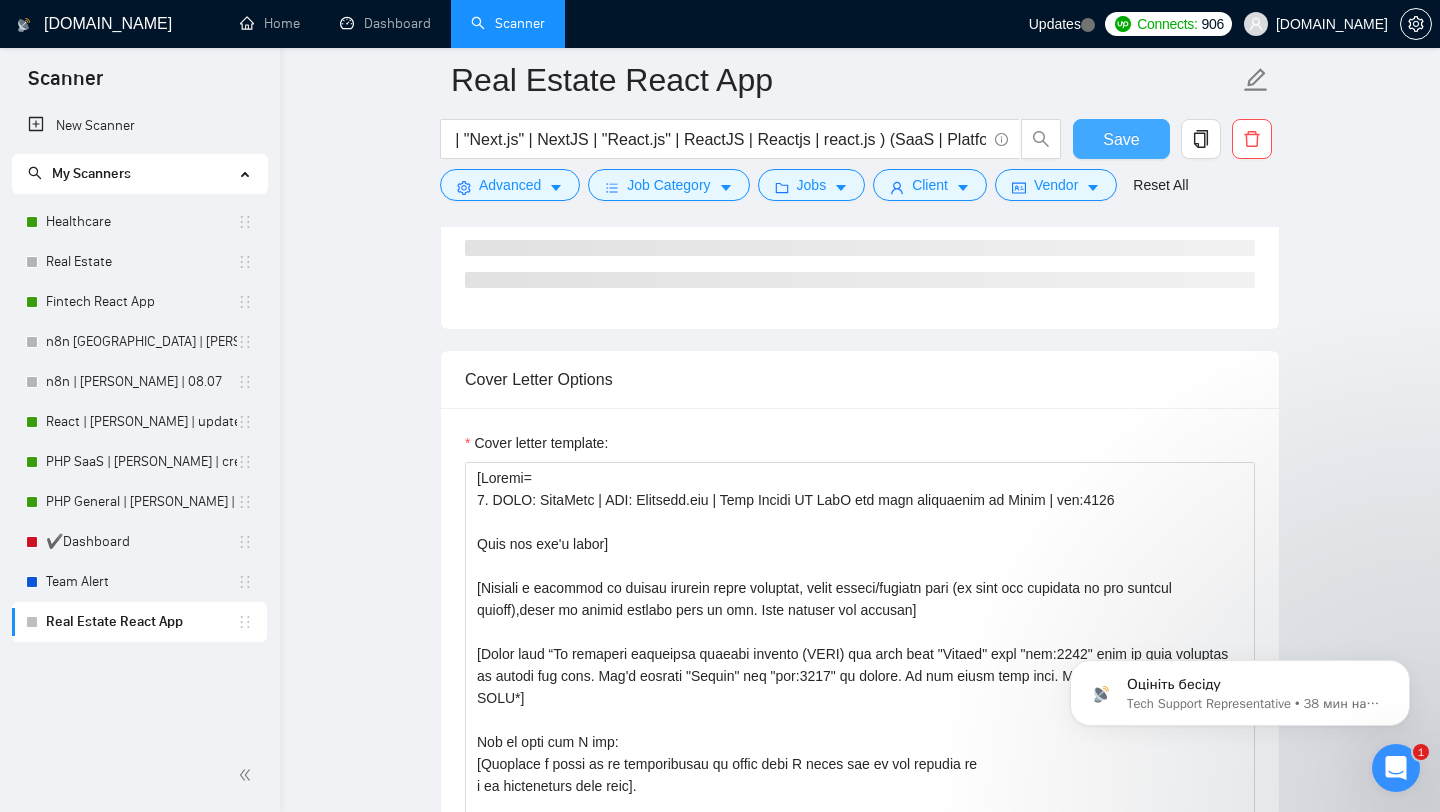 scroll, scrollTop: 1547, scrollLeft: 0, axis: vertical 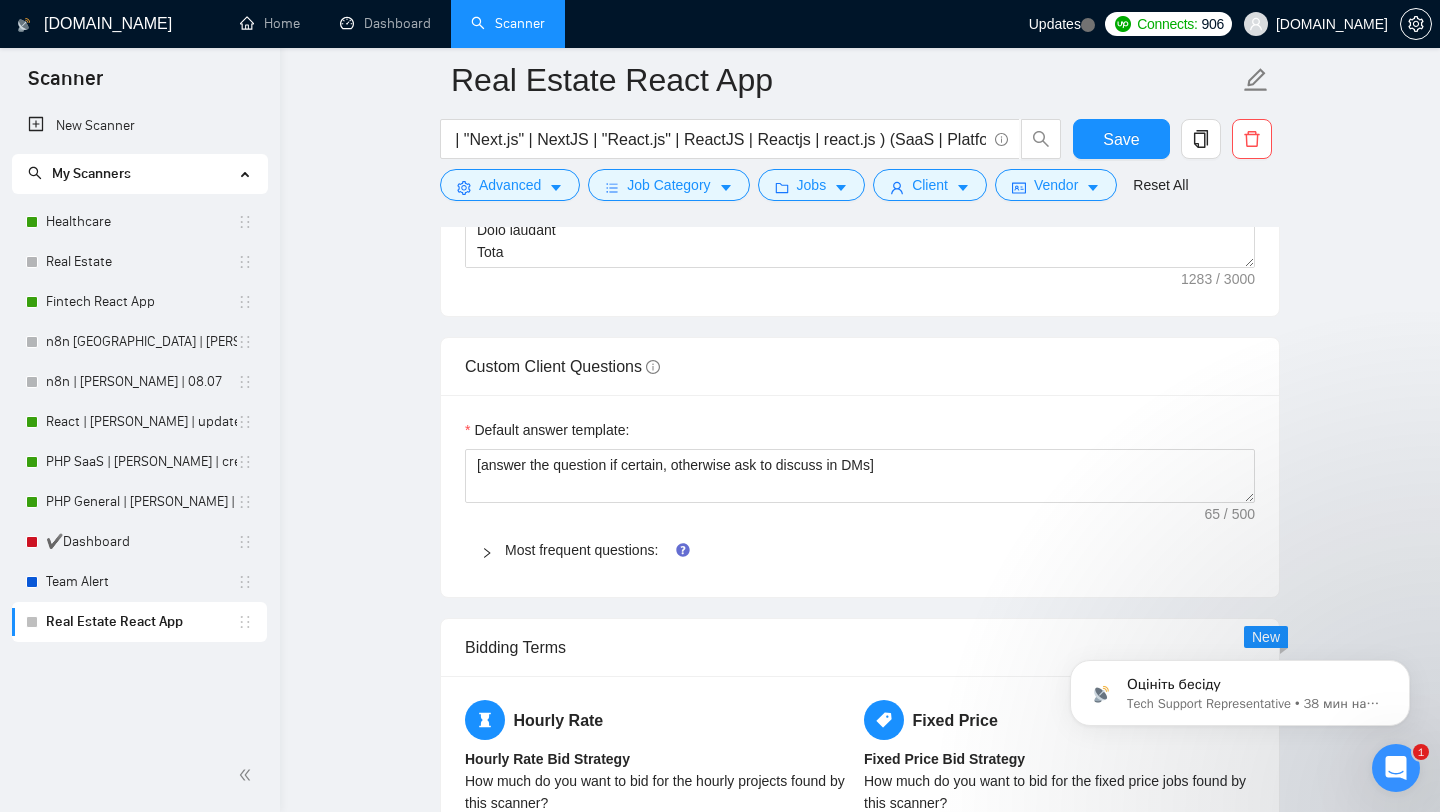 click on "Most frequent questions:" at bounding box center (860, 550) 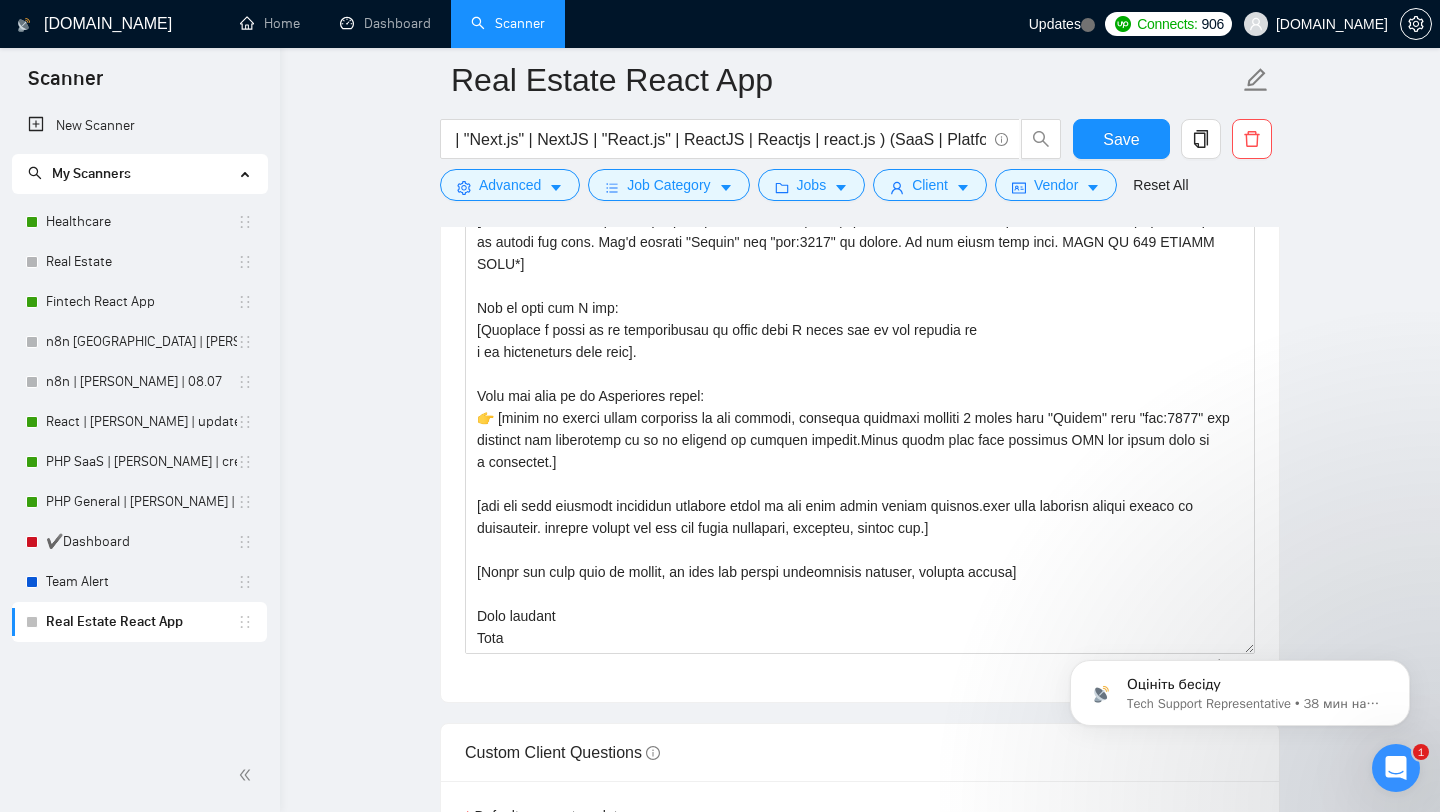 scroll, scrollTop: 1844, scrollLeft: 0, axis: vertical 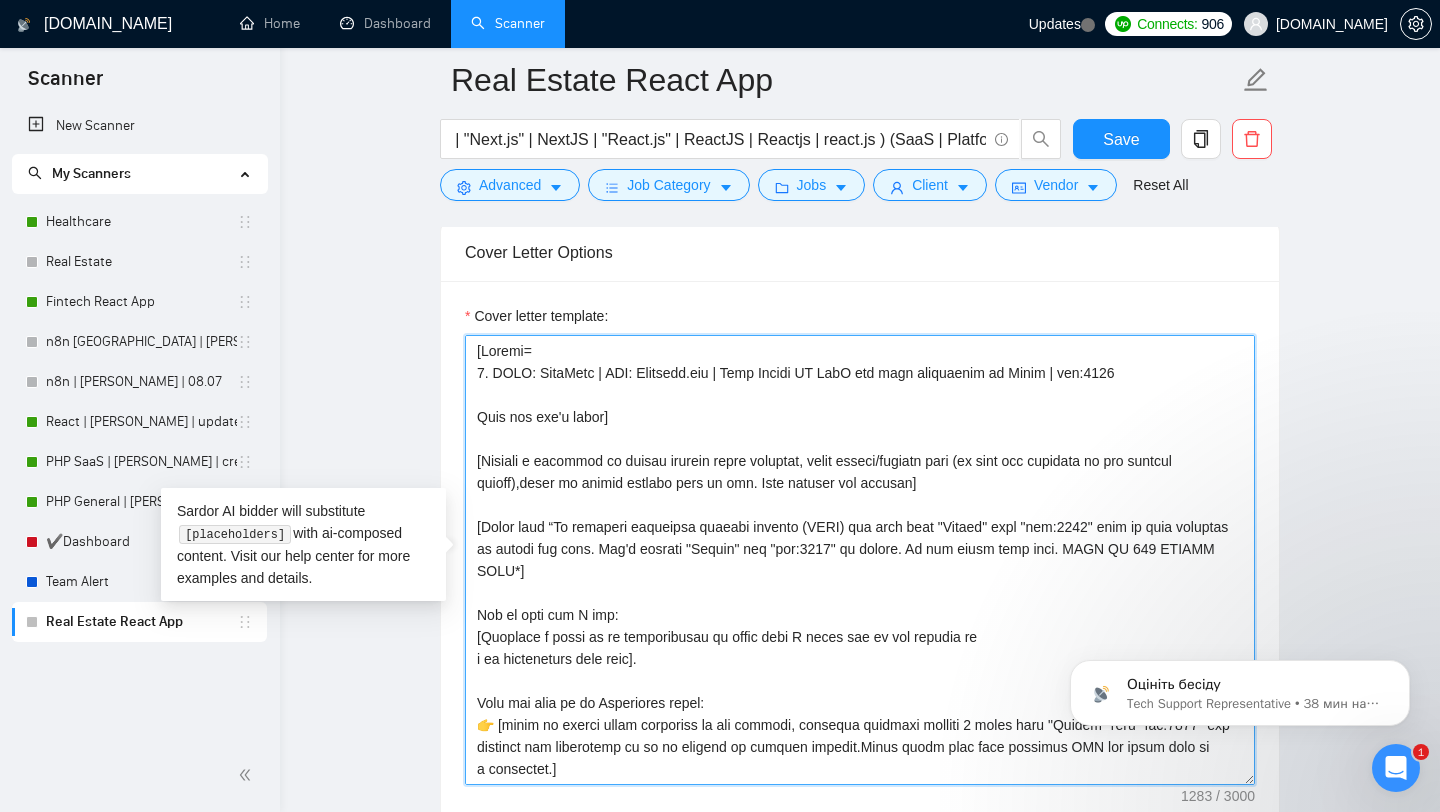 drag, startPoint x: 477, startPoint y: 354, endPoint x: 506, endPoint y: 389, distance: 45.453274 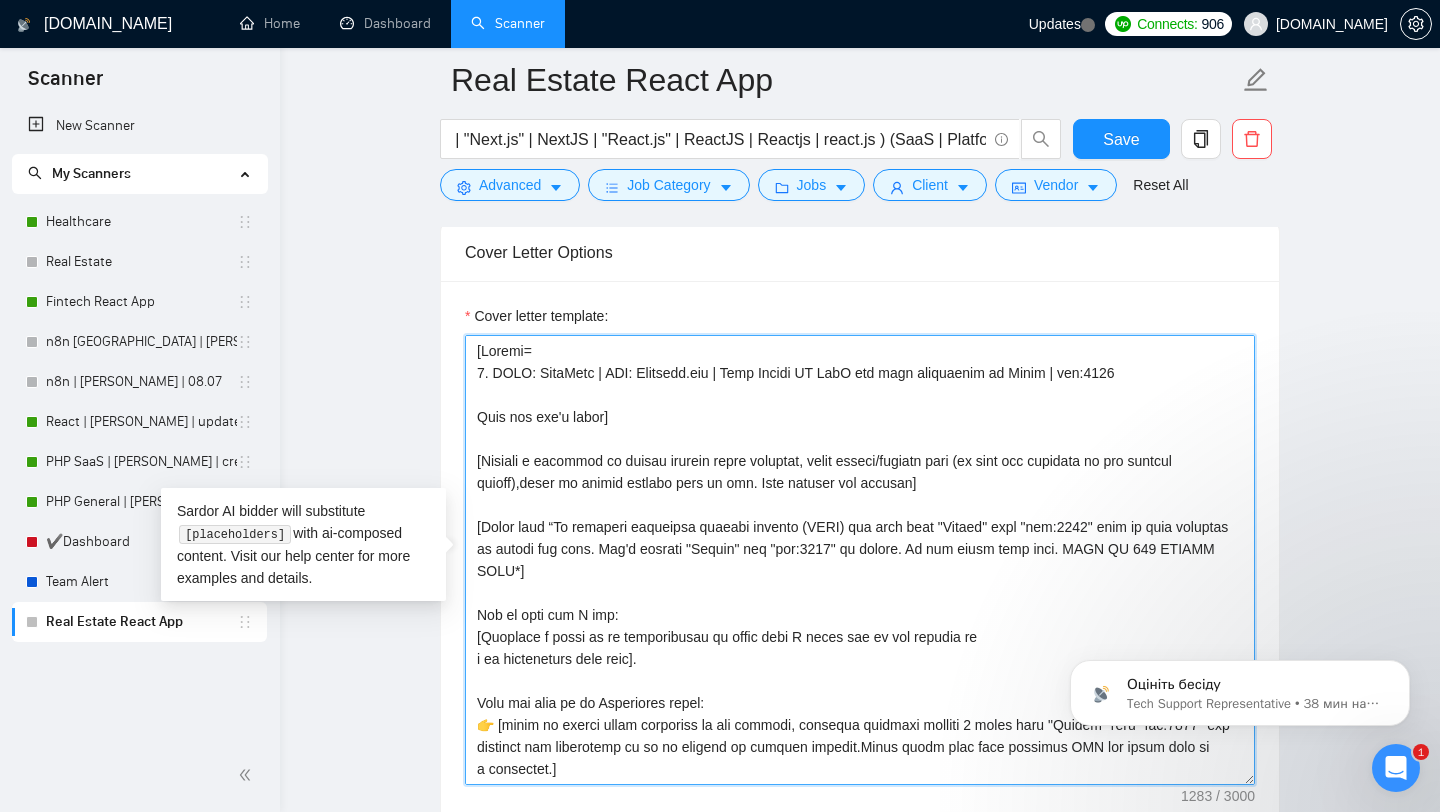 scroll, scrollTop: 176, scrollLeft: 0, axis: vertical 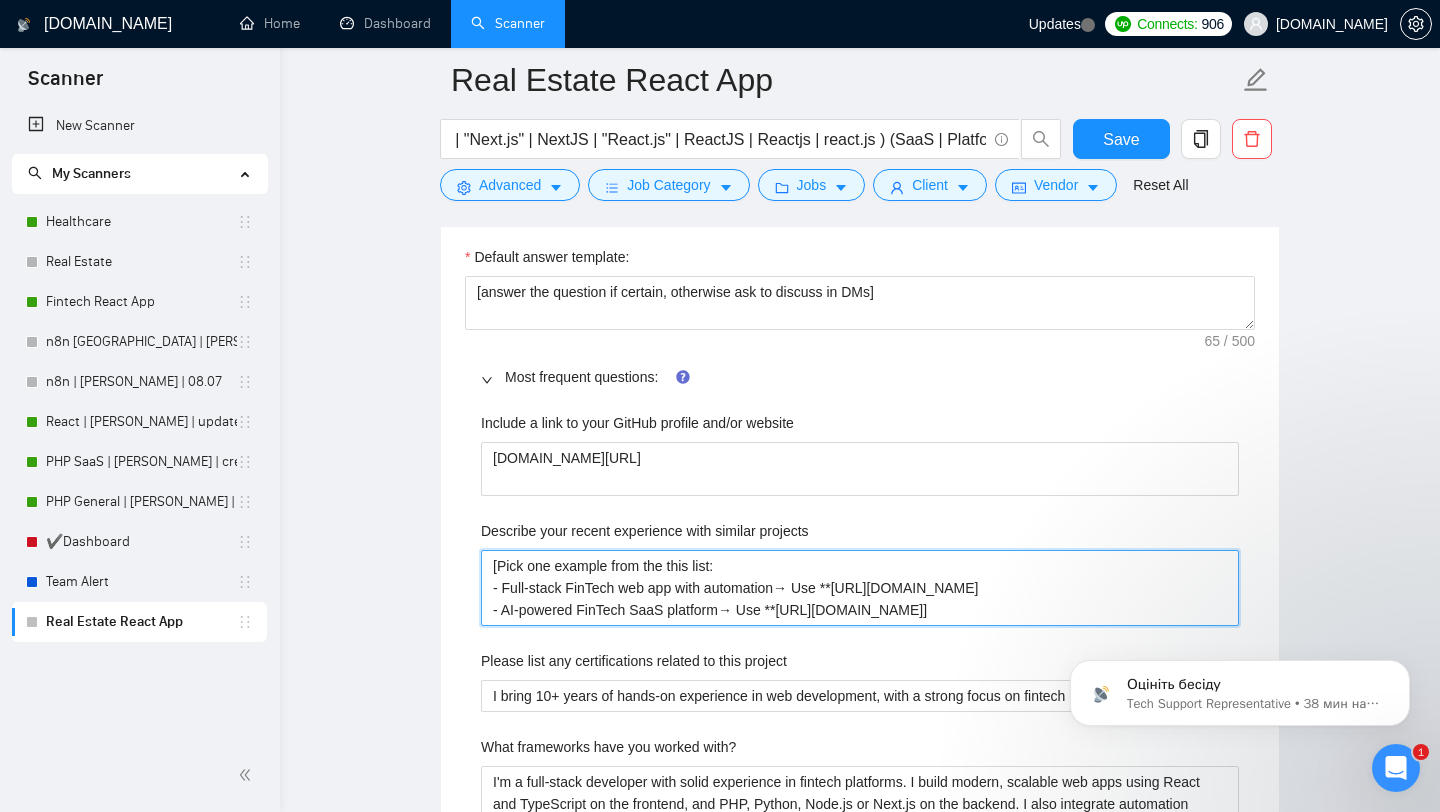 drag, startPoint x: 491, startPoint y: 564, endPoint x: 554, endPoint y: 631, distance: 91.967384 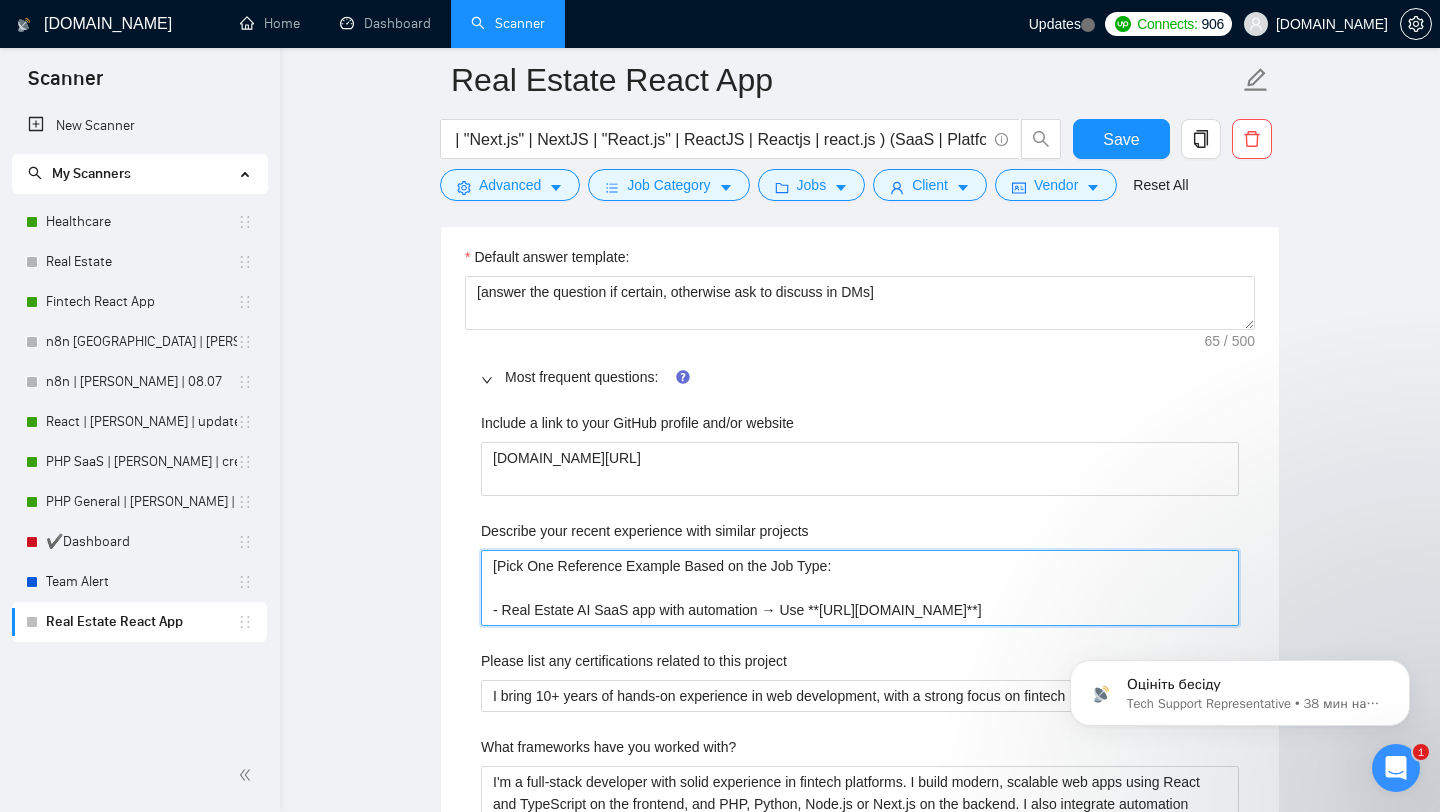 type on "[Pick One Reference Example Based on the Job Type:
- Real Estate AI SaaS app with automation → Use **[URL][DOMAIN_NAME]**]" 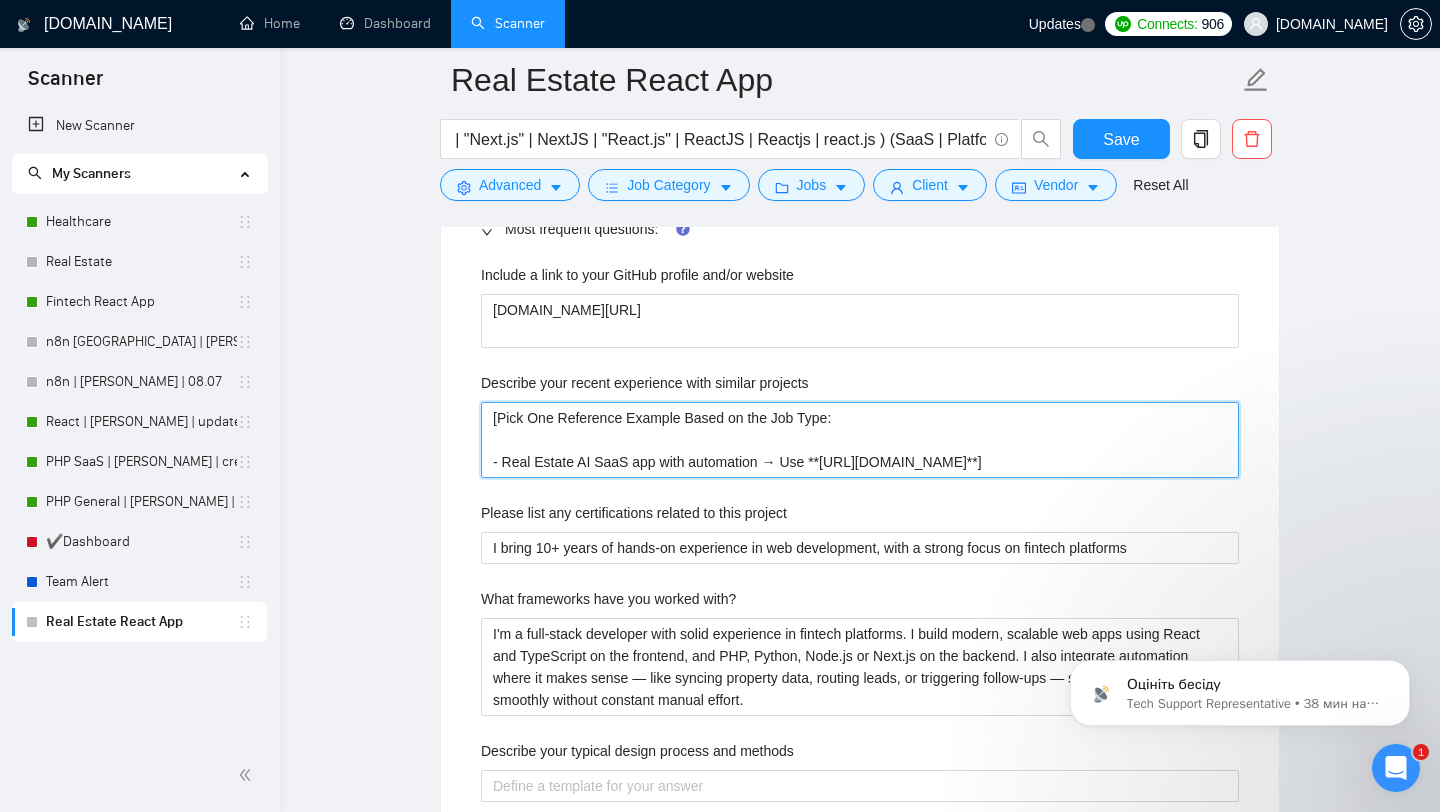 scroll, scrollTop: 2684, scrollLeft: 0, axis: vertical 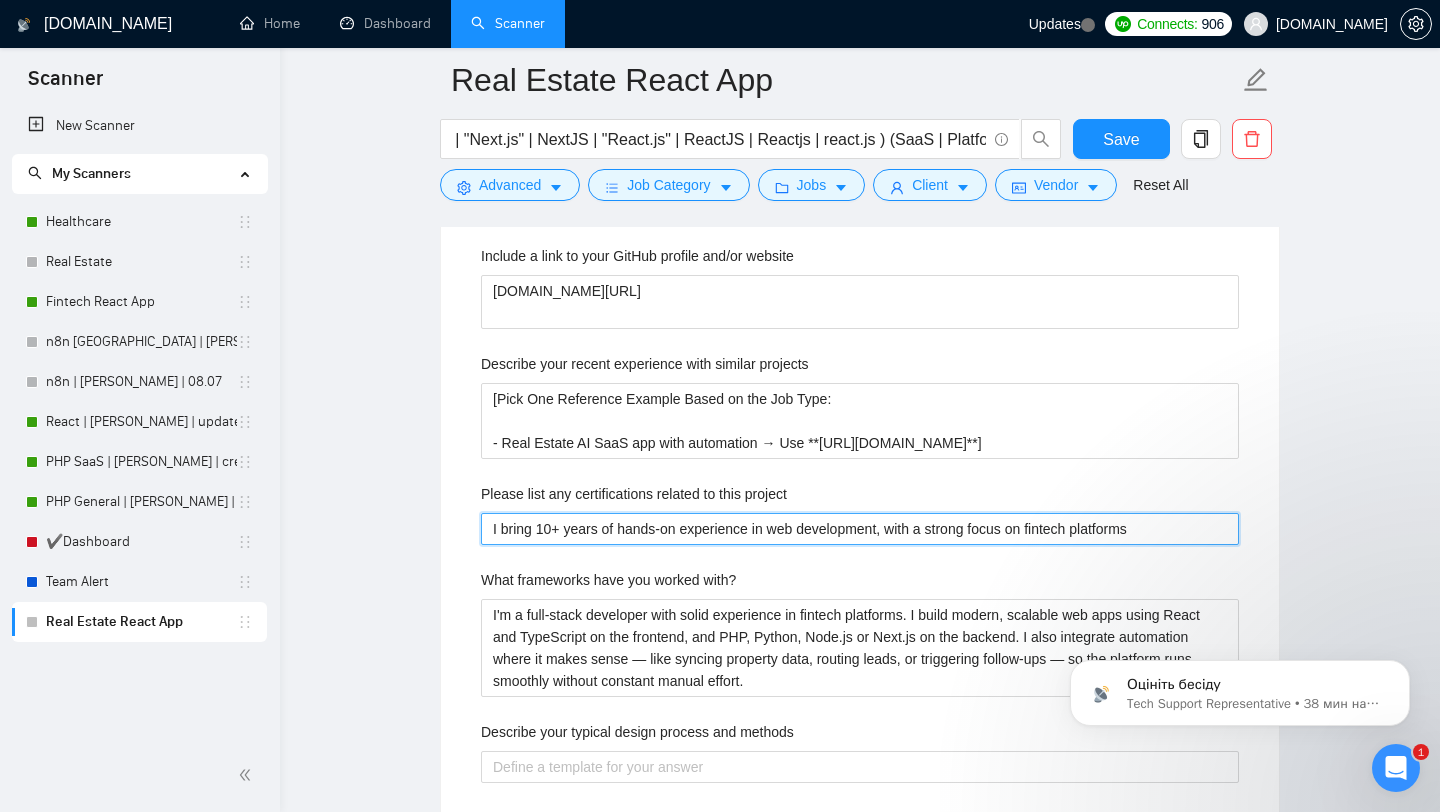 click on "I bring 10+ years of hands-on experience in web development, with a strong focus on fintech platforms" at bounding box center (860, 529) 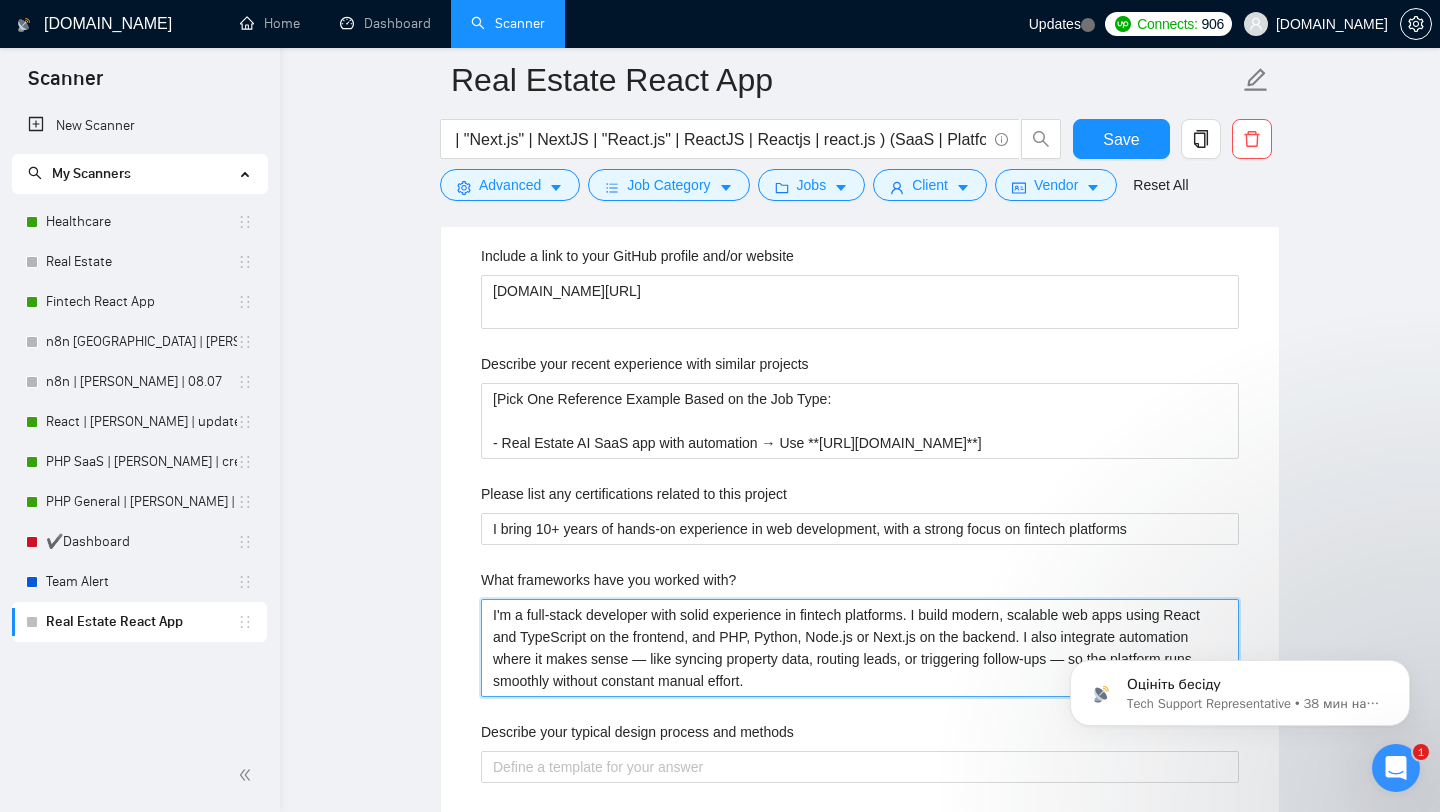 click on "I'm a full-stack developer with solid experience in fintech platforms. I build modern, scalable web apps using React and TypeScript on the frontend, and PHP, Python, Node.js or Next.js on the backend. I also integrate automation where it makes sense — like syncing property data, routing leads, or triggering follow-ups — so the platform runs smoothly without constant manual effort." at bounding box center [860, 648] 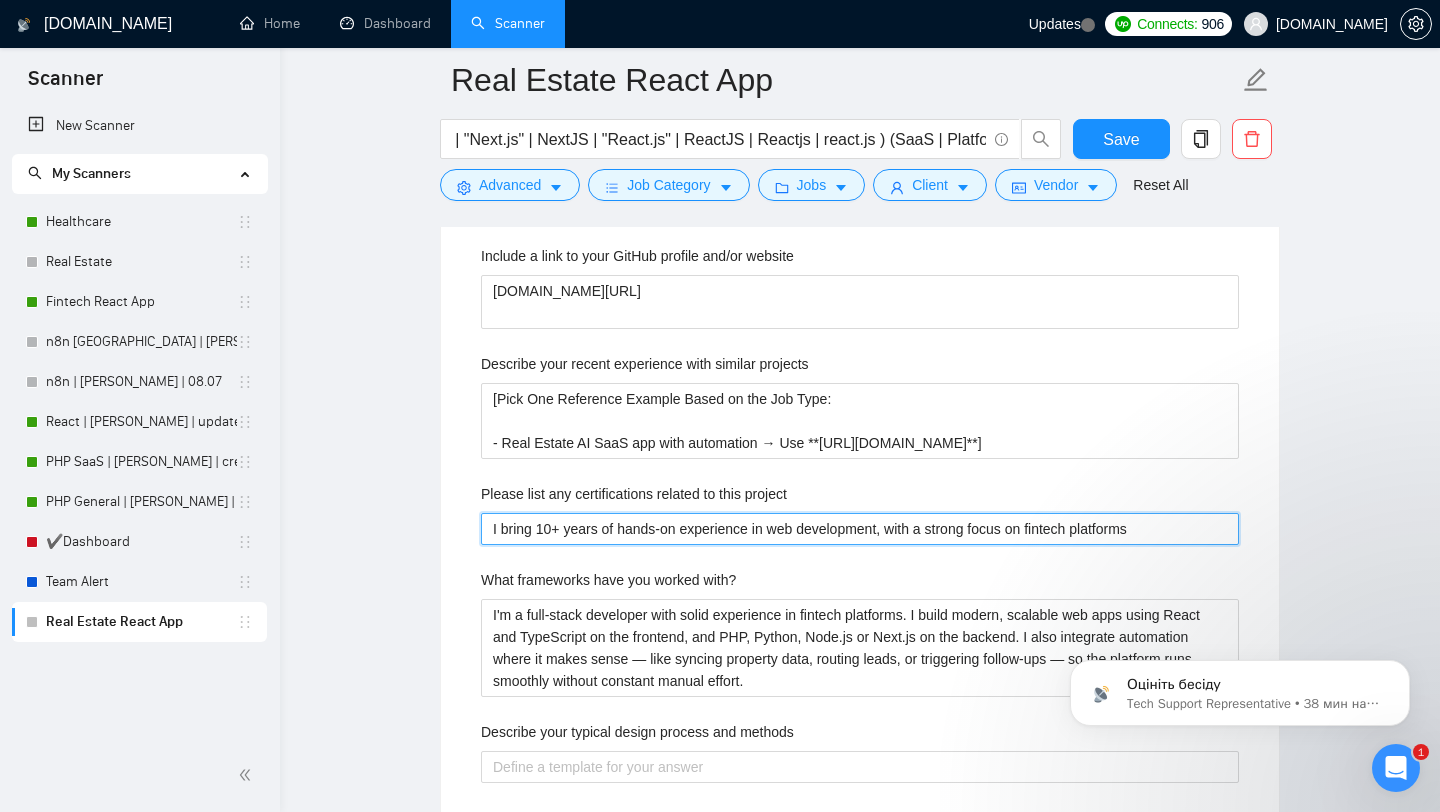 click on "I bring 10+ years of hands-on experience in web development, with a strong focus on fintech platforms" at bounding box center (860, 529) 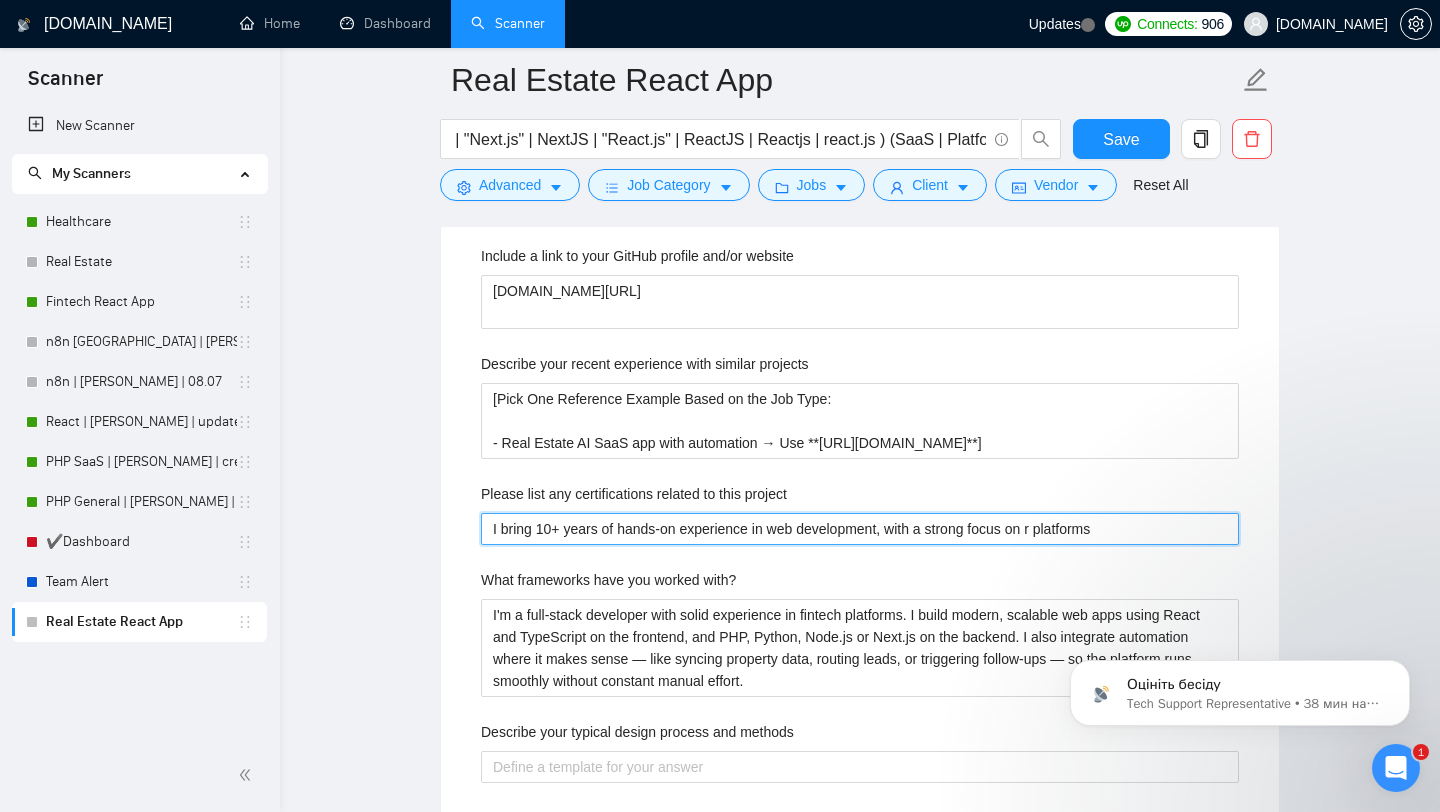 type 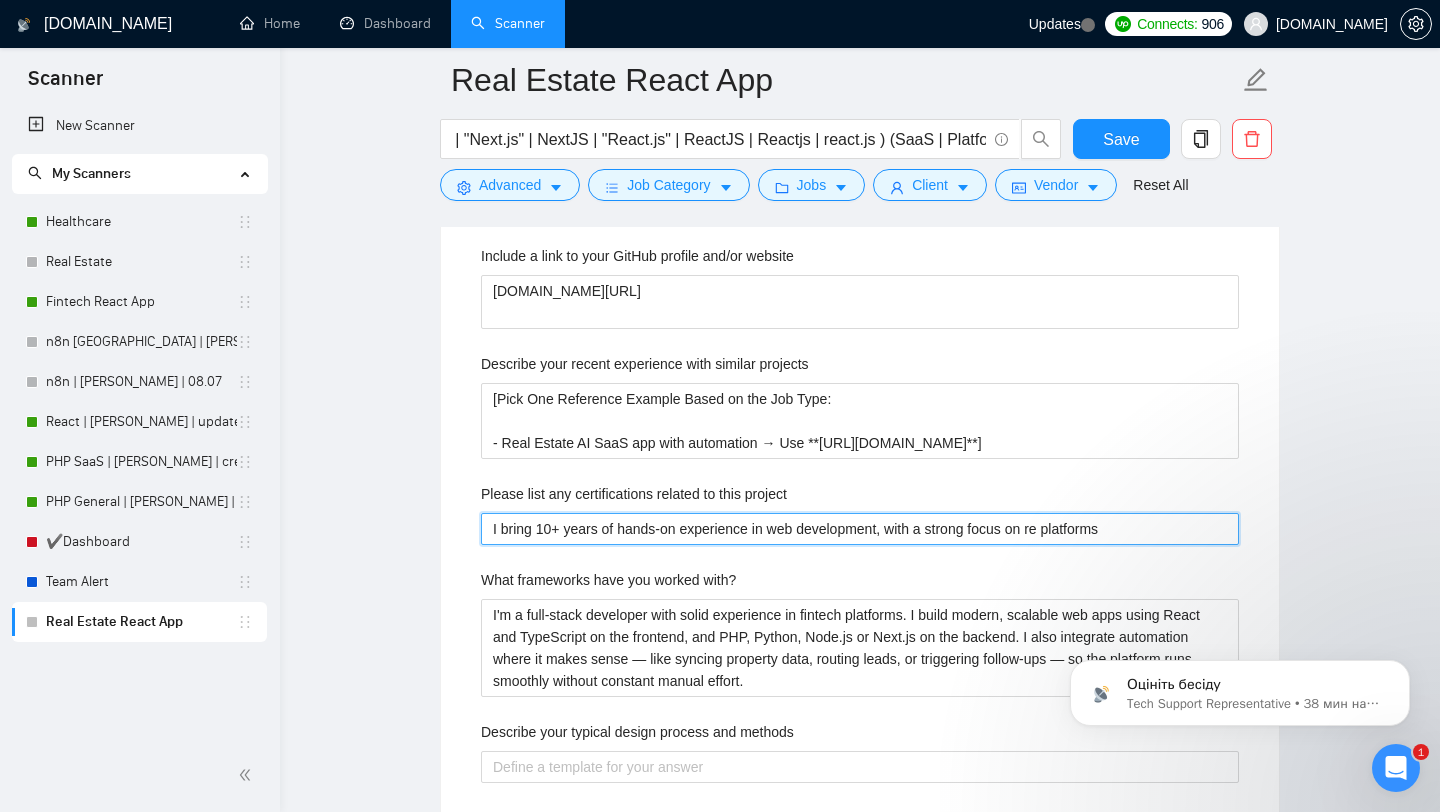 type 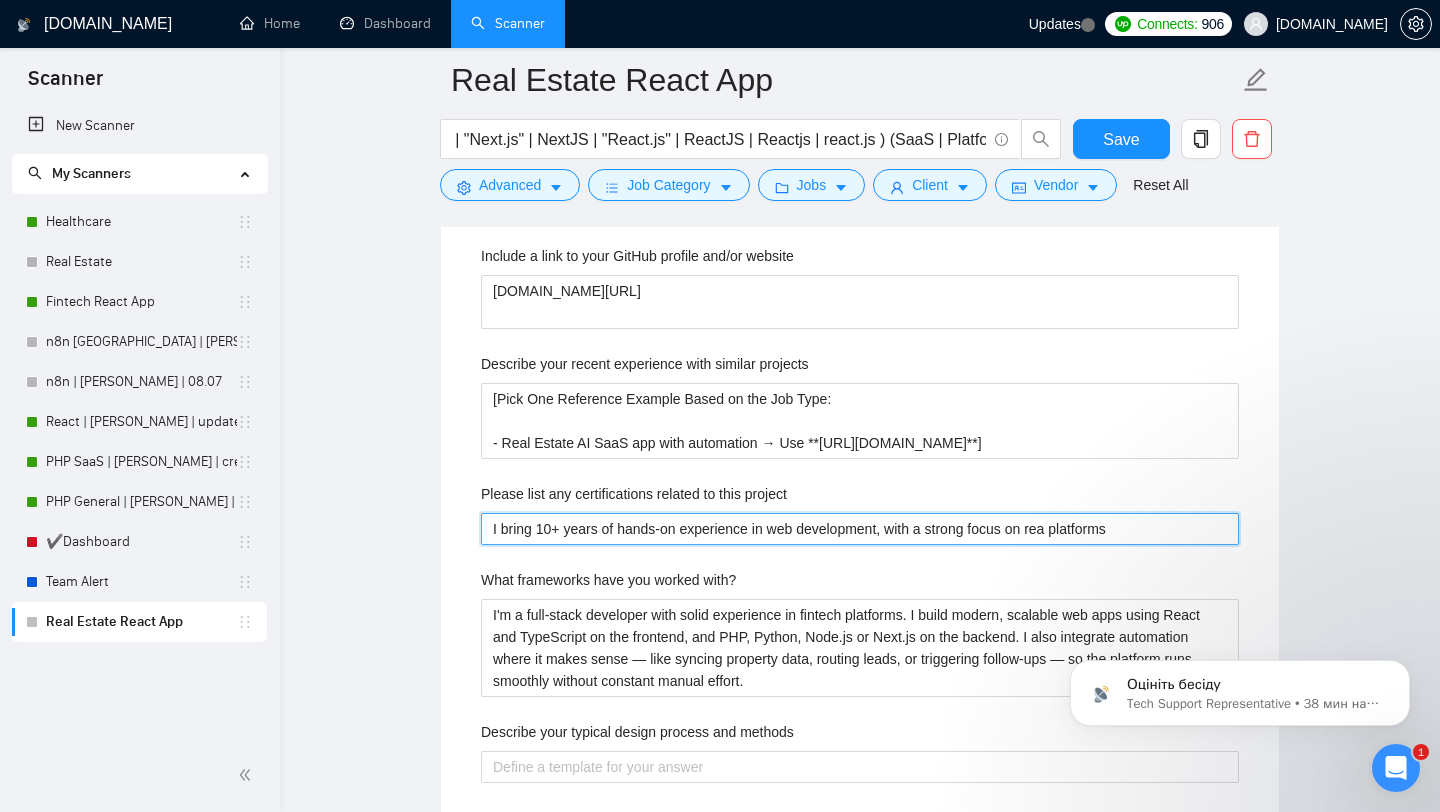 type 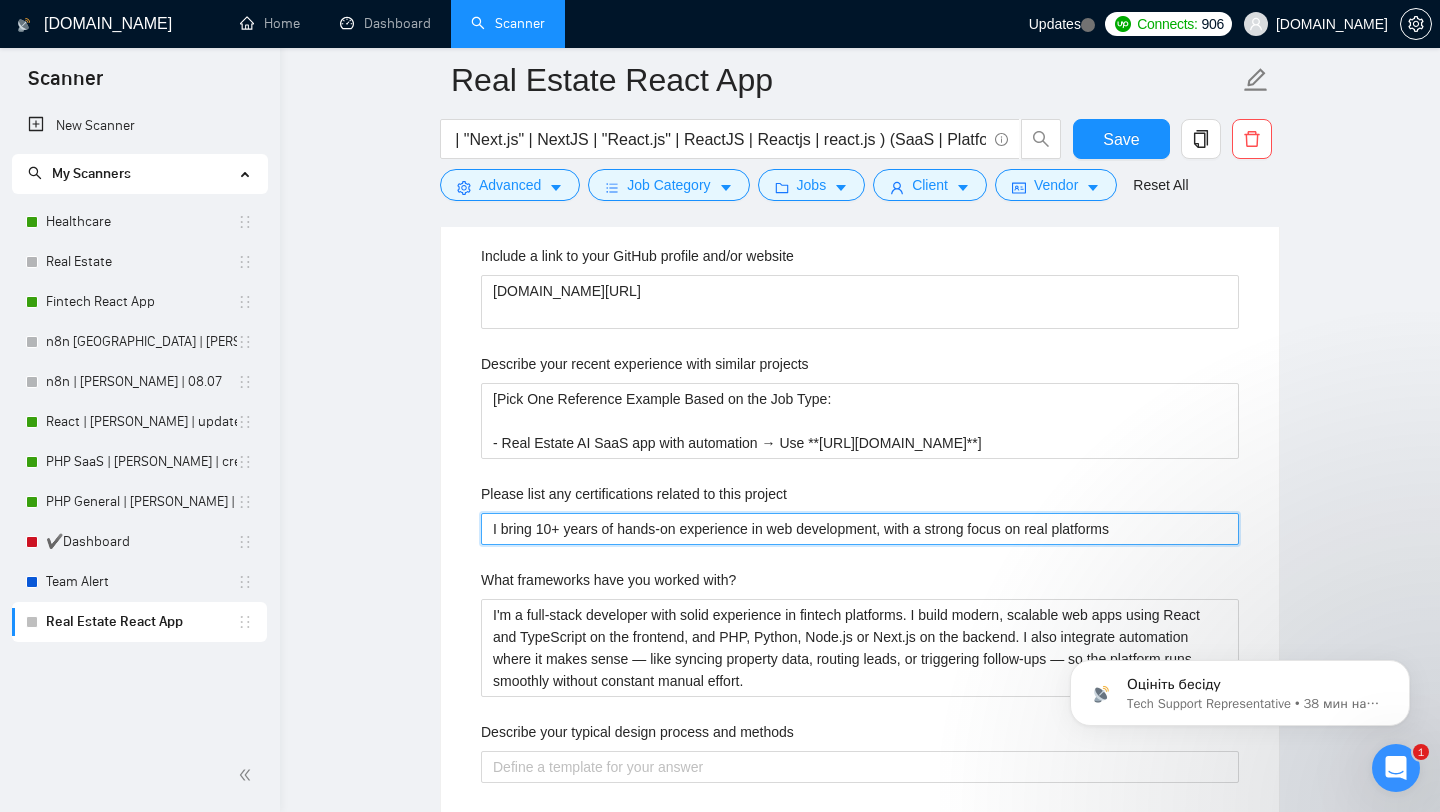 type 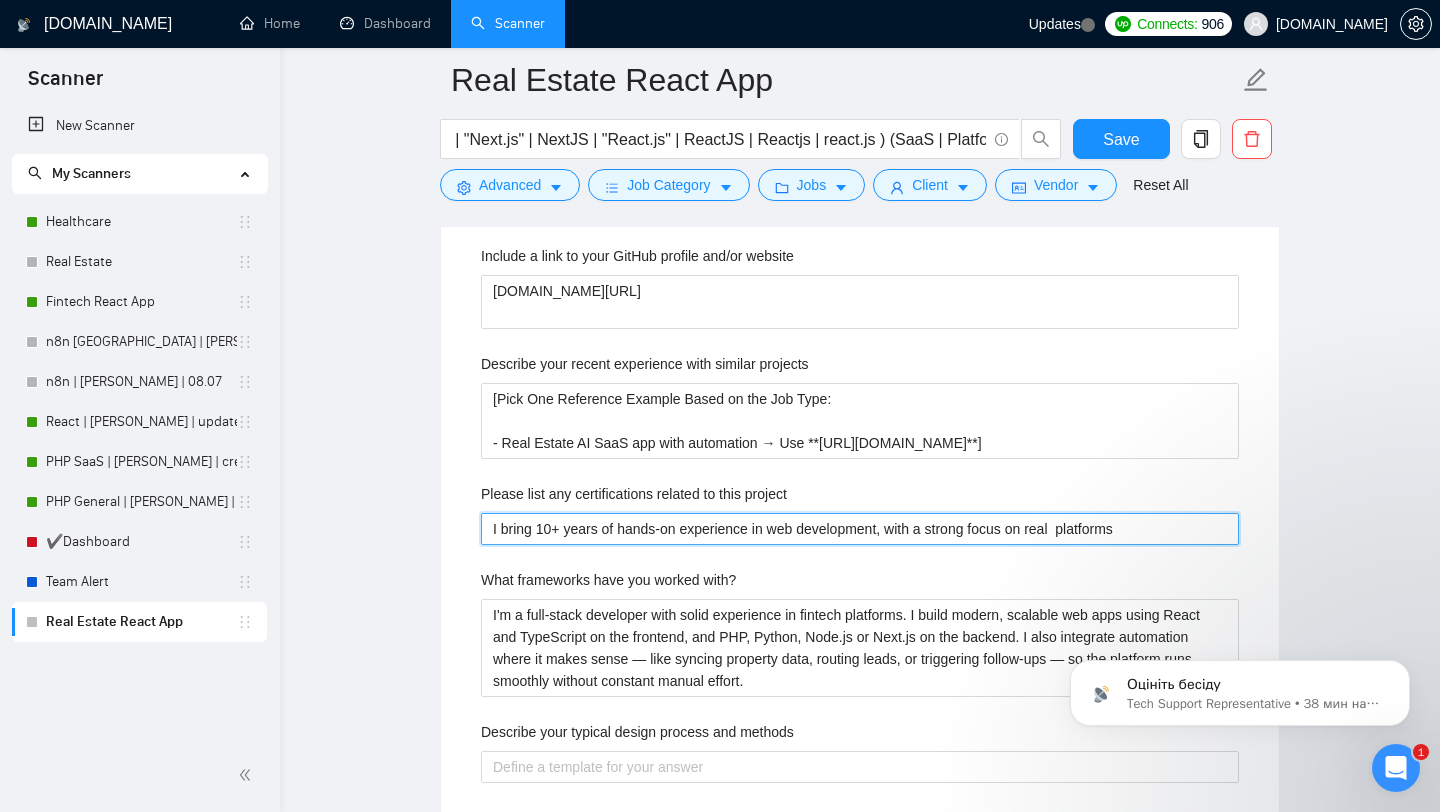 type 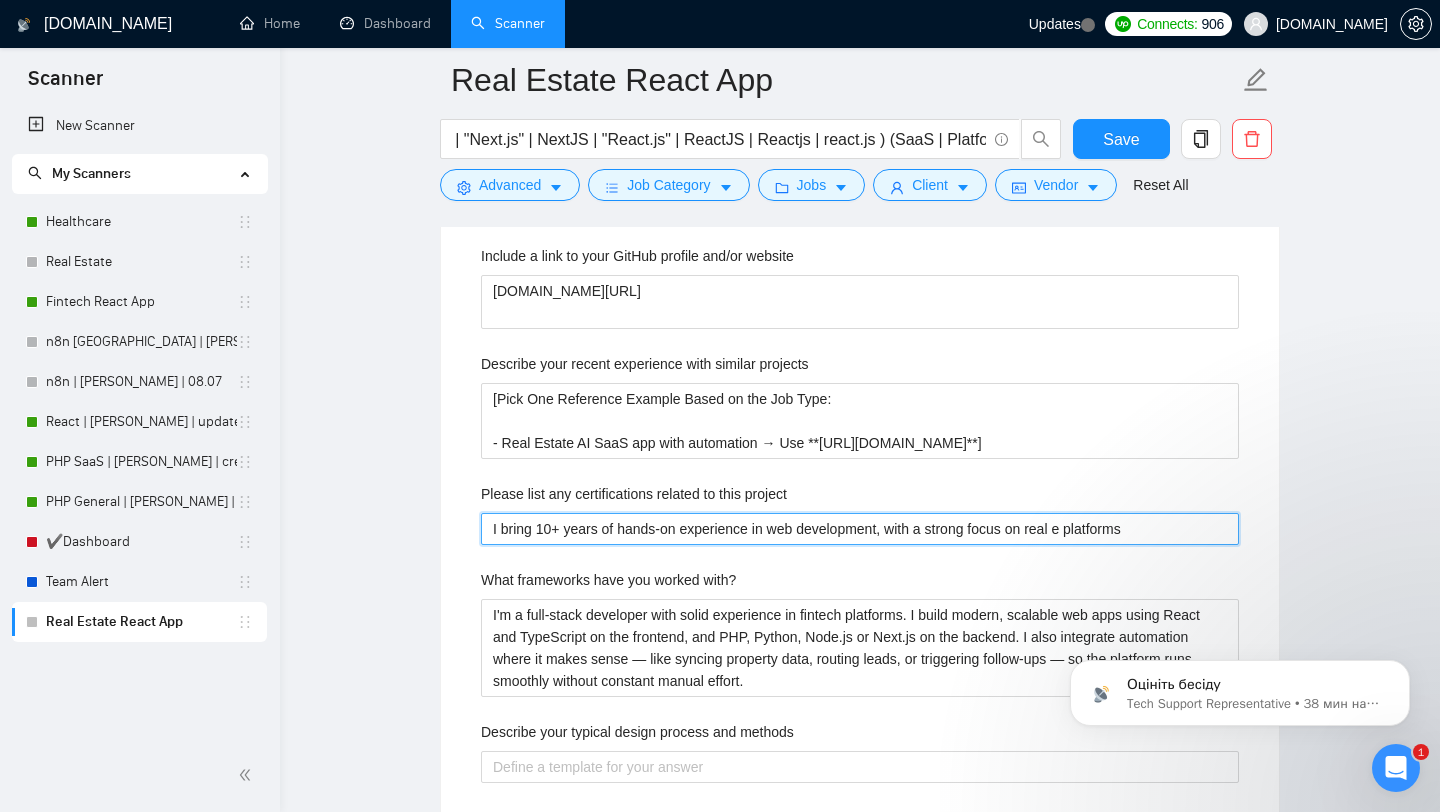 type 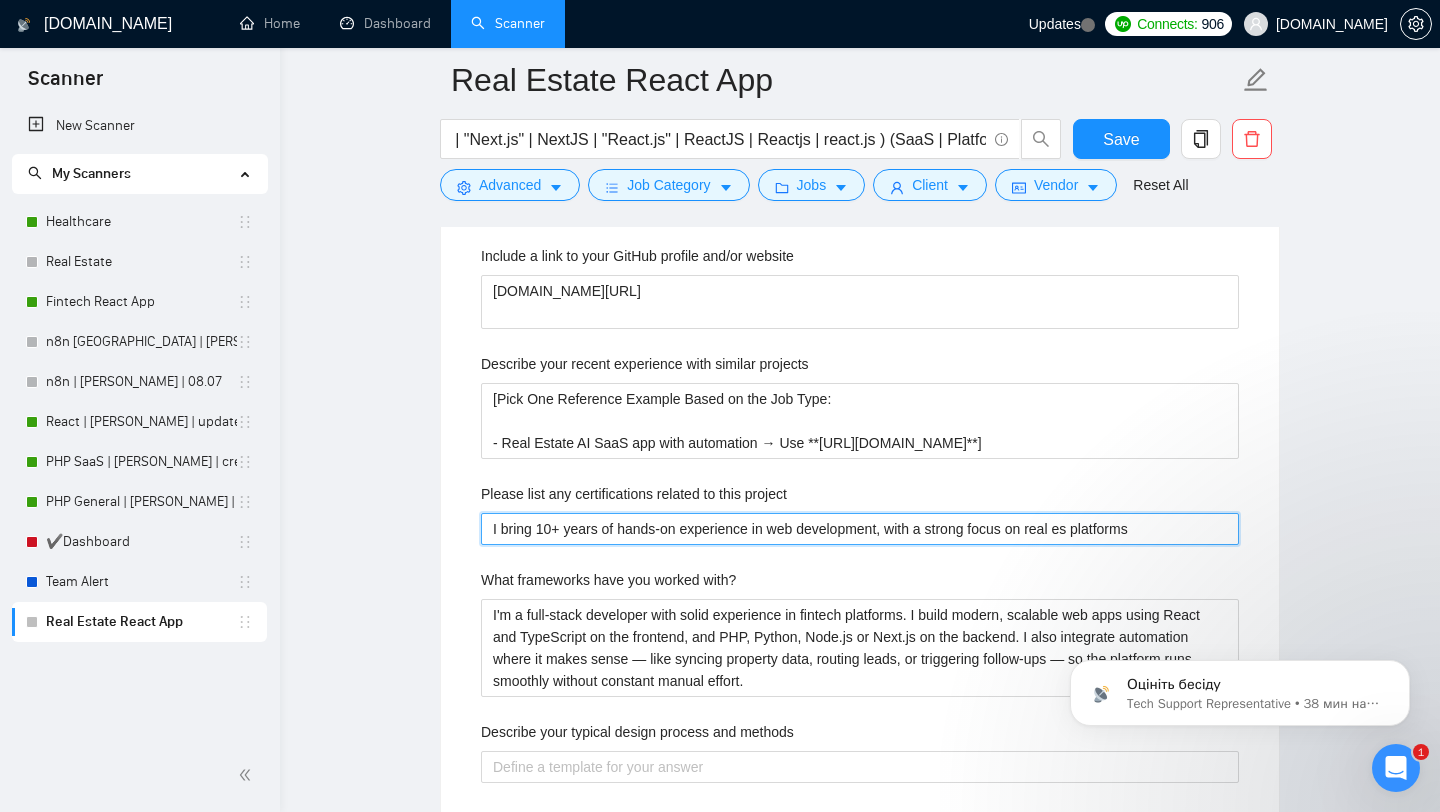 type 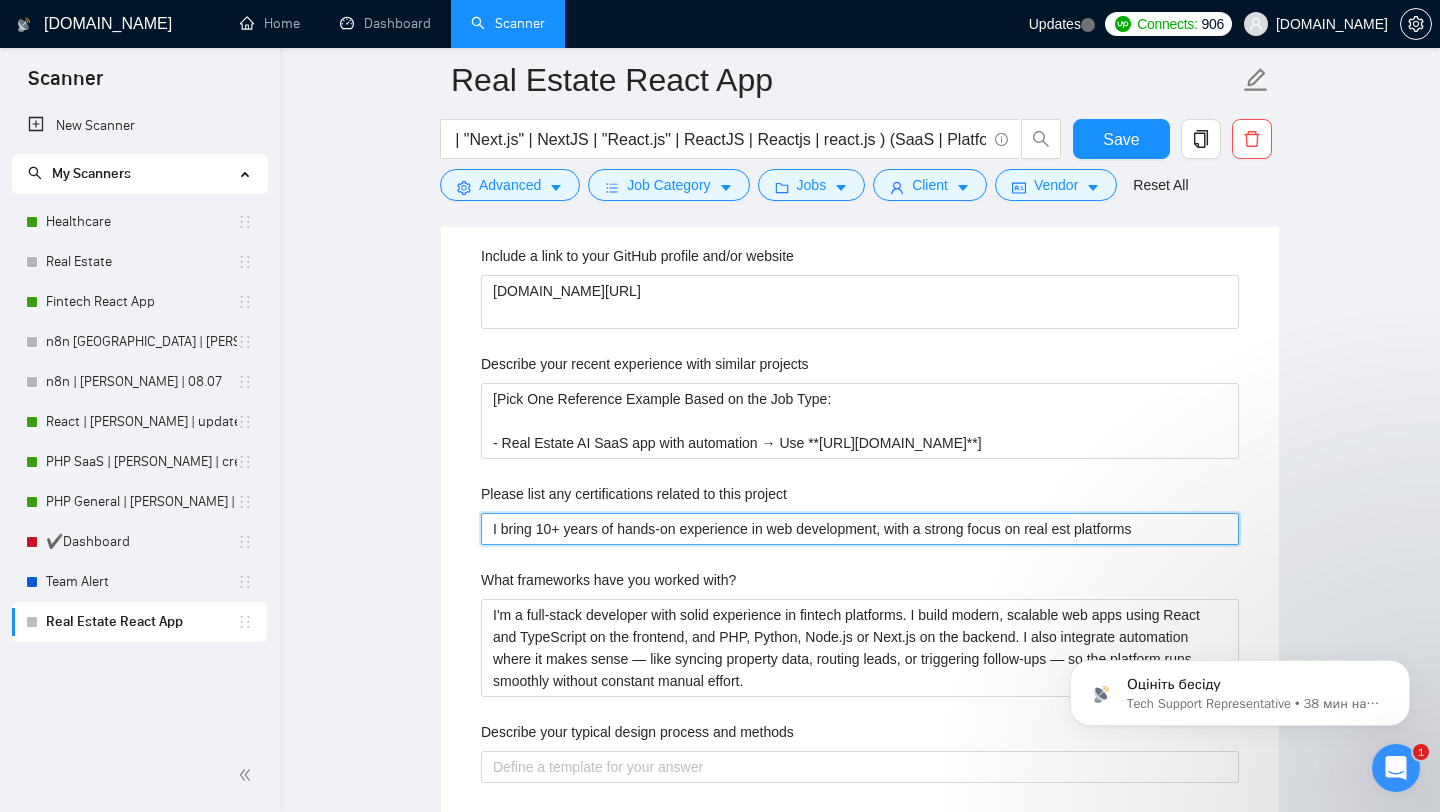 type 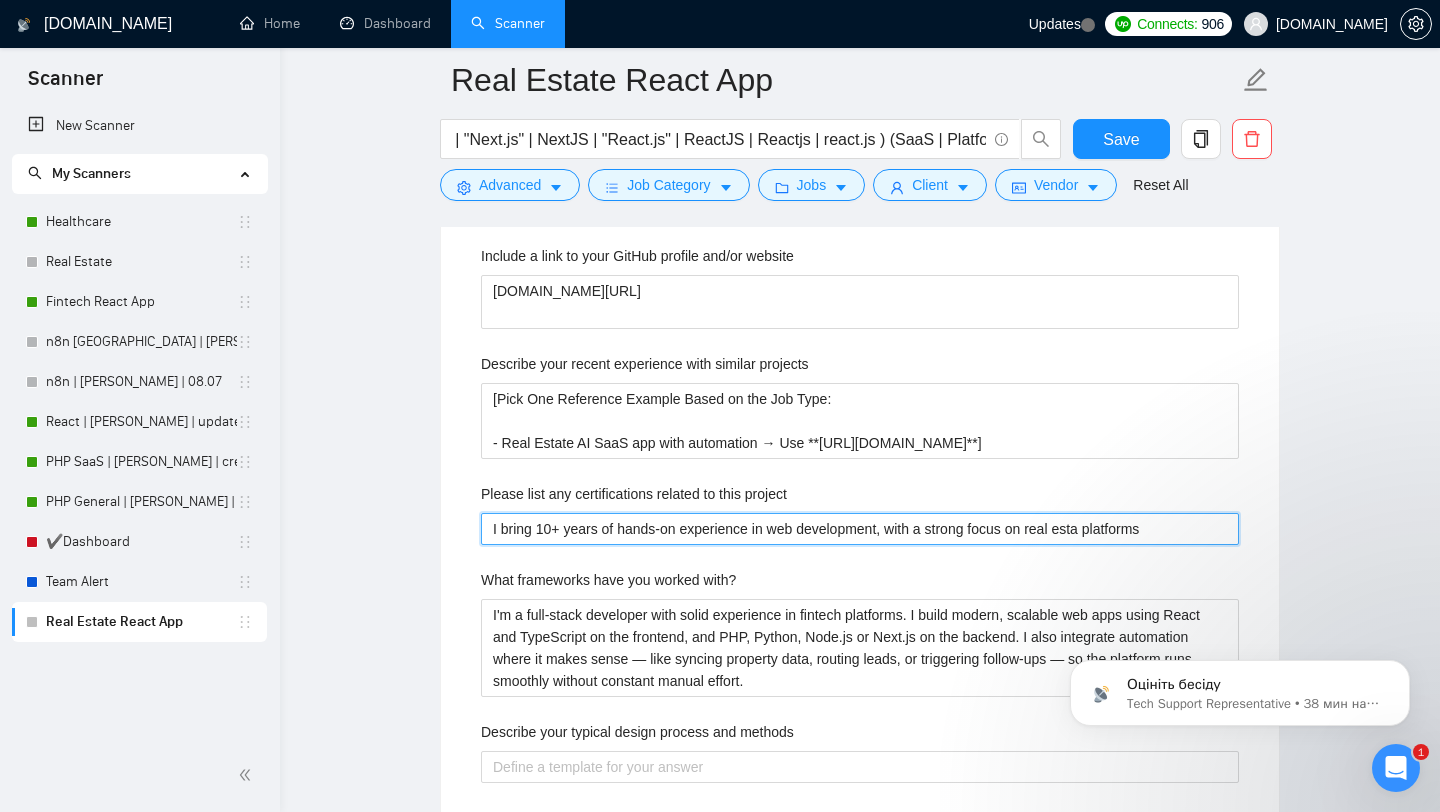 type 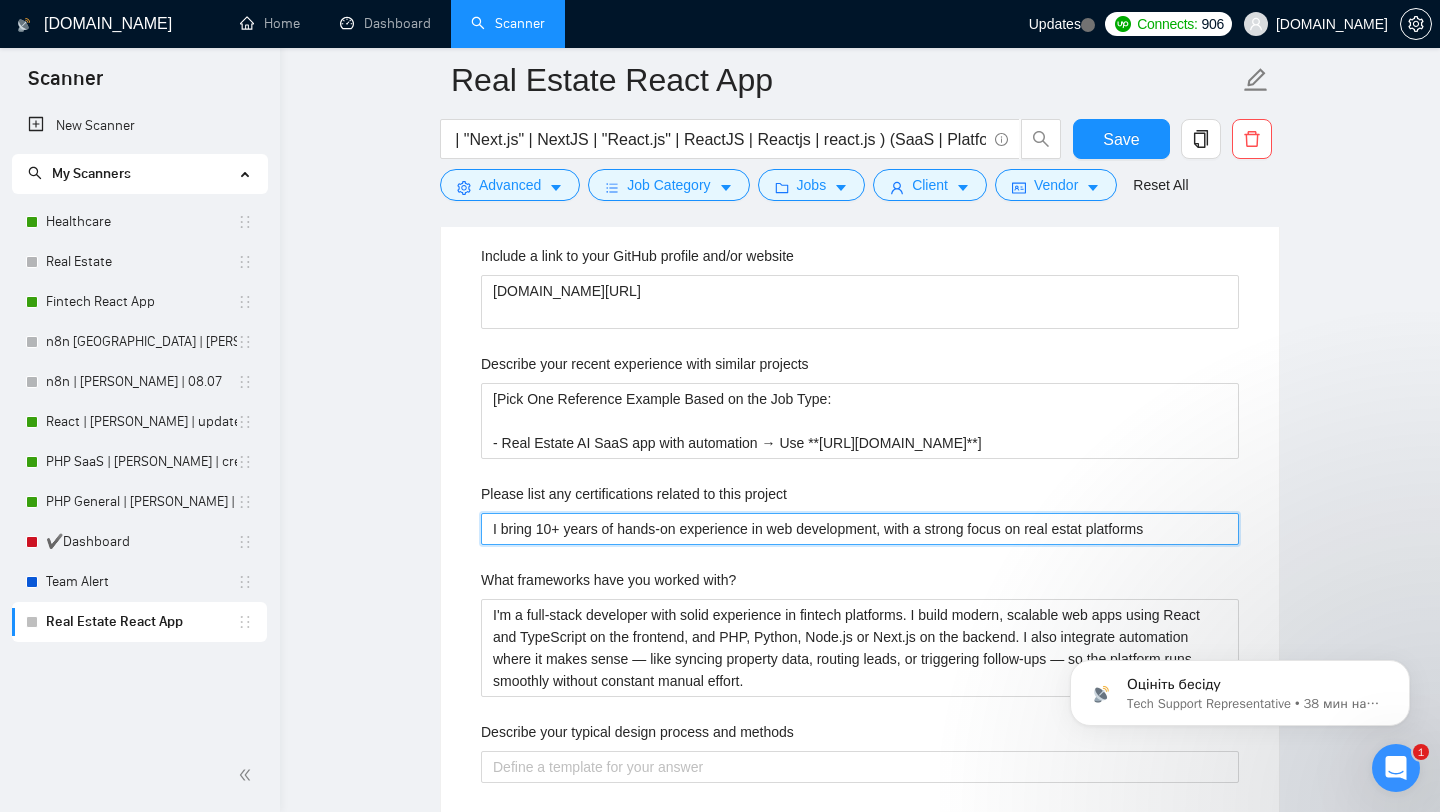 type 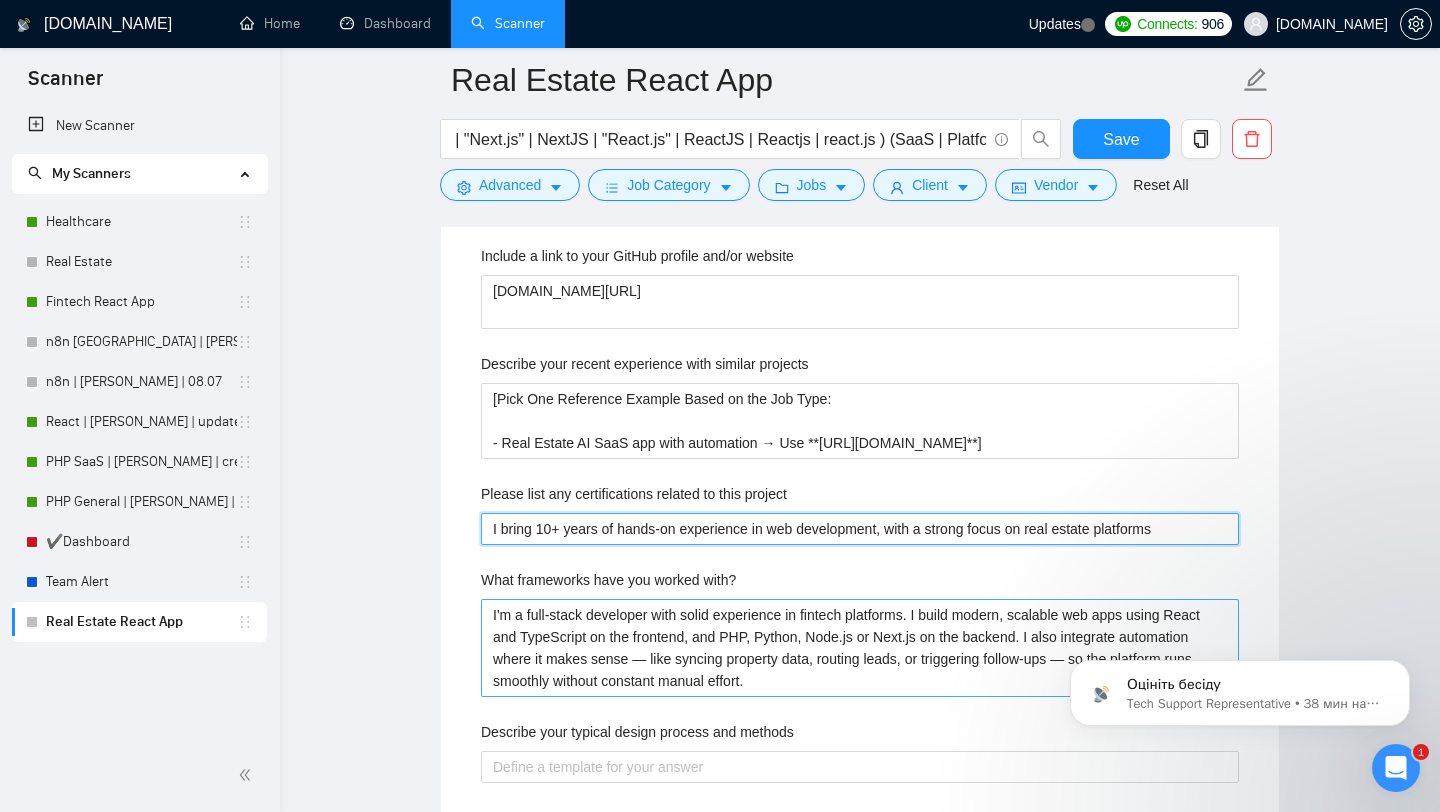type on "I bring 10+ years of hands-on experience in web development, with a strong focus on real estate platforms" 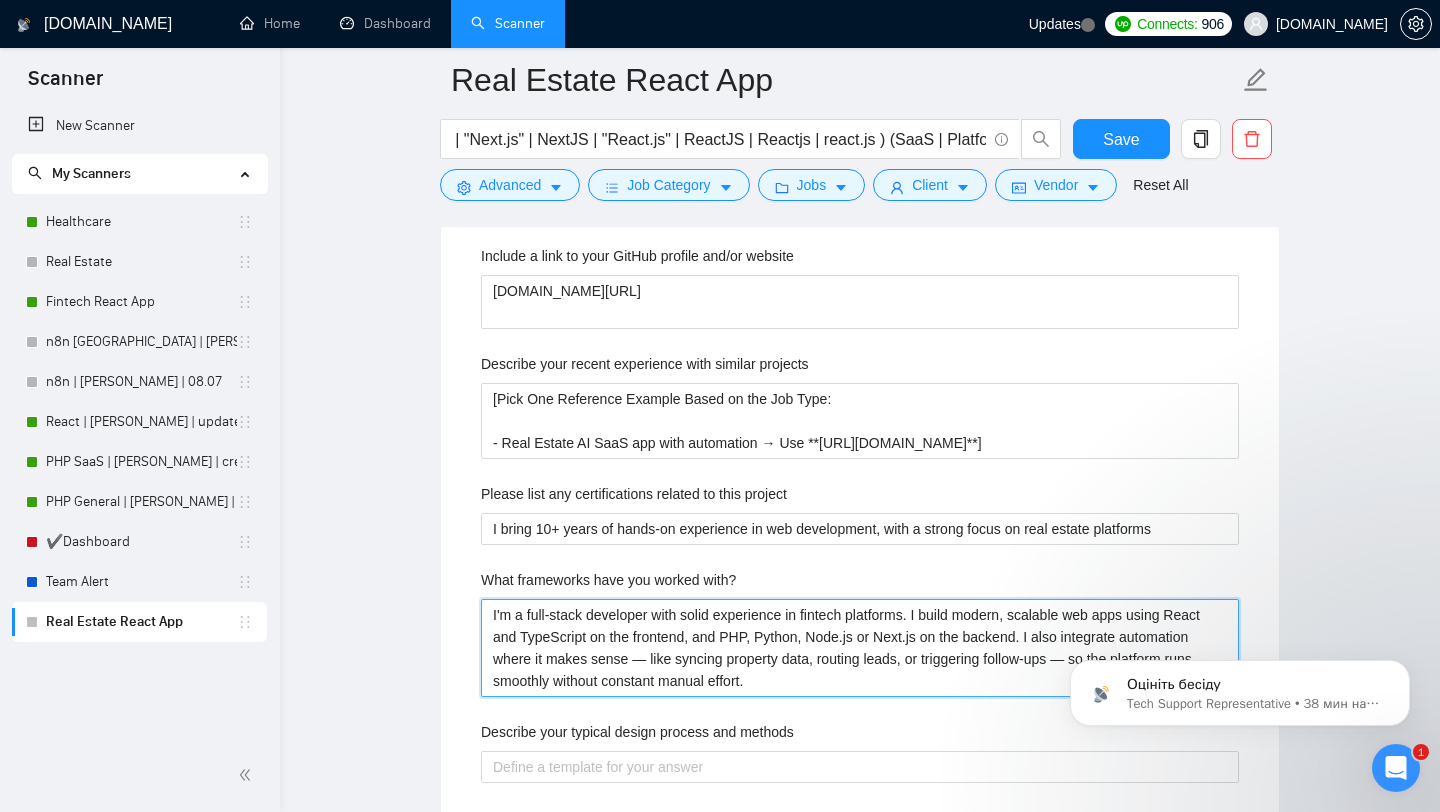 click on "I'm a full-stack developer with solid experience in fintech platforms. I build modern, scalable web apps using React and TypeScript on the frontend, and PHP, Python, Node.js or Next.js on the backend. I also integrate automation where it makes sense — like syncing property data, routing leads, or triggering follow-ups — so the platform runs smoothly without constant manual effort." at bounding box center (860, 648) 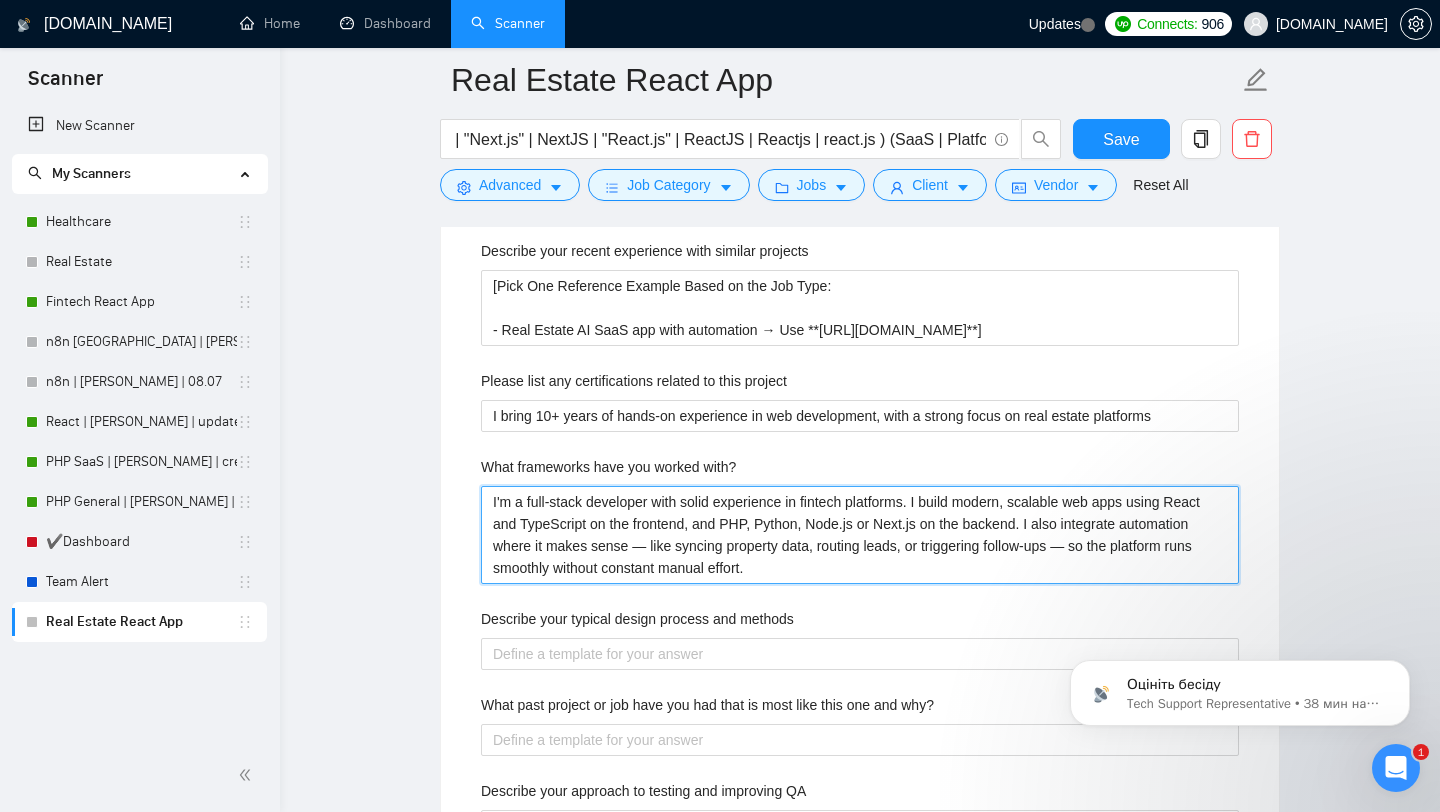 scroll, scrollTop: 2798, scrollLeft: 0, axis: vertical 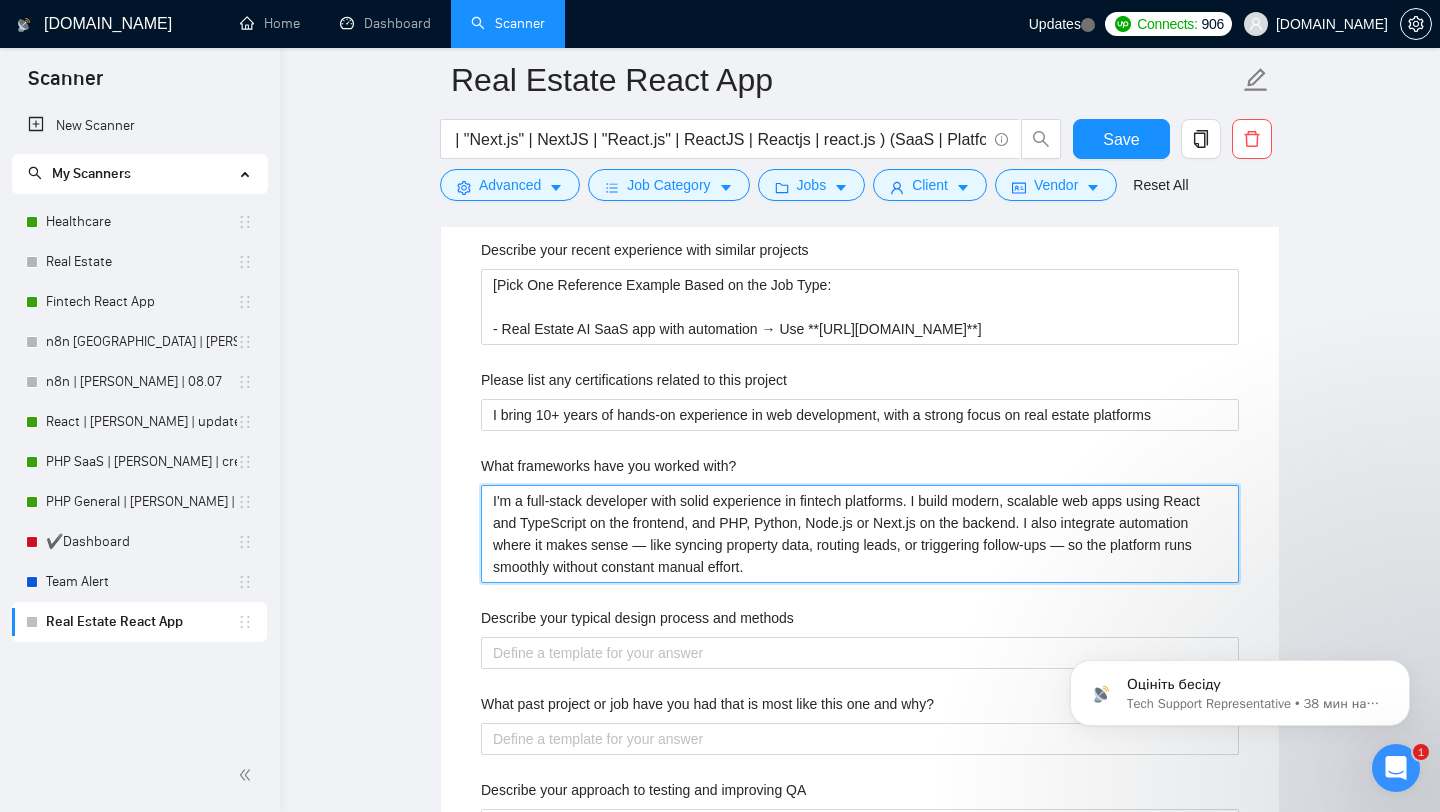 click on "I'm a full-stack developer with solid experience in fintech platforms. I build modern, scalable web apps using React and TypeScript on the frontend, and PHP, Python, Node.js or Next.js on the backend. I also integrate automation where it makes sense — like syncing property data, routing leads, or triggering follow-ups — so the platform runs smoothly without constant manual effort." at bounding box center (860, 534) 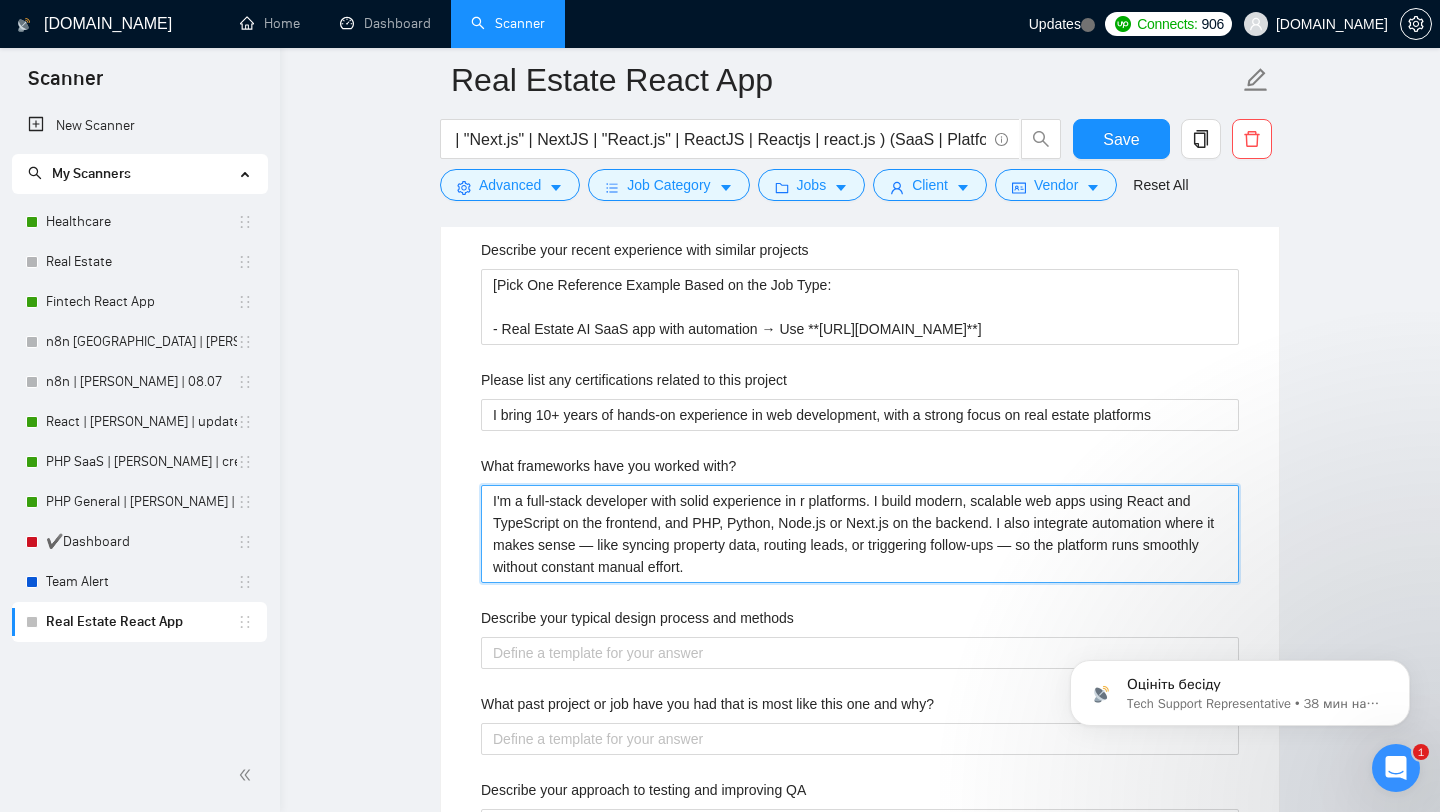 type 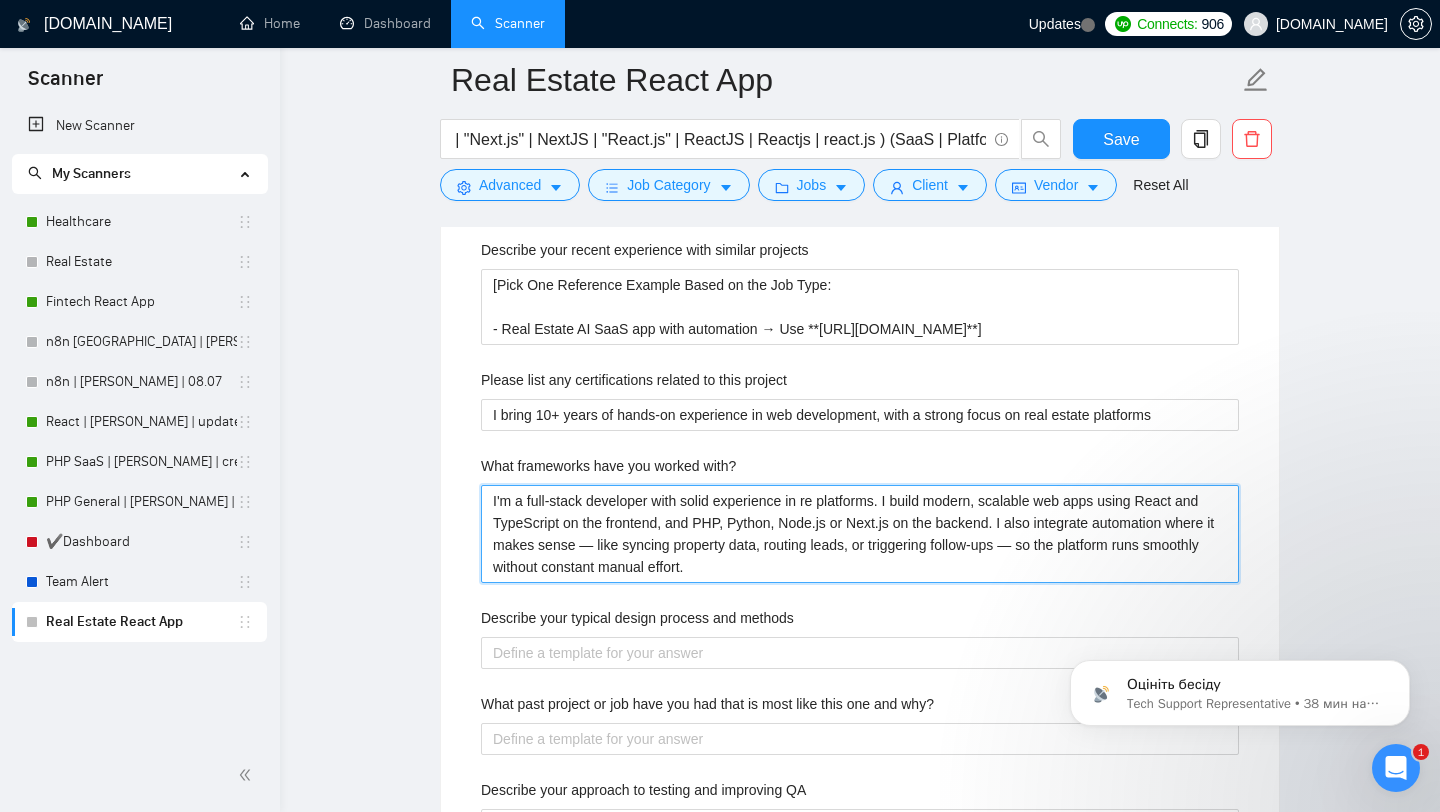type 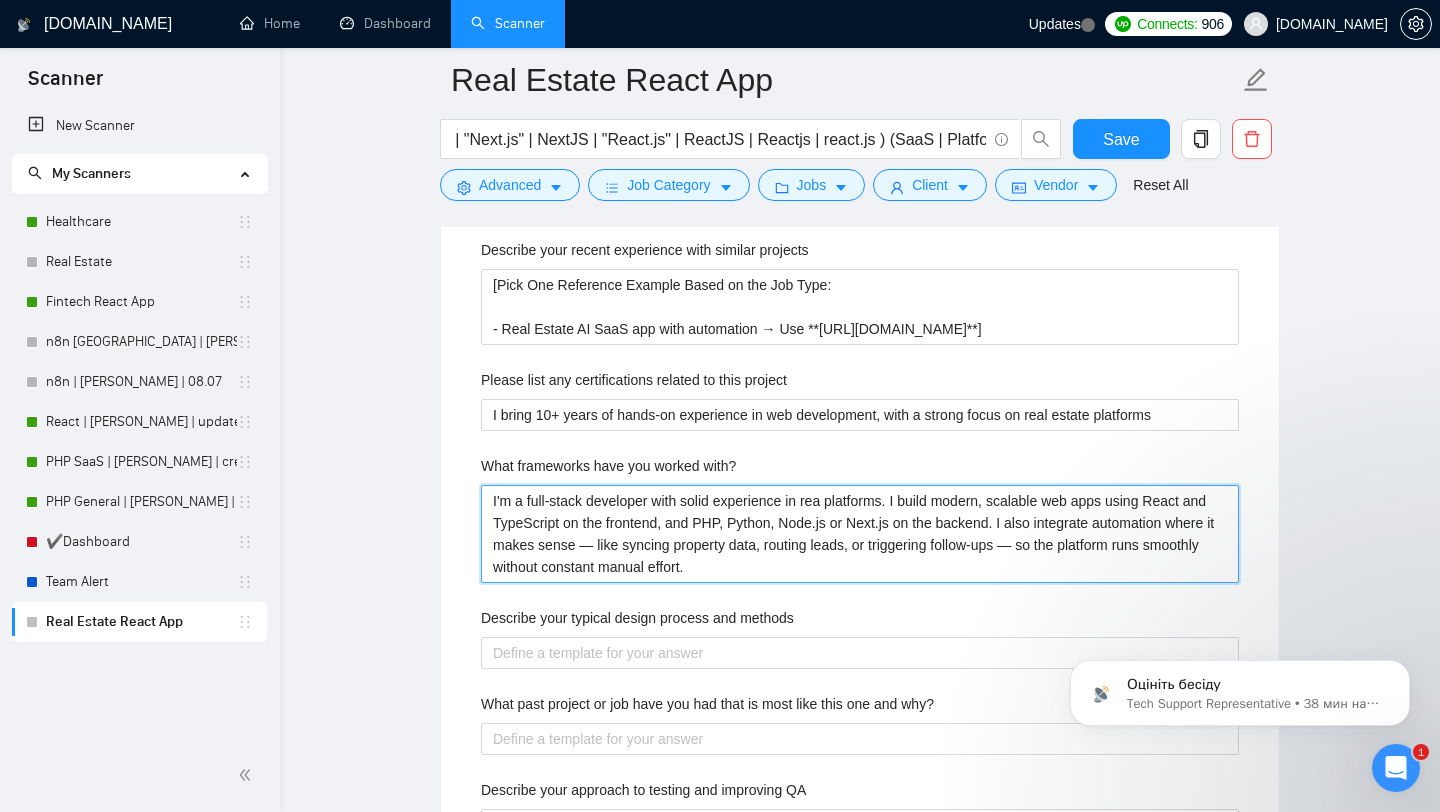 type 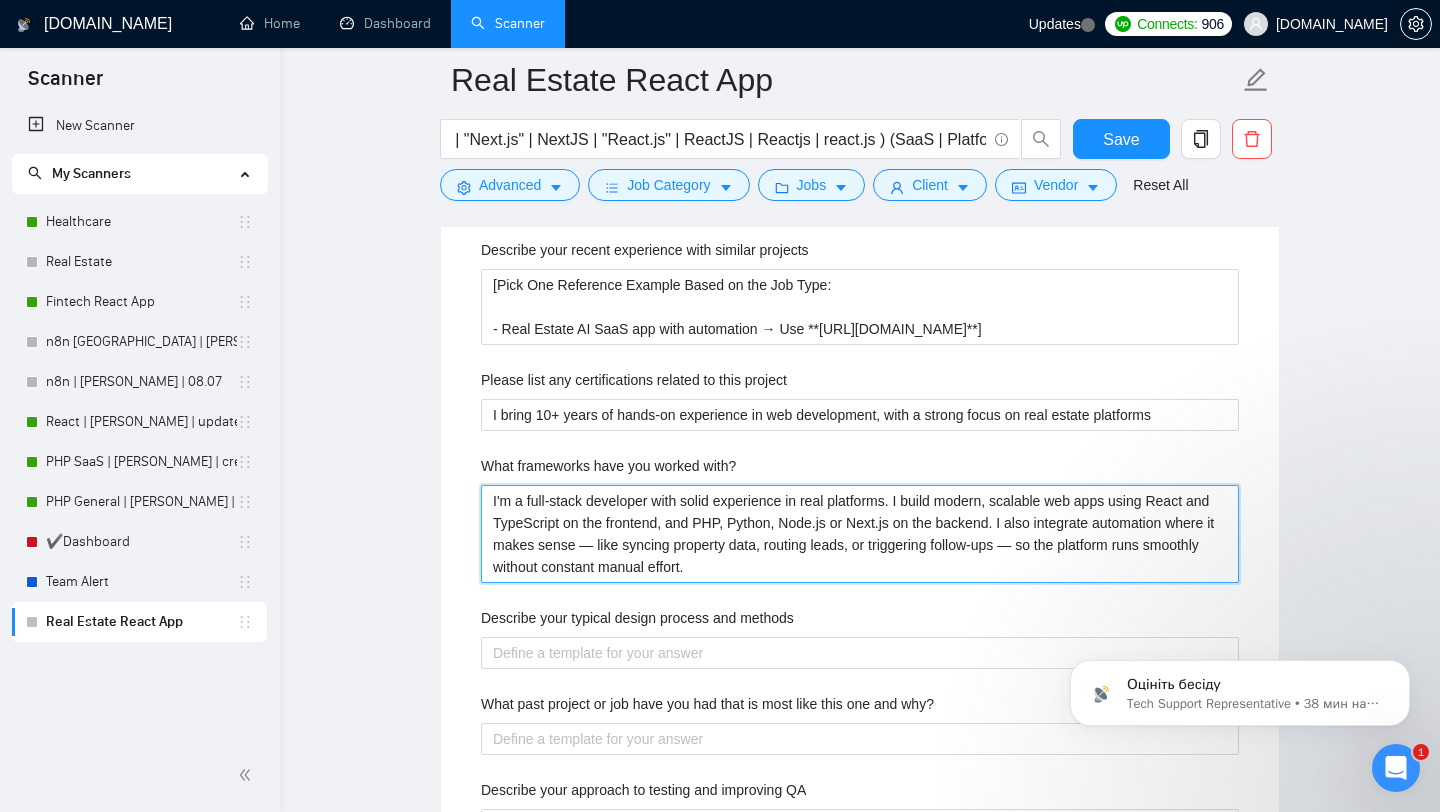 type 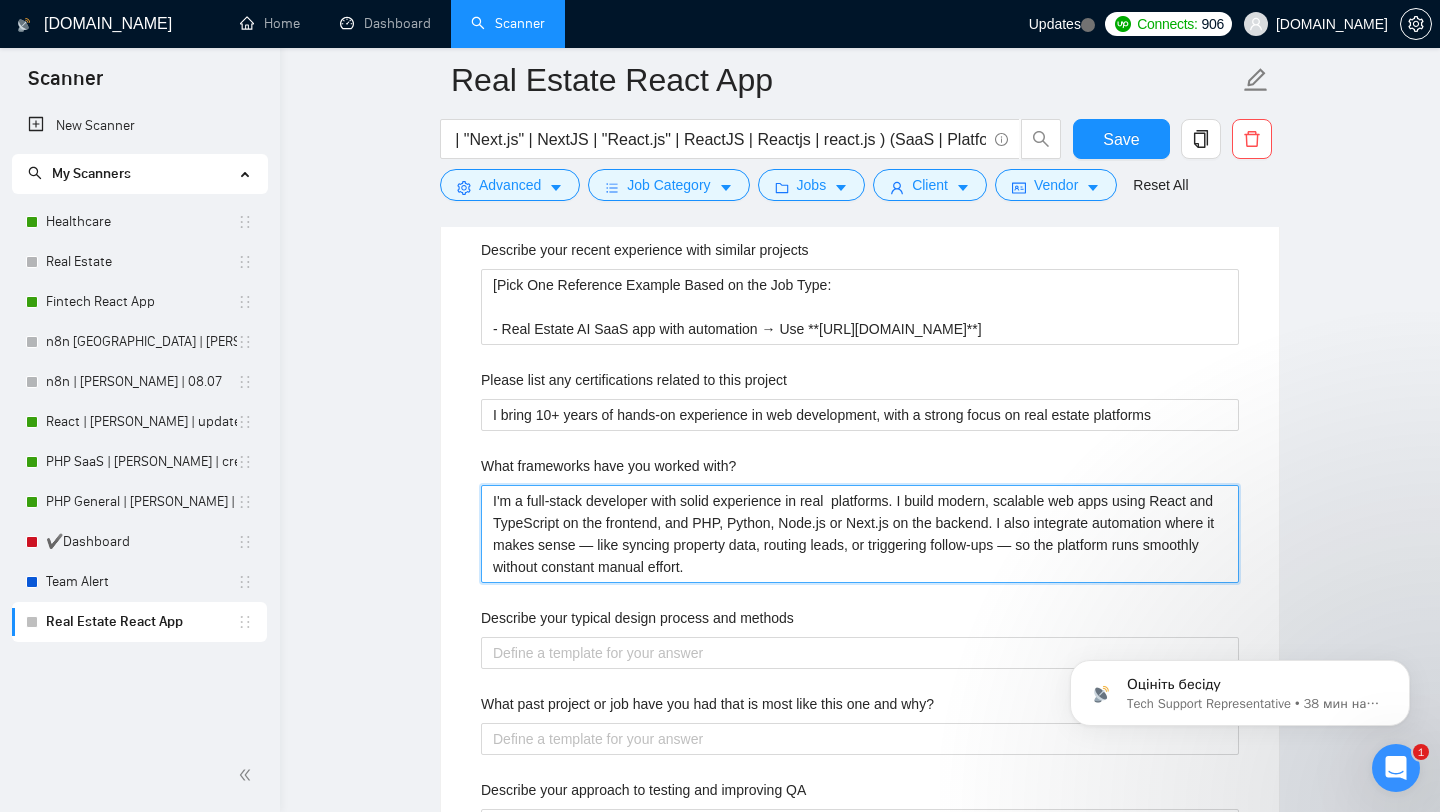 type 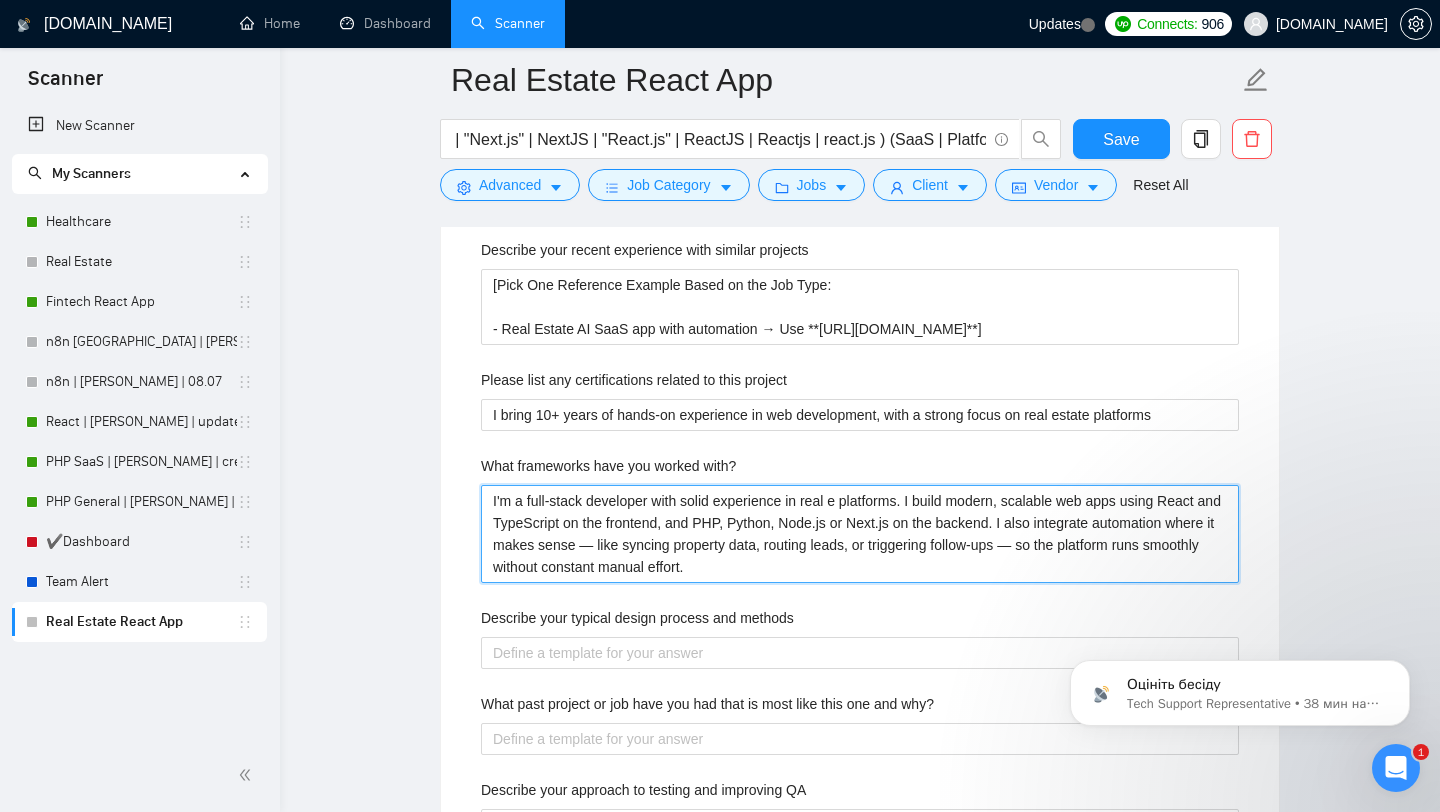 type 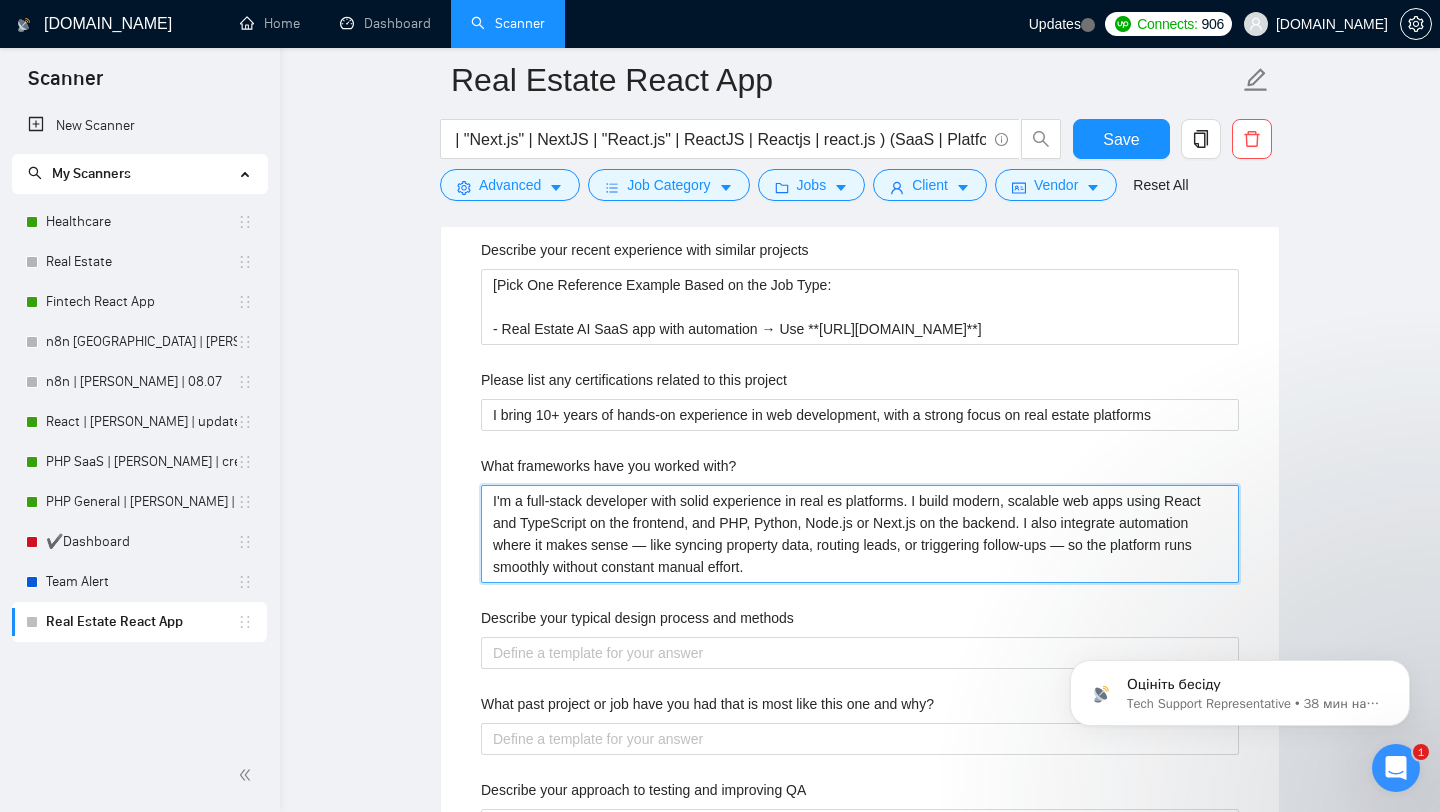type 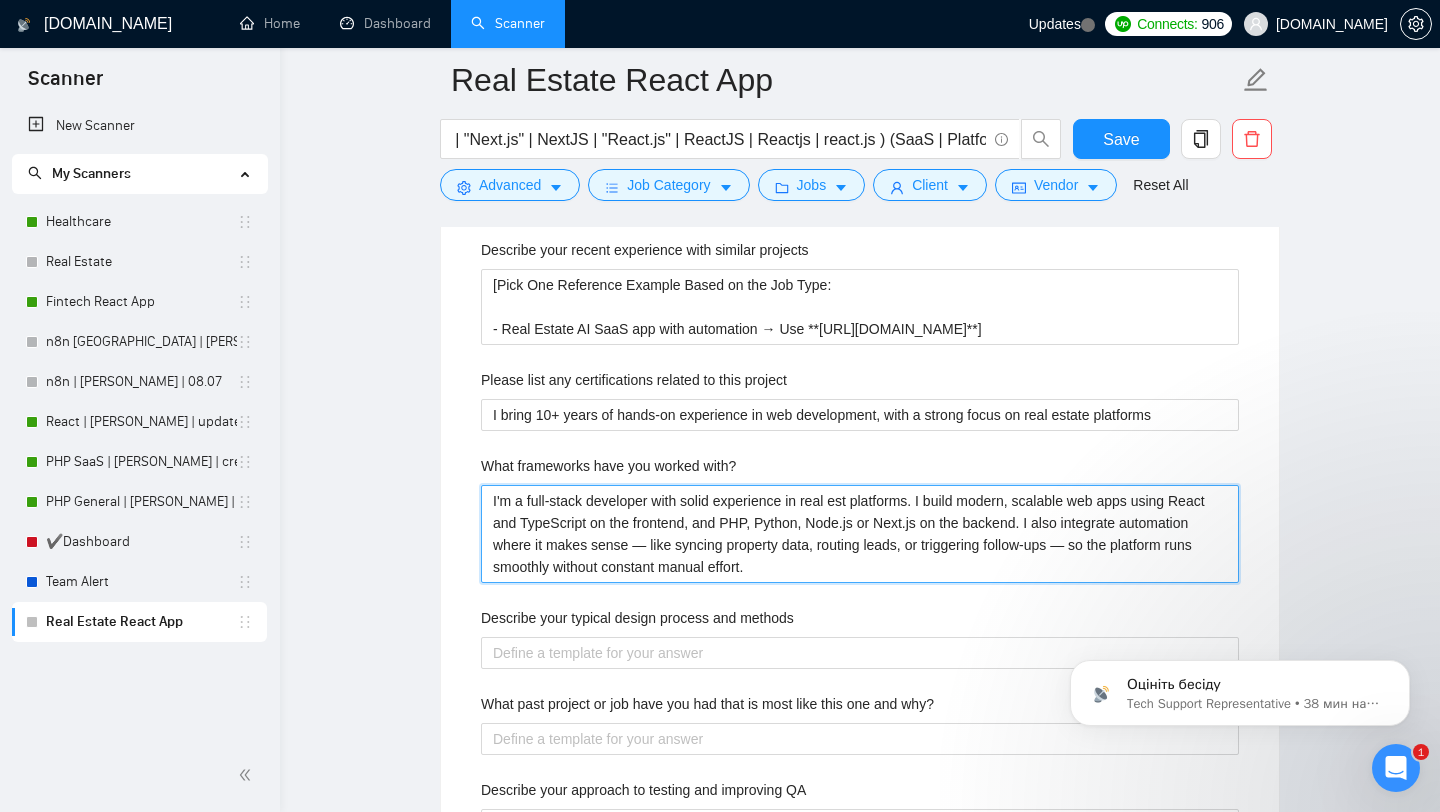 type 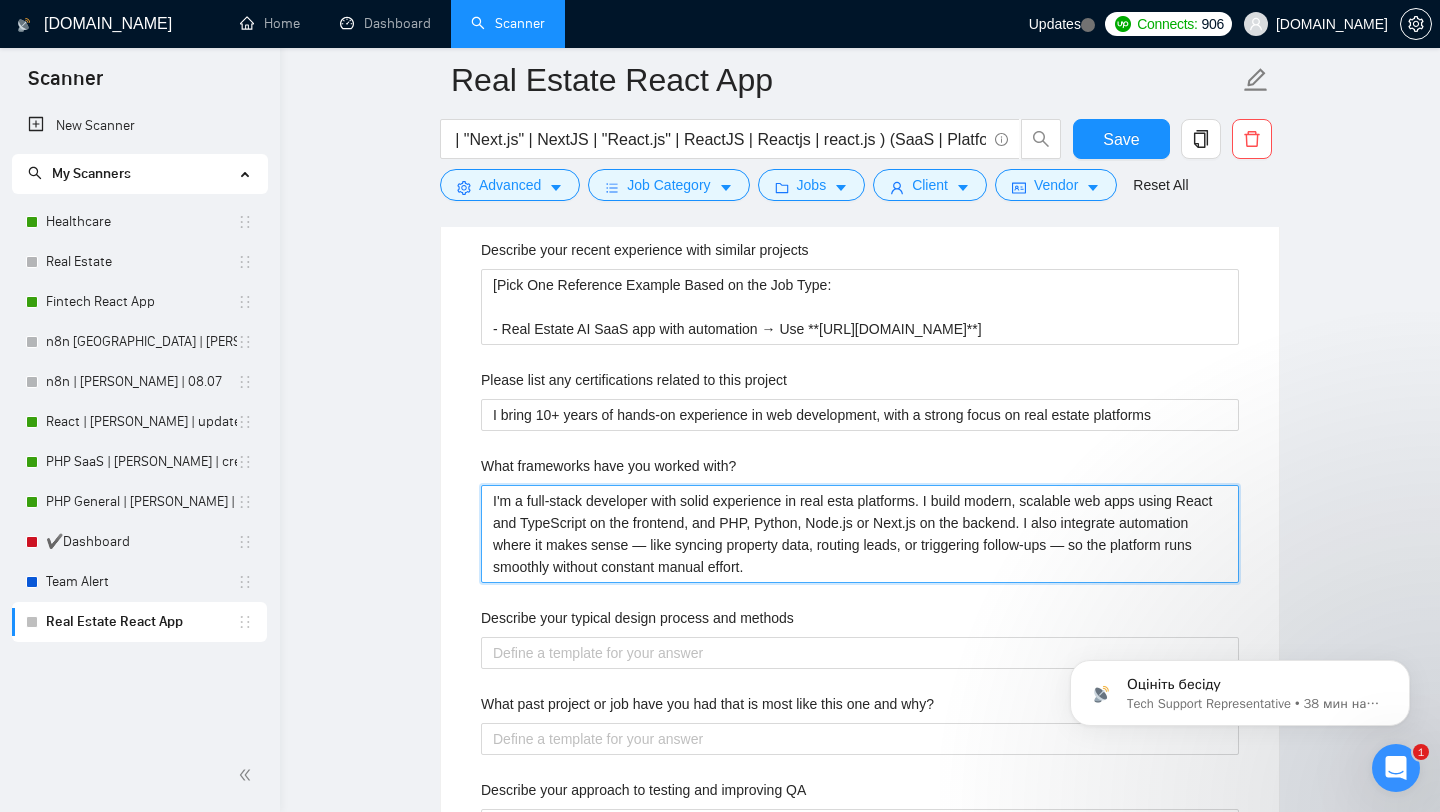 type 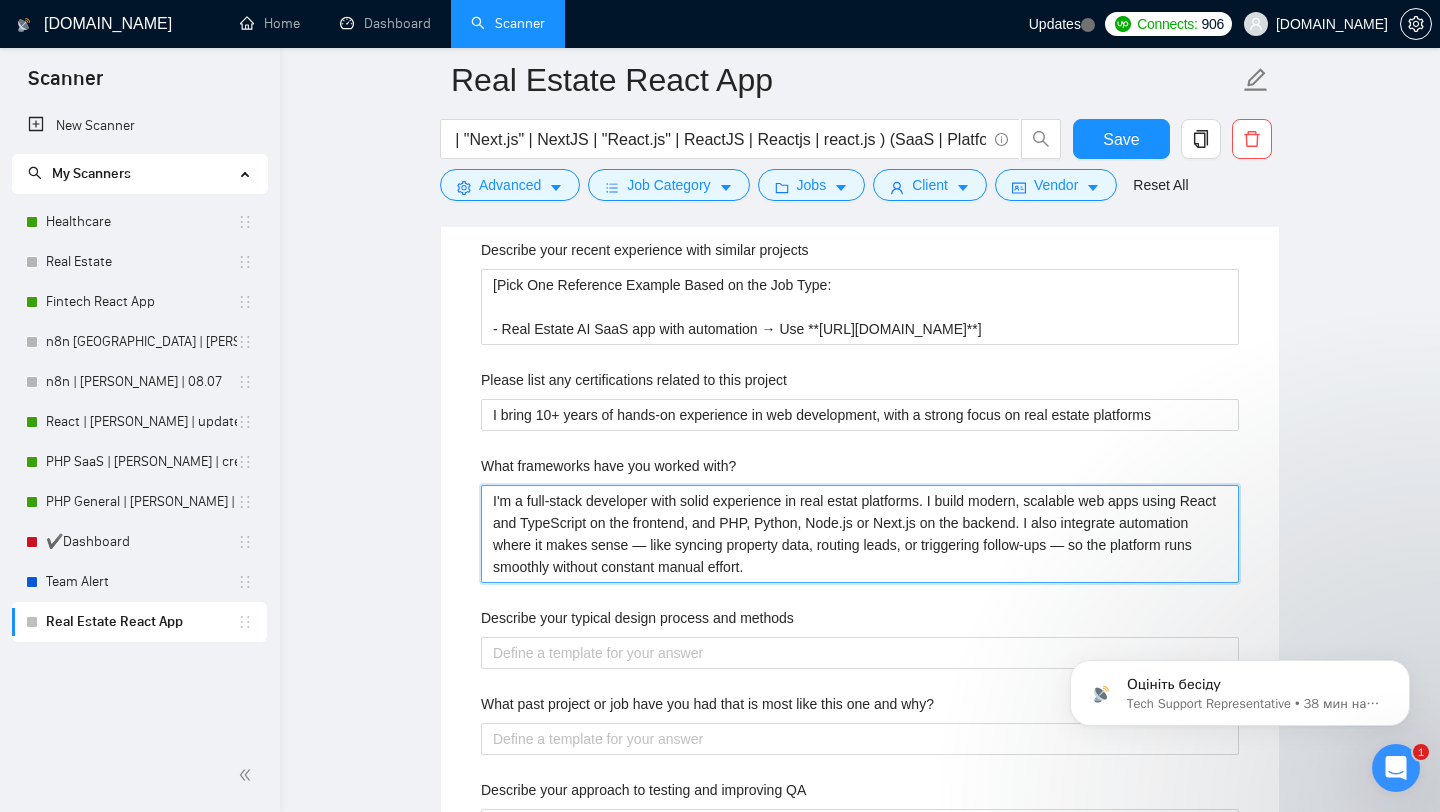 type 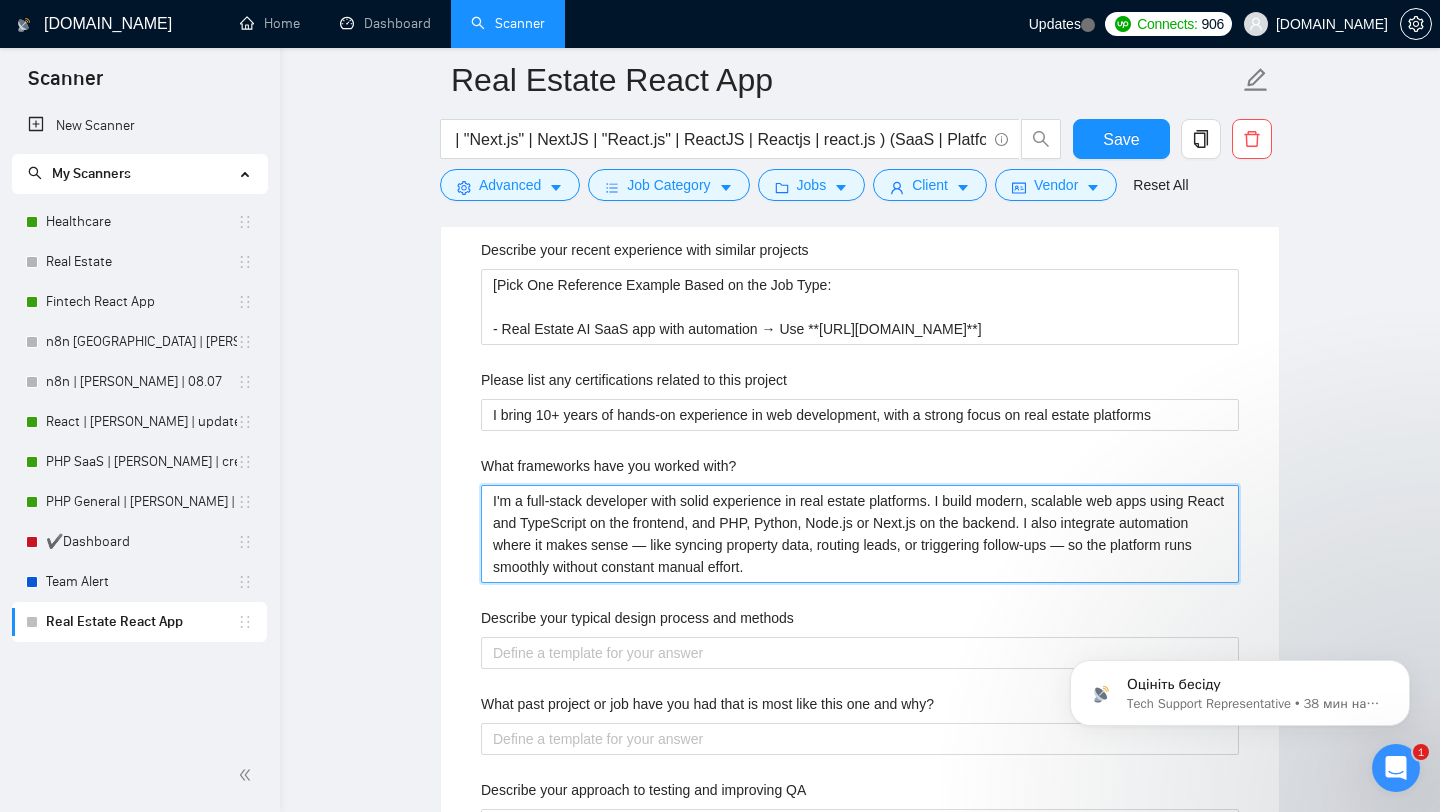 click on "I'm a full-stack developer with solid experience in real estate platforms. I build modern, scalable web apps using React and TypeScript on the frontend, and PHP, Python, Node.js or Next.js on the backend. I also integrate automation where it makes sense — like syncing property data, routing leads, or triggering follow-ups — so the platform runs smoothly without constant manual effort." at bounding box center (860, 534) 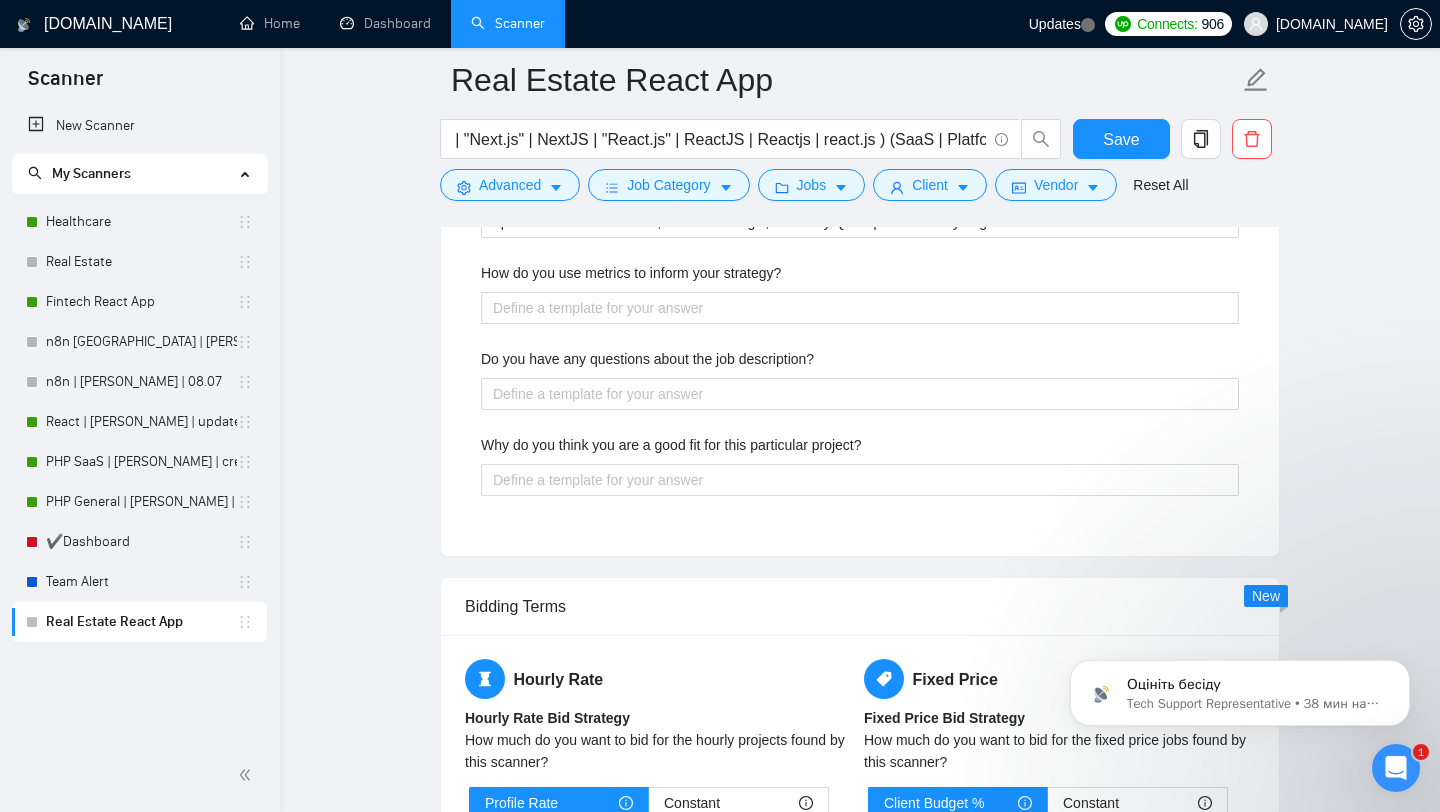 scroll, scrollTop: 3722, scrollLeft: 0, axis: vertical 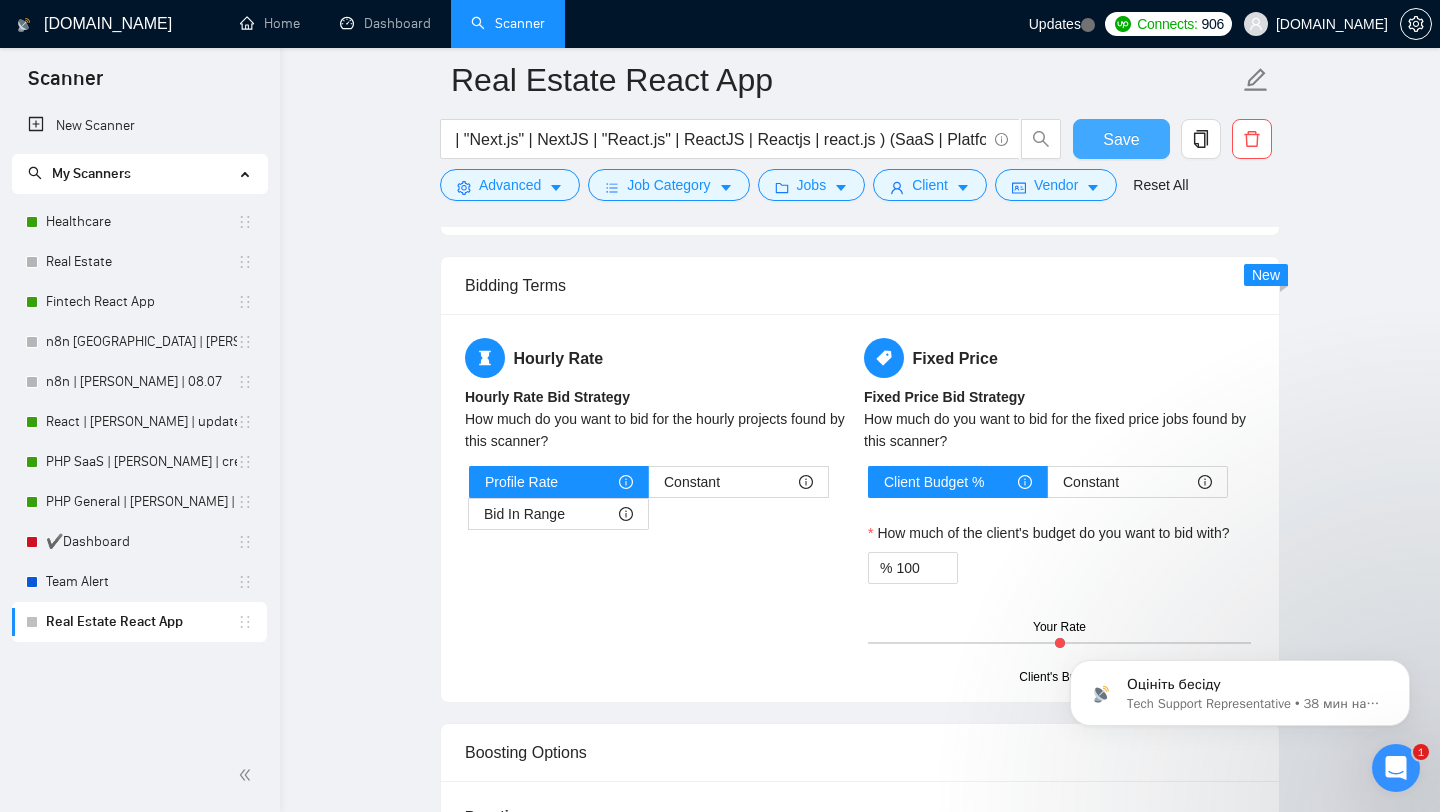 type on "I'm a full-stack developer with solid experience in real estate platforms. I build modern, scalable web apps using React and TypeScript on the frontend, and PHP, Python, Node.js or Next.js on the backend. I also integrate automation where it makes sense — like syncing property data, routing leads, or triggering follow-ups — so the platform runs smoothly without constant manual effort." 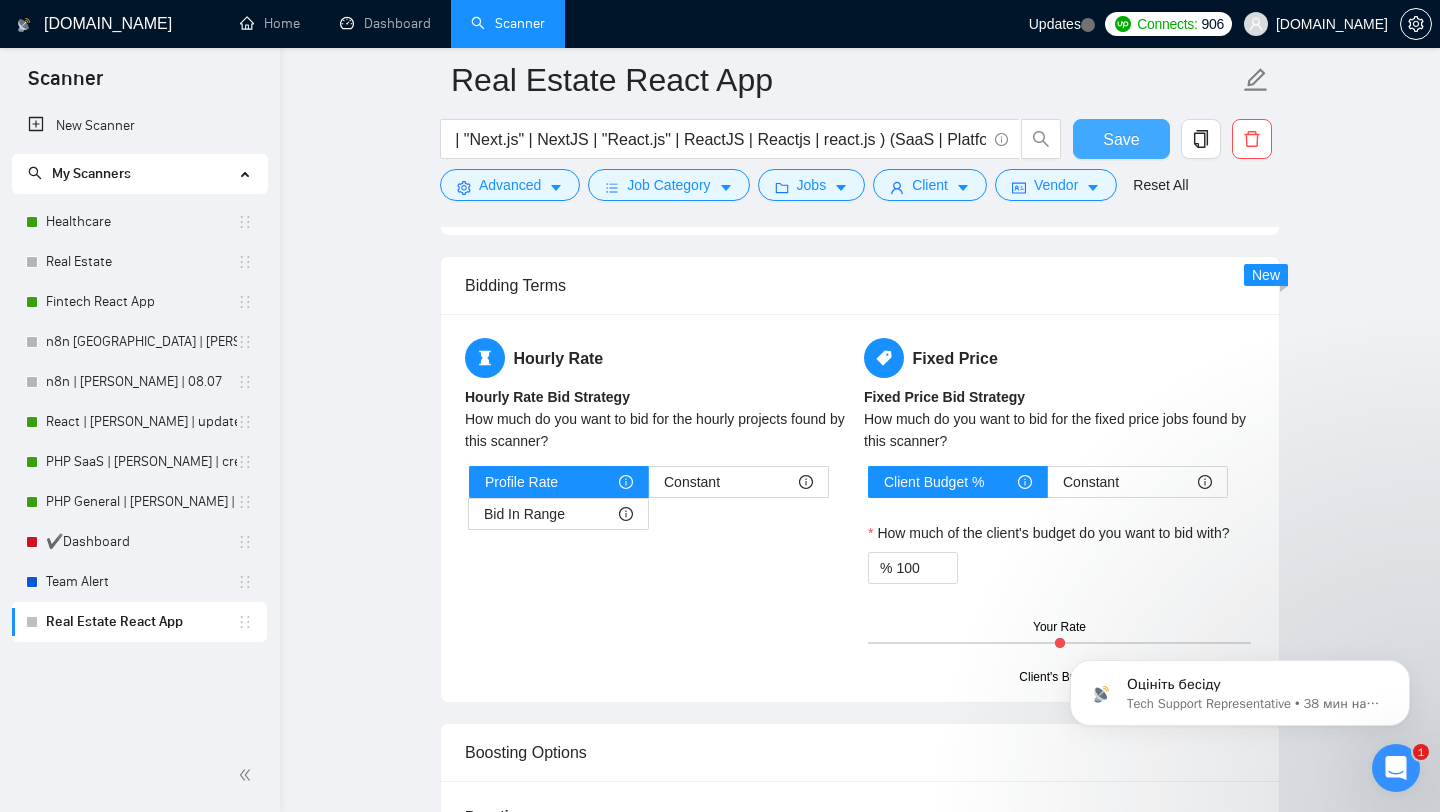 click on "Save" at bounding box center [1121, 139] 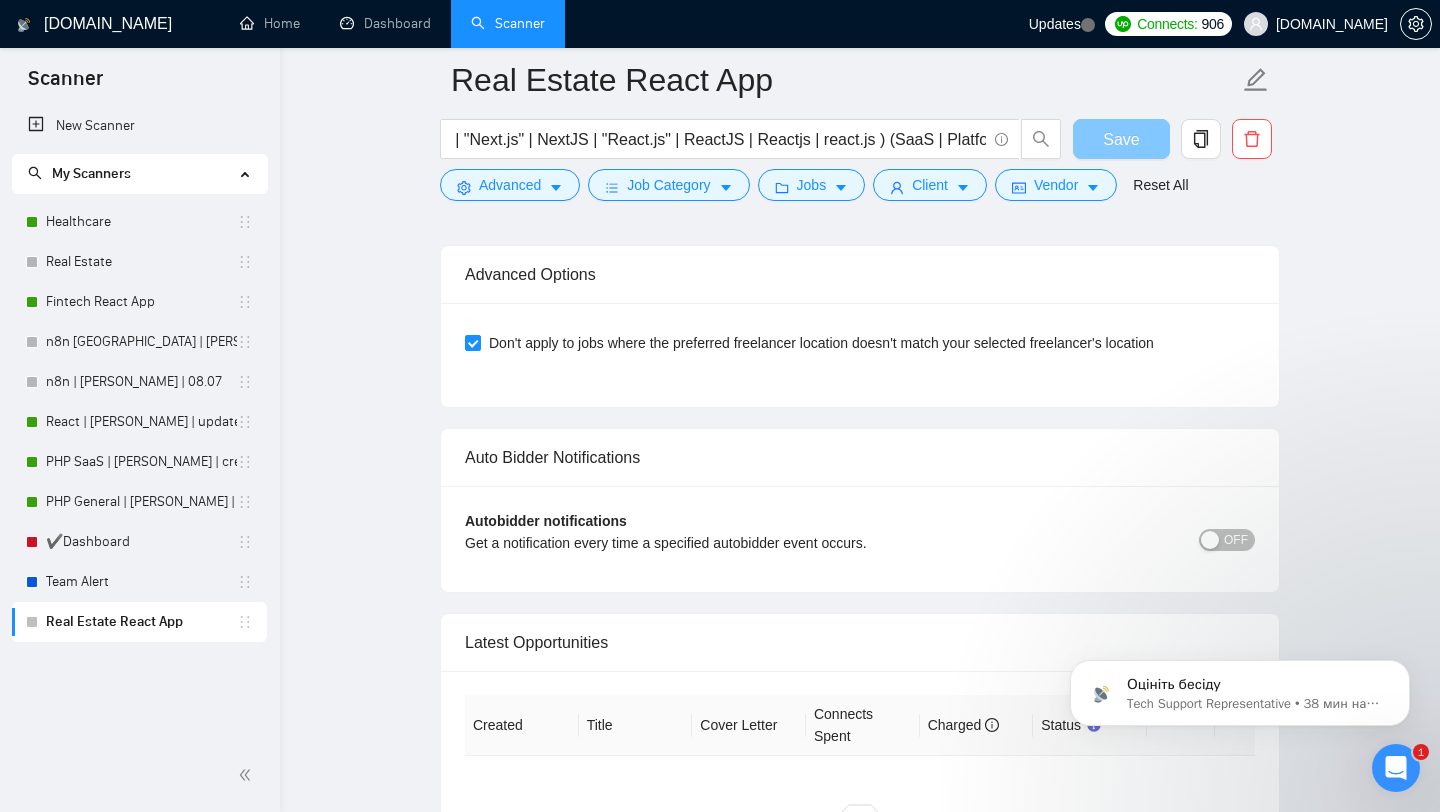 type 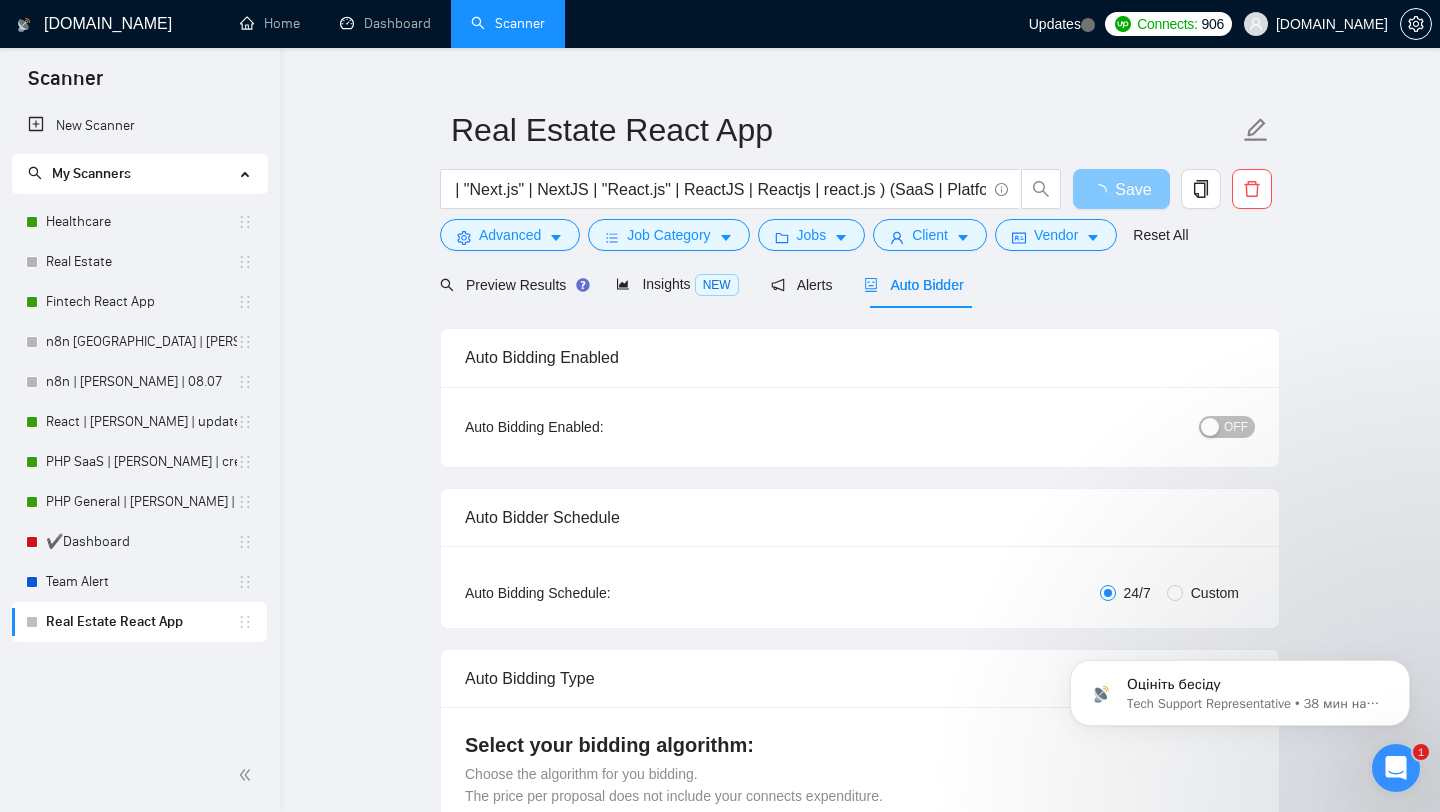 scroll, scrollTop: 0, scrollLeft: 0, axis: both 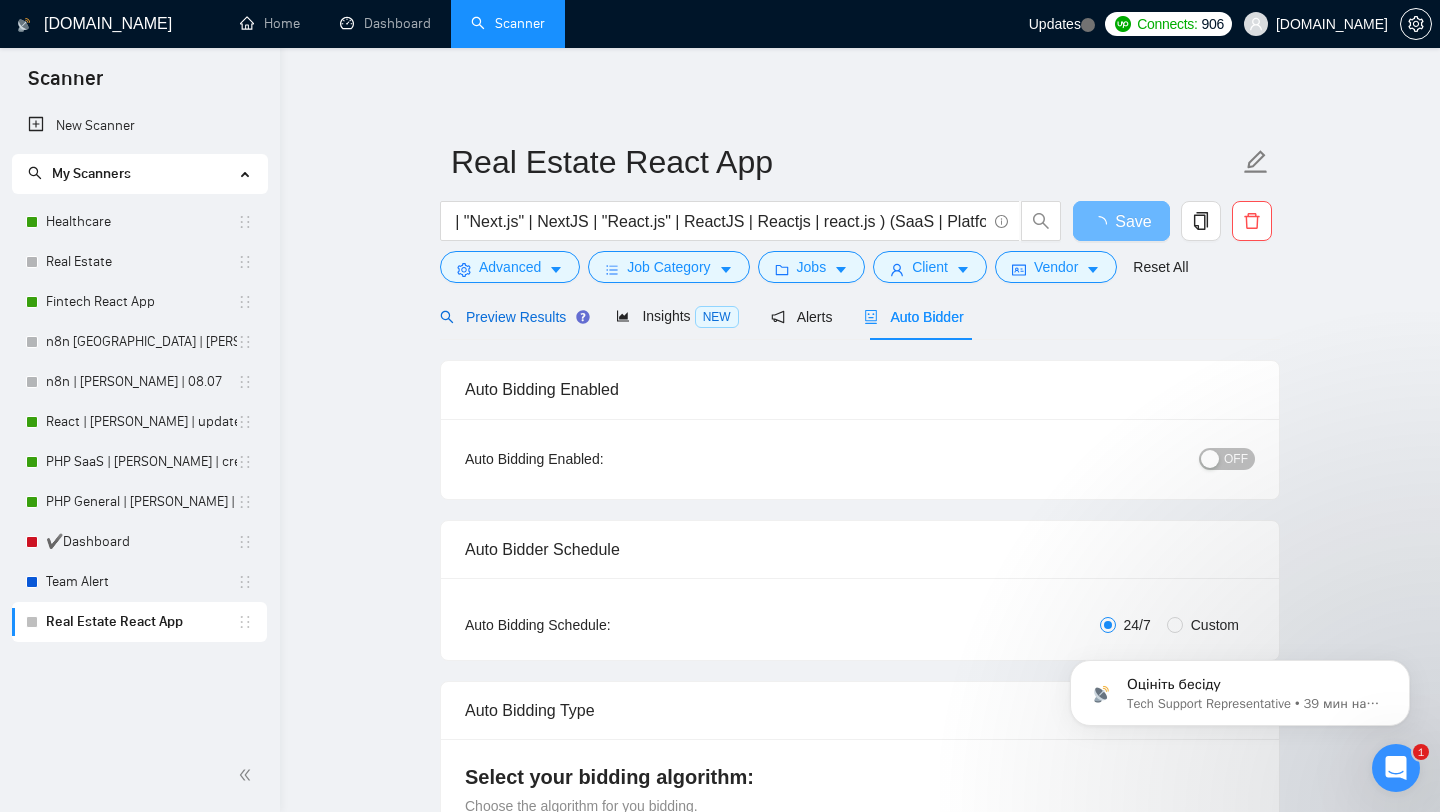 click on "Preview Results" at bounding box center (512, 317) 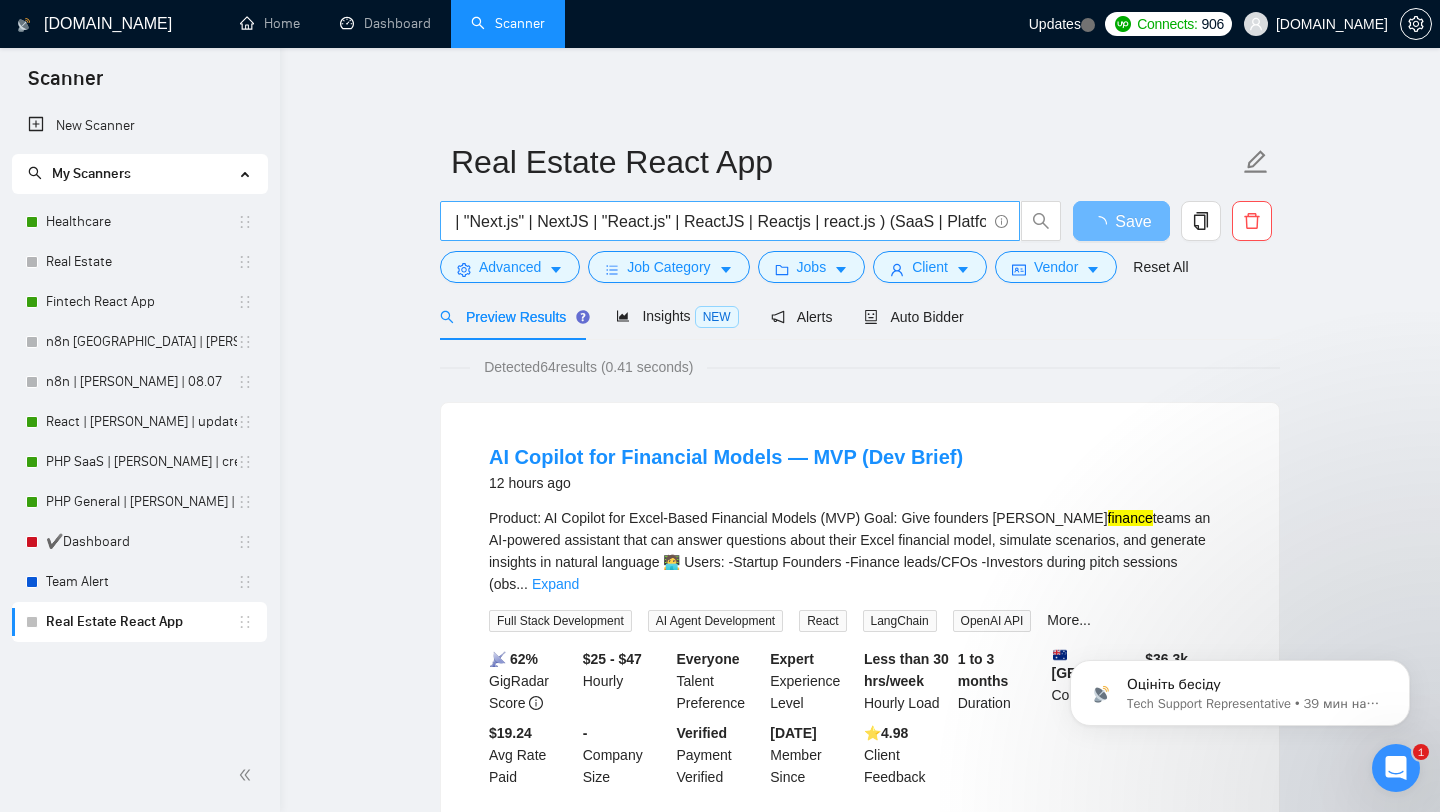 click on "((react*) | "Next.js" | NextJS | "React.js" | ReactJS | Reactjs | react.js ) (SaaS | Platform | (App*) | "Web App")  (Fintech | Finance | Bank* | Money | Wealth | Savigs | Budgeting | Investment | )" at bounding box center (719, 221) 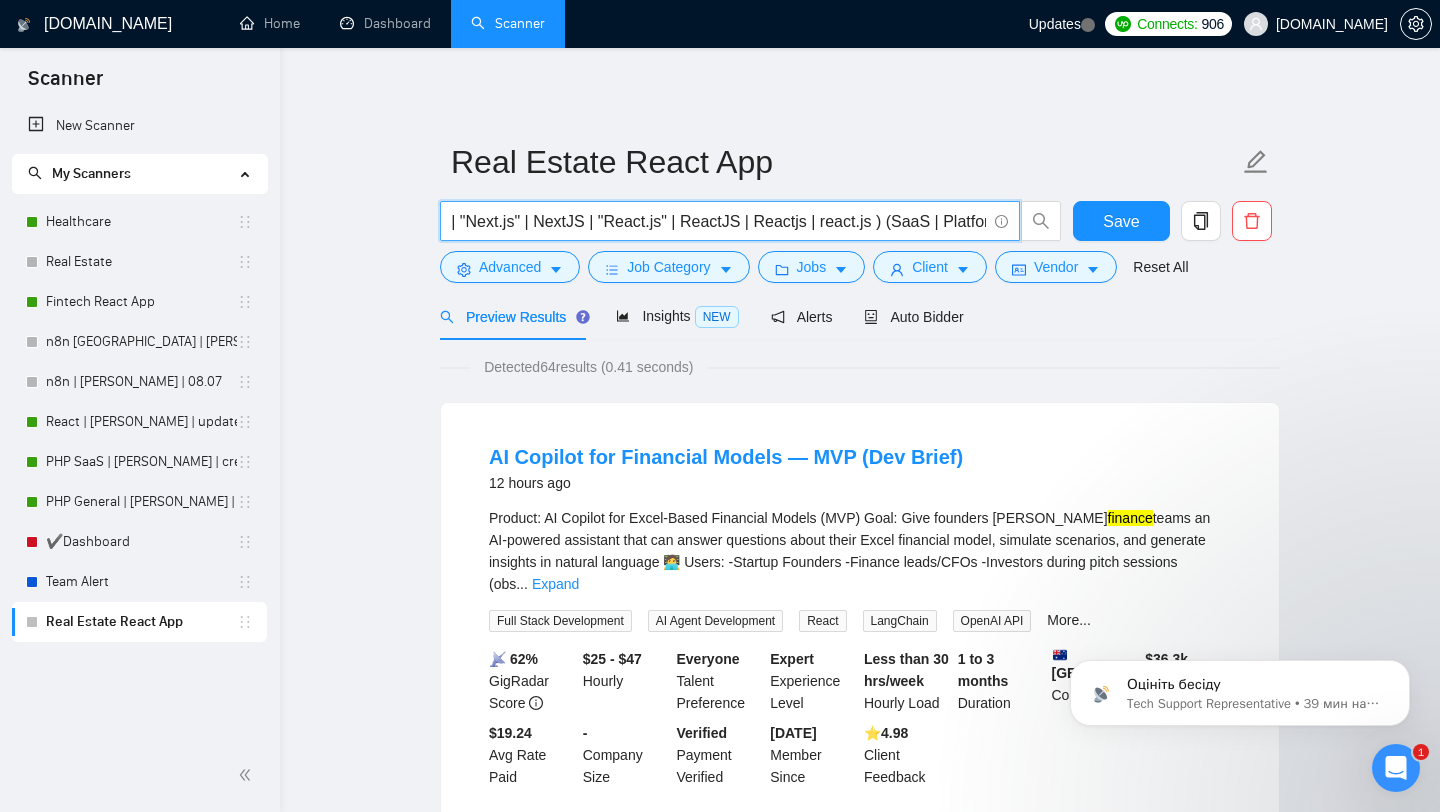 scroll, scrollTop: 0, scrollLeft: 0, axis: both 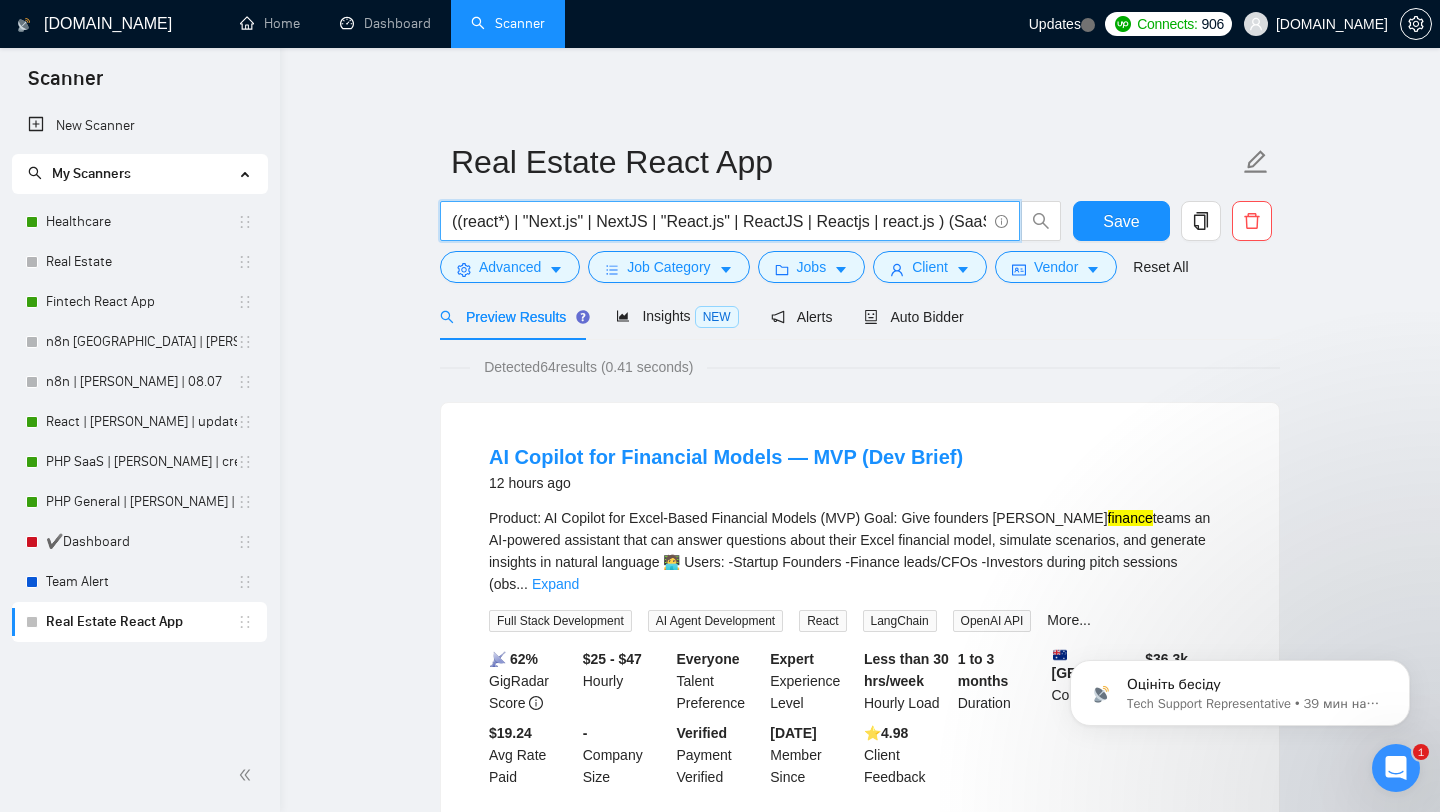 click on "((react*) | "Next.js" | NextJS | "React.js" | ReactJS | Reactjs | react.js ) (SaaS | Platform | (App*) | "Web App")  (Fintech | Finance | Bank* | Money | Wealth | Savigs | Budgeting | Investment | )" at bounding box center (719, 221) 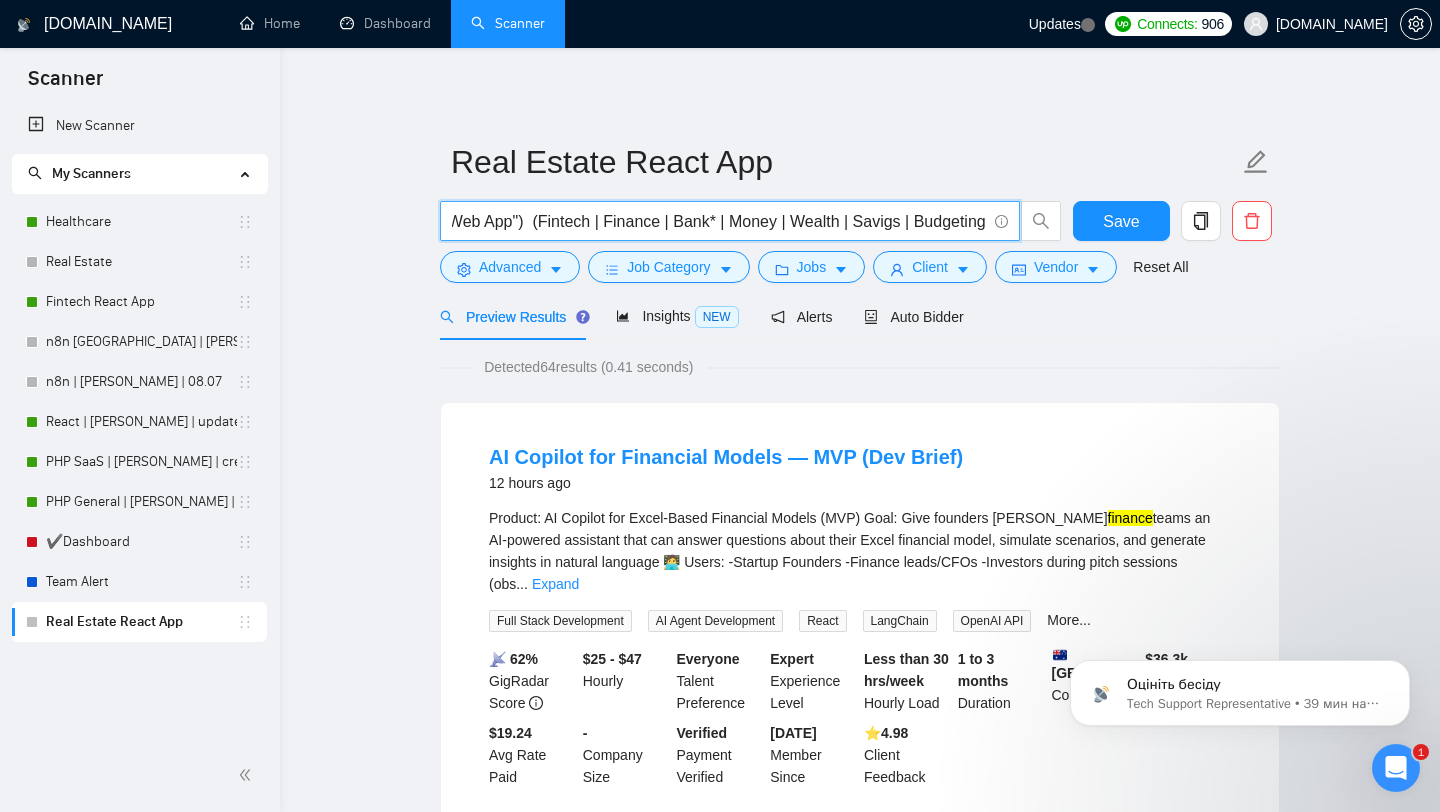 scroll, scrollTop: 0, scrollLeft: 687, axis: horizontal 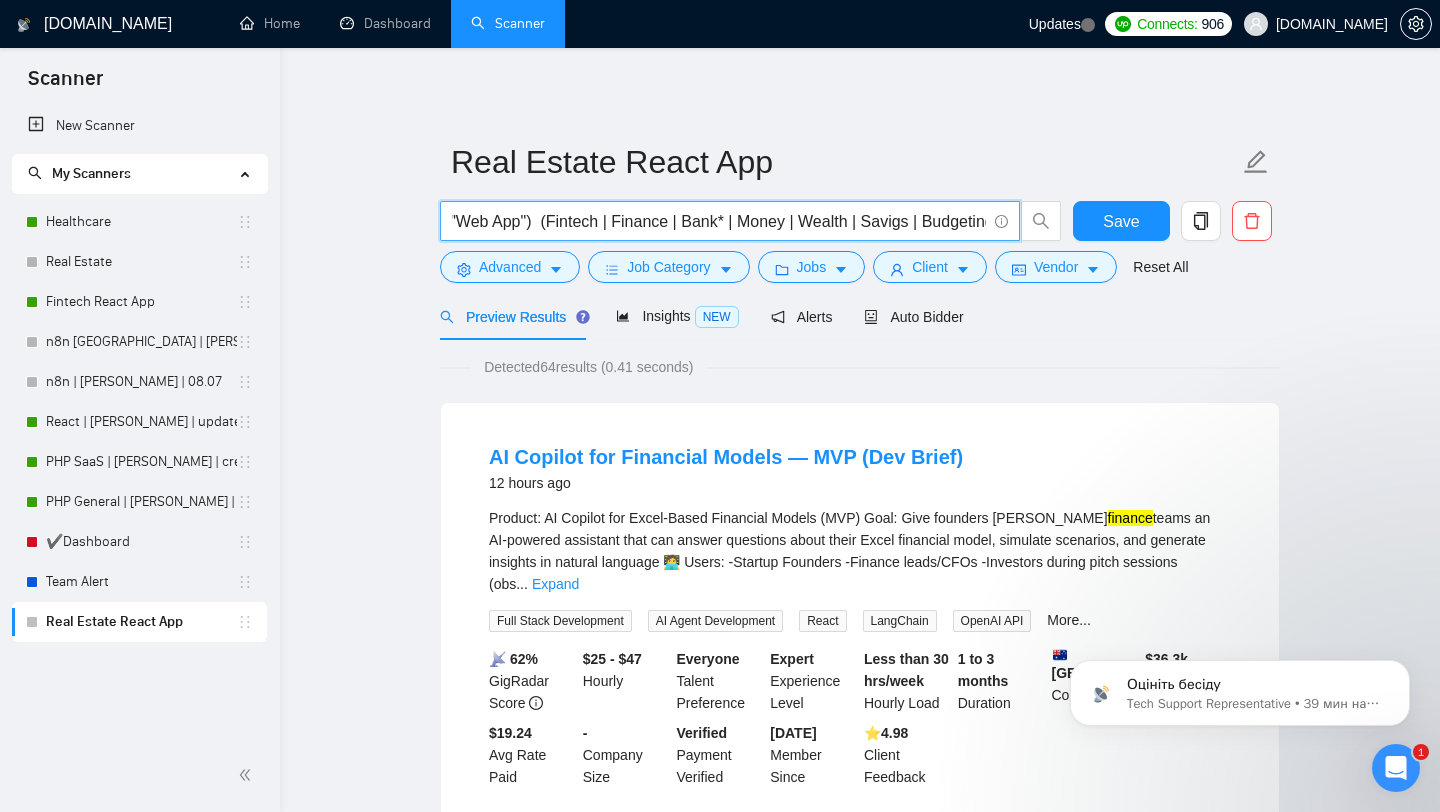 click on "((react*) | "Next.js" | NextJS | "React.js" | ReactJS | Reactjs | react.js ) (SaaS | Platform | (App*) | "Web App")  (Fintech | Finance | Bank* | Money | Wealth | Savigs | Budgeting | Investment | )" at bounding box center [719, 221] 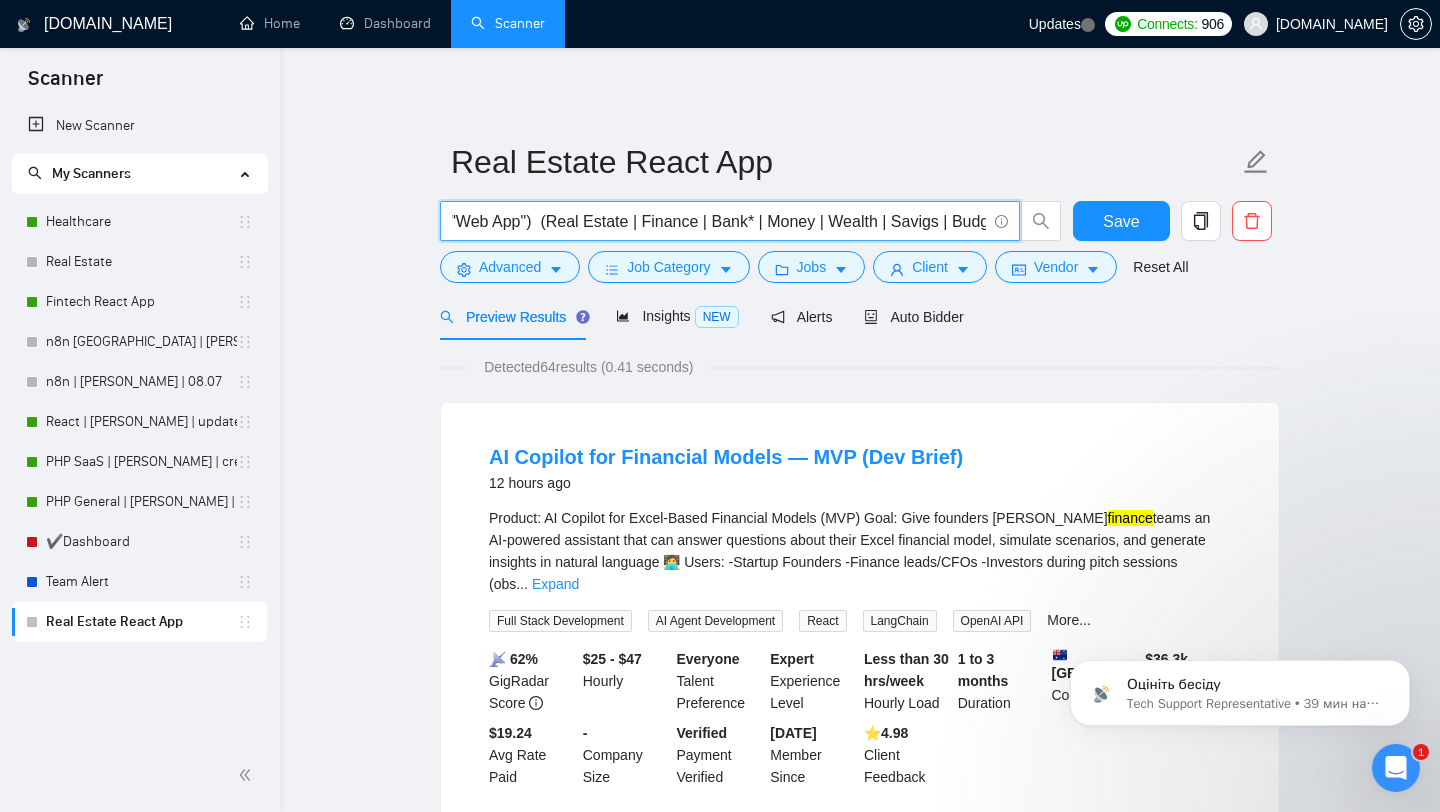 click on "((react*) | "Next.js" | NextJS | "React.js" | ReactJS | Reactjs | react.js ) (SaaS | Platform | (App*) | "Web App")  (Real Estate | Finance | Bank* | Money | Wealth | Savigs | Budgeting | Investment | )" at bounding box center [719, 221] 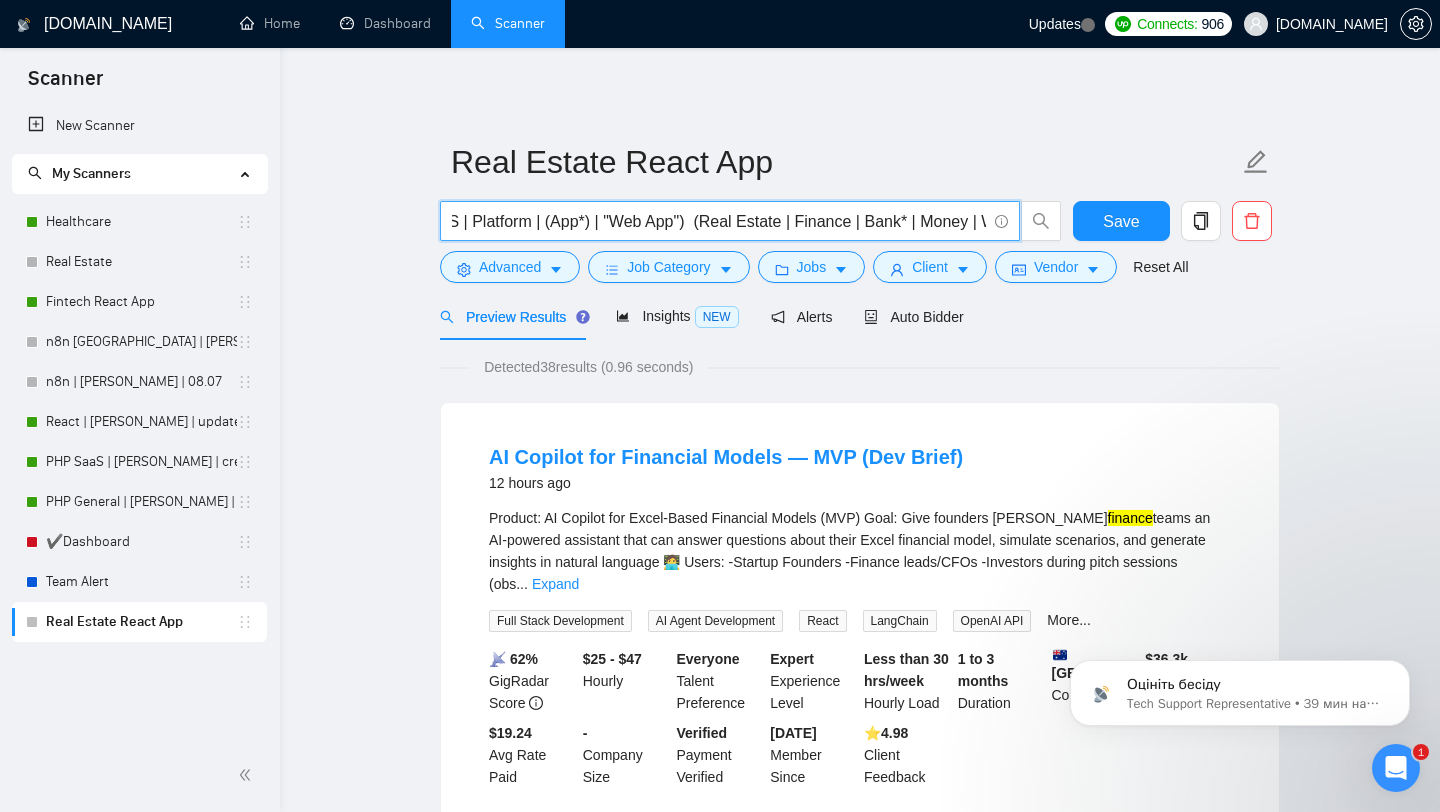 scroll, scrollTop: 0, scrollLeft: 536, axis: horizontal 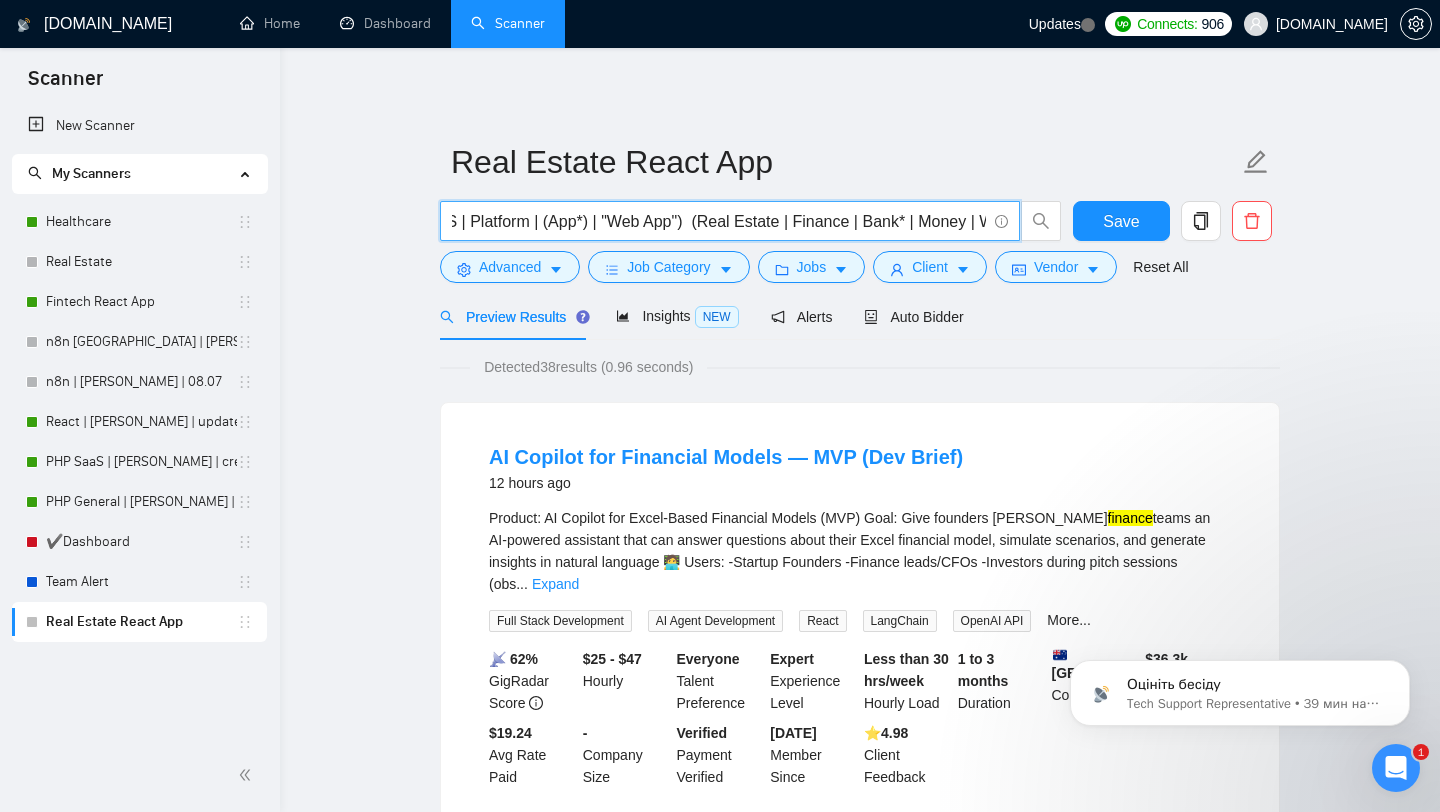 paste on "Property" 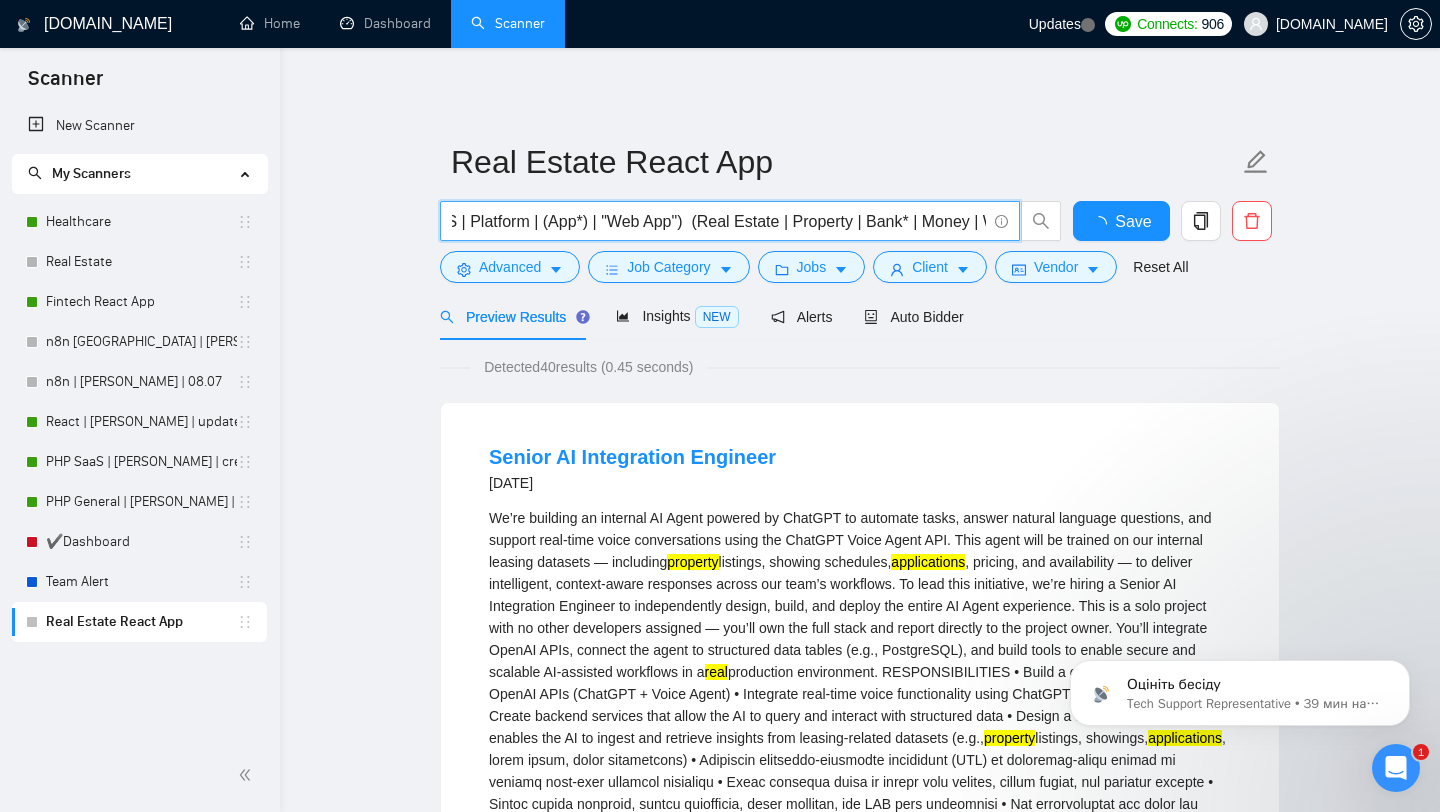 scroll, scrollTop: 0, scrollLeft: 0, axis: both 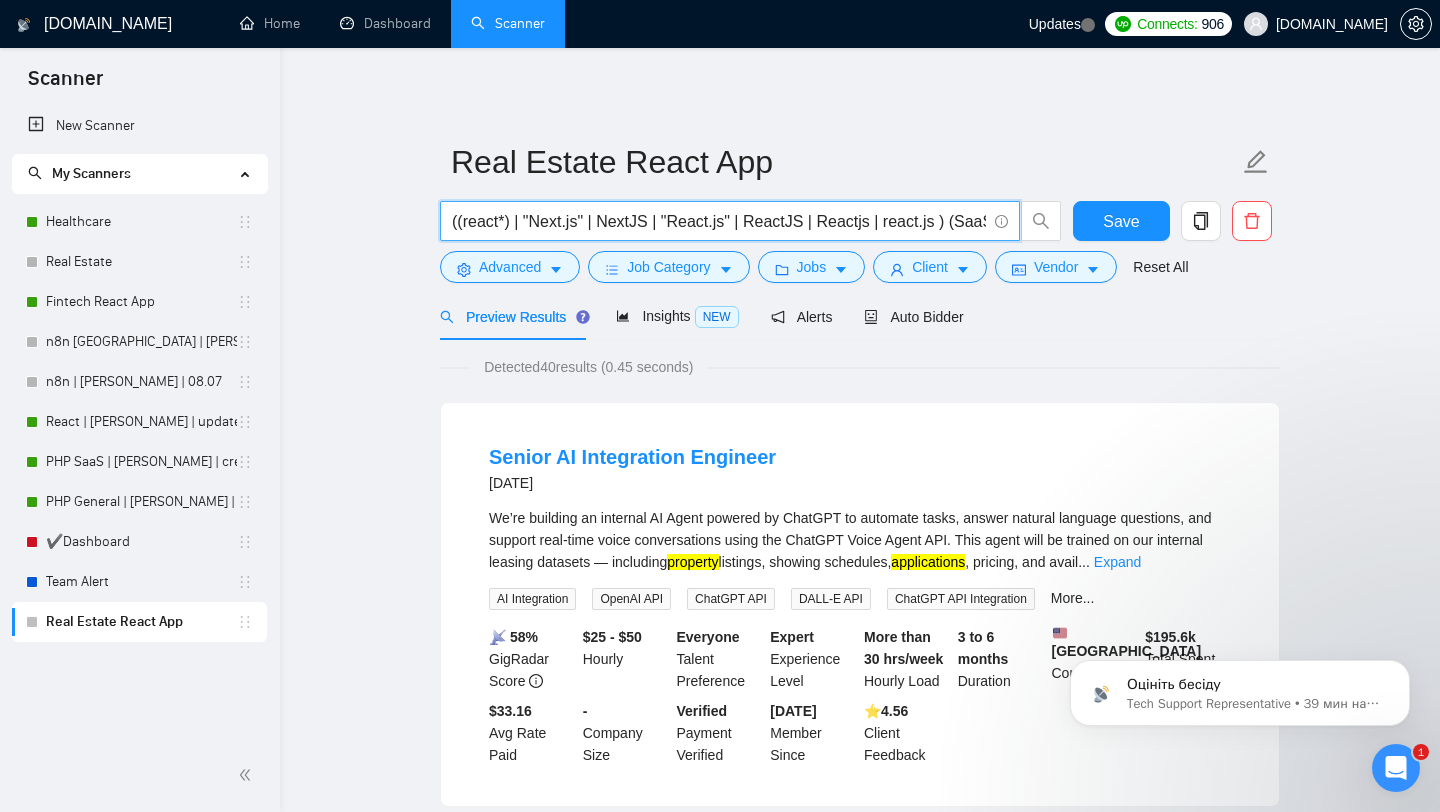 click on "((react*) | "Next.js" | NextJS | "React.js" | ReactJS | Reactjs | react.js ) (SaaS | Platform | (App*) | "Web App")  (Real Estate | Property | Bank* | Money | Wealth | Savigs | Budgeting | Investment | )" at bounding box center (719, 221) 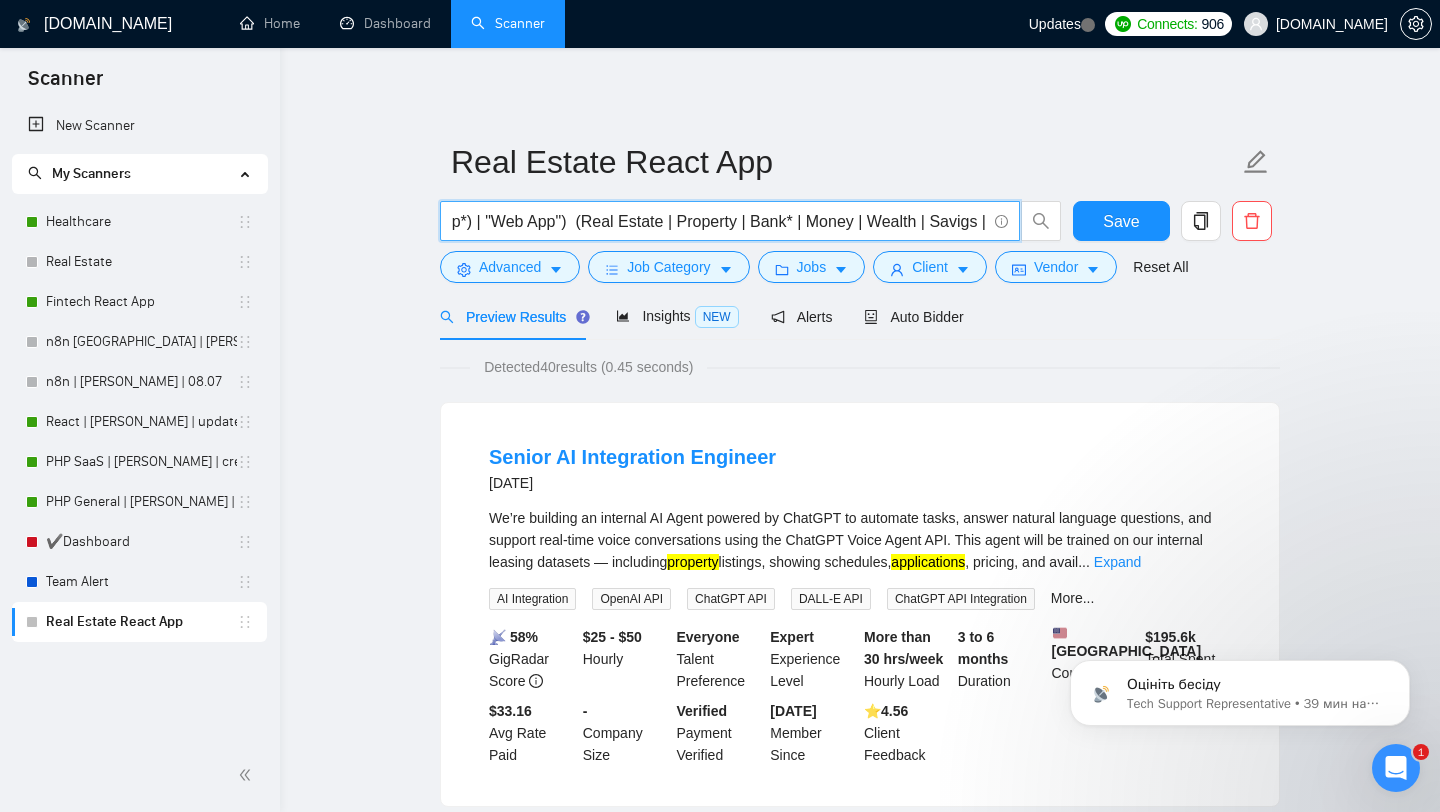 scroll, scrollTop: 0, scrollLeft: 655, axis: horizontal 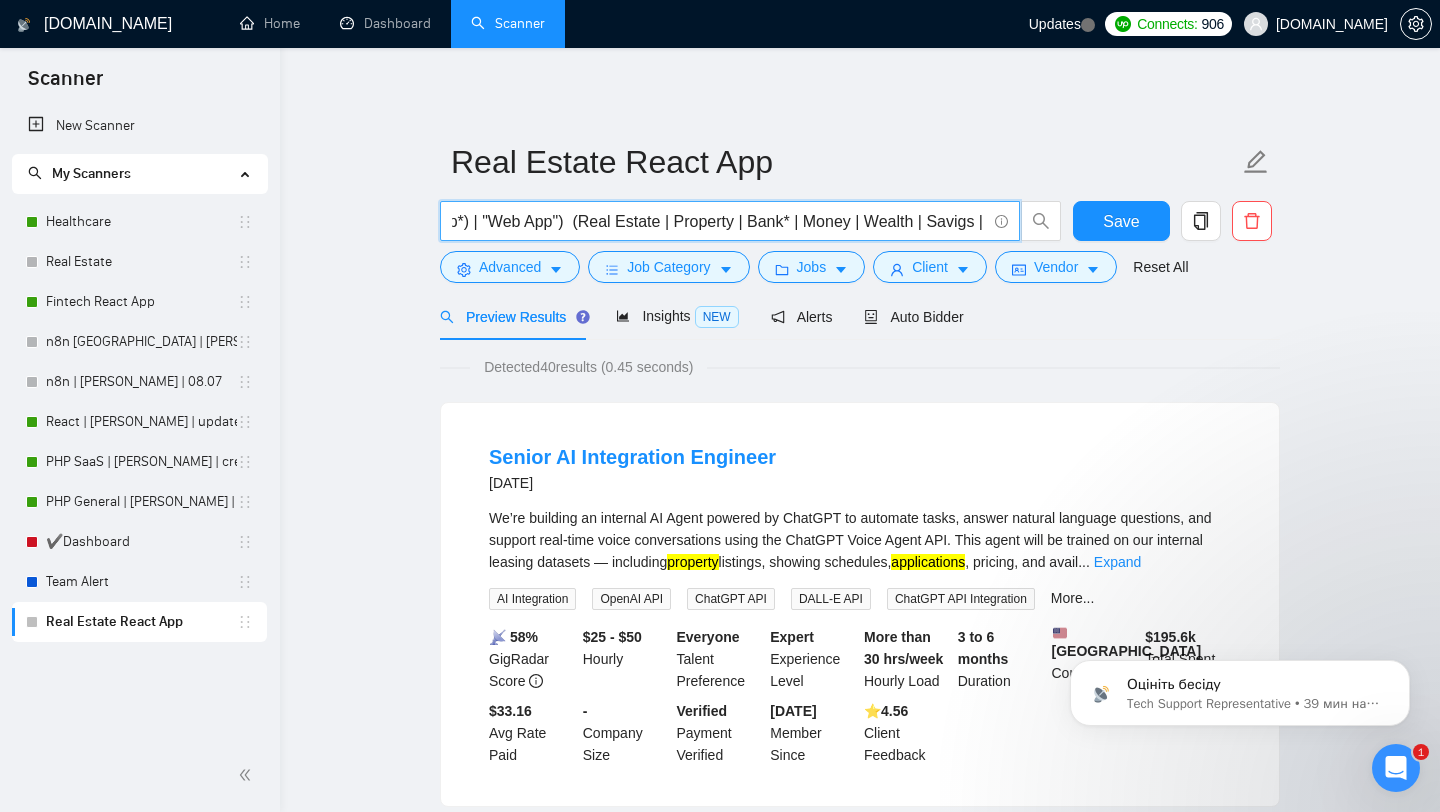 drag, startPoint x: 795, startPoint y: 216, endPoint x: 783, endPoint y: 216, distance: 12 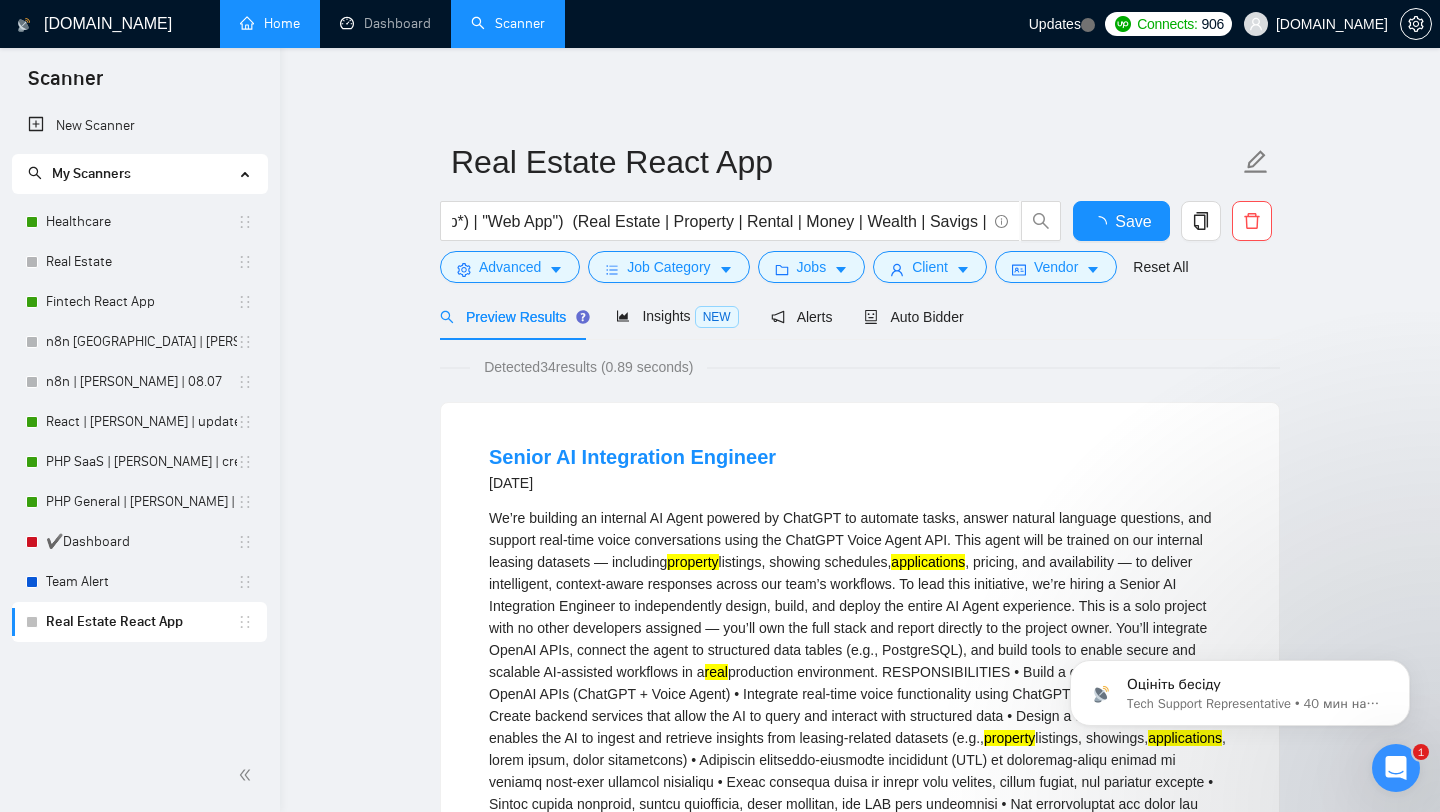scroll, scrollTop: 0, scrollLeft: 0, axis: both 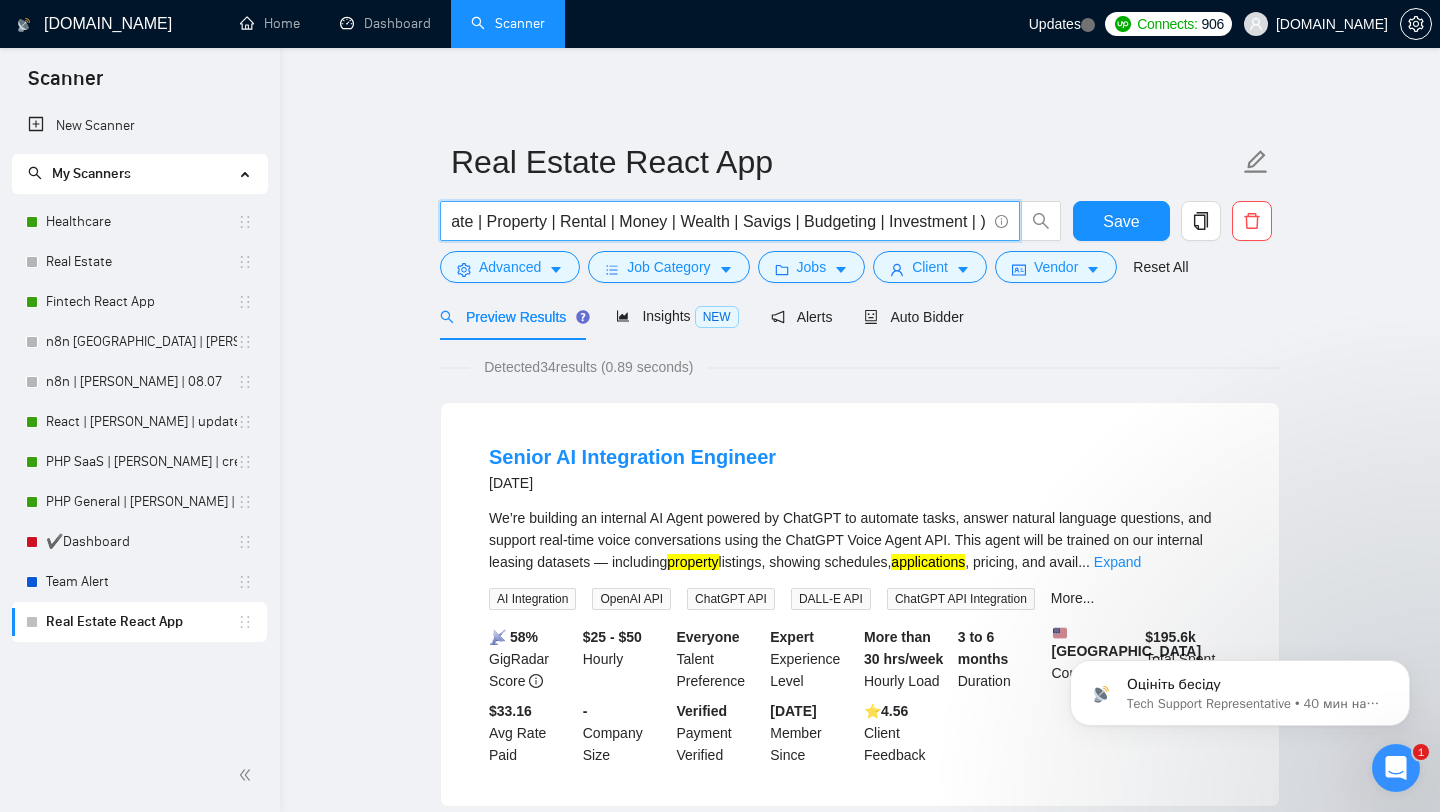 drag, startPoint x: 980, startPoint y: 223, endPoint x: 681, endPoint y: 226, distance: 299.01505 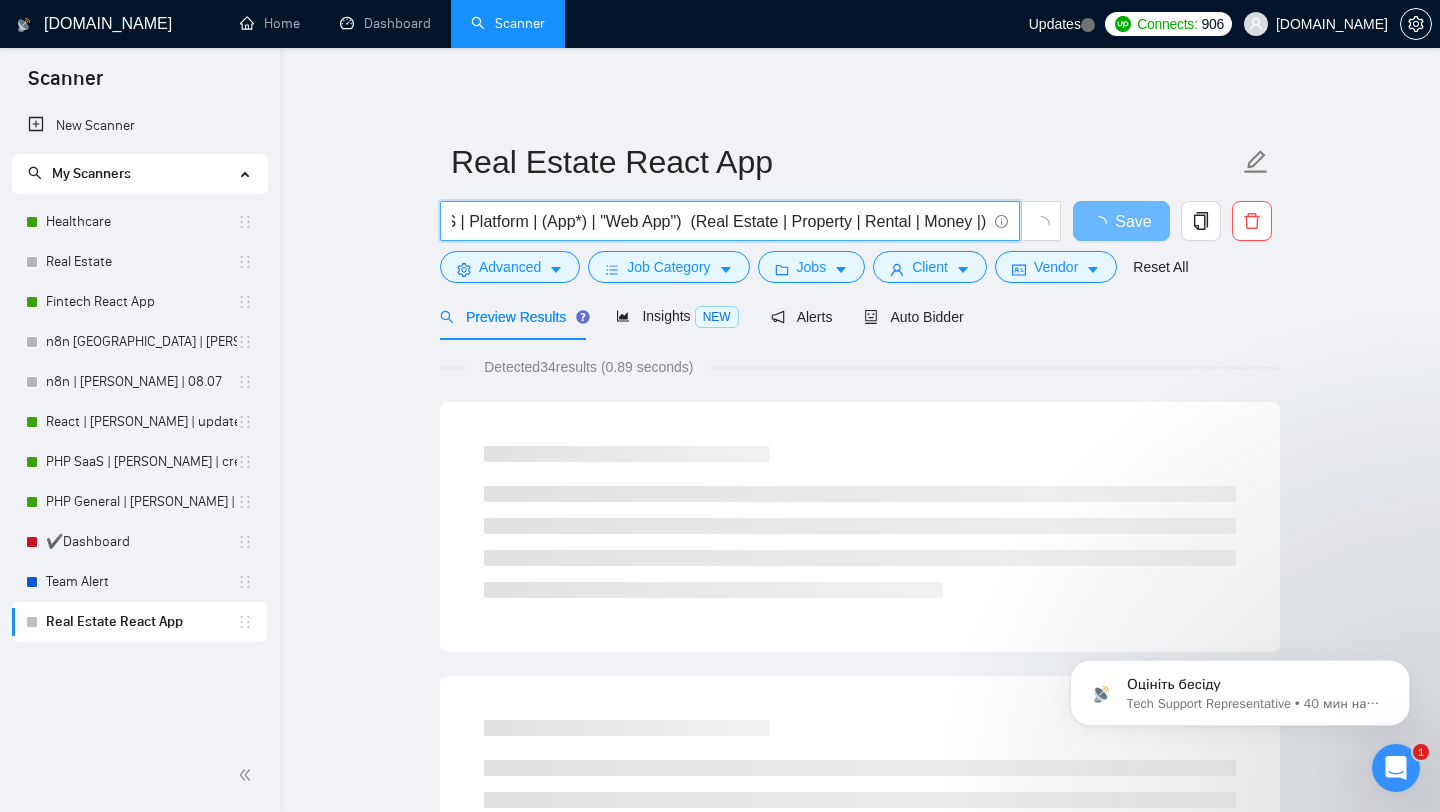 scroll, scrollTop: 0, scrollLeft: 548, axis: horizontal 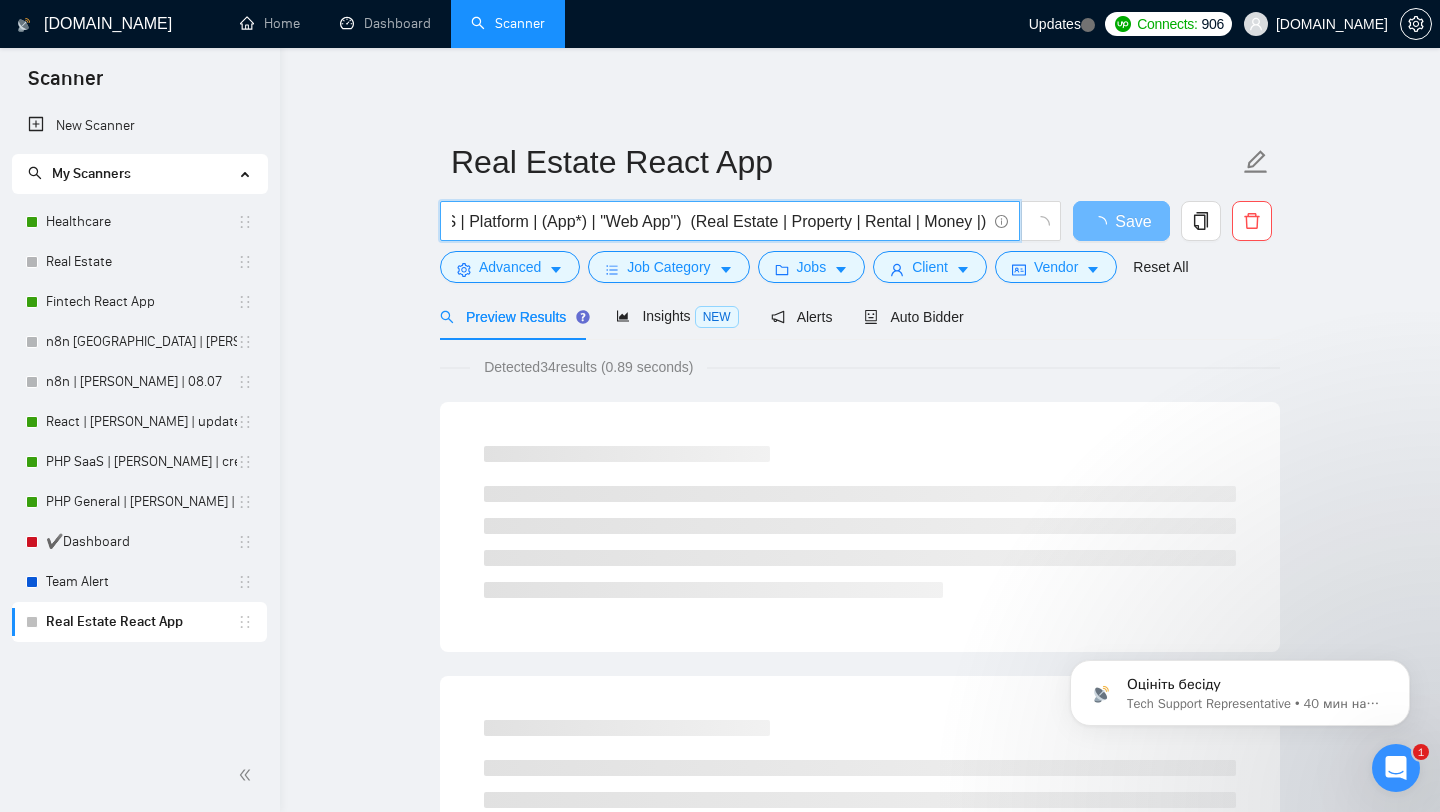 click on "((react*) | "Next.js" | NextJS | "React.js" | ReactJS | Reactjs | react.js ) (SaaS | Platform | (App*) | "Web App")  (Real Estate | Property | Rental | Money |)" at bounding box center [719, 221] 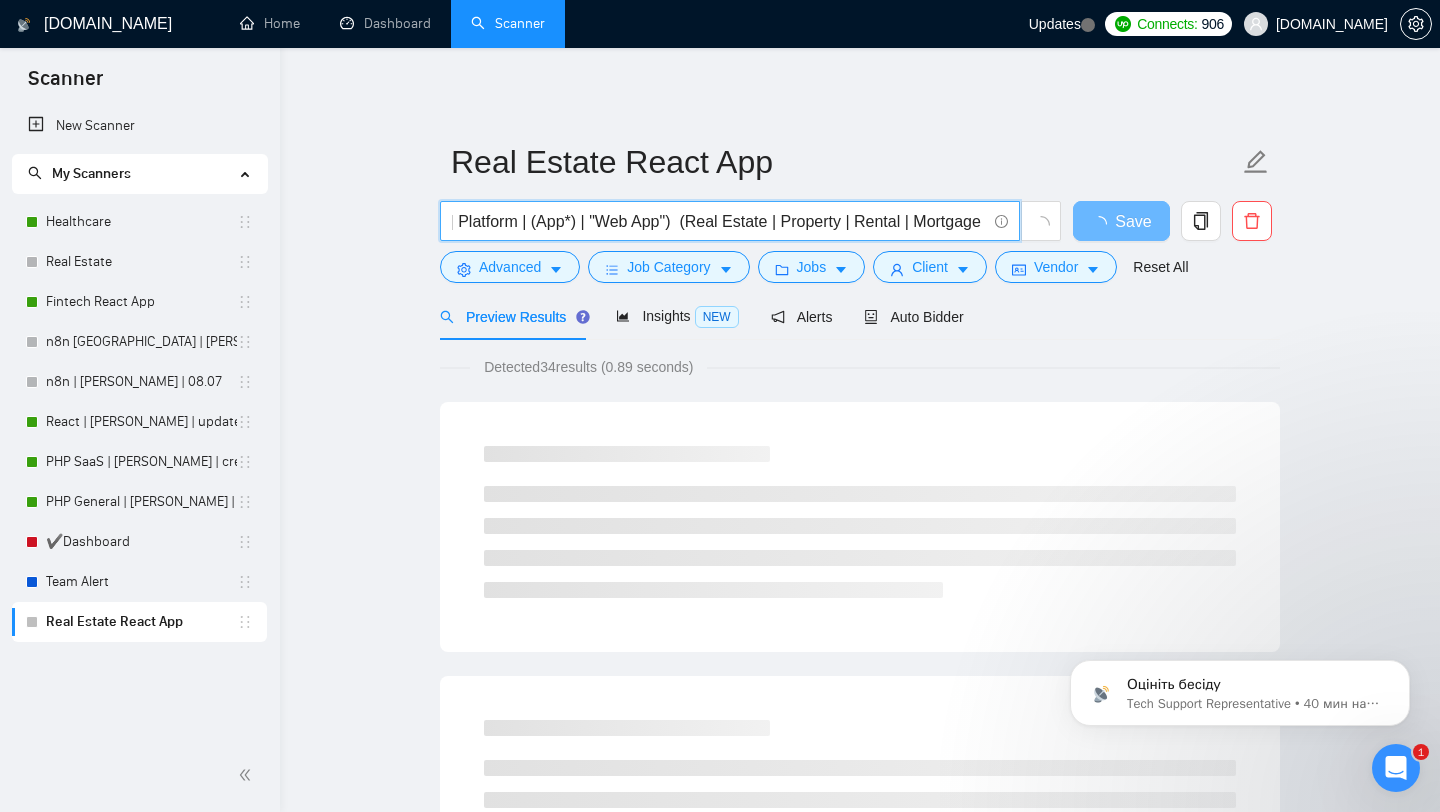 scroll, scrollTop: 0, scrollLeft: 556, axis: horizontal 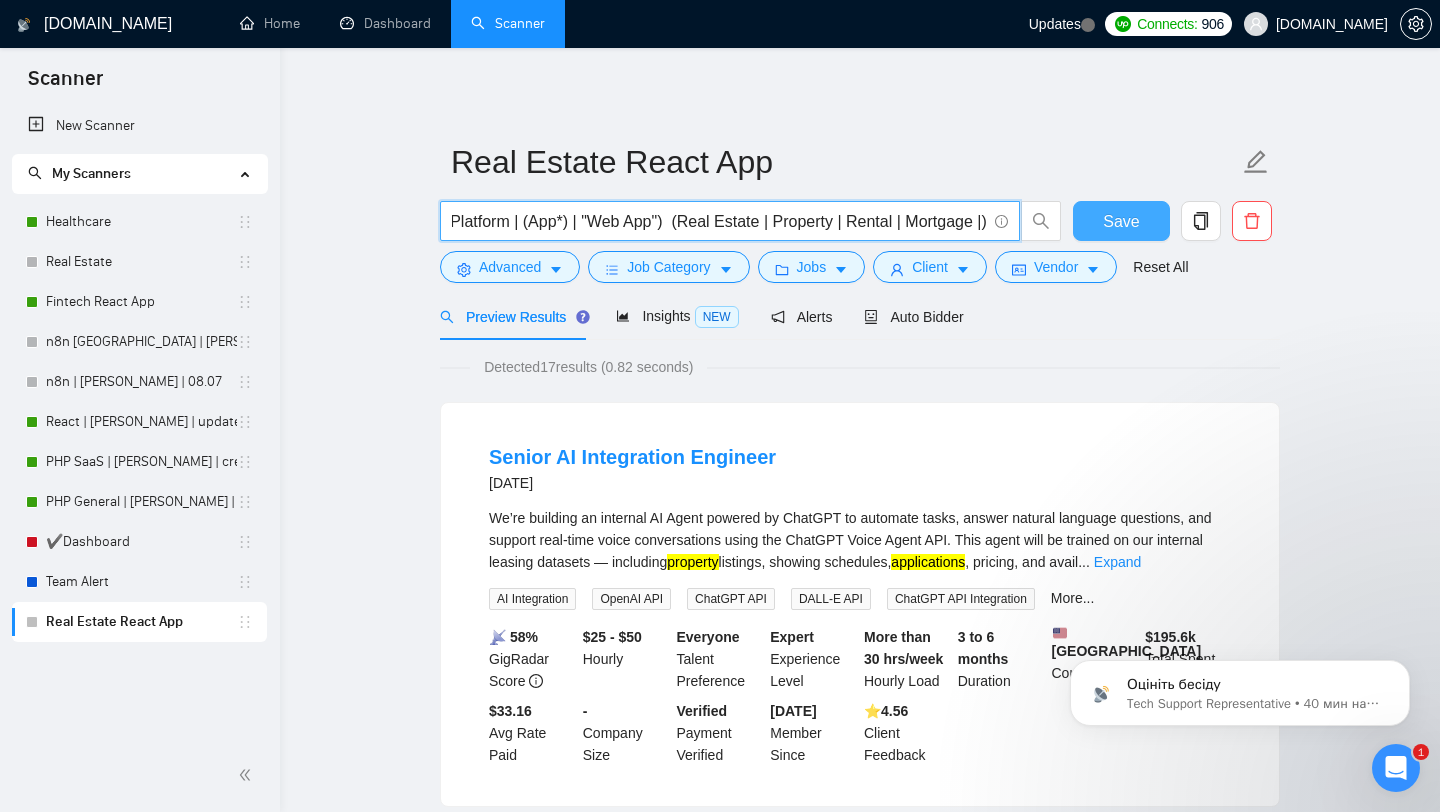 type on "((react*) | "Next.js" | NextJS | "React.js" | ReactJS | Reactjs | react.js ) (SaaS | Platform | (App*) | "Web App")  (Real Estate | Property | Rental | Mortgage |)" 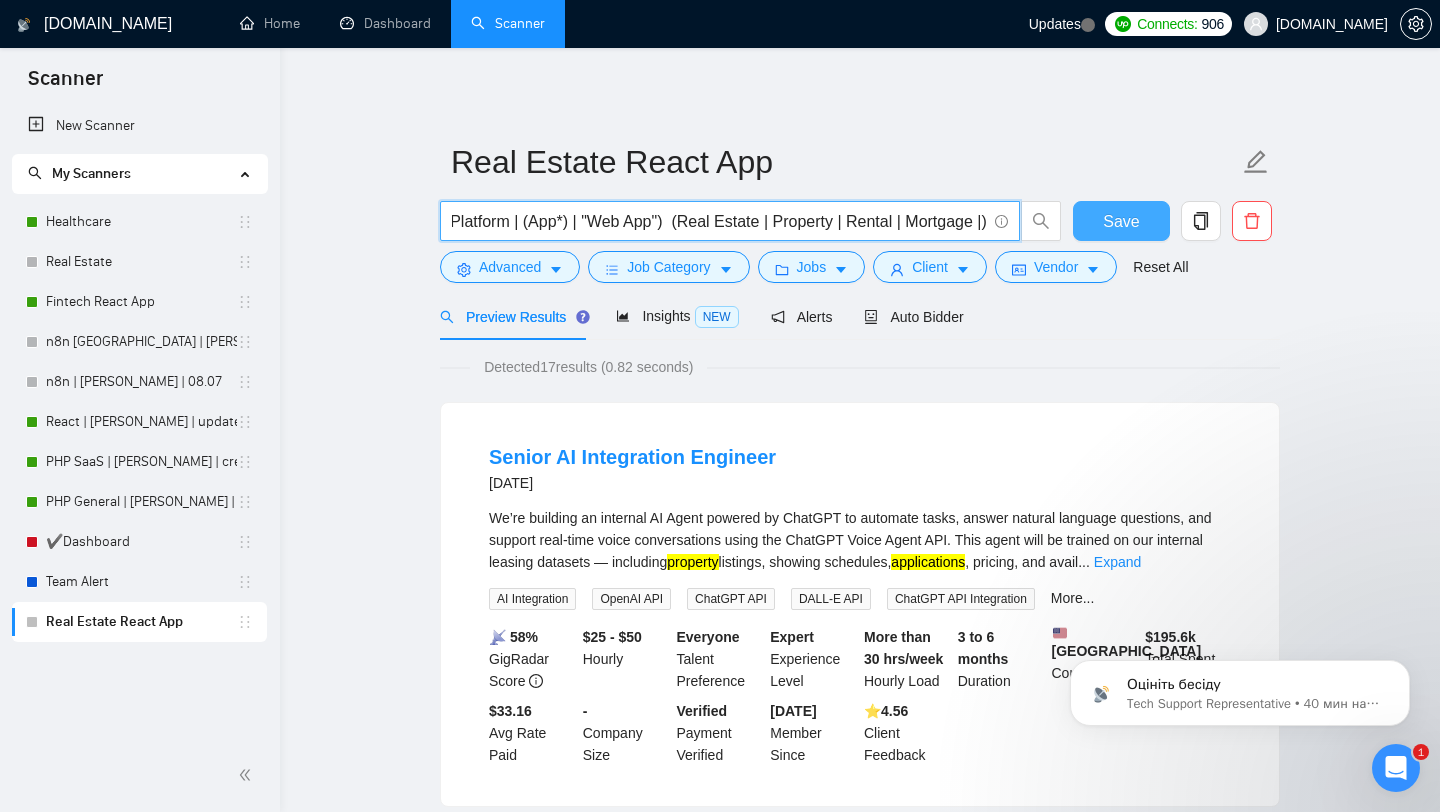click on "Save" at bounding box center (1121, 221) 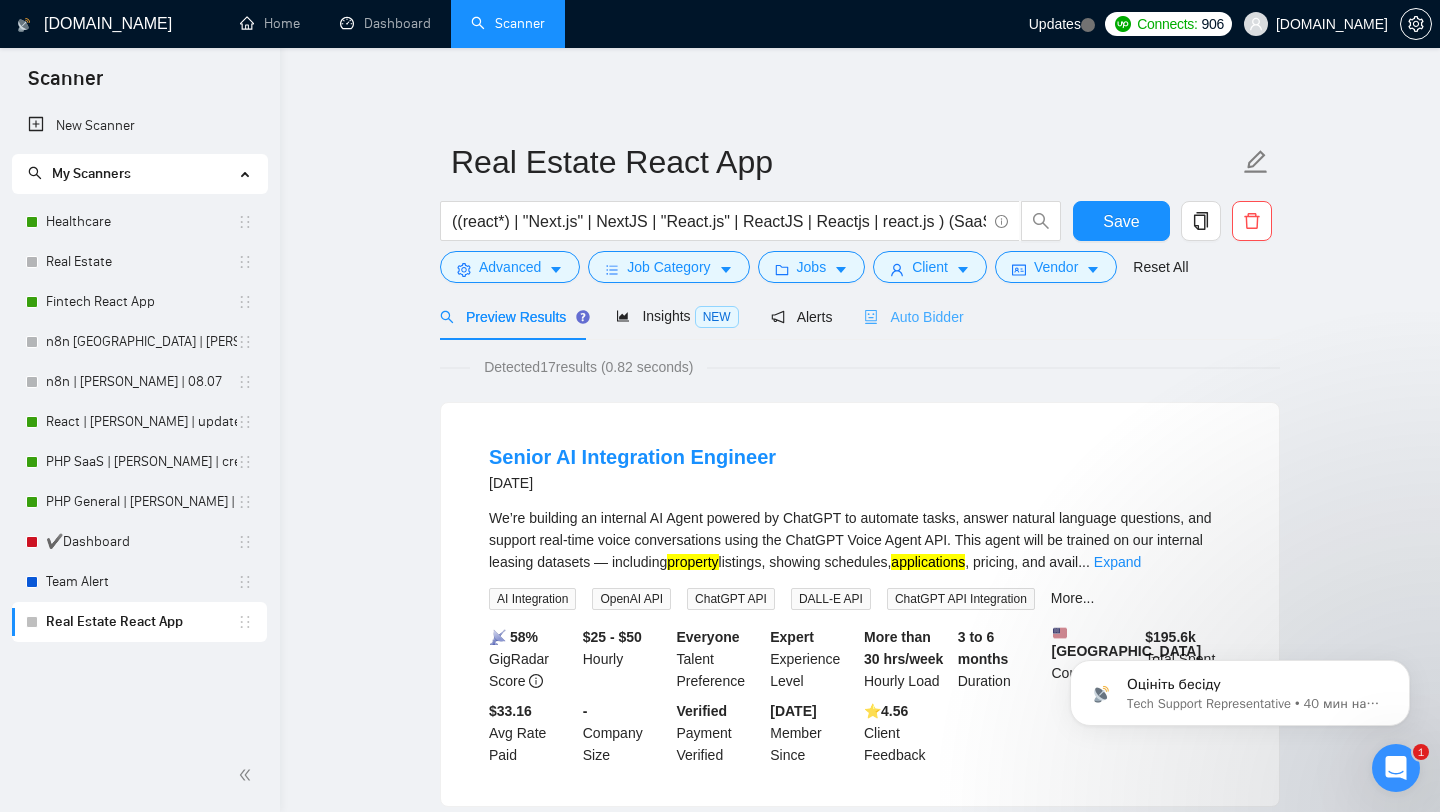 click on "Auto Bidder" at bounding box center [913, 316] 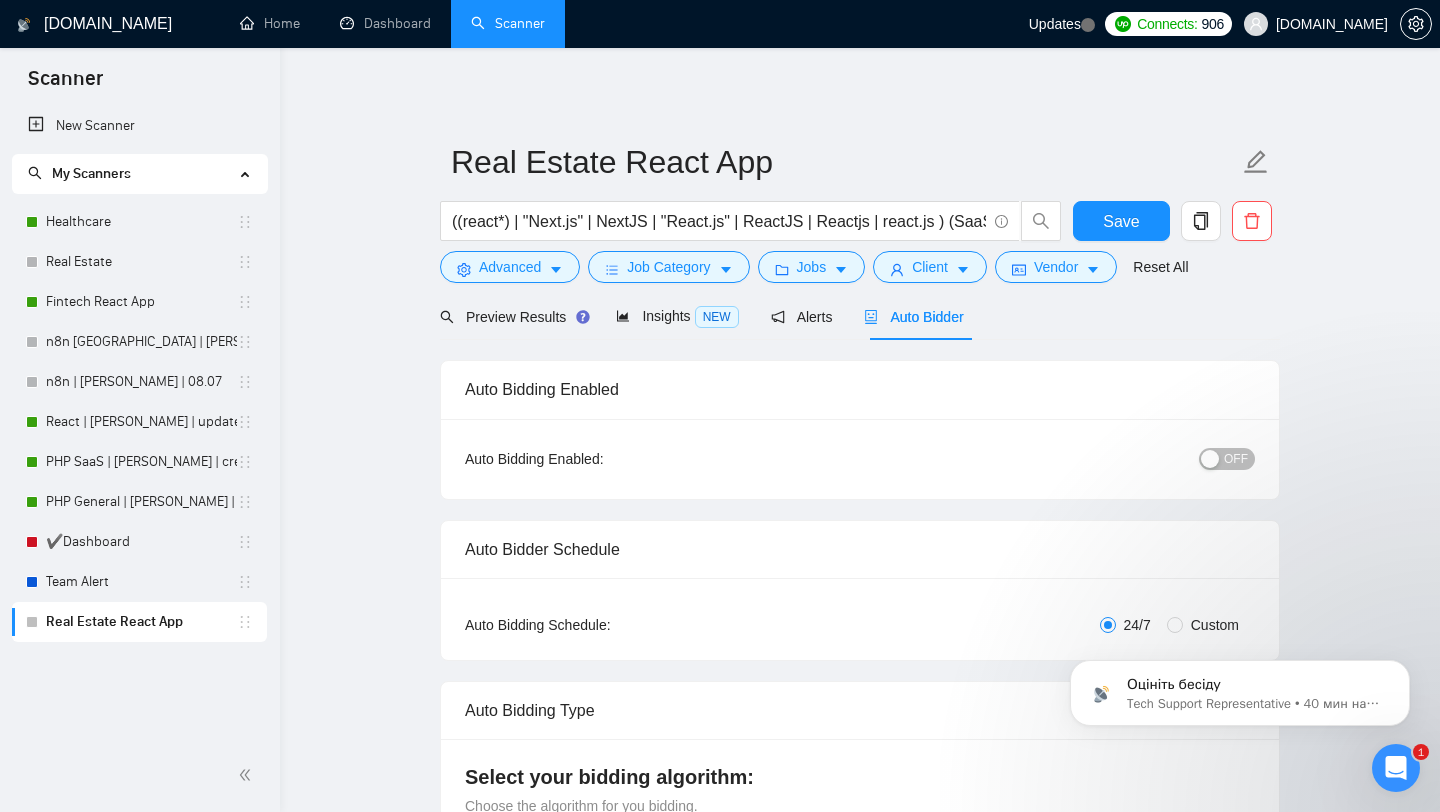 click at bounding box center (1210, 459) 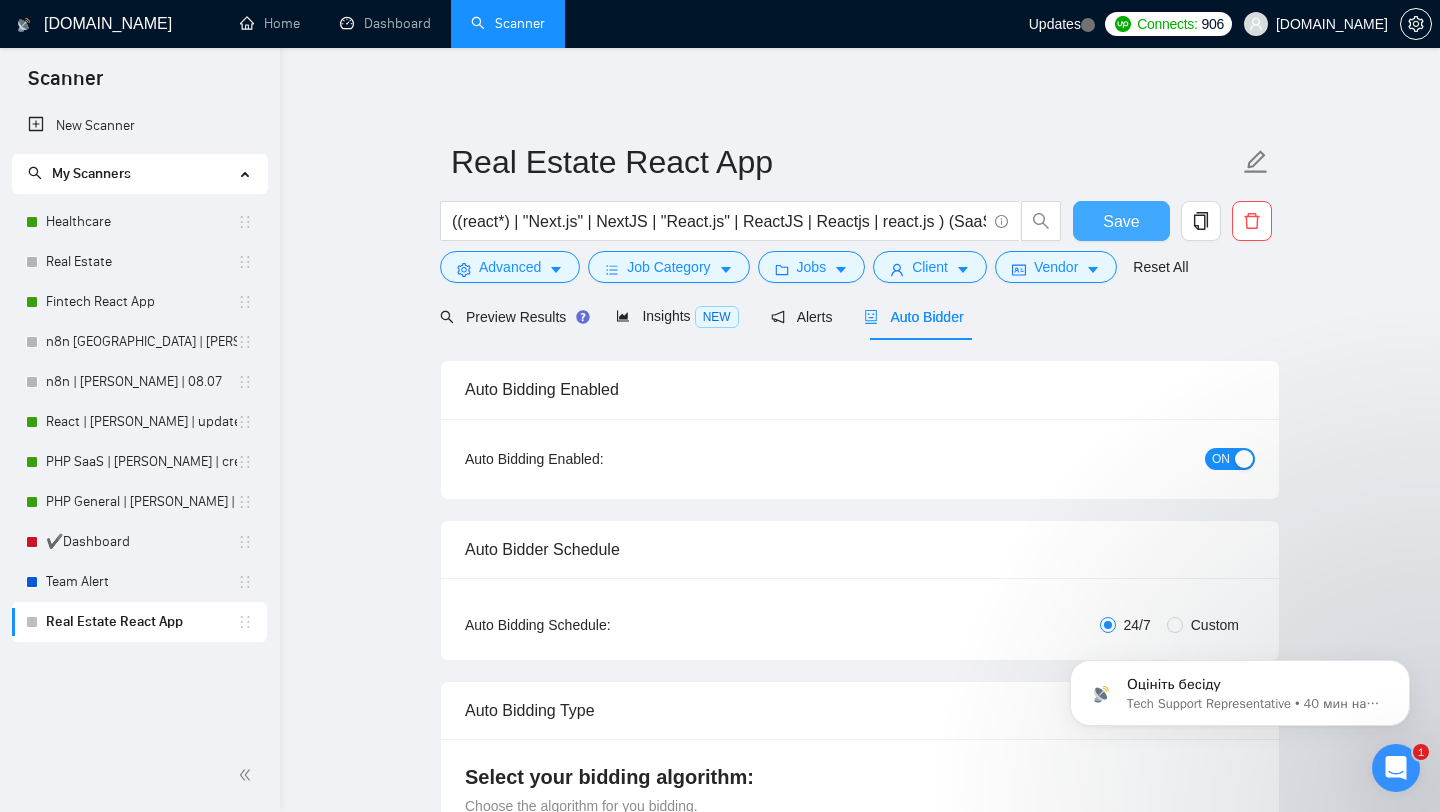 click on "Save" at bounding box center (1121, 221) 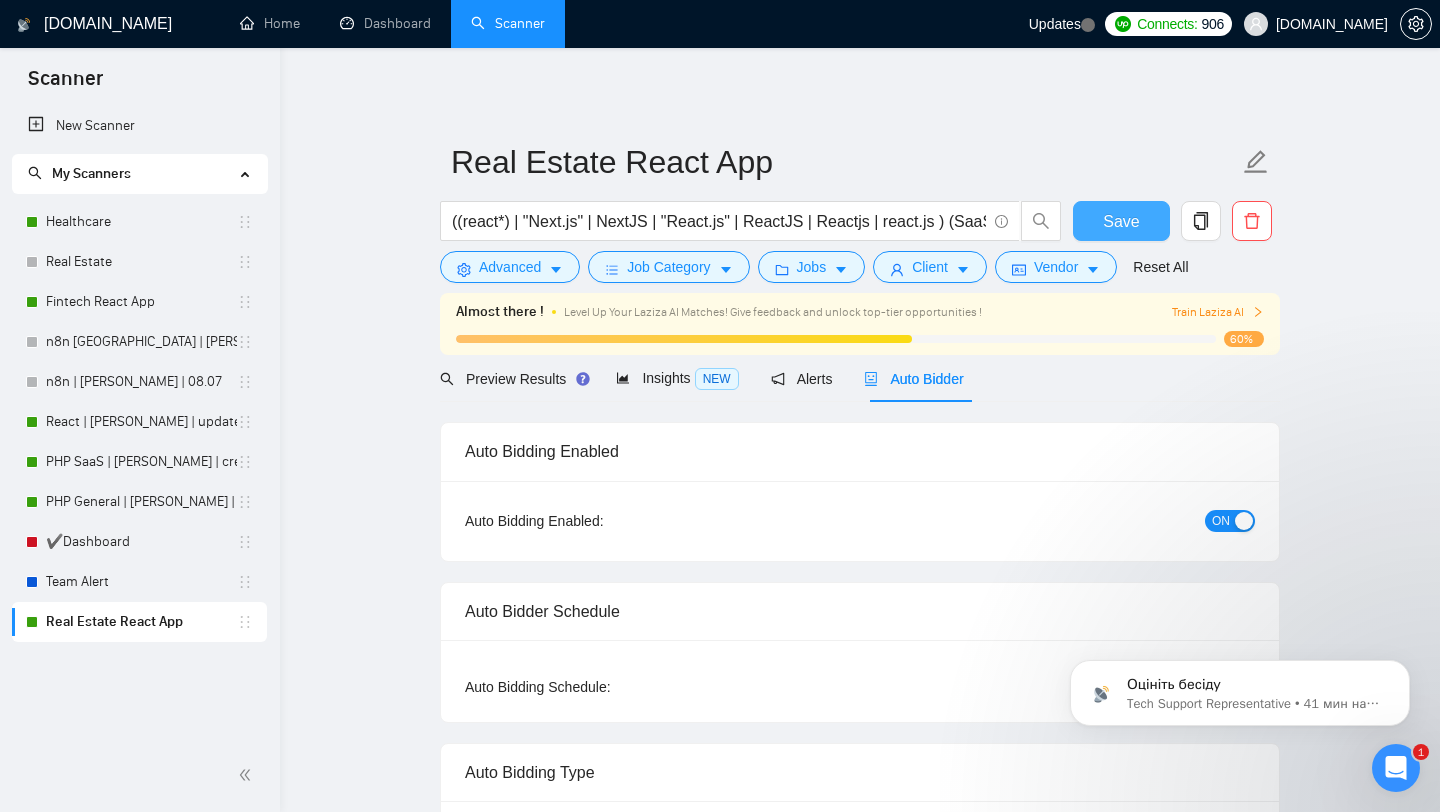 type 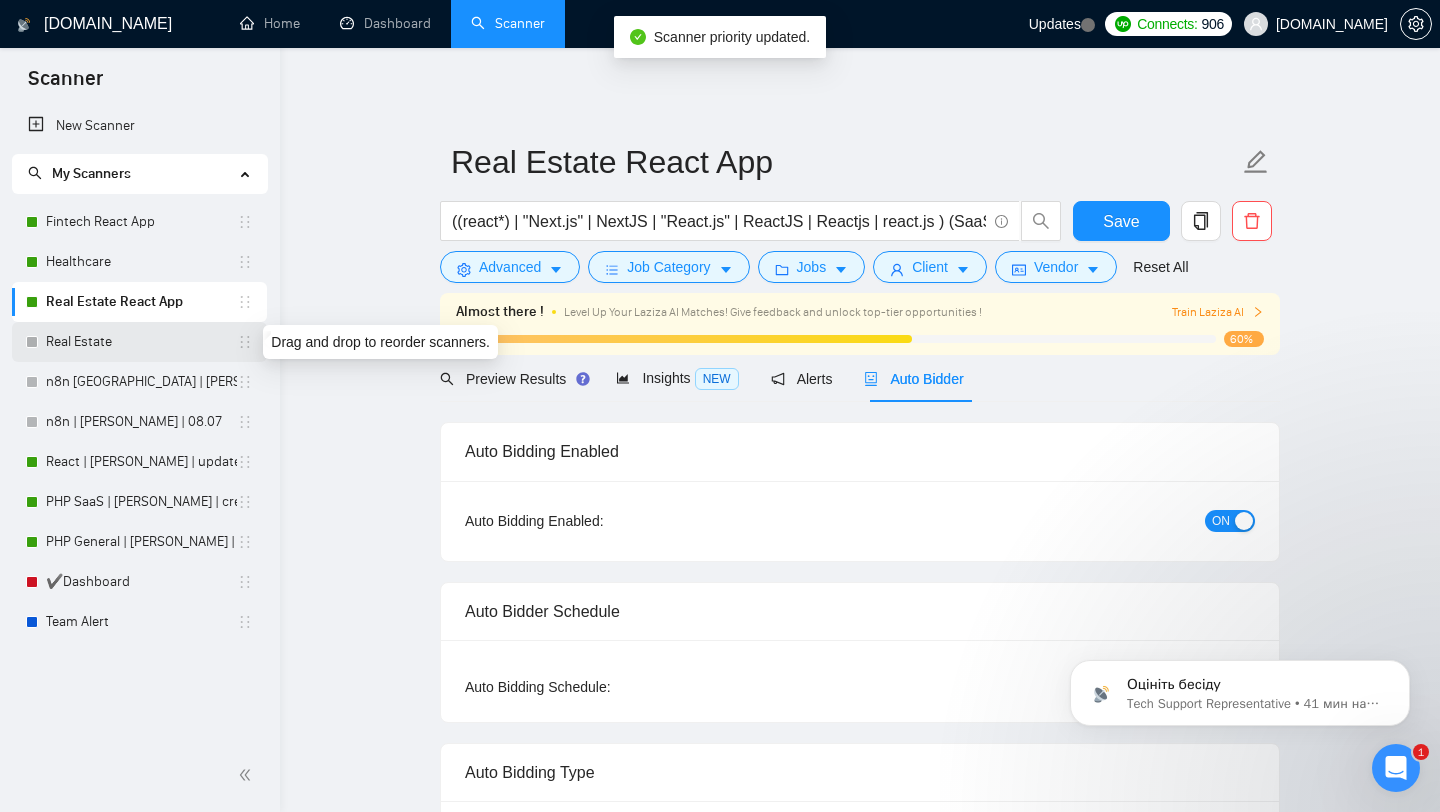 click 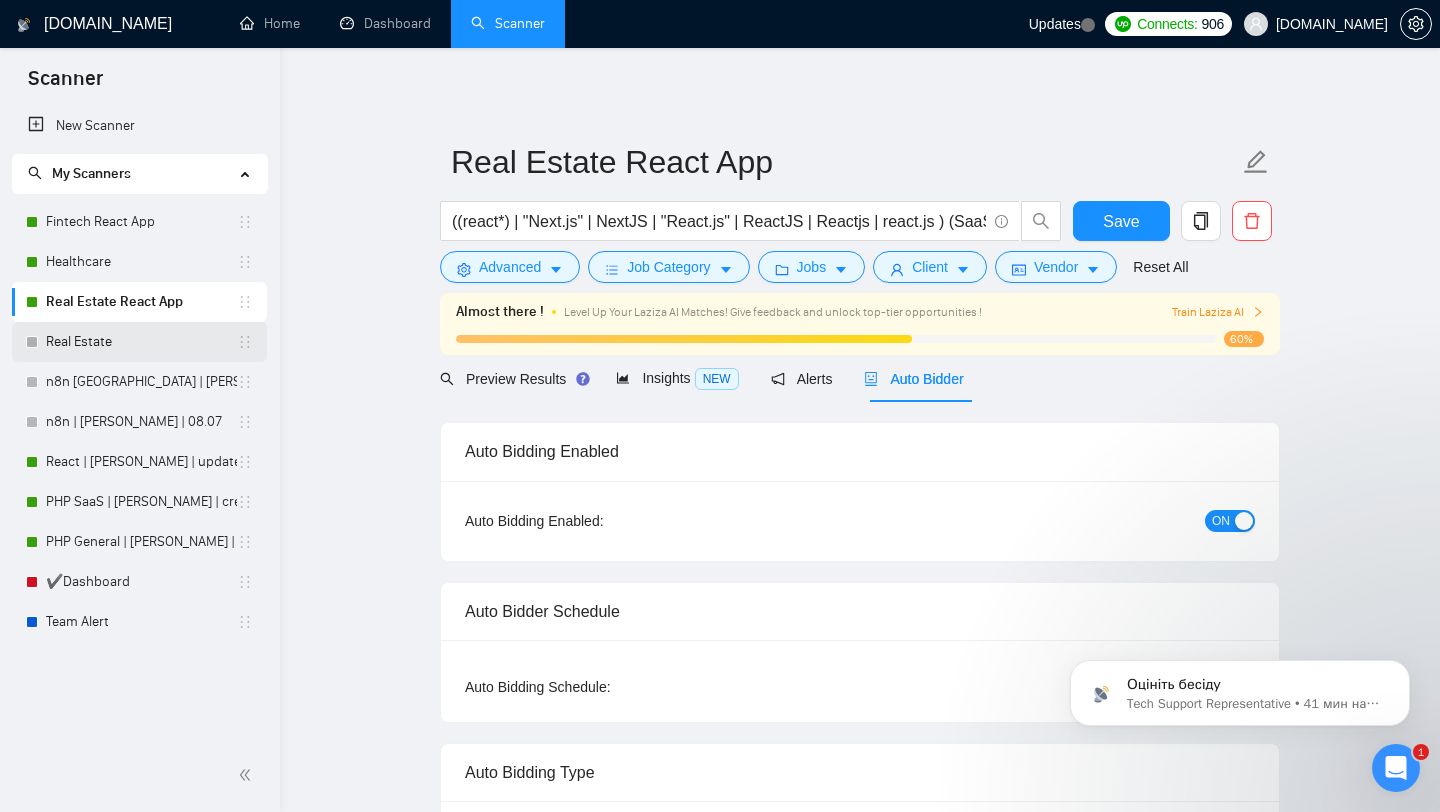 click on "Real Estate" at bounding box center [141, 342] 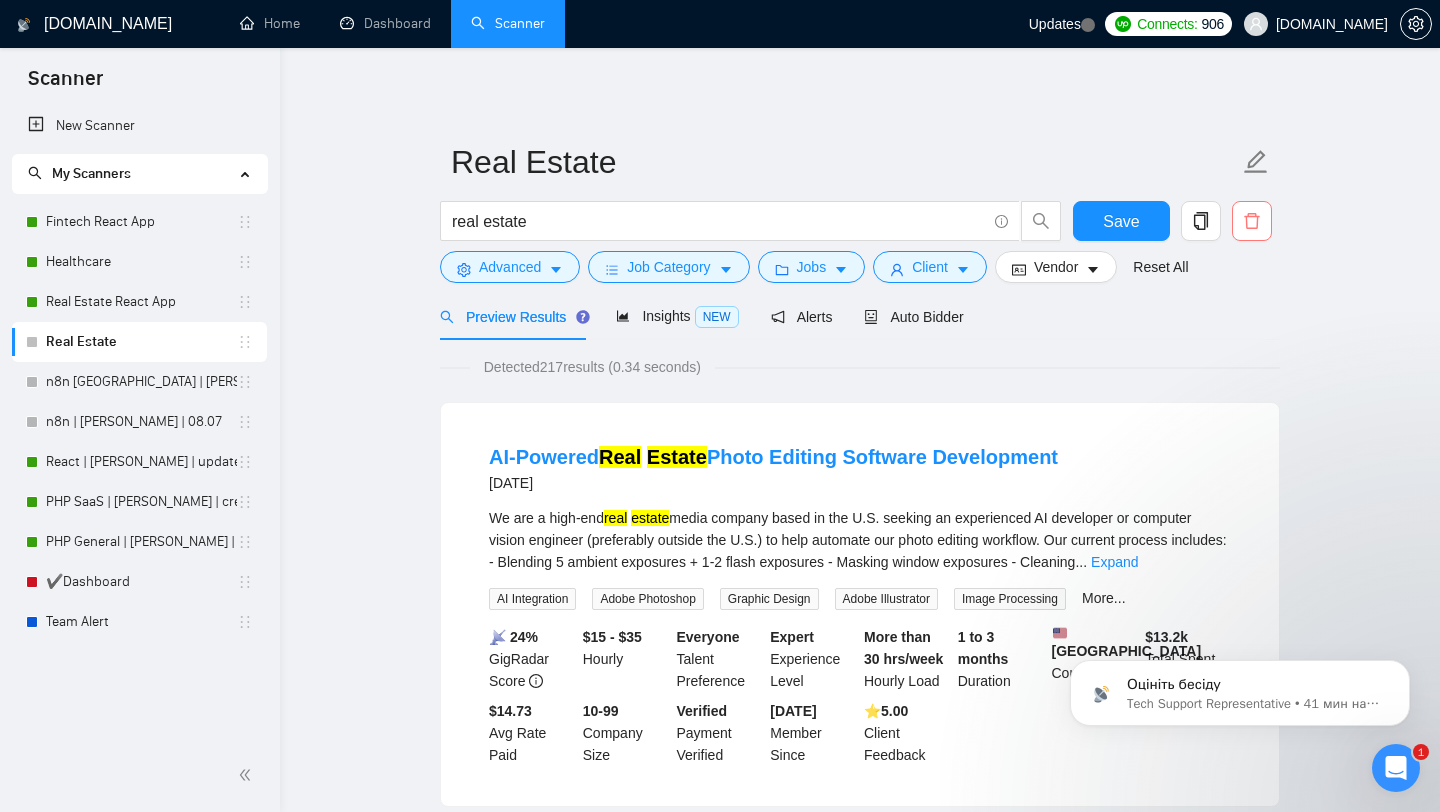 click 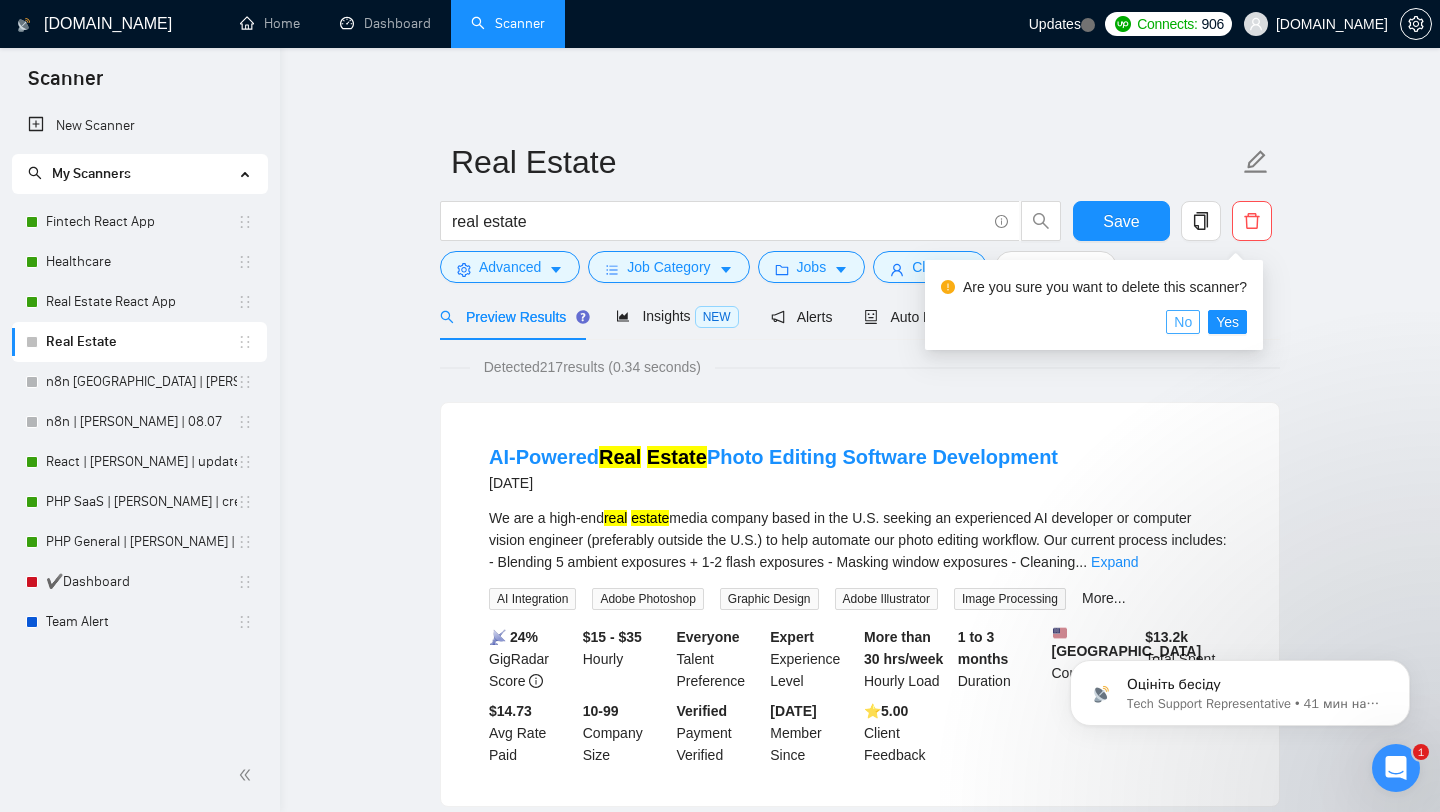 click on "No" at bounding box center (1183, 322) 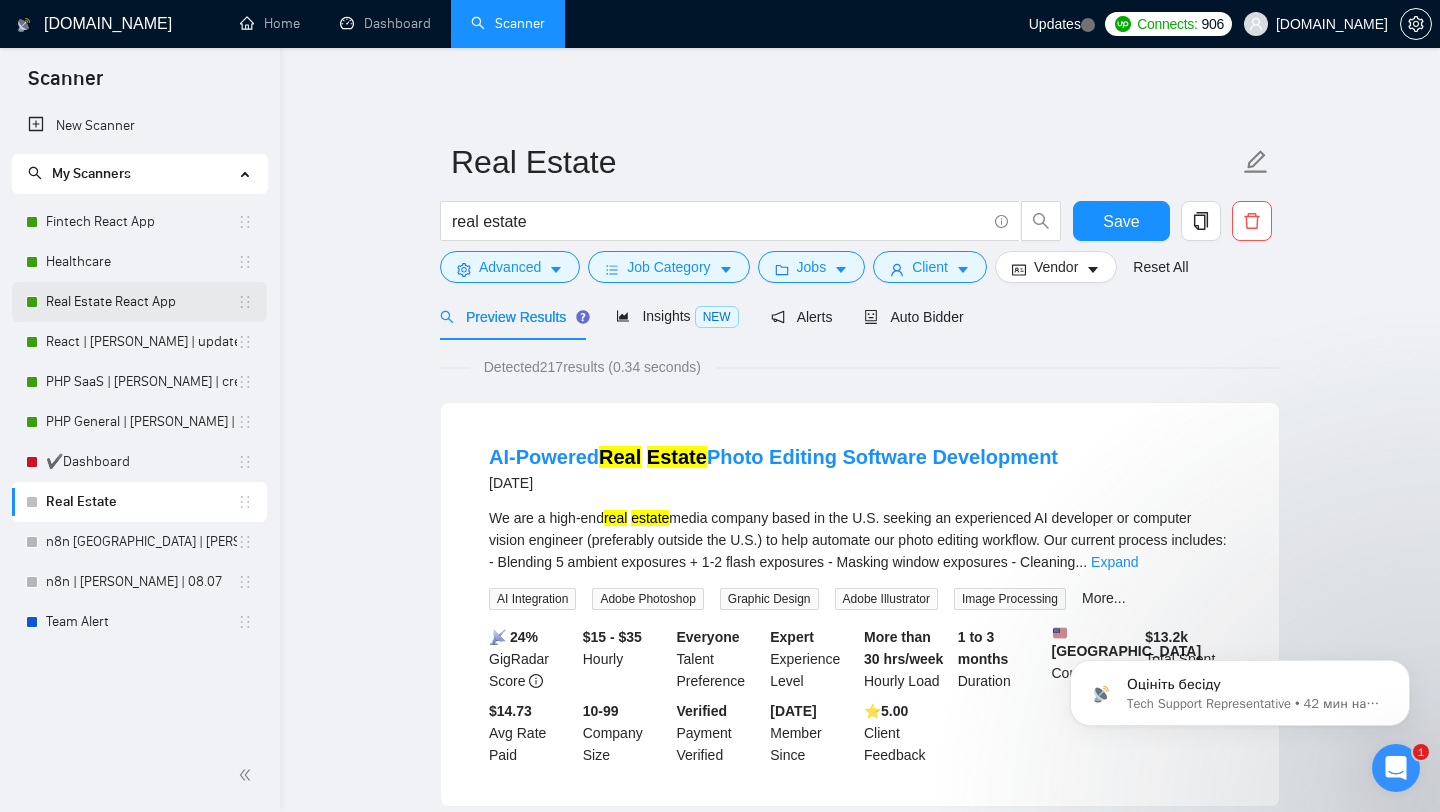 click on "Real Estate React App" at bounding box center [141, 302] 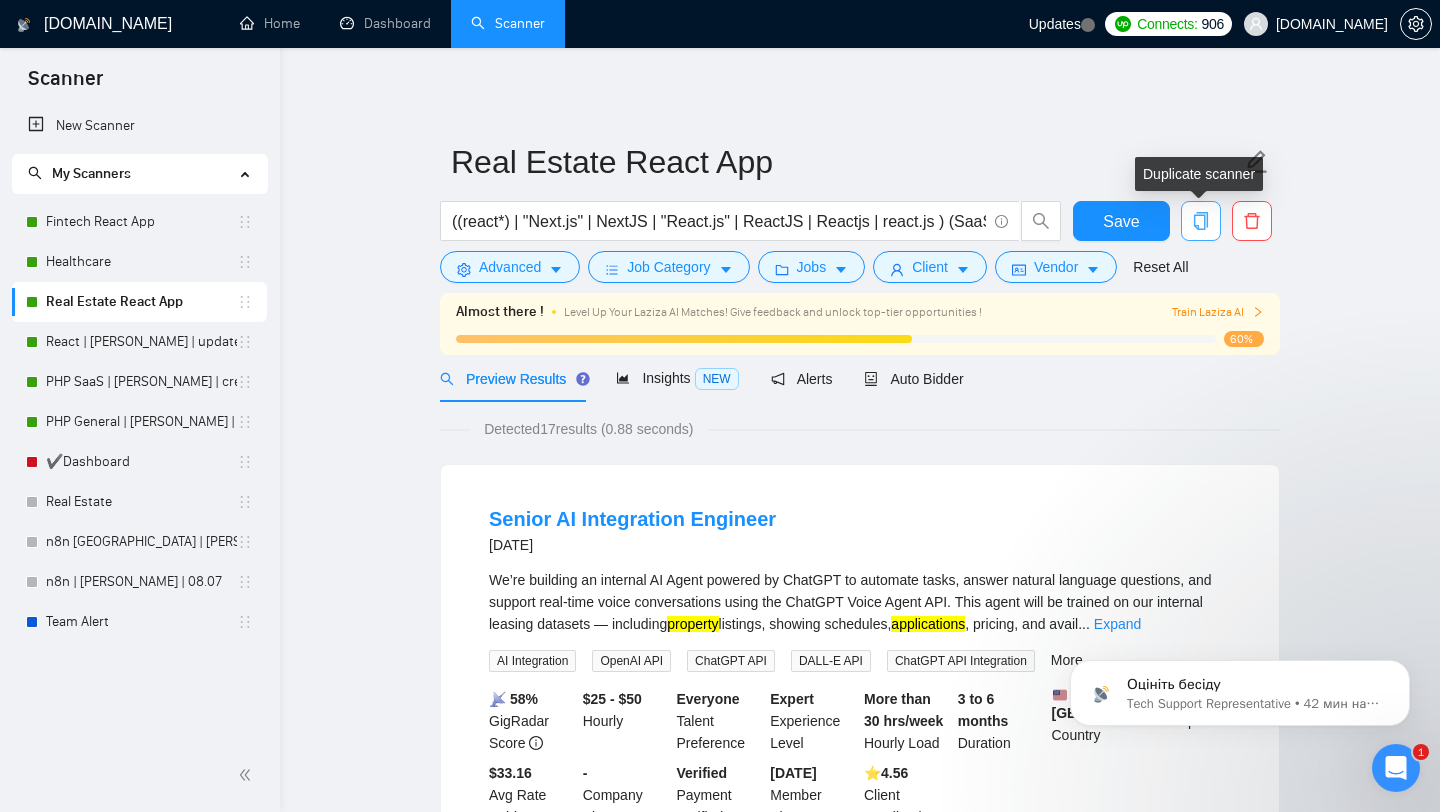 click 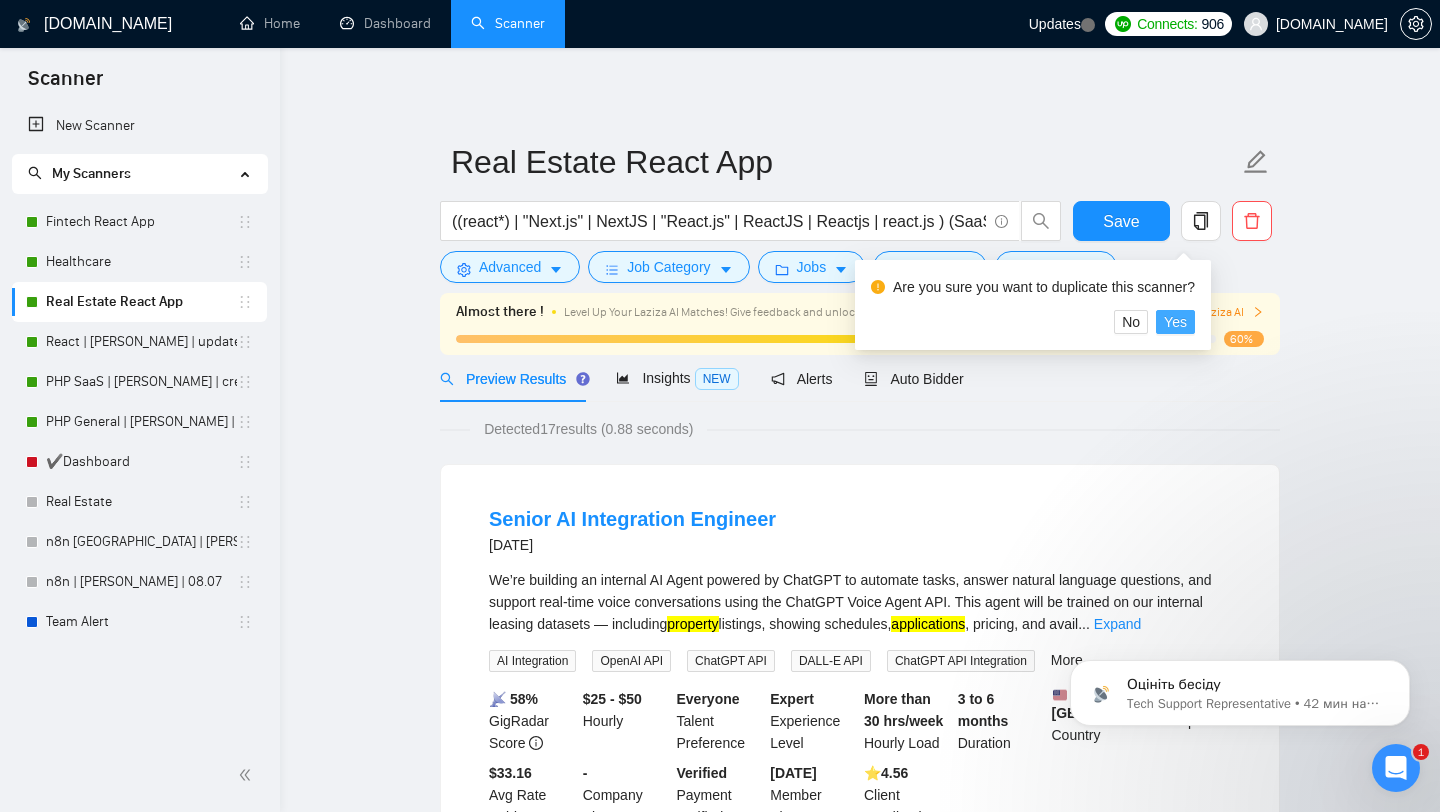 click on "Yes" at bounding box center [1175, 322] 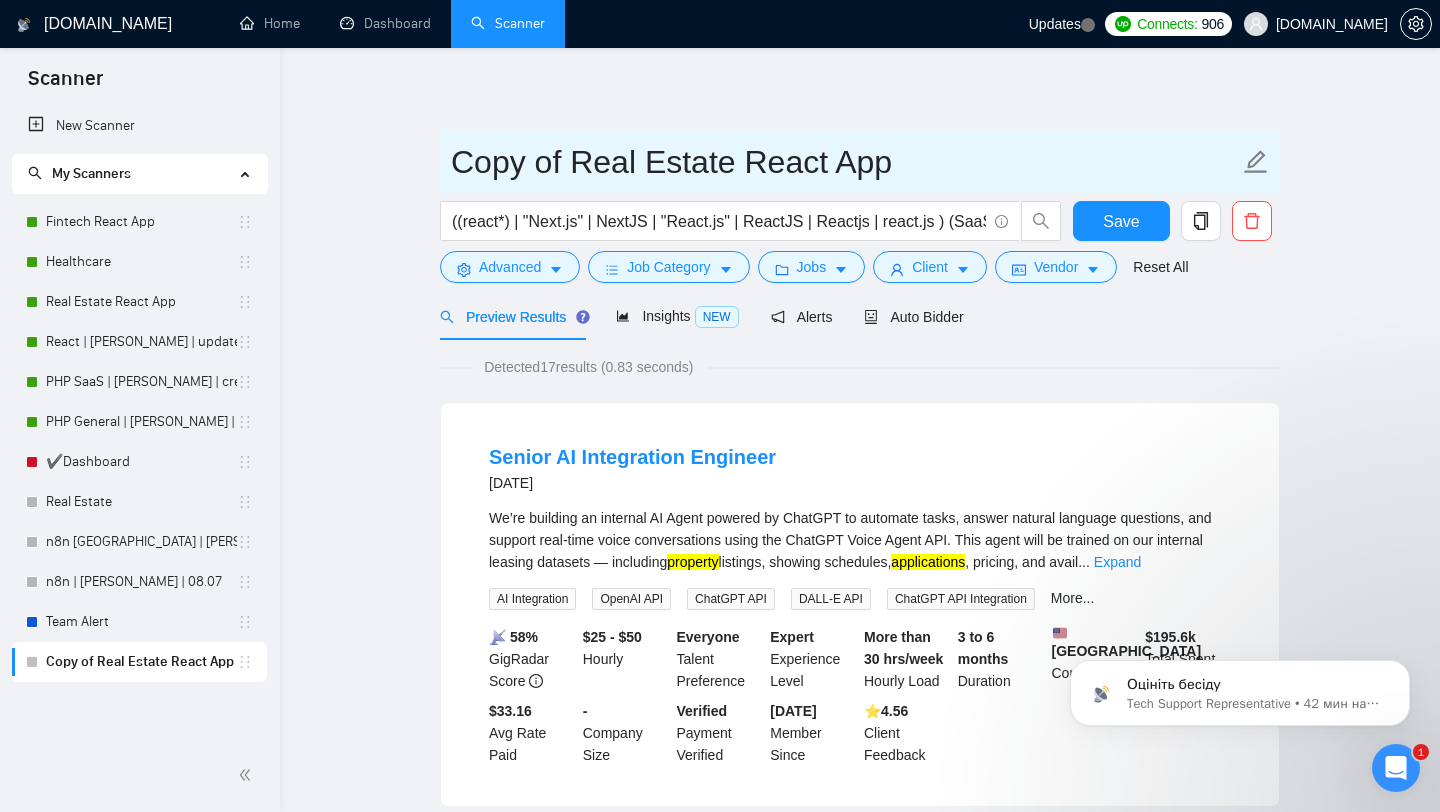 drag, startPoint x: 721, startPoint y: 160, endPoint x: 464, endPoint y: 150, distance: 257.1945 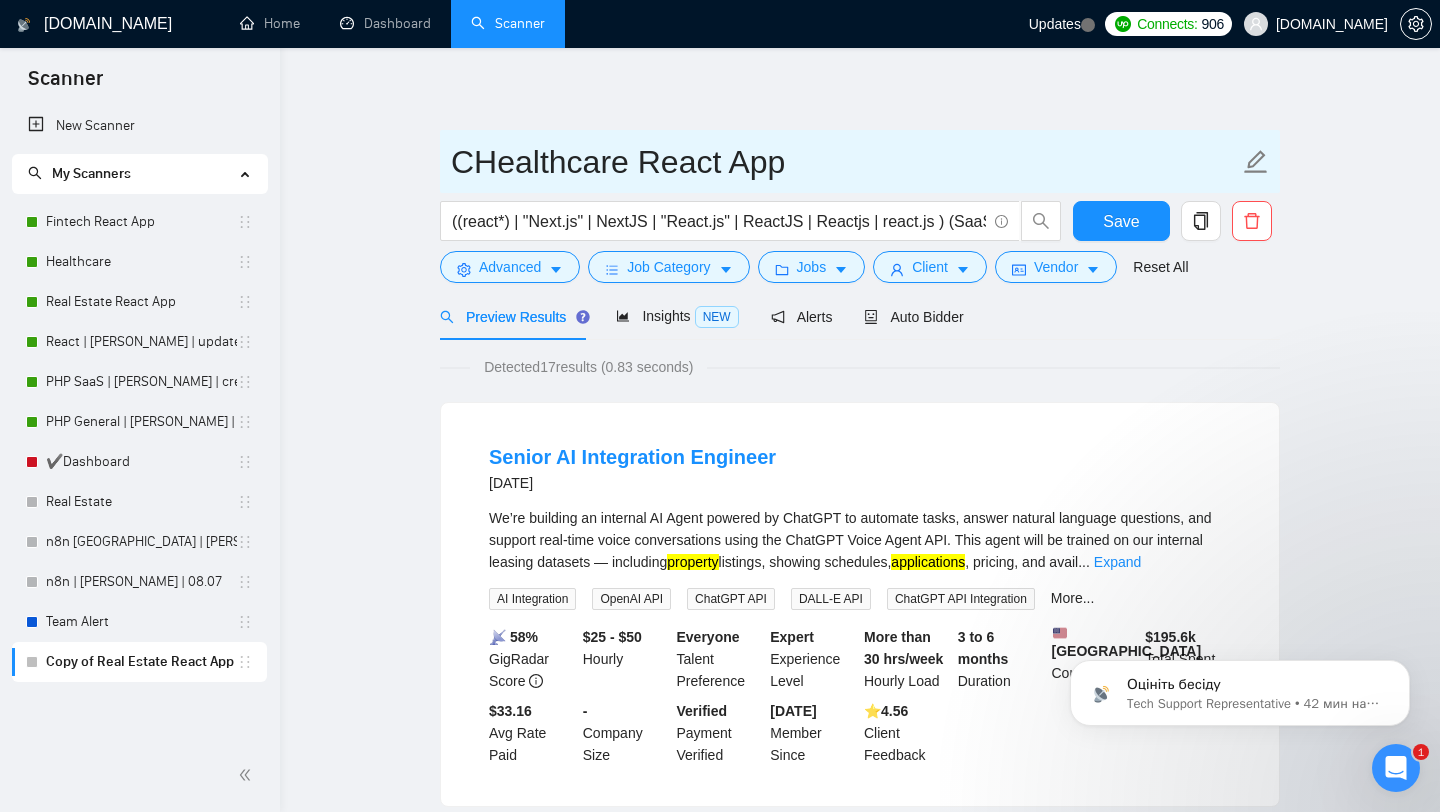 click on "CHealthcare React App" at bounding box center (845, 162) 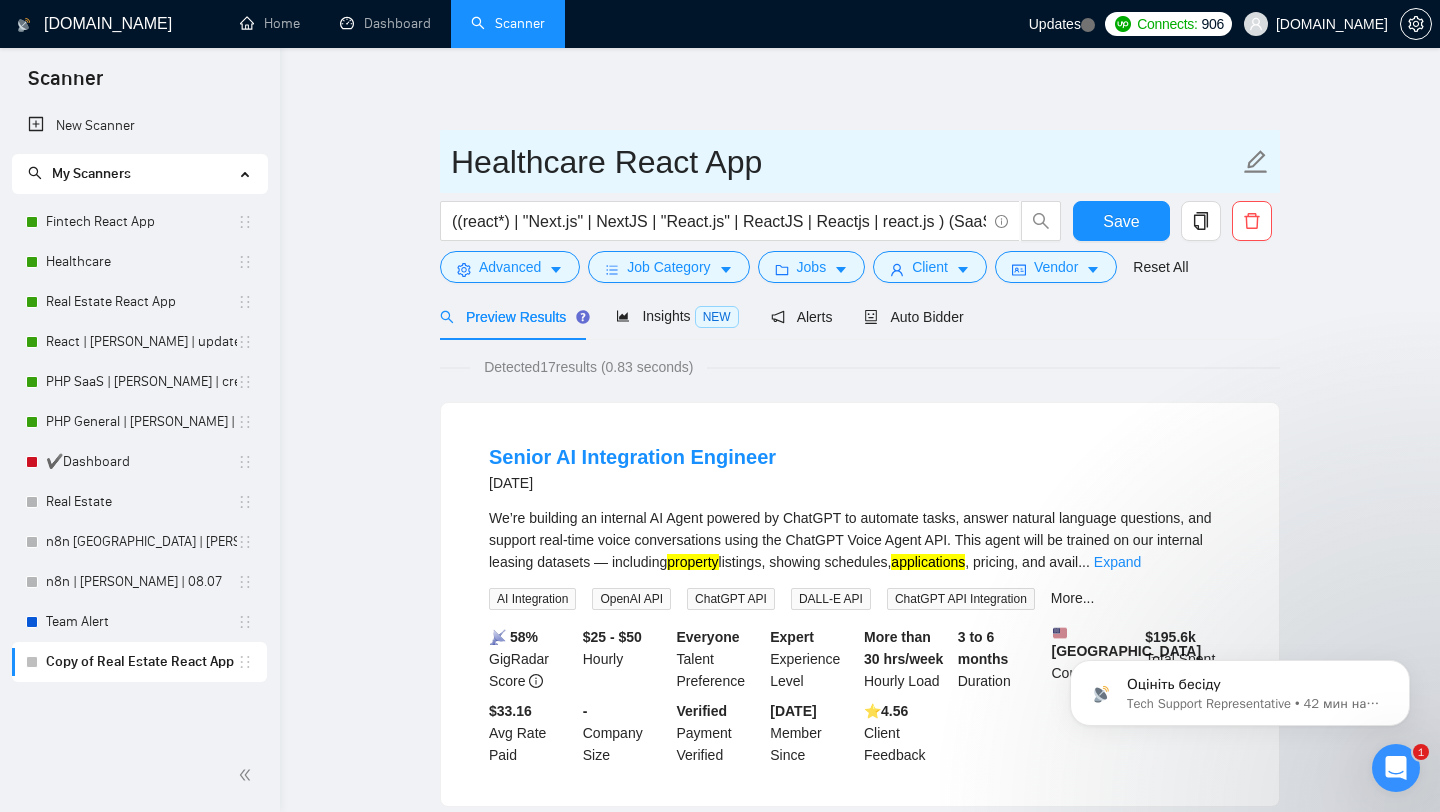 click on "Healthcare React App" at bounding box center (845, 162) 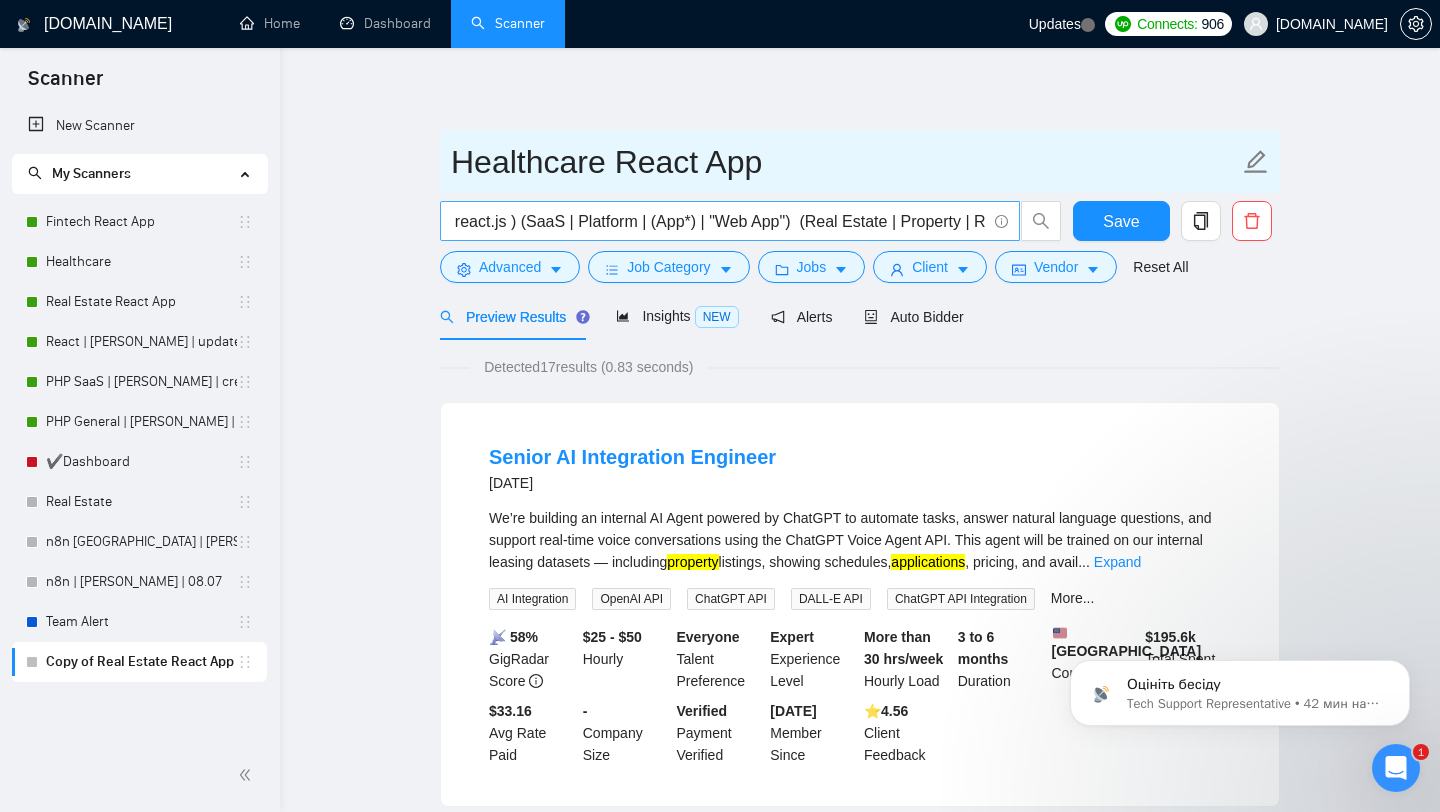 scroll, scrollTop: 0, scrollLeft: 512, axis: horizontal 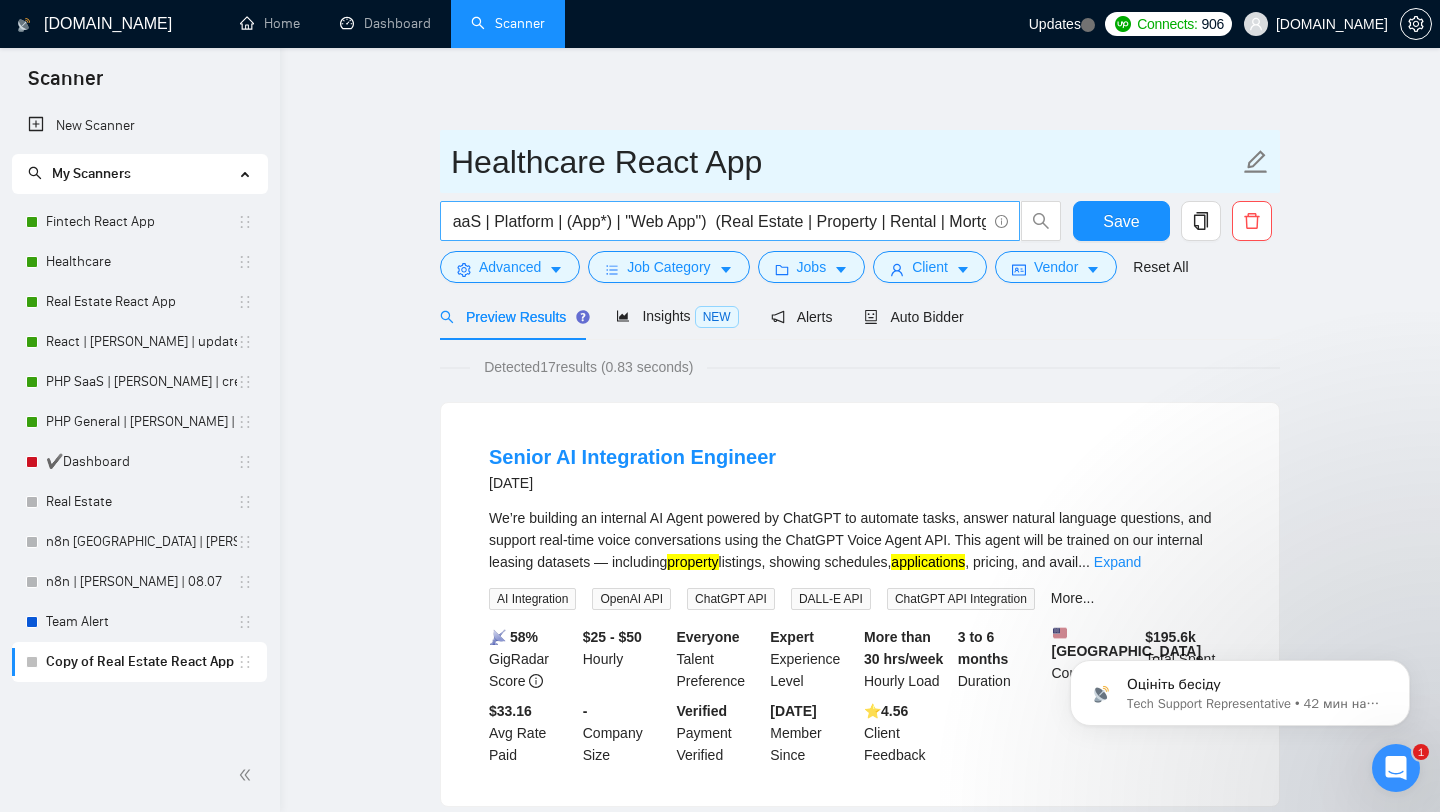 type on "Healthcare React App" 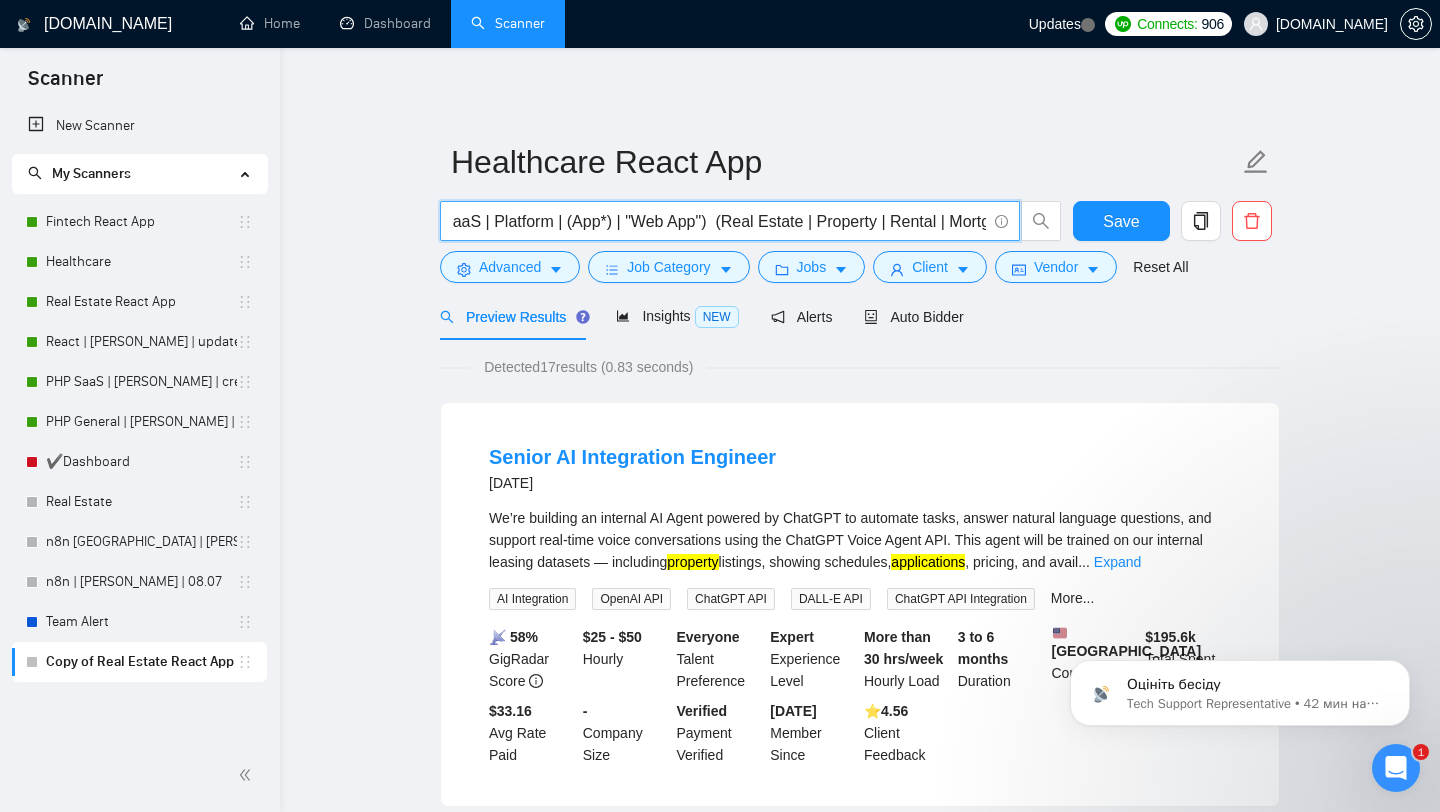 paste on "Healthcar" 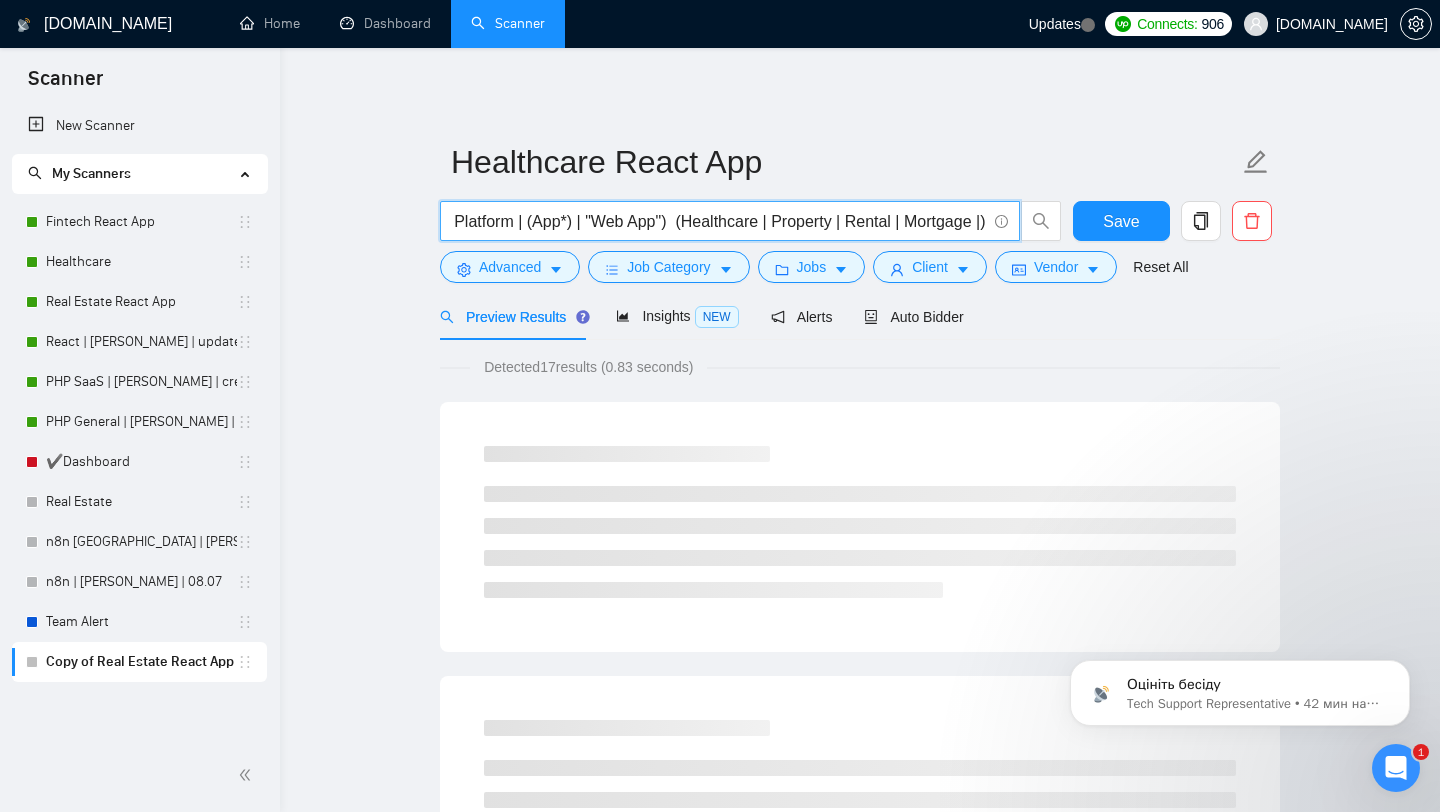 scroll, scrollTop: 0, scrollLeft: 567, axis: horizontal 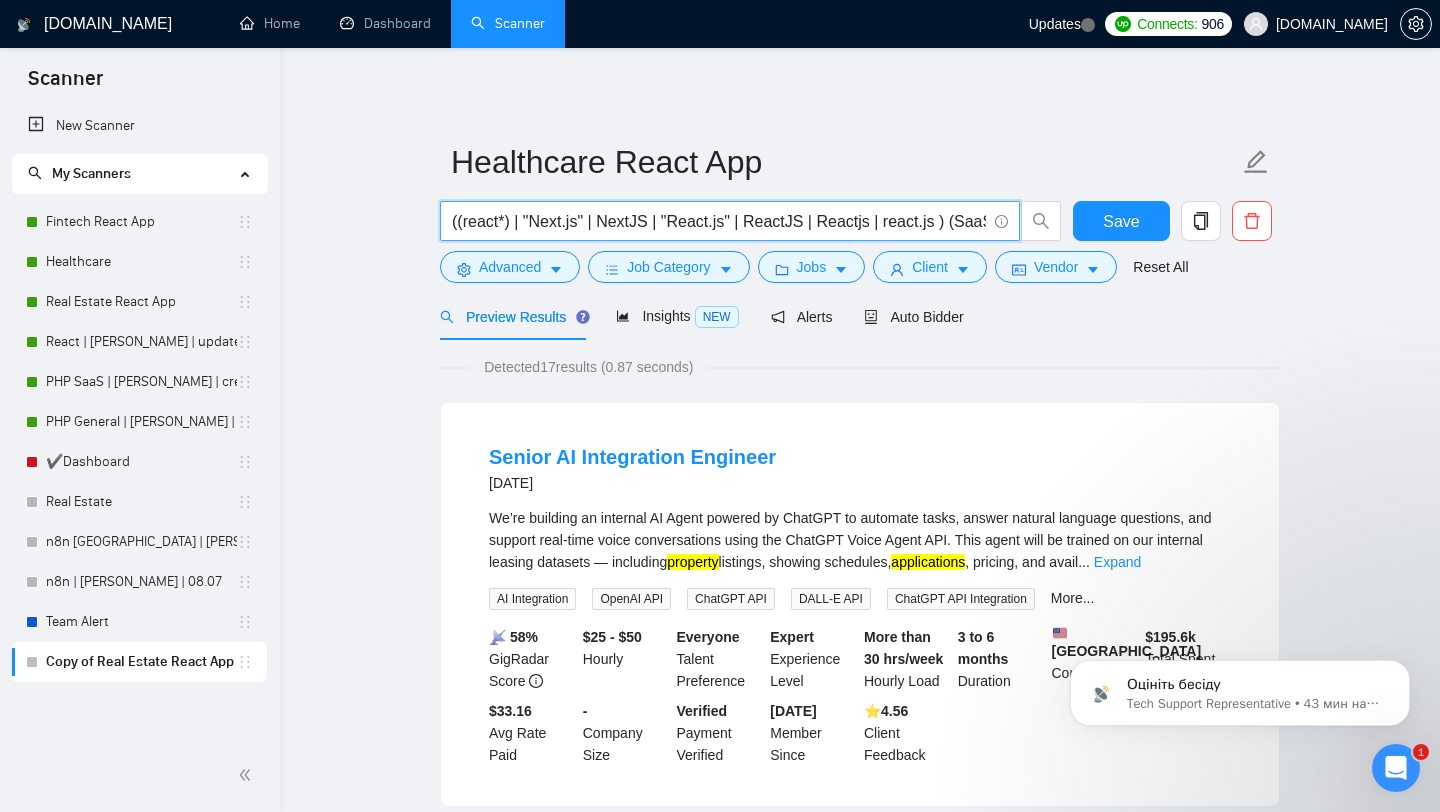 click on "((react*) | "Next.js" | NextJS | "React.js" | ReactJS | Reactjs | react.js ) (SaaS | Platform | (App*) | "Web App")  (Healthcare | Property | Rental | Mortgage |)" at bounding box center (719, 221) 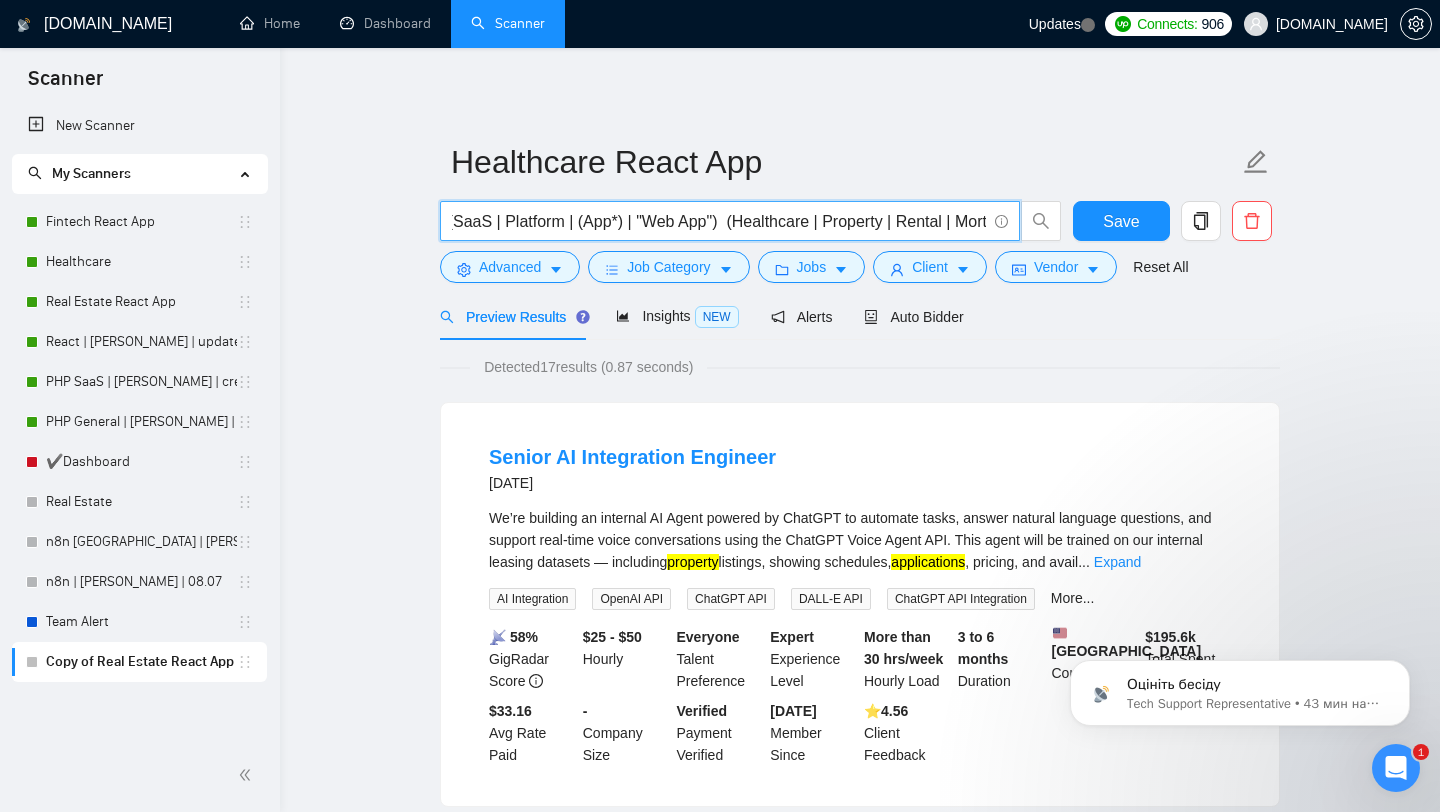 scroll, scrollTop: 0, scrollLeft: 567, axis: horizontal 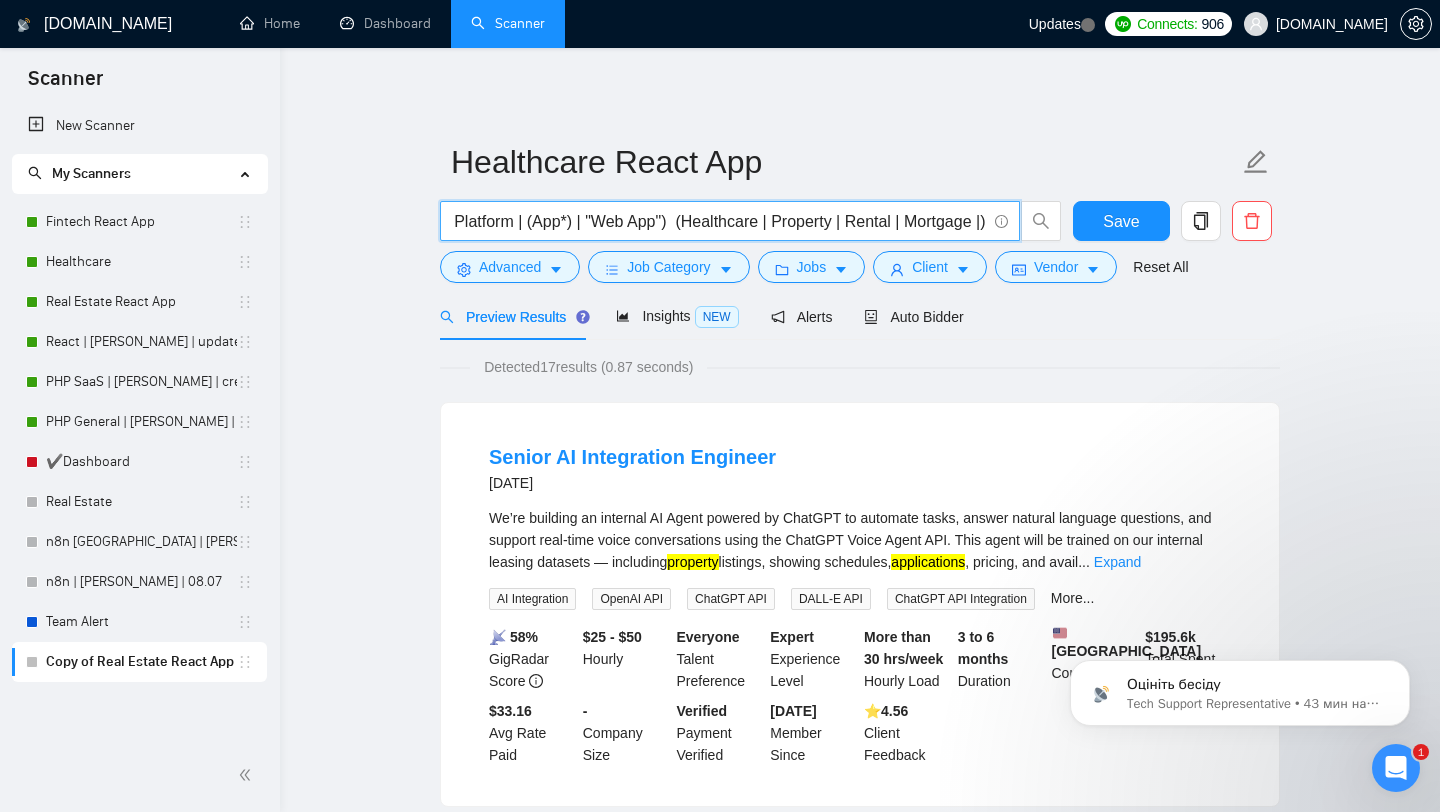 click on "((react*) | "Next.js" | NextJS | "React.js" | ReactJS | Reactjs | react.js ) (SaaS | Platform | (App*) | "Web App")  (Healthcare | Property | Rental | Mortgage |)" at bounding box center [719, 221] 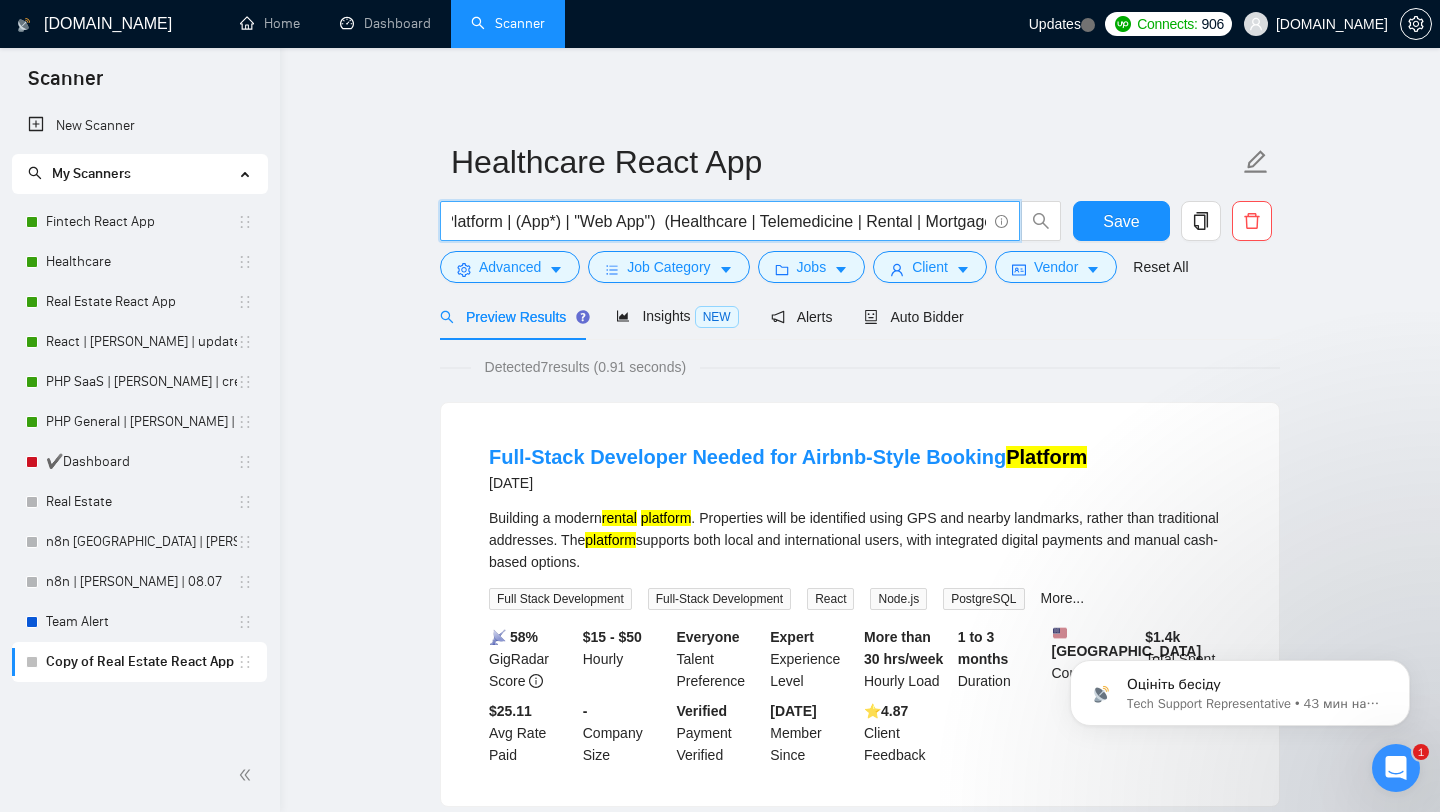 scroll, scrollTop: 0, scrollLeft: 600, axis: horizontal 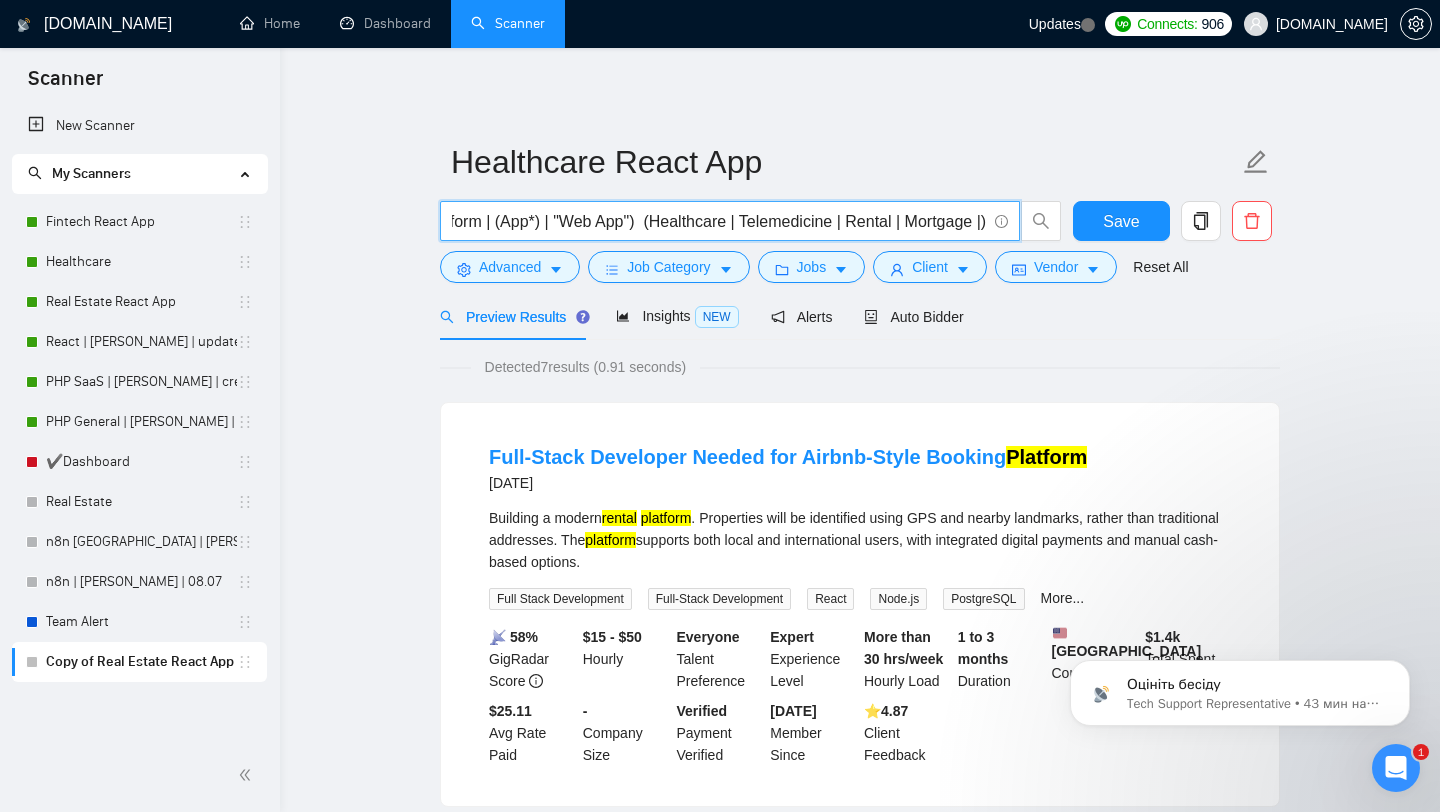 click on "((react*) | "Next.js" | NextJS | "React.js" | ReactJS | Reactjs | react.js ) (SaaS | Platform | (App*) | "Web App")  (Healthcare | Telemedicine | Rental | Mortgage |)" at bounding box center (719, 221) 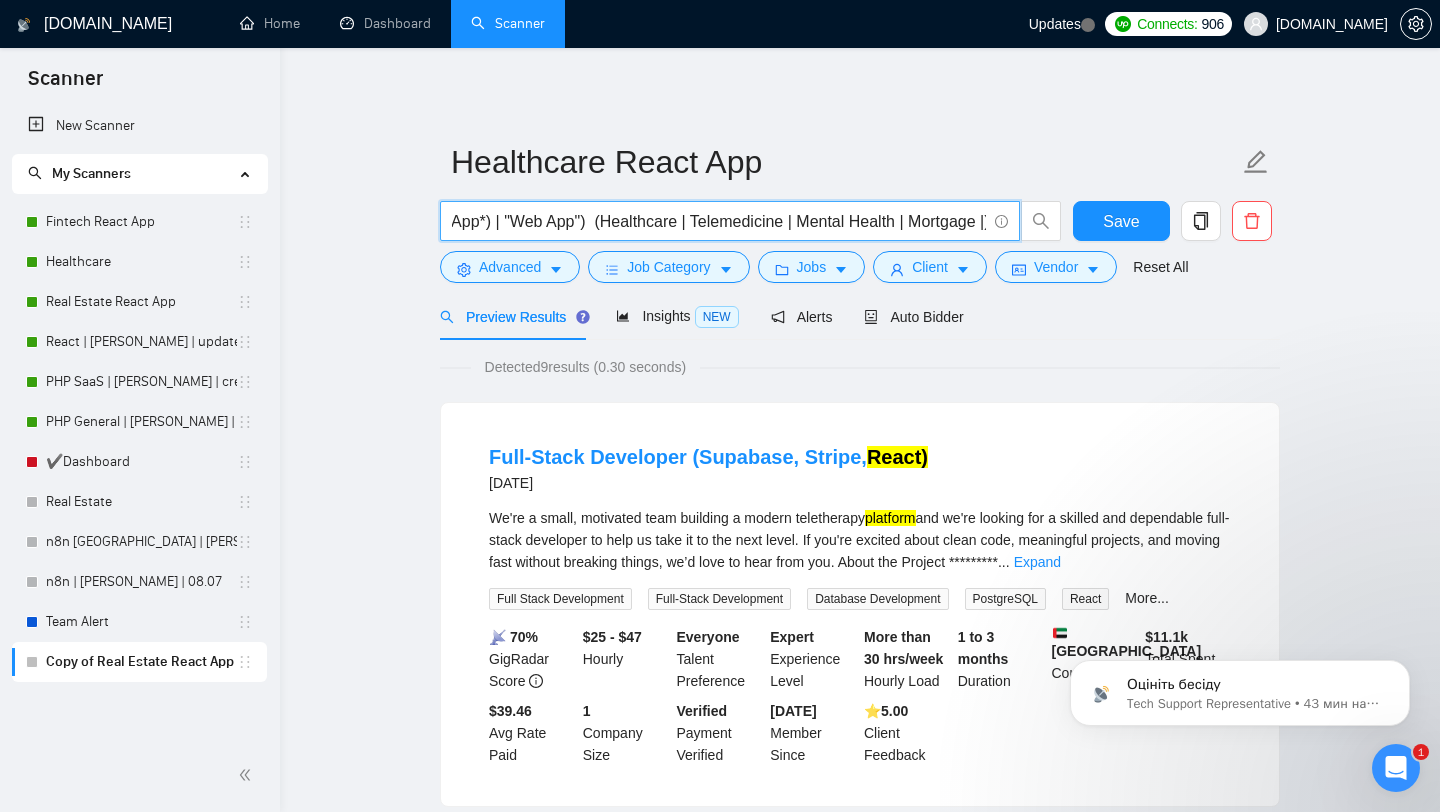 scroll, scrollTop: 0, scrollLeft: 655, axis: horizontal 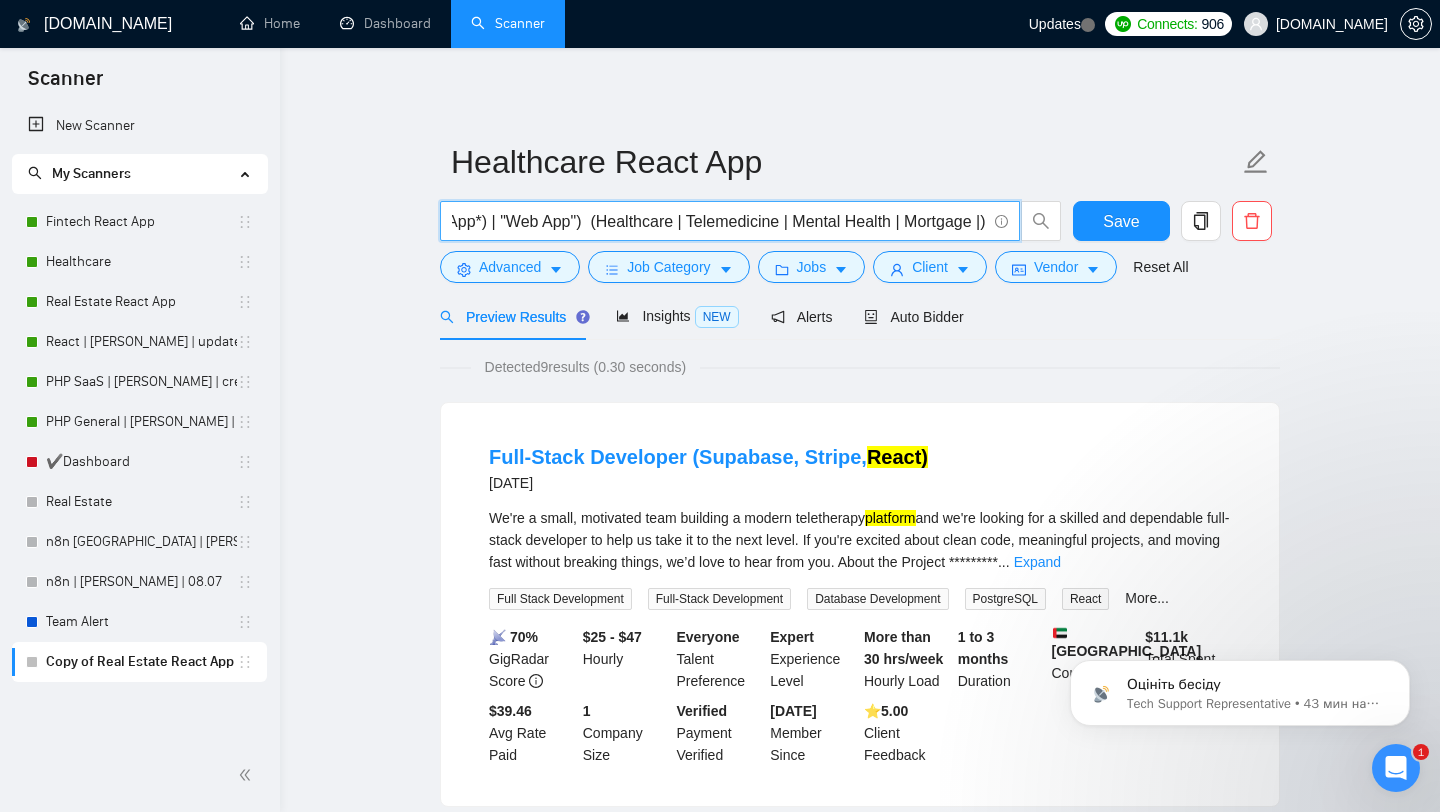 click on "((react*) | "Next.js" | NextJS | "React.js" | ReactJS | Reactjs | react.js ) (SaaS | Platform | (App*) | "Web App")  (Healthcare | Telemedicine | Mental Health | Mortgage |)" at bounding box center (719, 221) 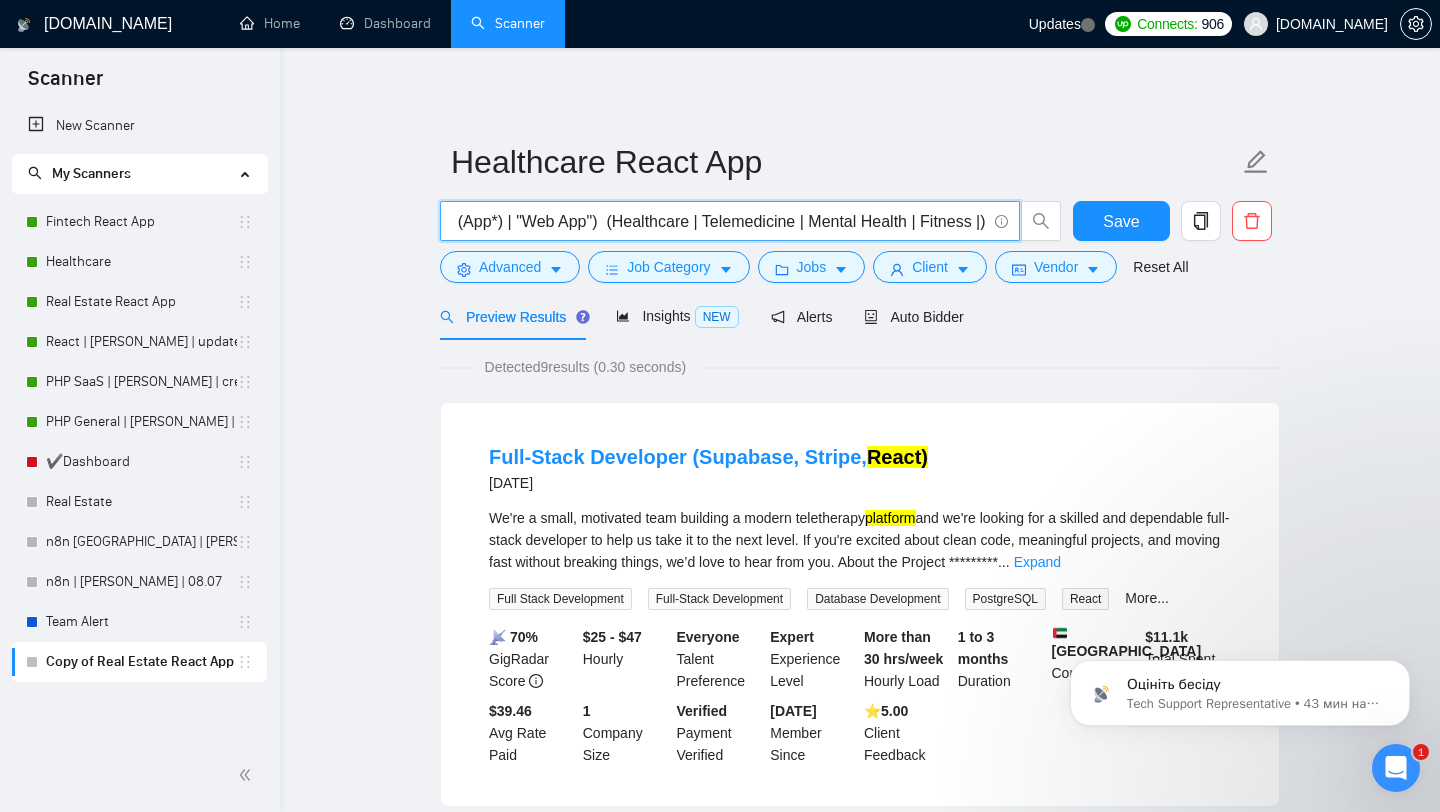 scroll, scrollTop: 0, scrollLeft: 637, axis: horizontal 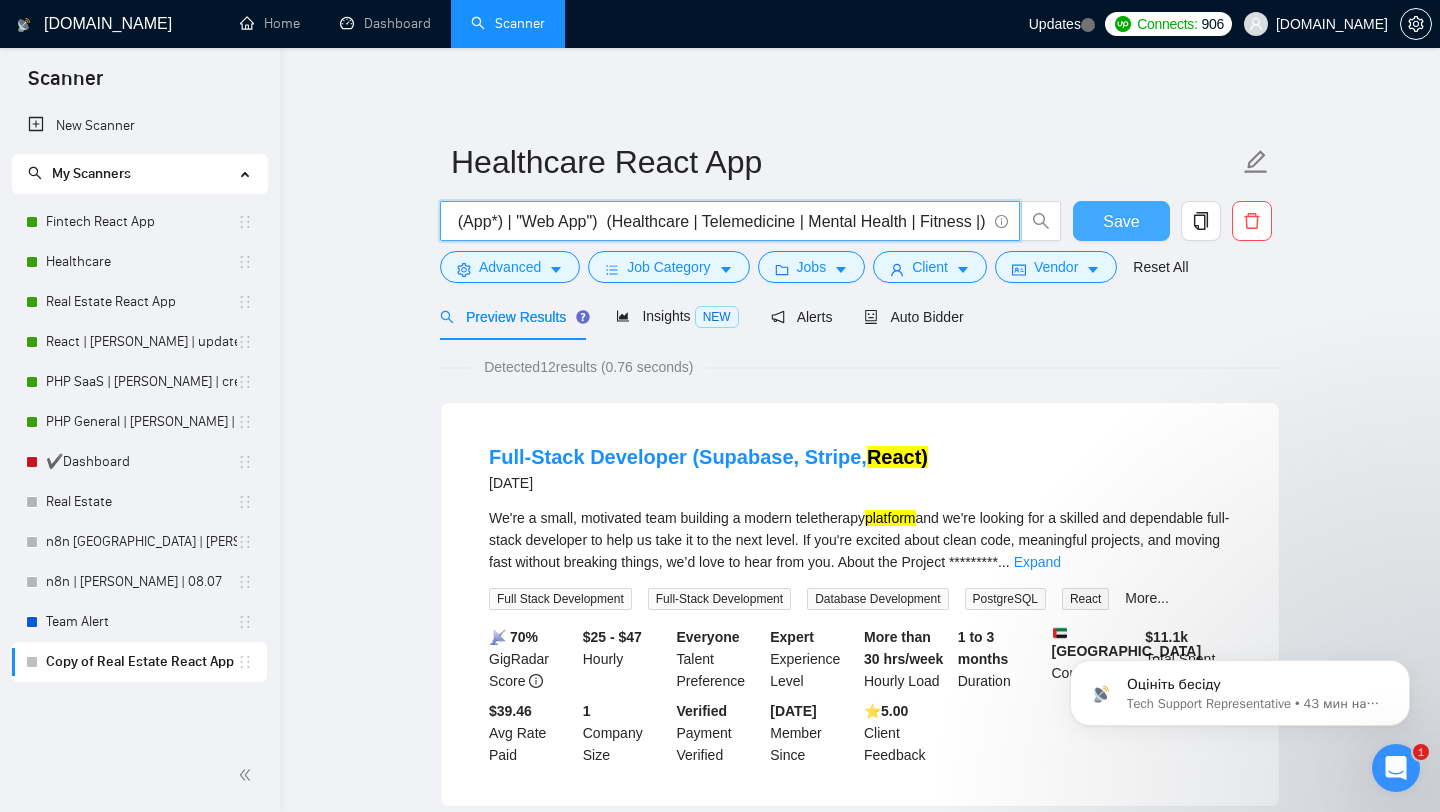 type on "((react*) | "Next.js" | NextJS | "React.js" | ReactJS | Reactjs | react.js ) (SaaS | Platform | (App*) | "Web App")  (Healthcare | Telemedicine | Mental Health | Fitness |)" 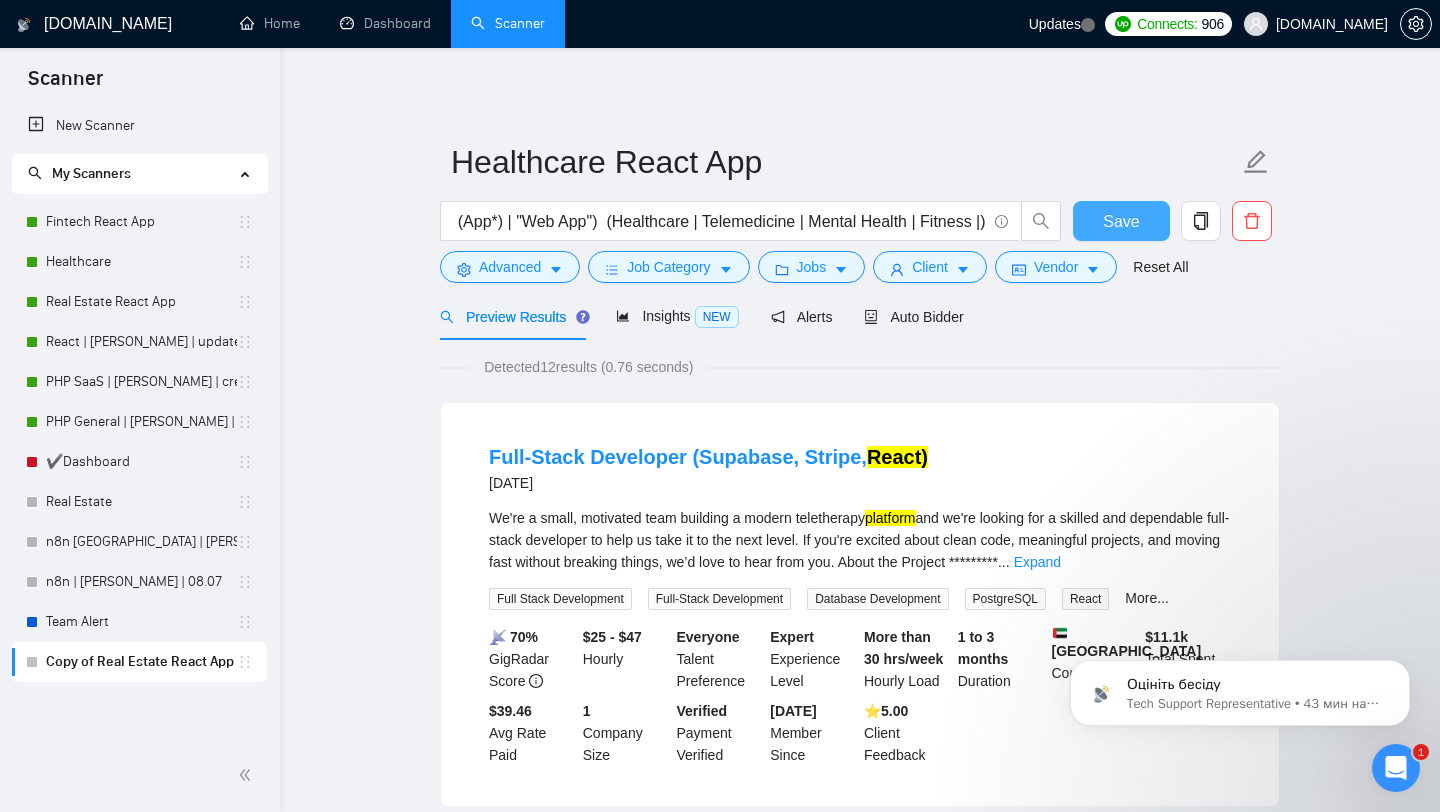 click on "Save" at bounding box center (1121, 221) 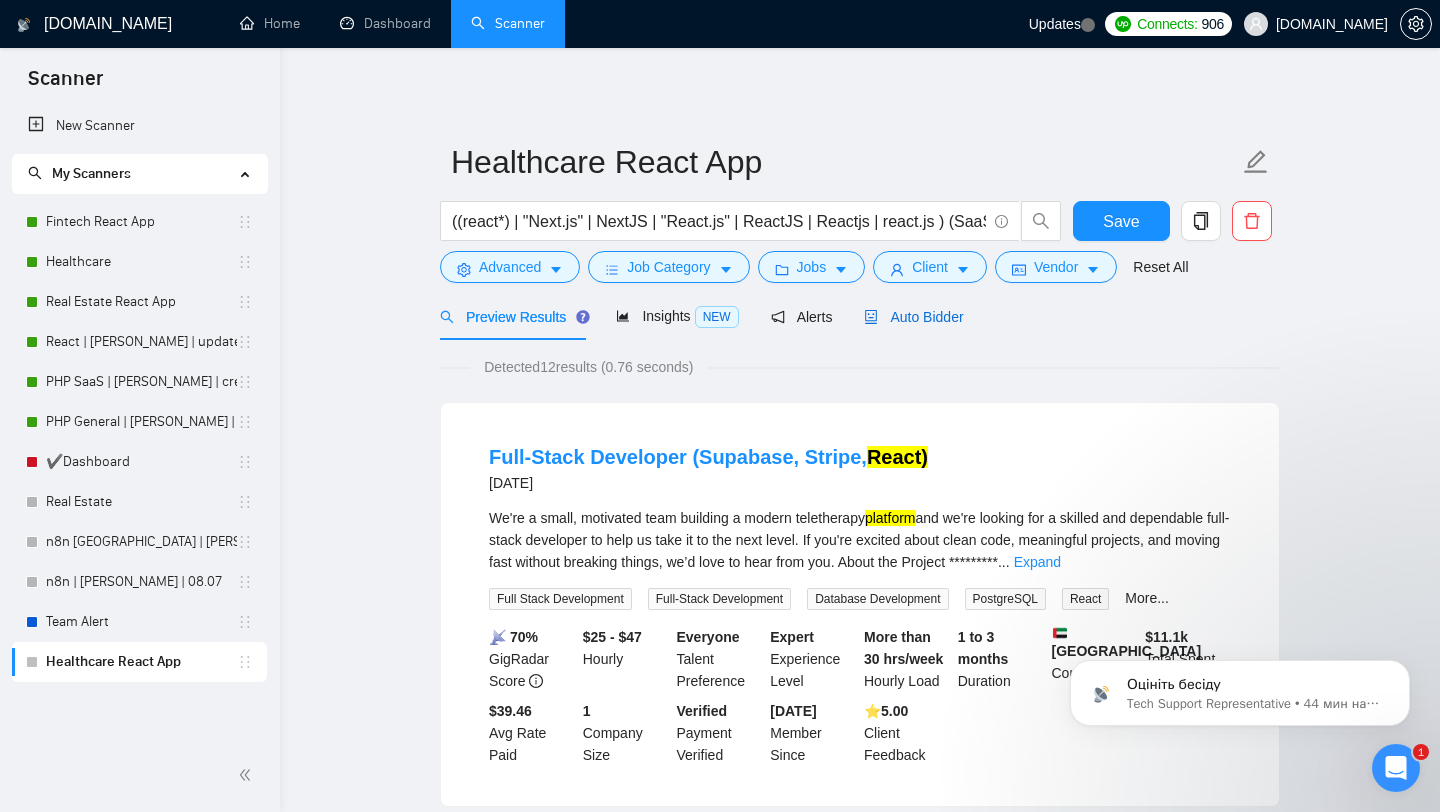 click on "Auto Bidder" at bounding box center (913, 317) 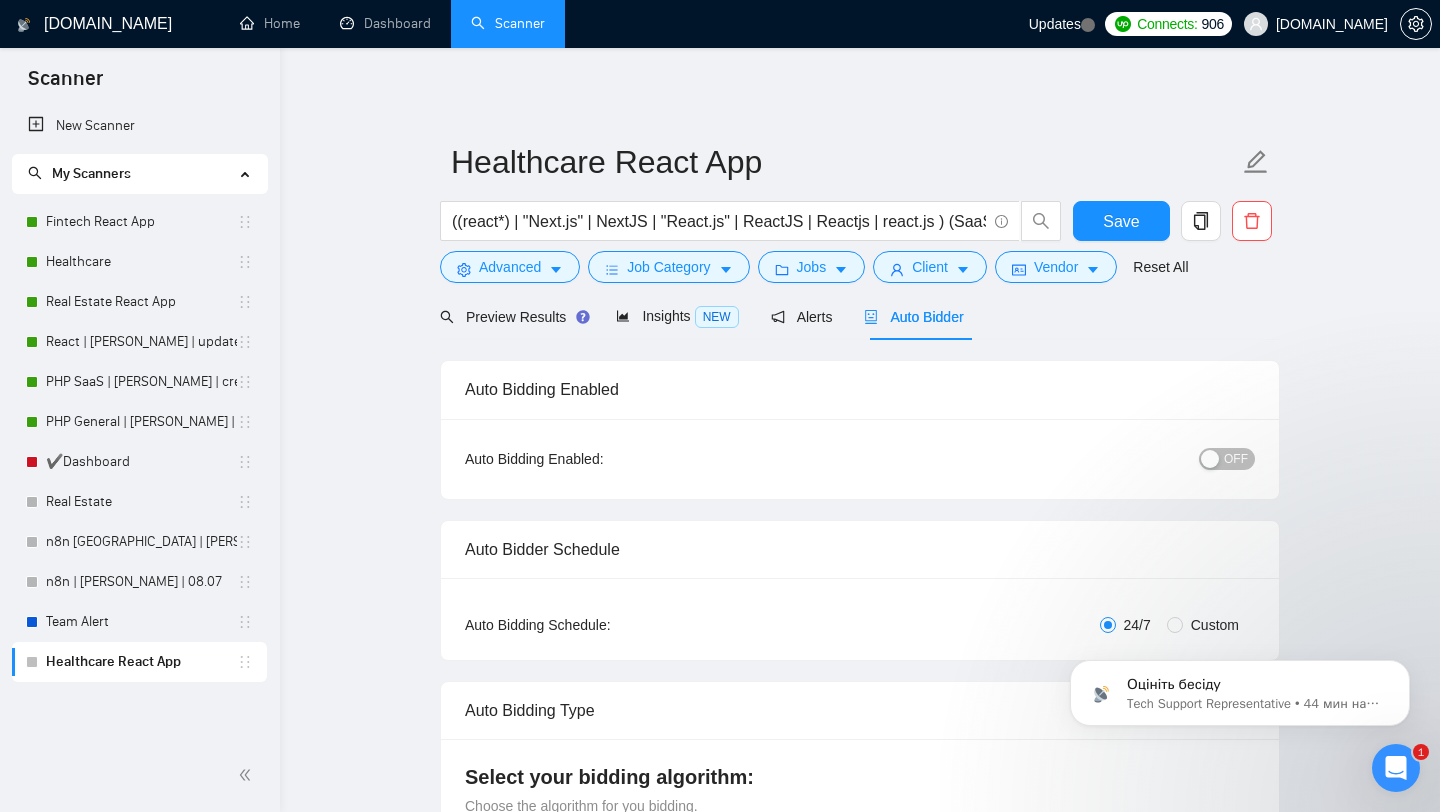 type 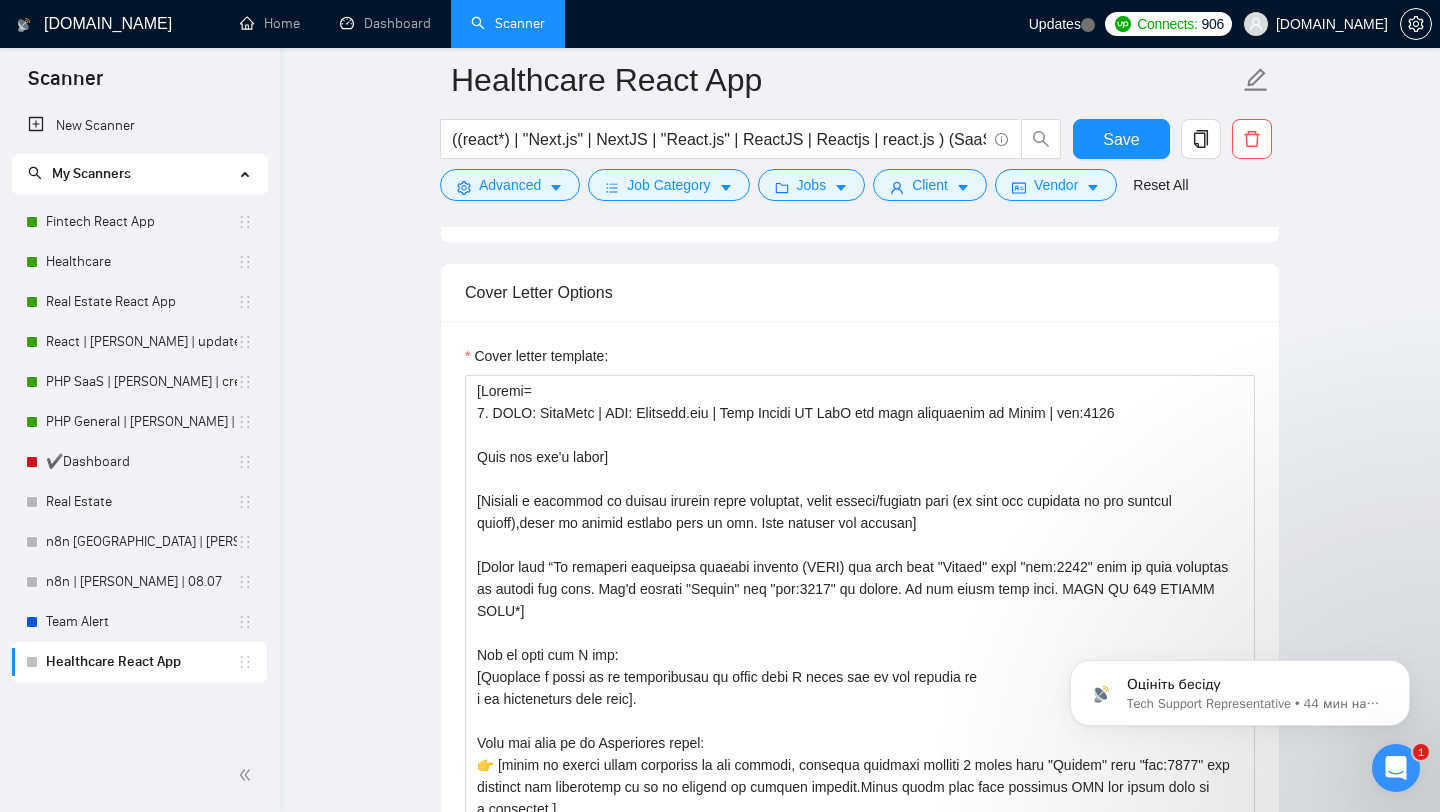 scroll, scrollTop: 1784, scrollLeft: 0, axis: vertical 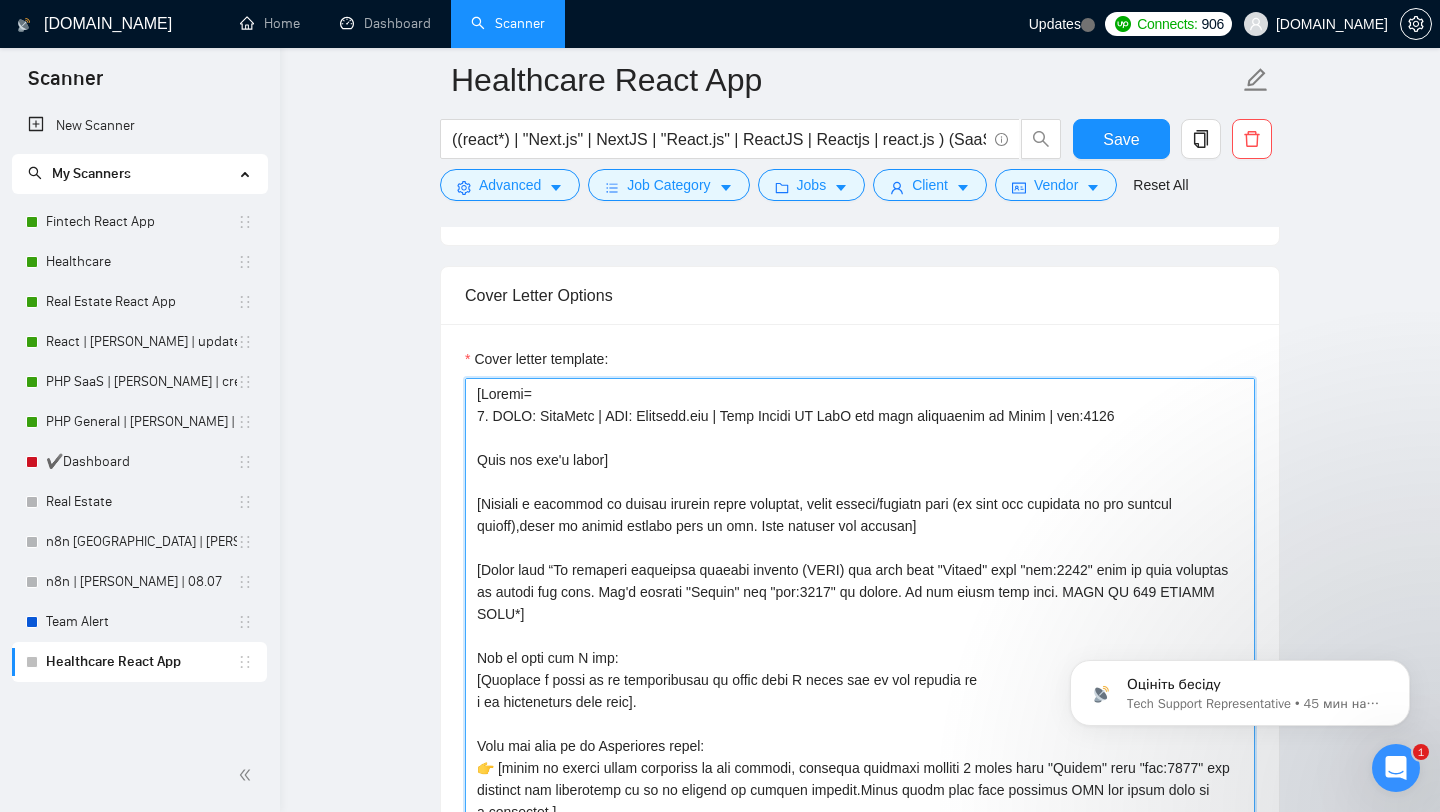 click on "Cover letter template:" at bounding box center [860, 603] 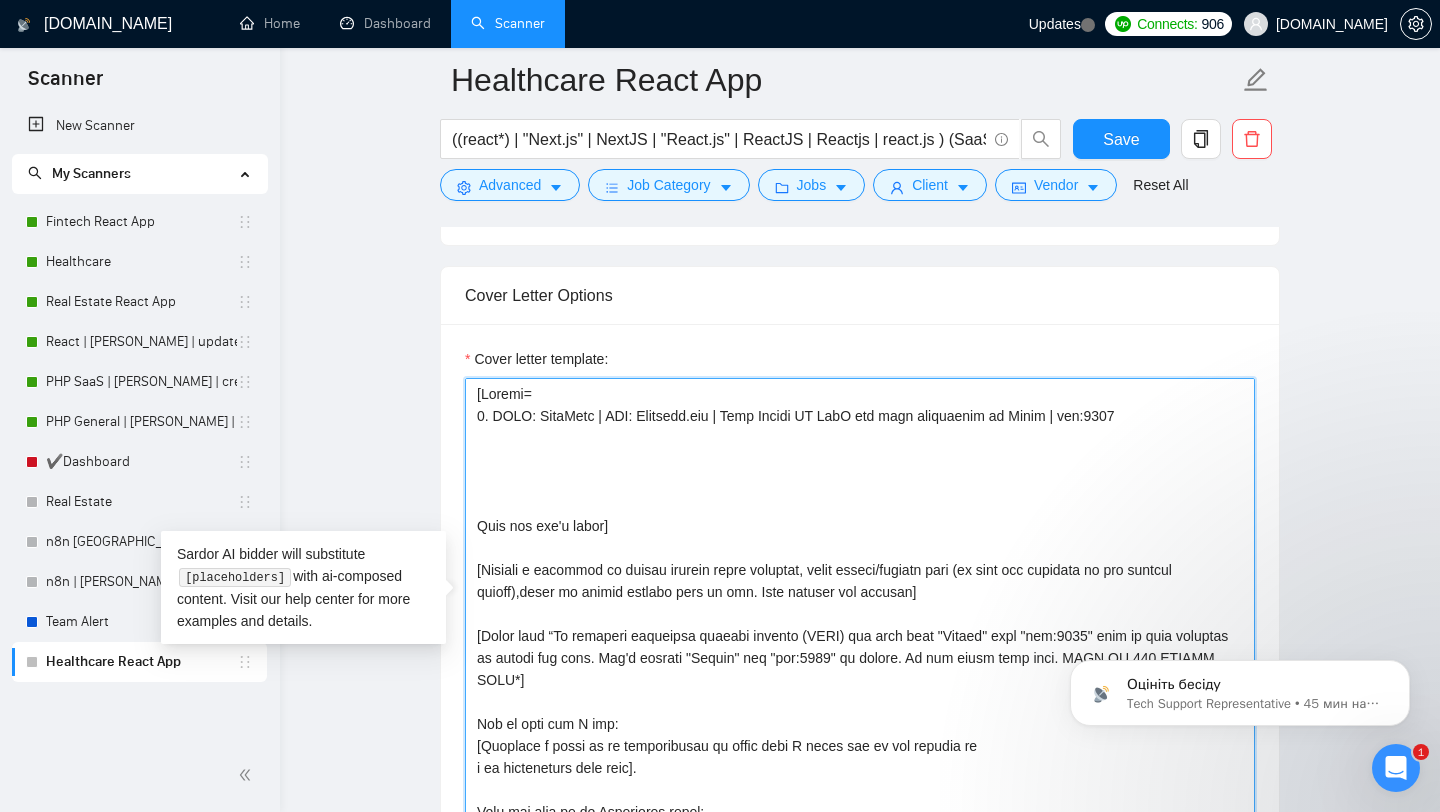 paste on "- SaaS for patient management and appointment scheduling for medical clinics → Use **[URL][DOMAIN_NAME]
- AI + Design + Mobile App → Use **[URL]
- Cognitive Training + Quiz → Use **[URL][DOMAIN_NAME]
- Custom Tracking Health and Fitness Web and Mobile App → Use **[URL][DOMAIN_NAME]" 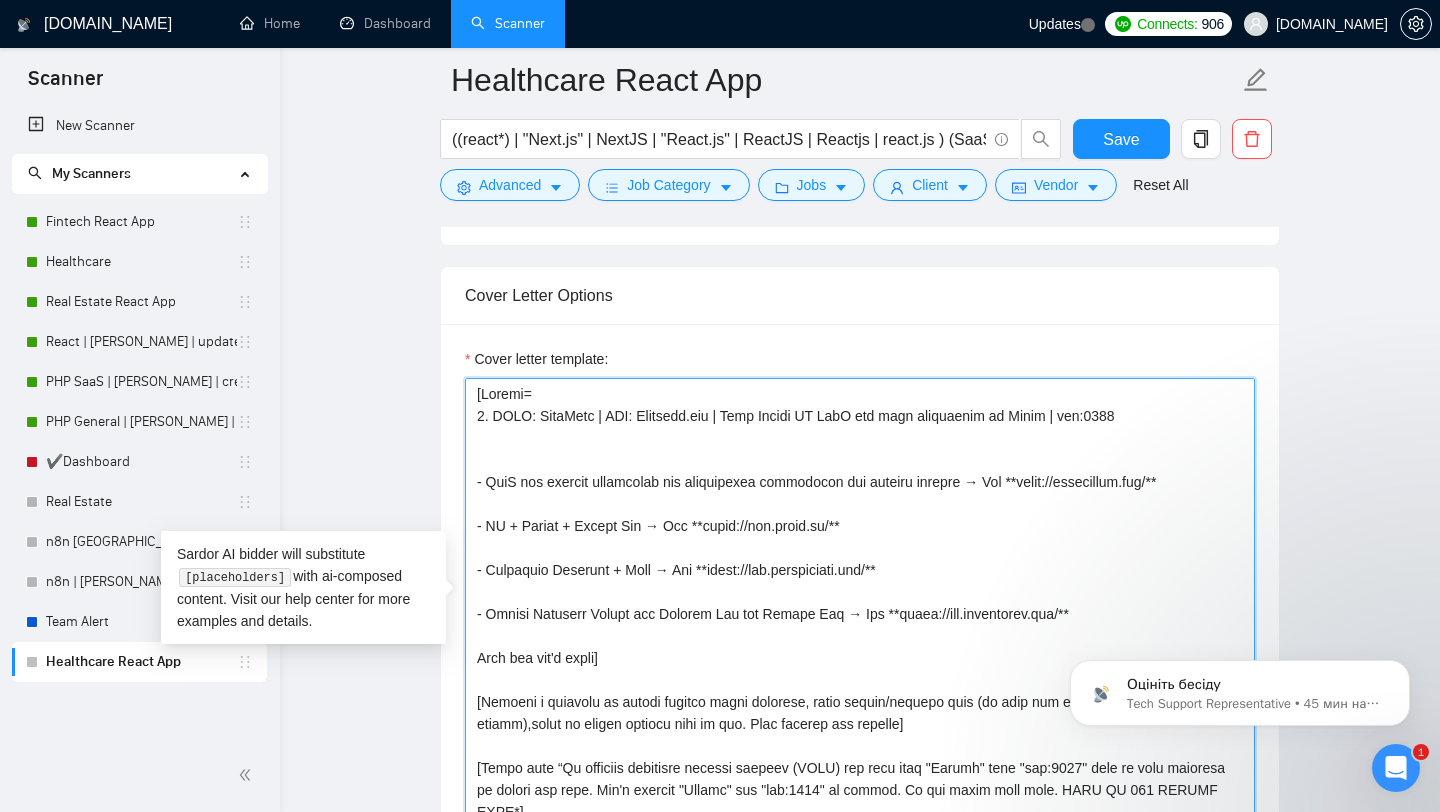 drag, startPoint x: 1156, startPoint y: 482, endPoint x: 1095, endPoint y: 483, distance: 61.008198 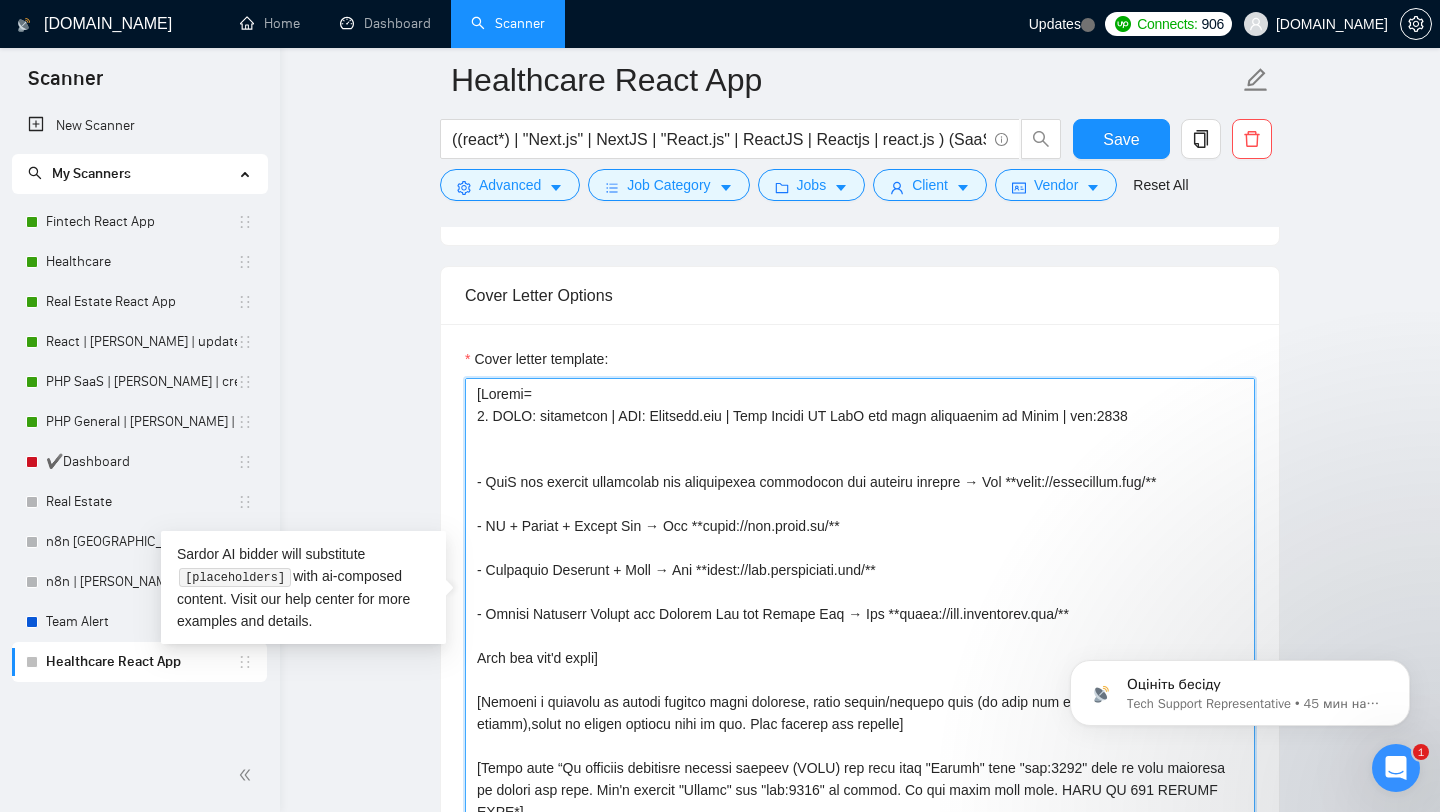 click on "Cover letter template:" at bounding box center (860, 603) 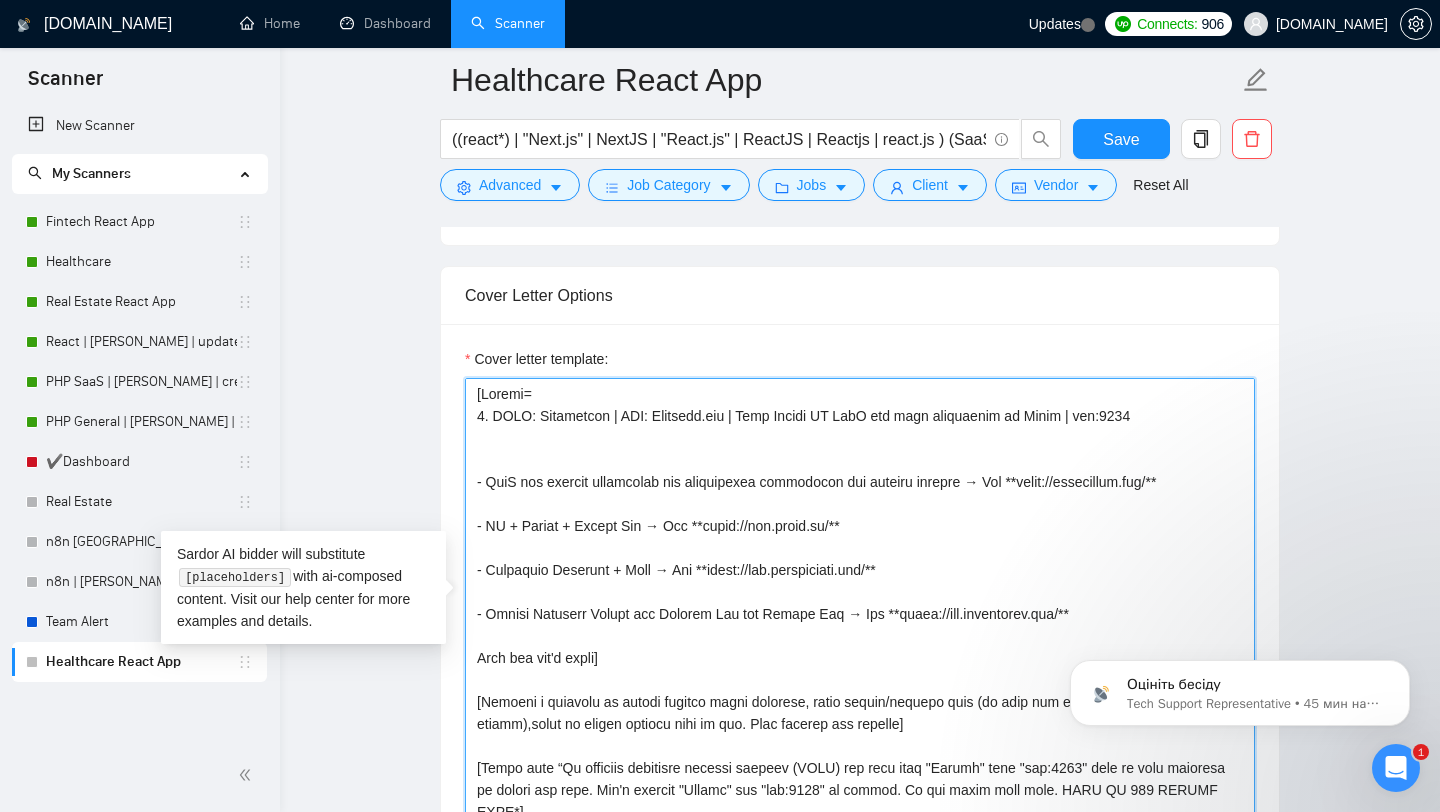 click on "Cover letter template:" at bounding box center [860, 603] 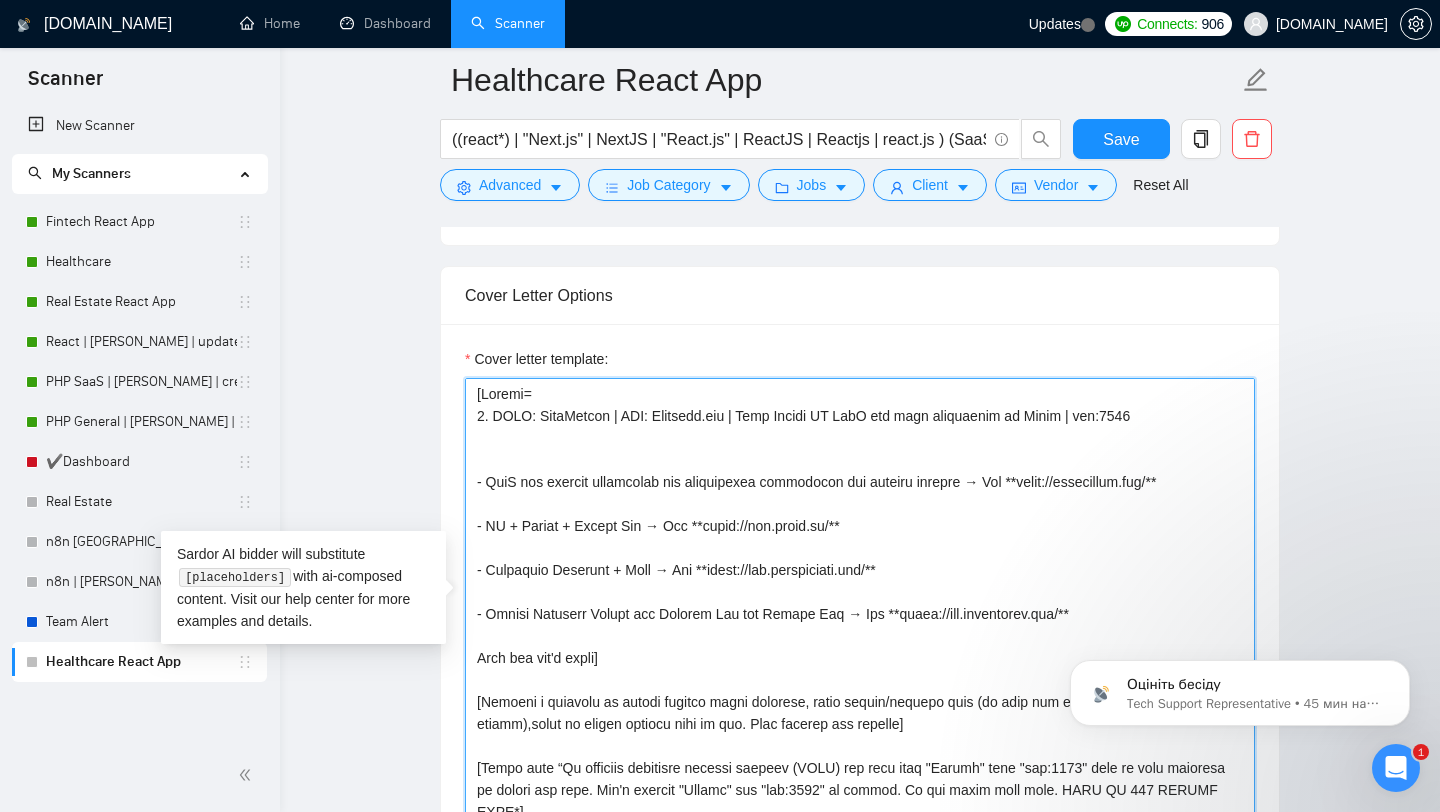 click on "Cover letter template:" at bounding box center (860, 603) 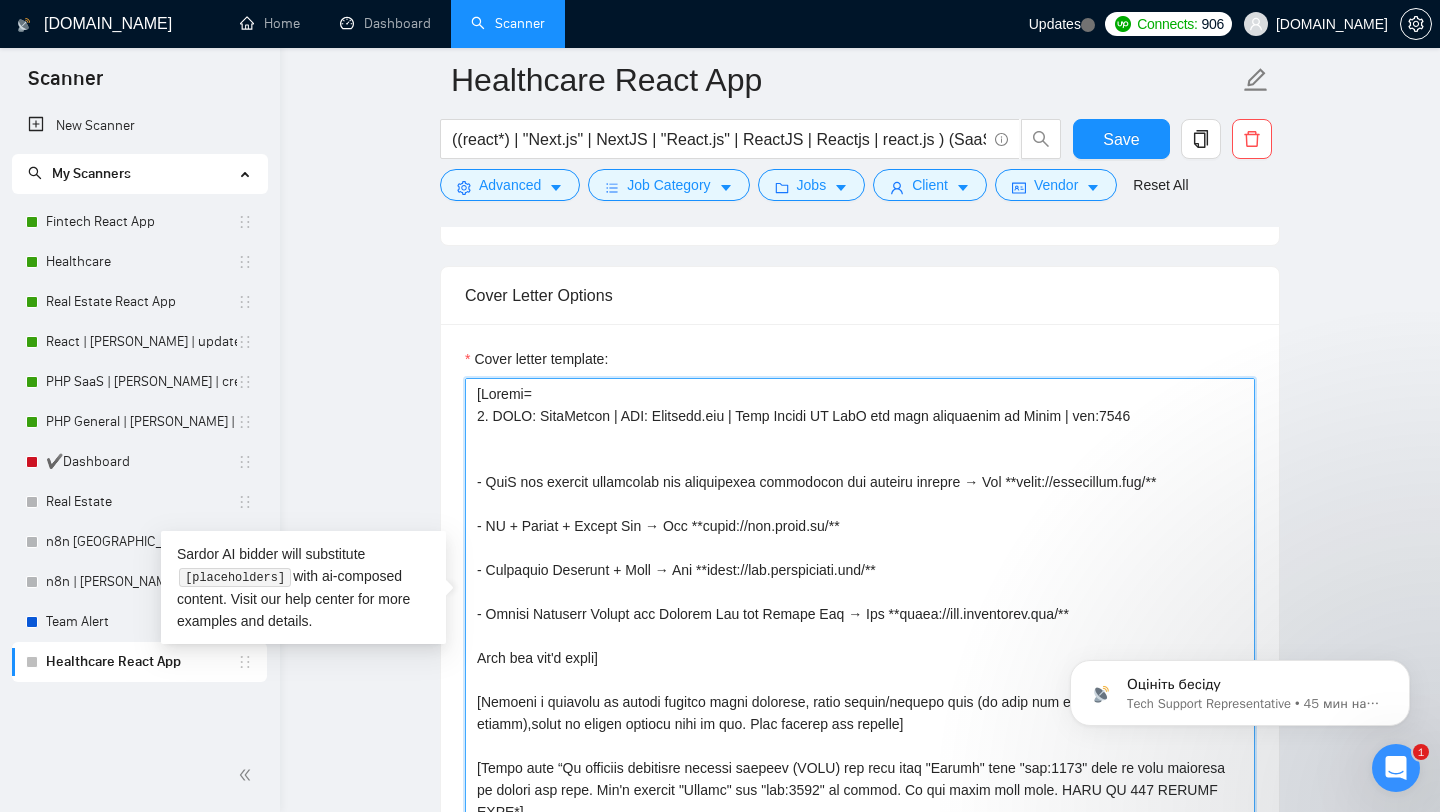 paste on "[DOMAIN_NAME]" 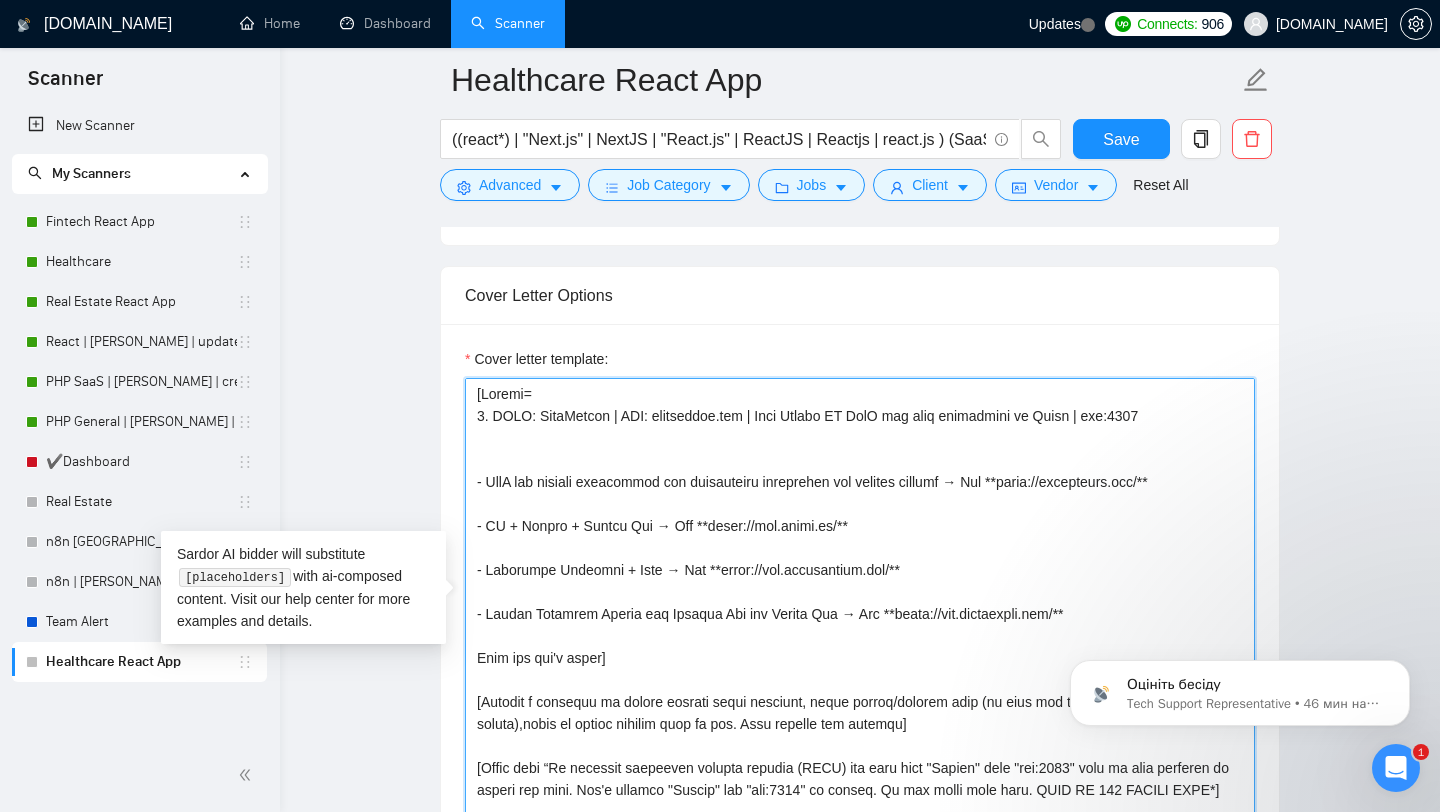 drag, startPoint x: 490, startPoint y: 478, endPoint x: 988, endPoint y: 481, distance: 498.00903 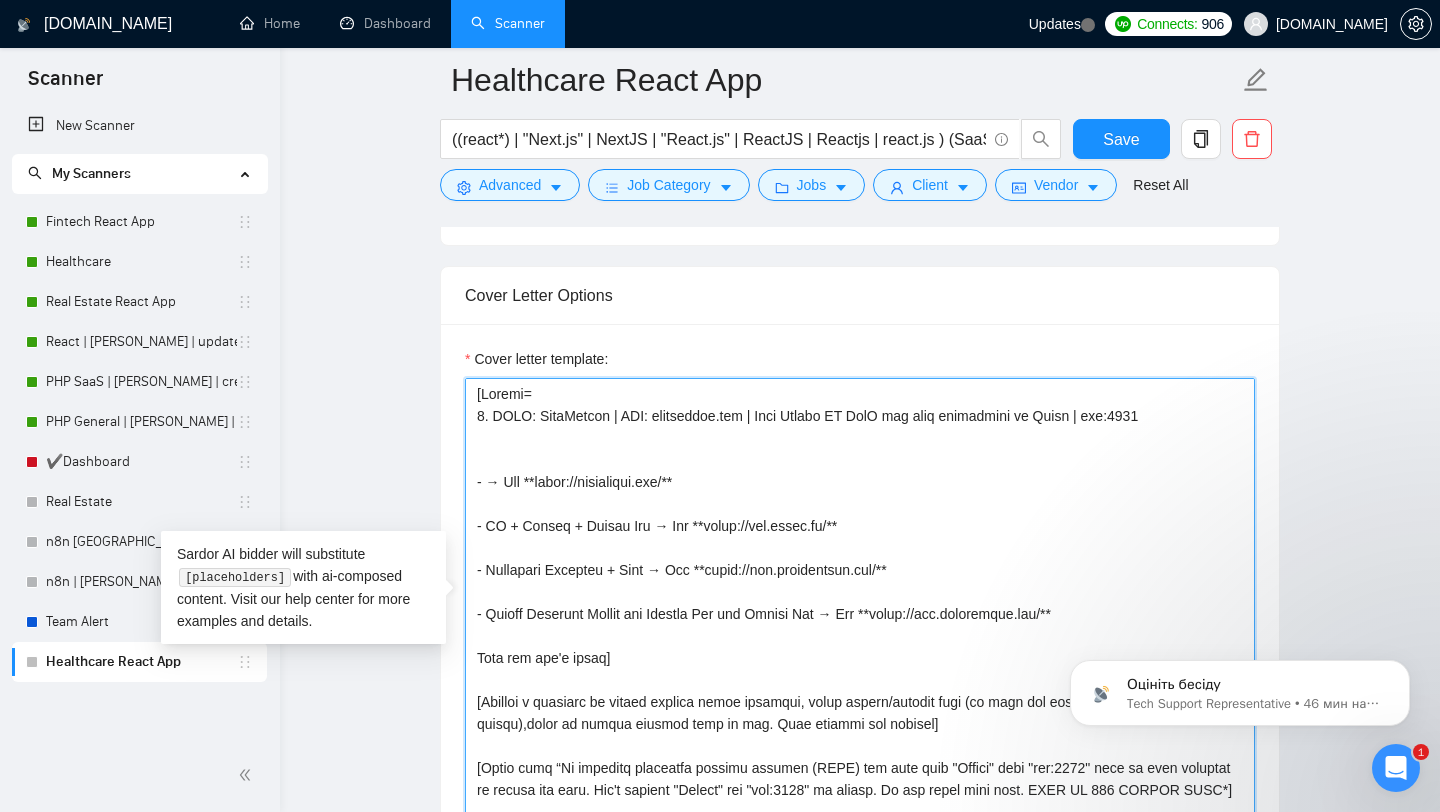 drag, startPoint x: 1080, startPoint y: 414, endPoint x: 758, endPoint y: 409, distance: 322.03882 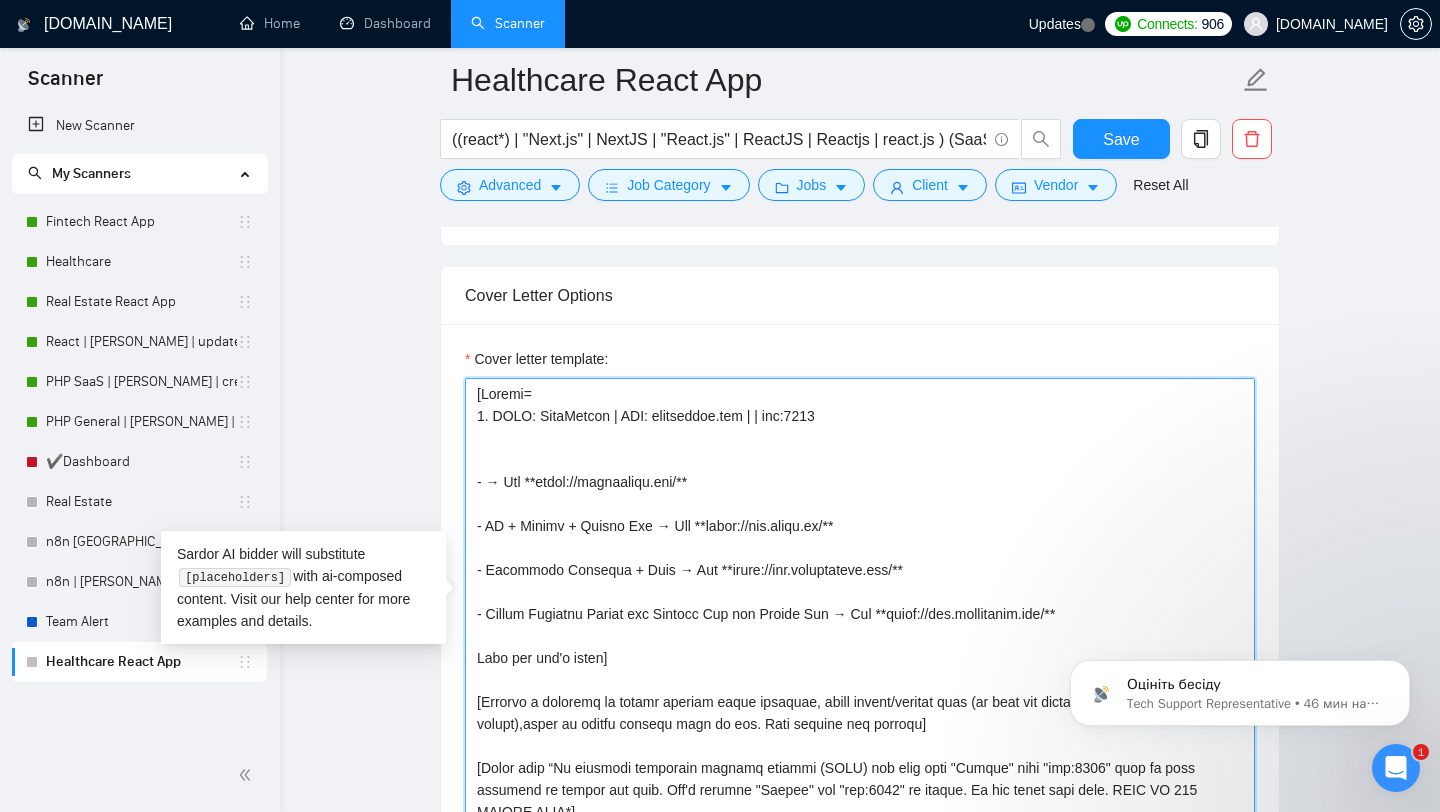 paste on "SaaS for patient management and appointment scheduling for medical clinics" 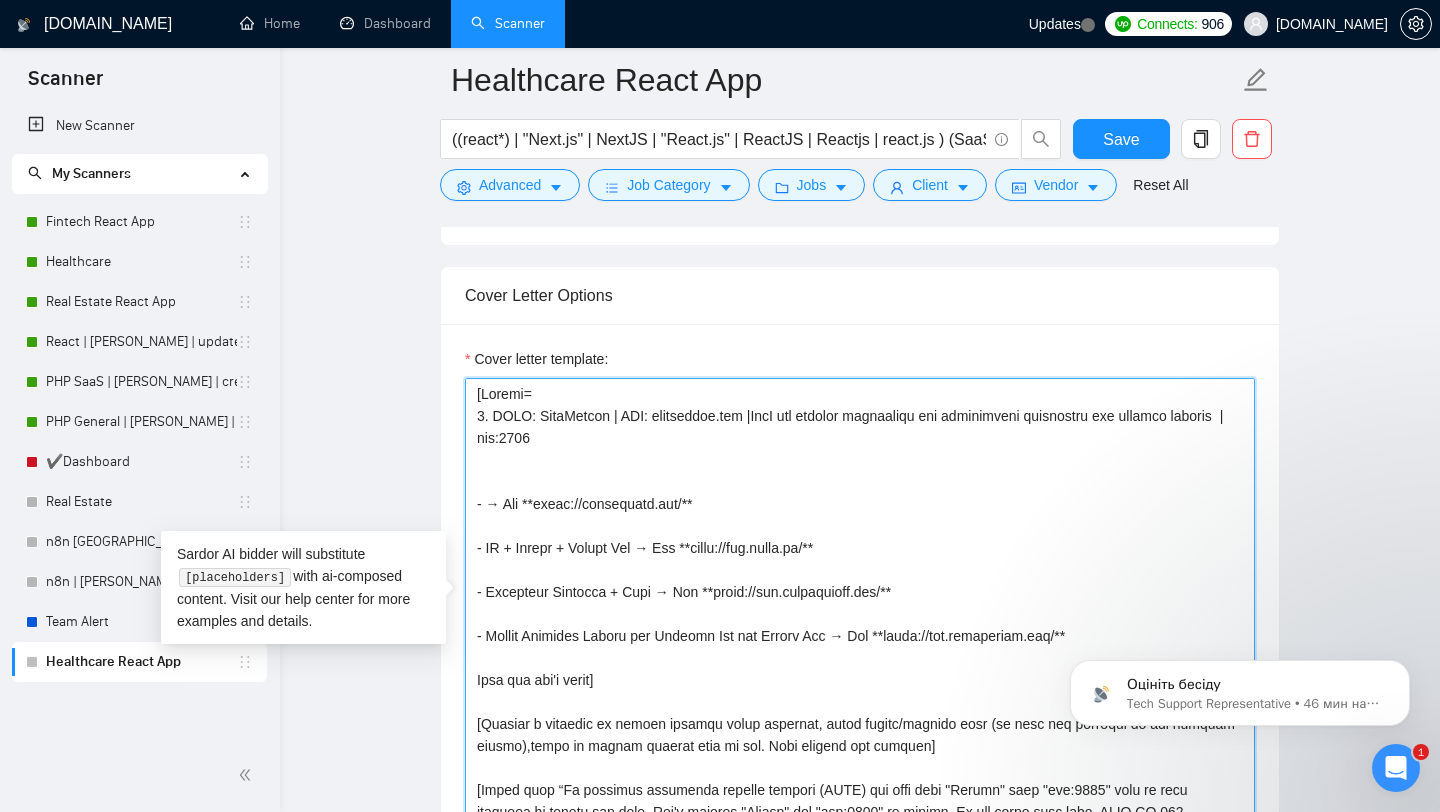 click on "Cover letter template:" at bounding box center [860, 603] 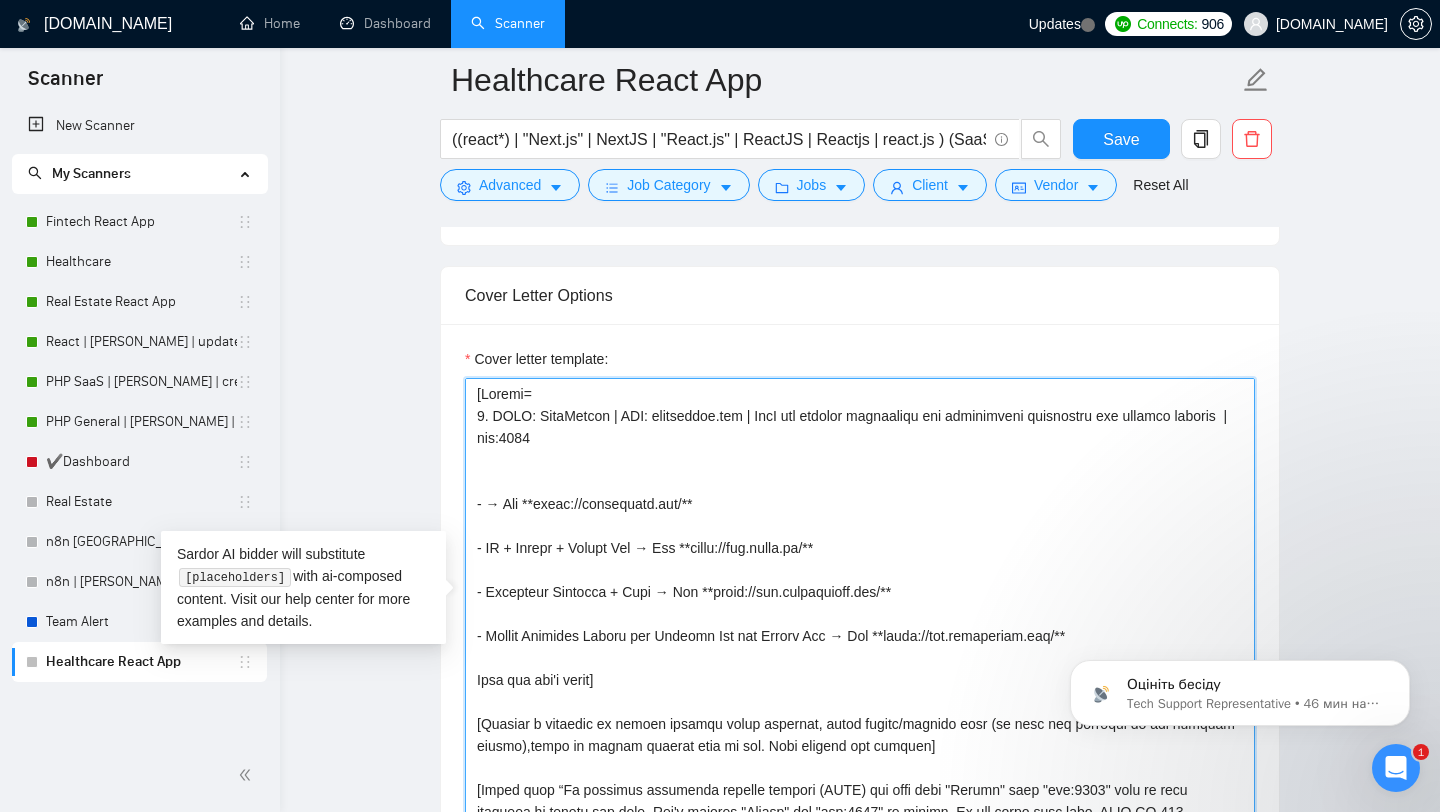 click on "Cover letter template:" at bounding box center [860, 603] 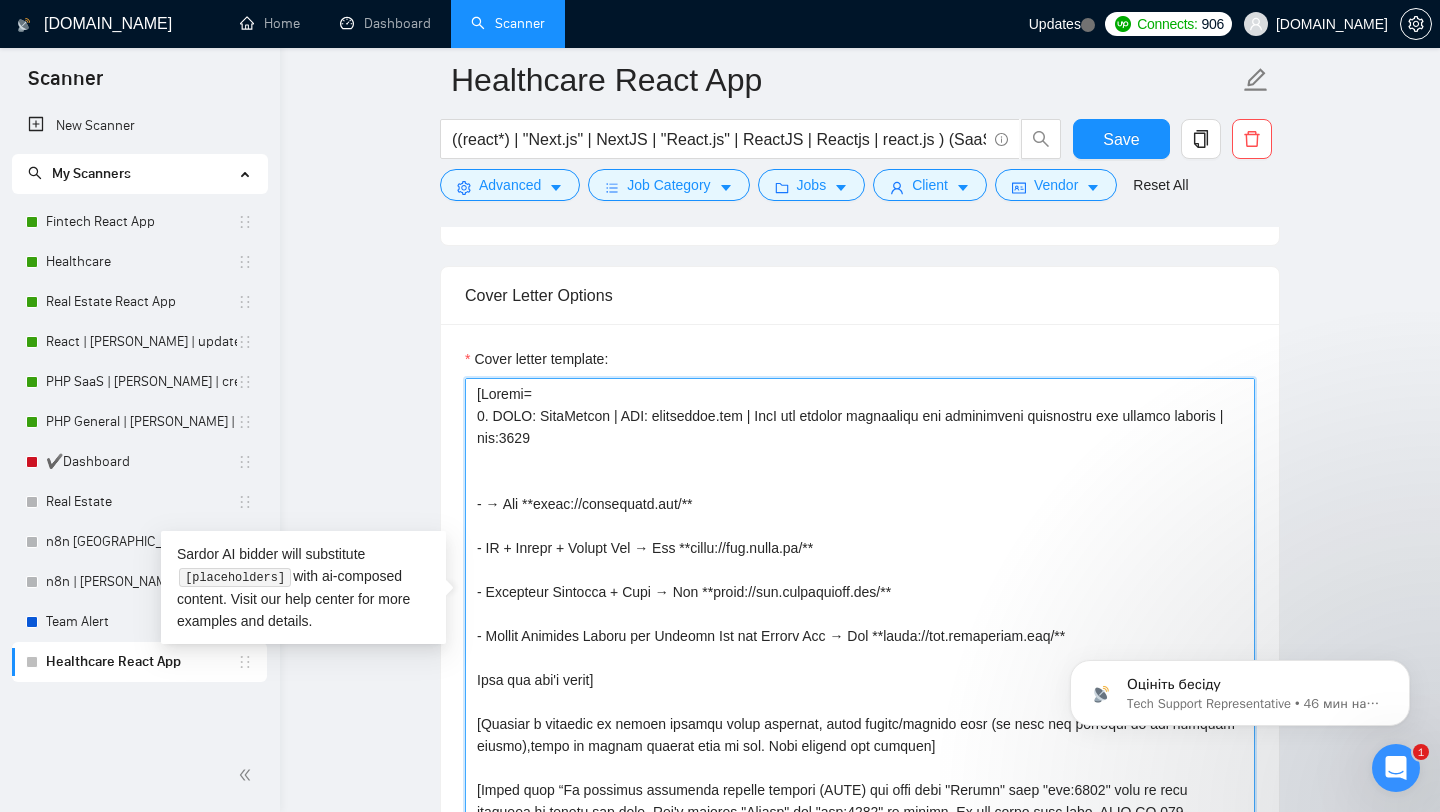 click on "Cover letter template:" at bounding box center (860, 603) 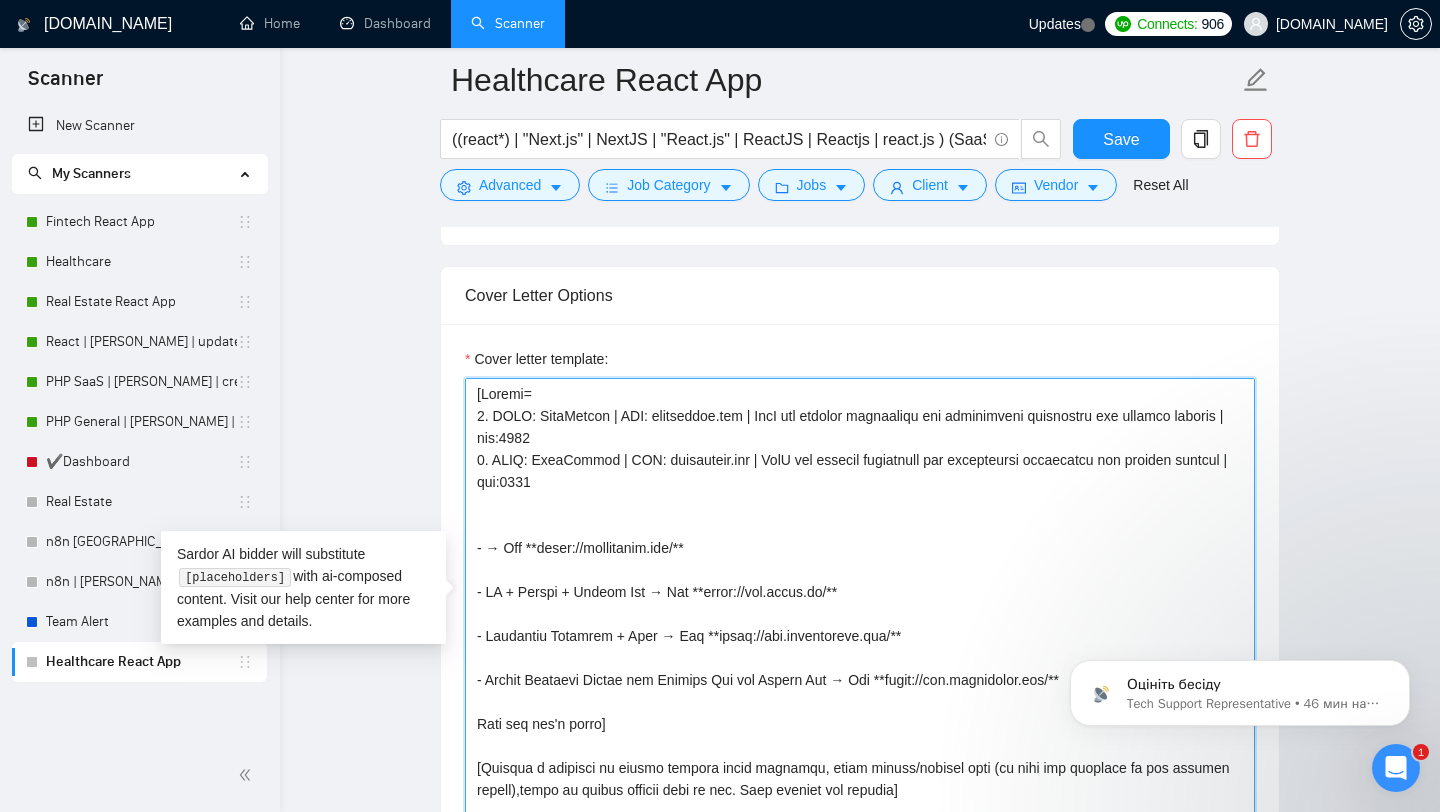 paste on "1. CLNT: RixaHealth | URL: [DOMAIN_NAME] | SaaS for patient management and appointment scheduling for medical clinics | tag:7748" 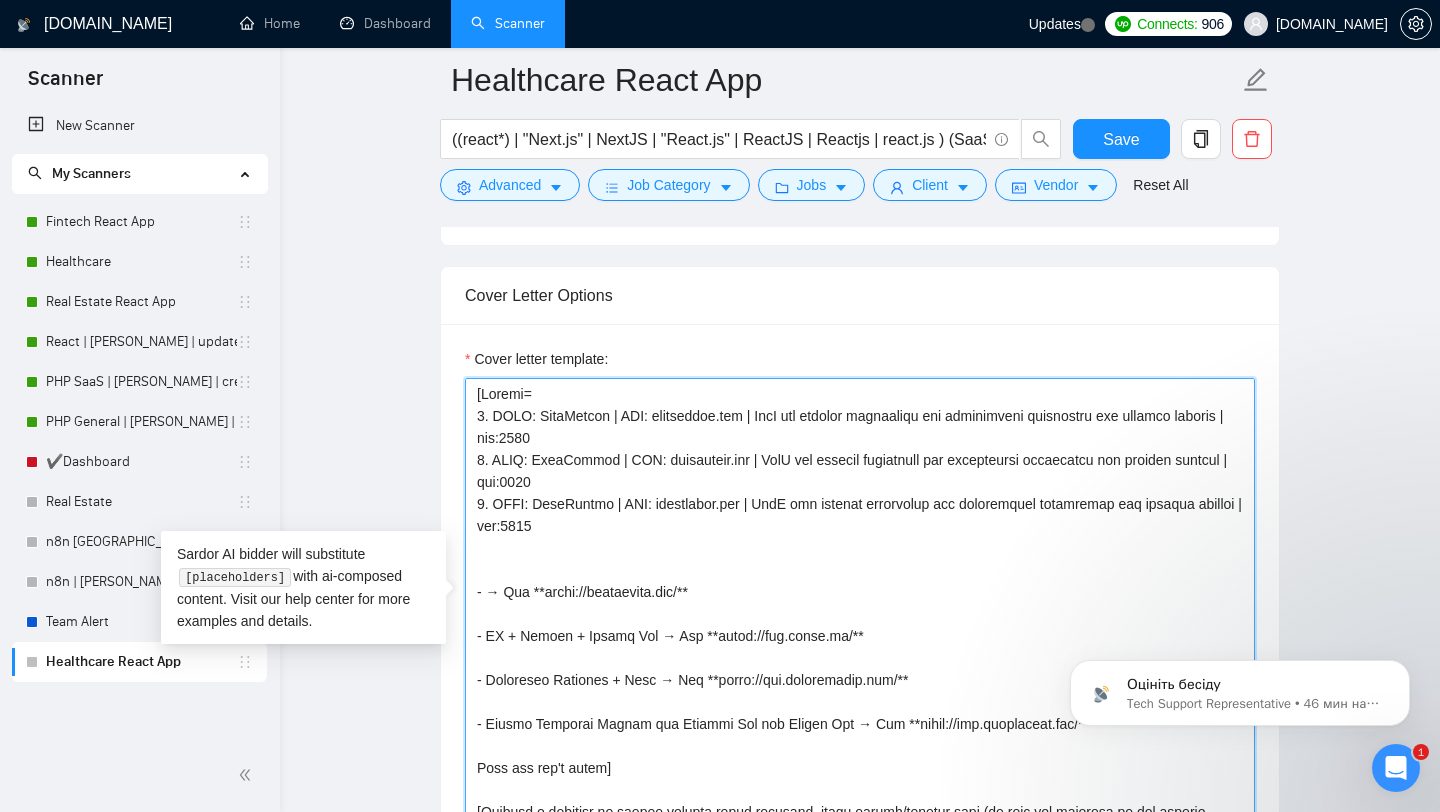paste on "1. CLNT: RixaHealth | URL: [DOMAIN_NAME] | SaaS for patient management and appointment scheduling for medical clinics | tag:7748" 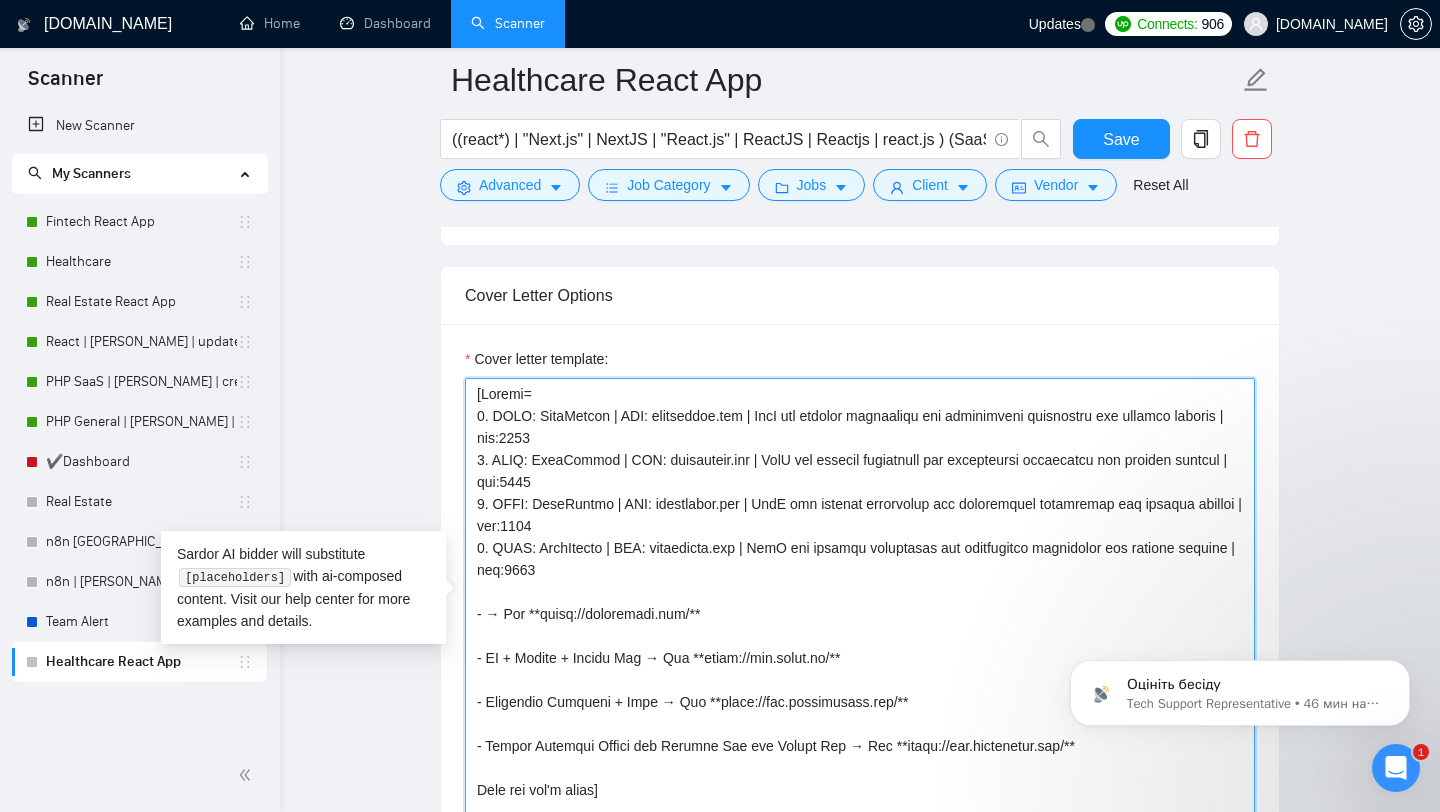 click on "Cover letter template:" at bounding box center (860, 603) 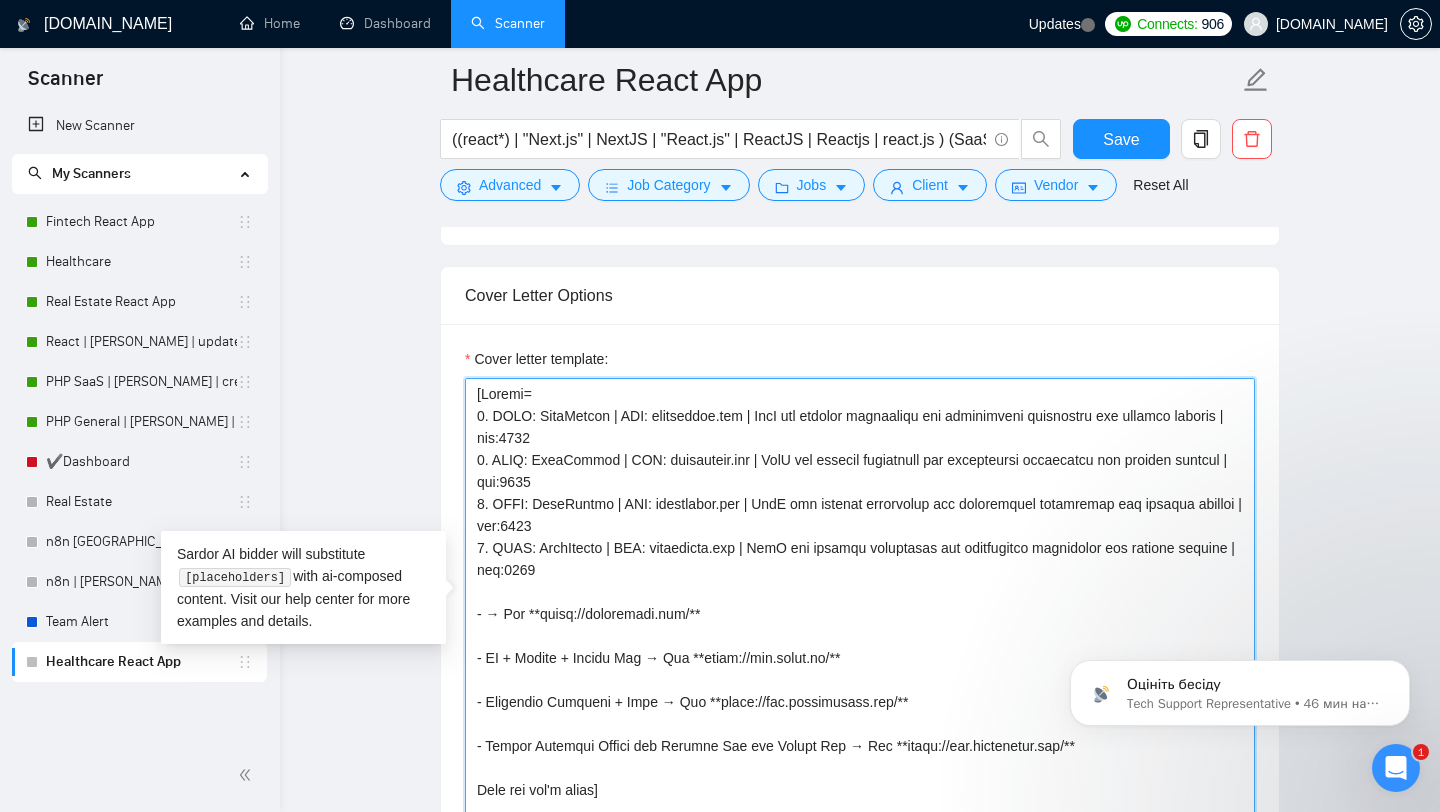 click on "Cover letter template:" at bounding box center (860, 603) 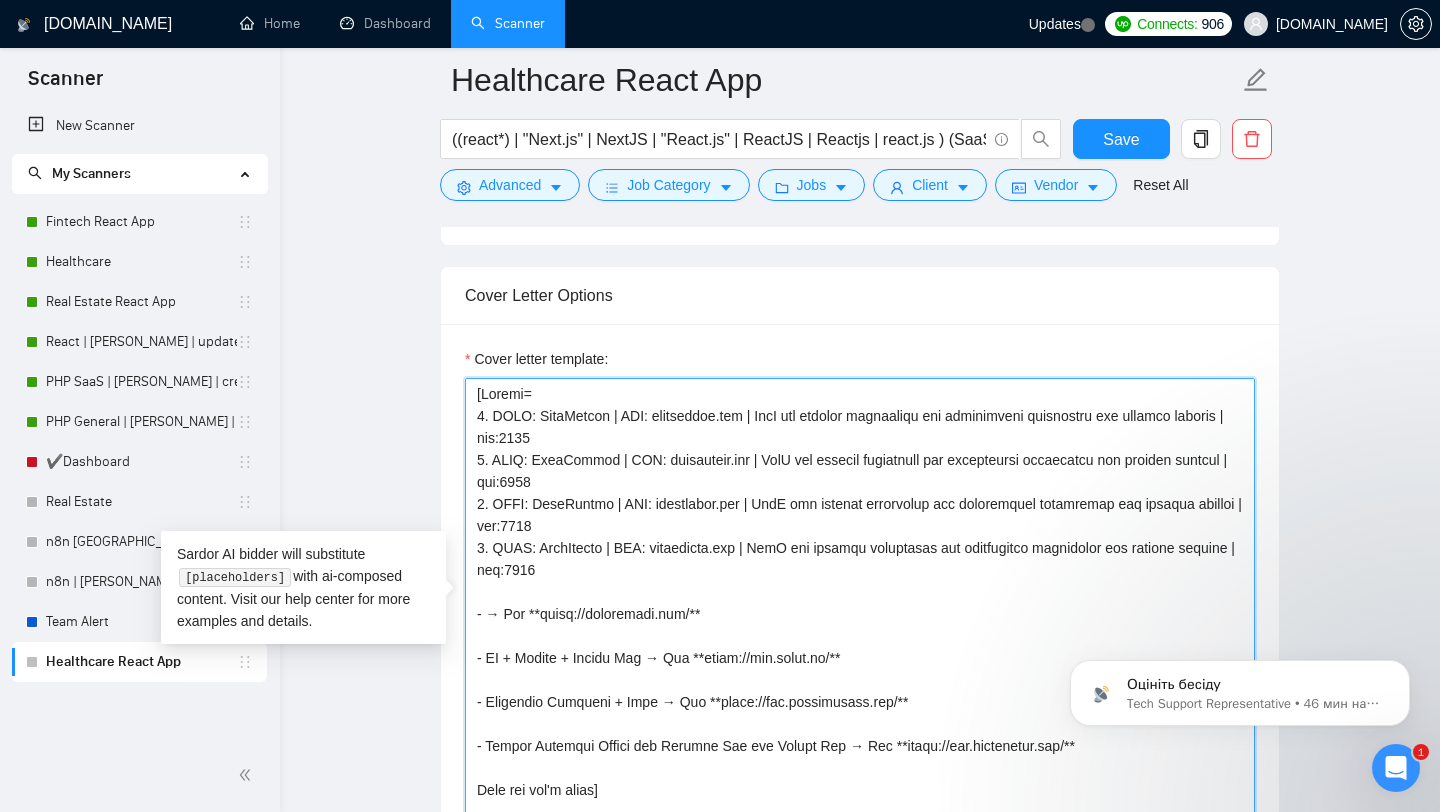 click on "Cover letter template:" at bounding box center (860, 603) 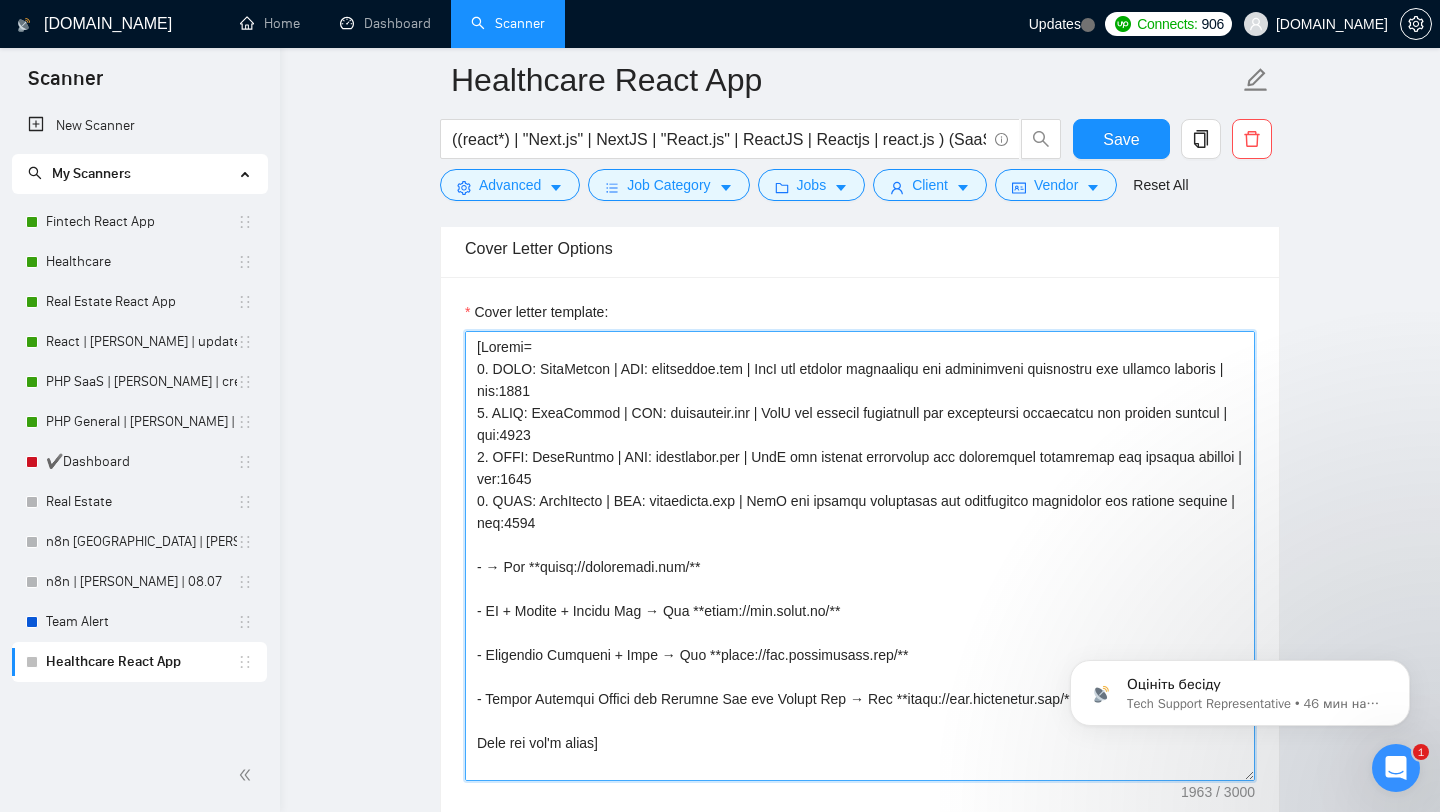 scroll, scrollTop: 1837, scrollLeft: 0, axis: vertical 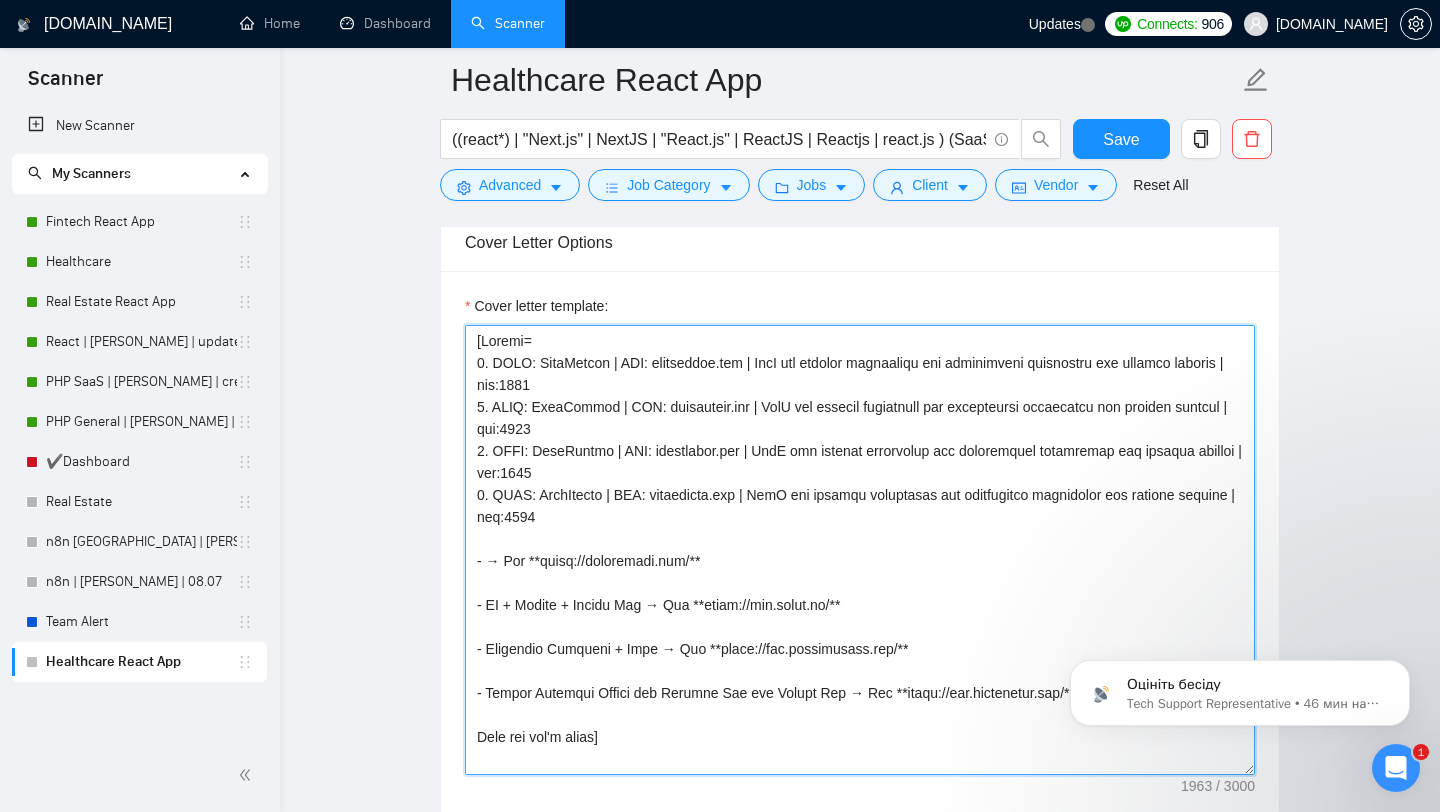 drag, startPoint x: 731, startPoint y: 573, endPoint x: 474, endPoint y: 563, distance: 257.1945 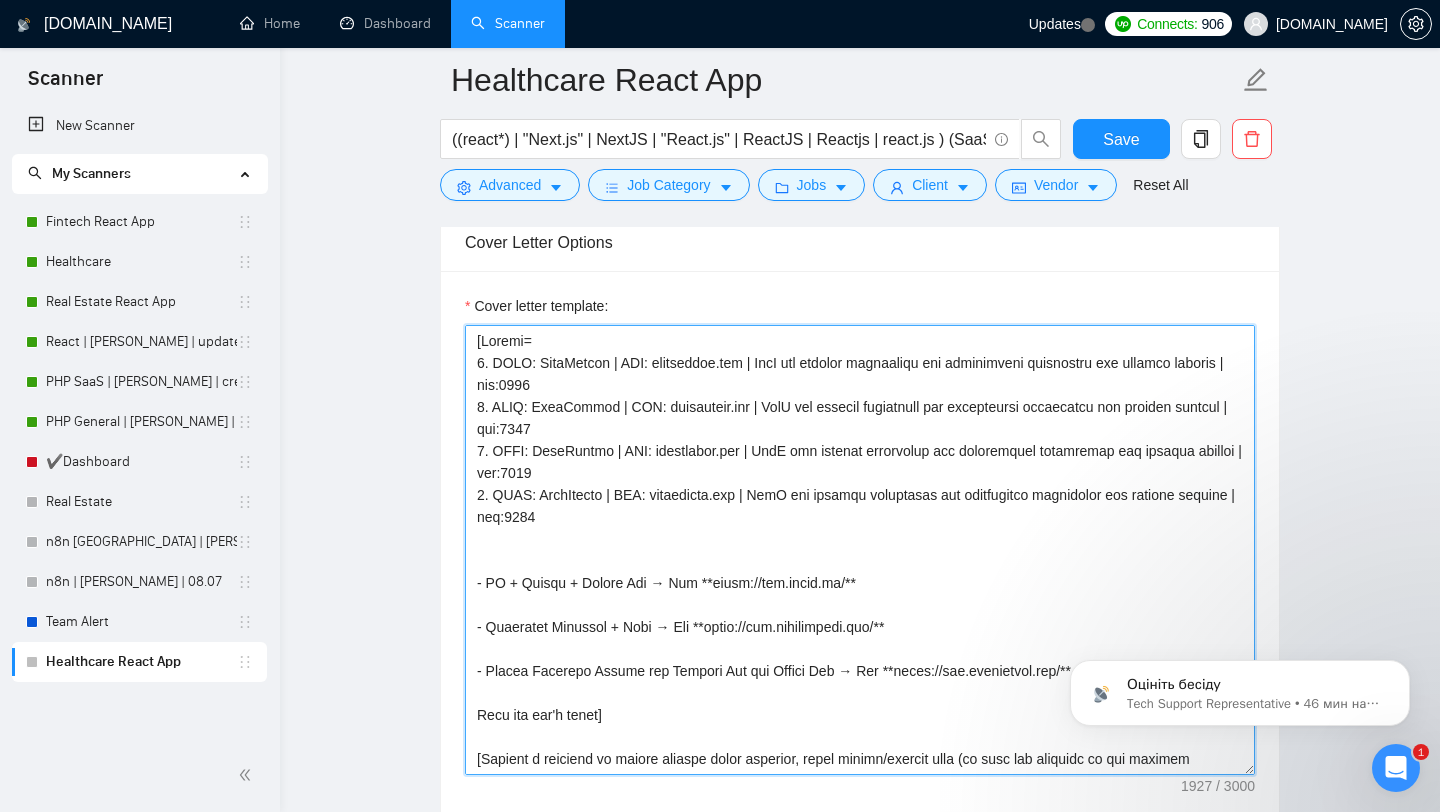 click on "Cover letter template:" at bounding box center (860, 550) 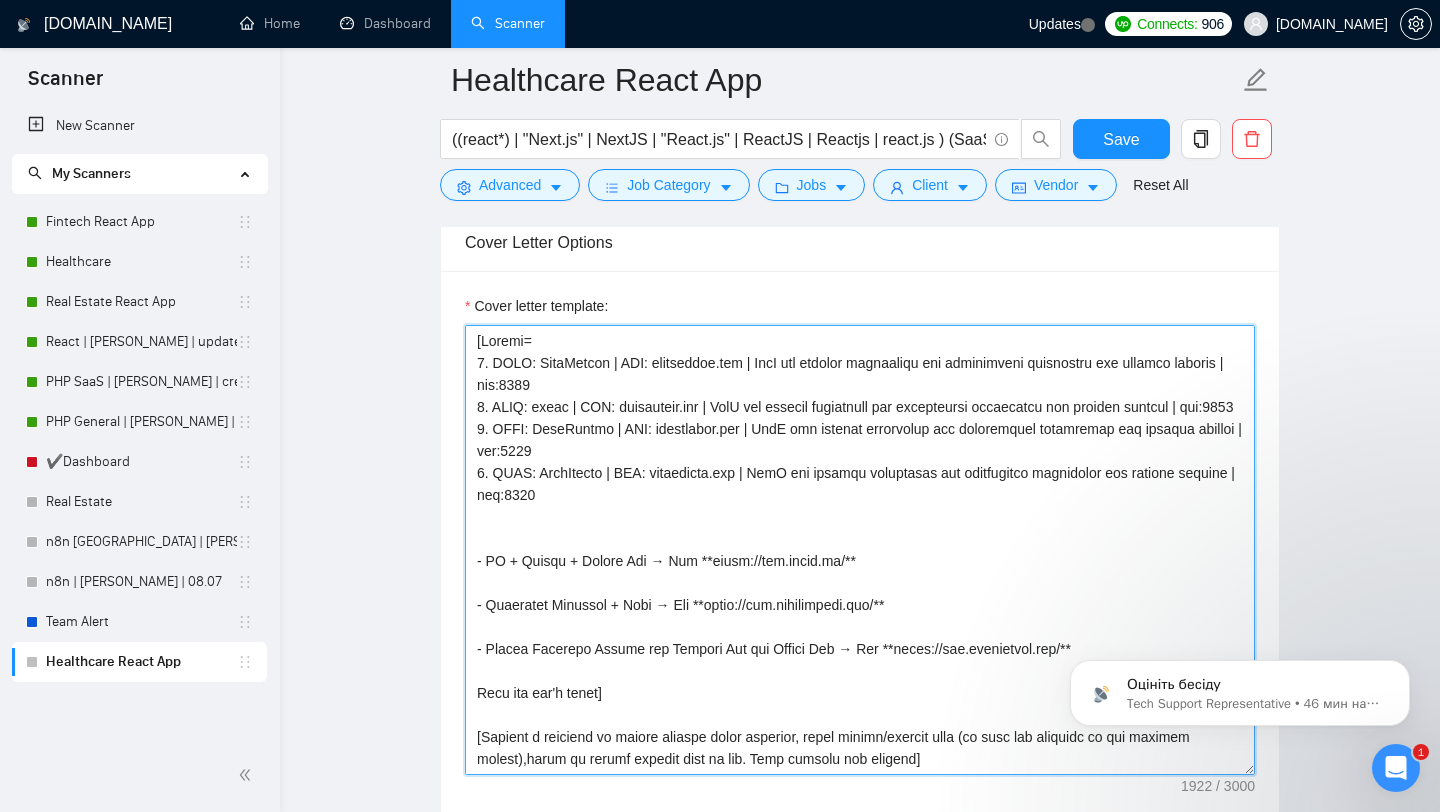 click on "Cover letter template:" at bounding box center (860, 550) 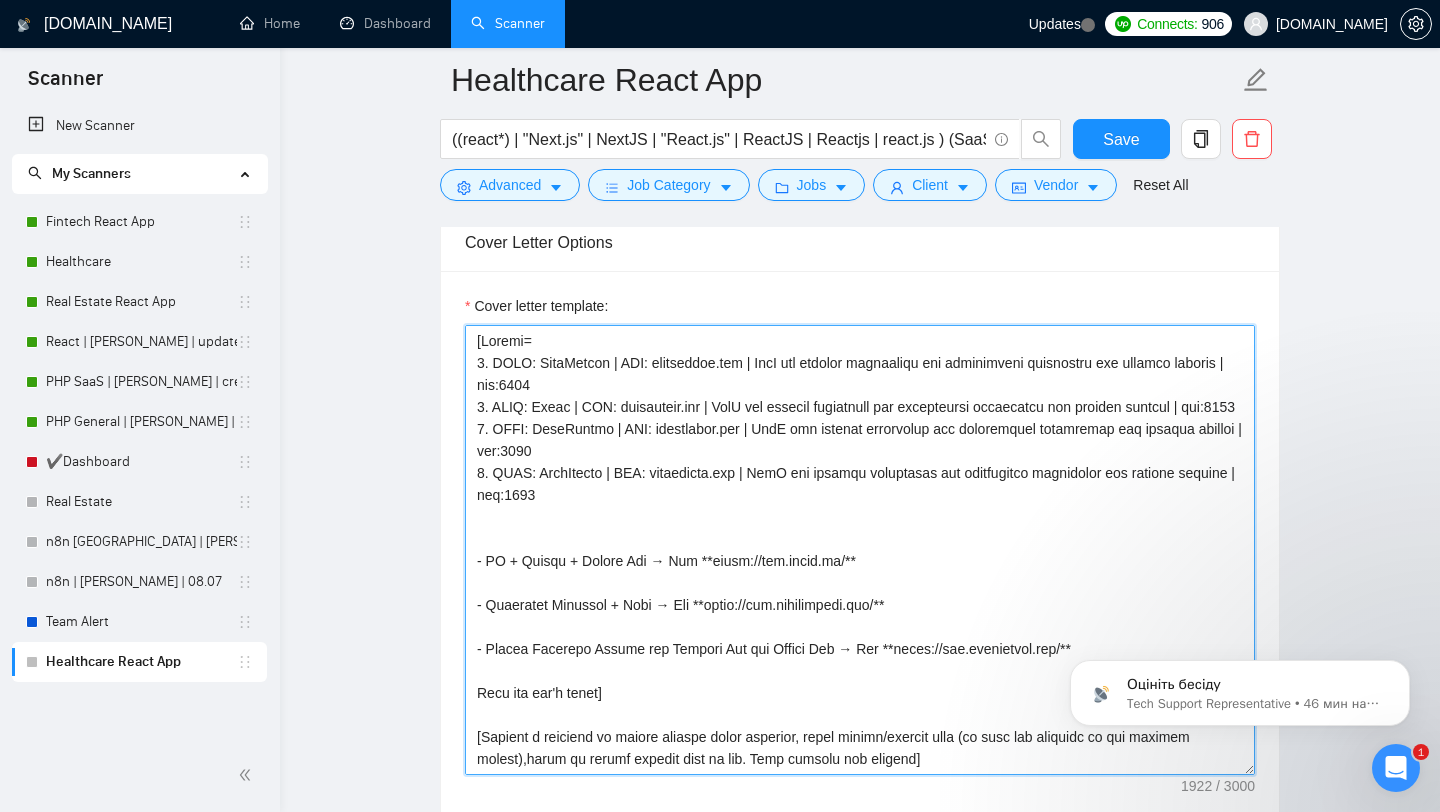 click on "Cover letter template:" at bounding box center (860, 550) 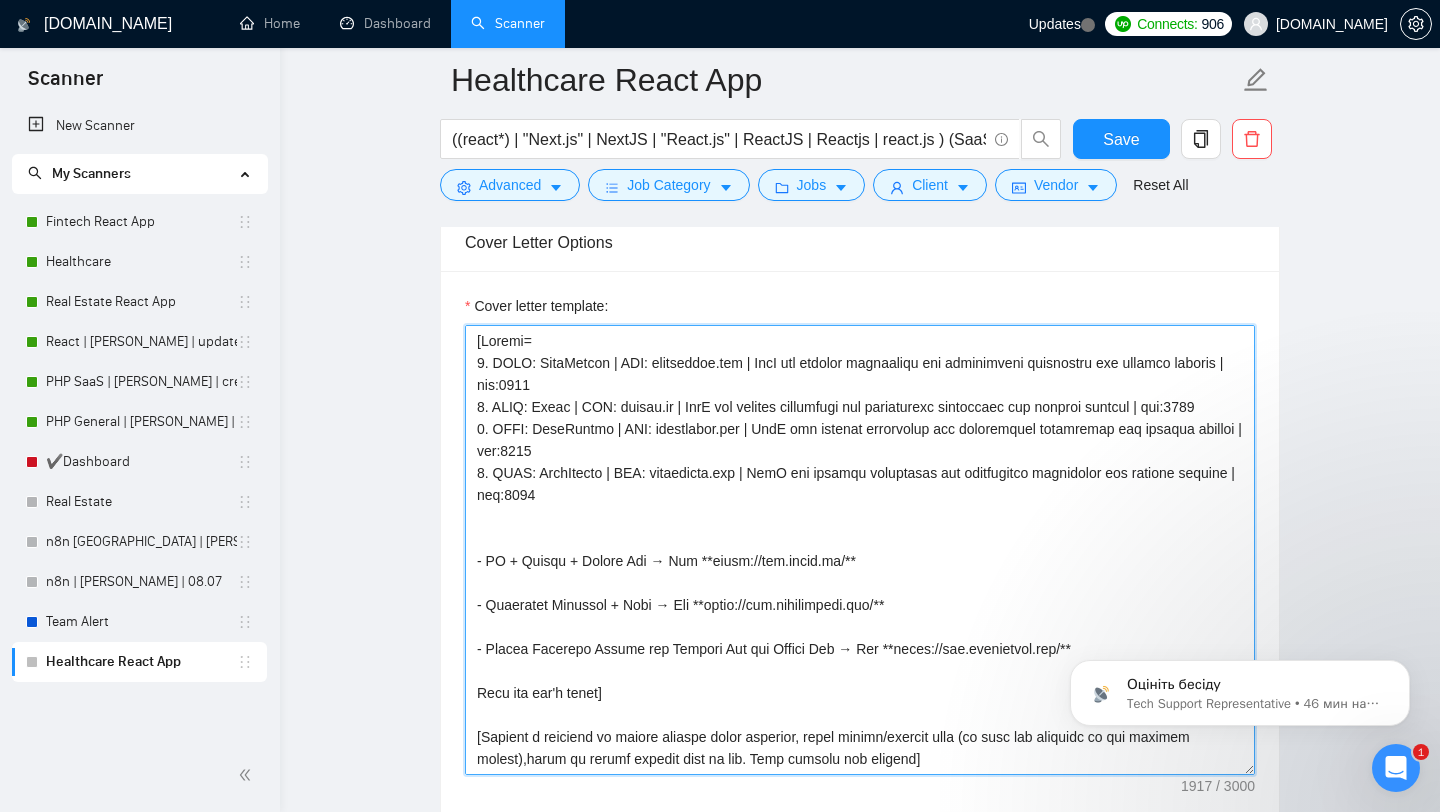 drag, startPoint x: 711, startPoint y: 407, endPoint x: 621, endPoint y: 407, distance: 90 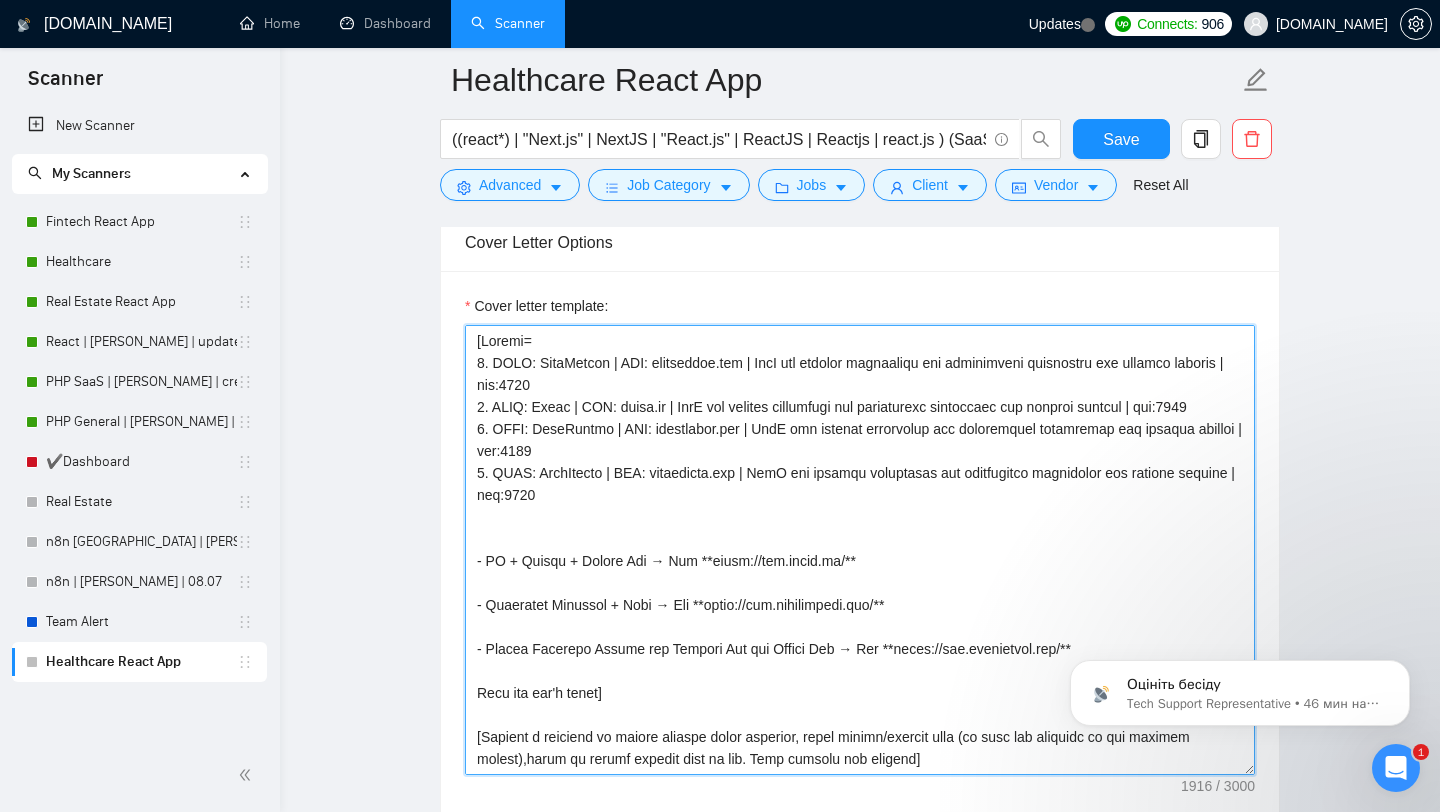 drag, startPoint x: 679, startPoint y: 408, endPoint x: 1174, endPoint y: 404, distance: 495.01617 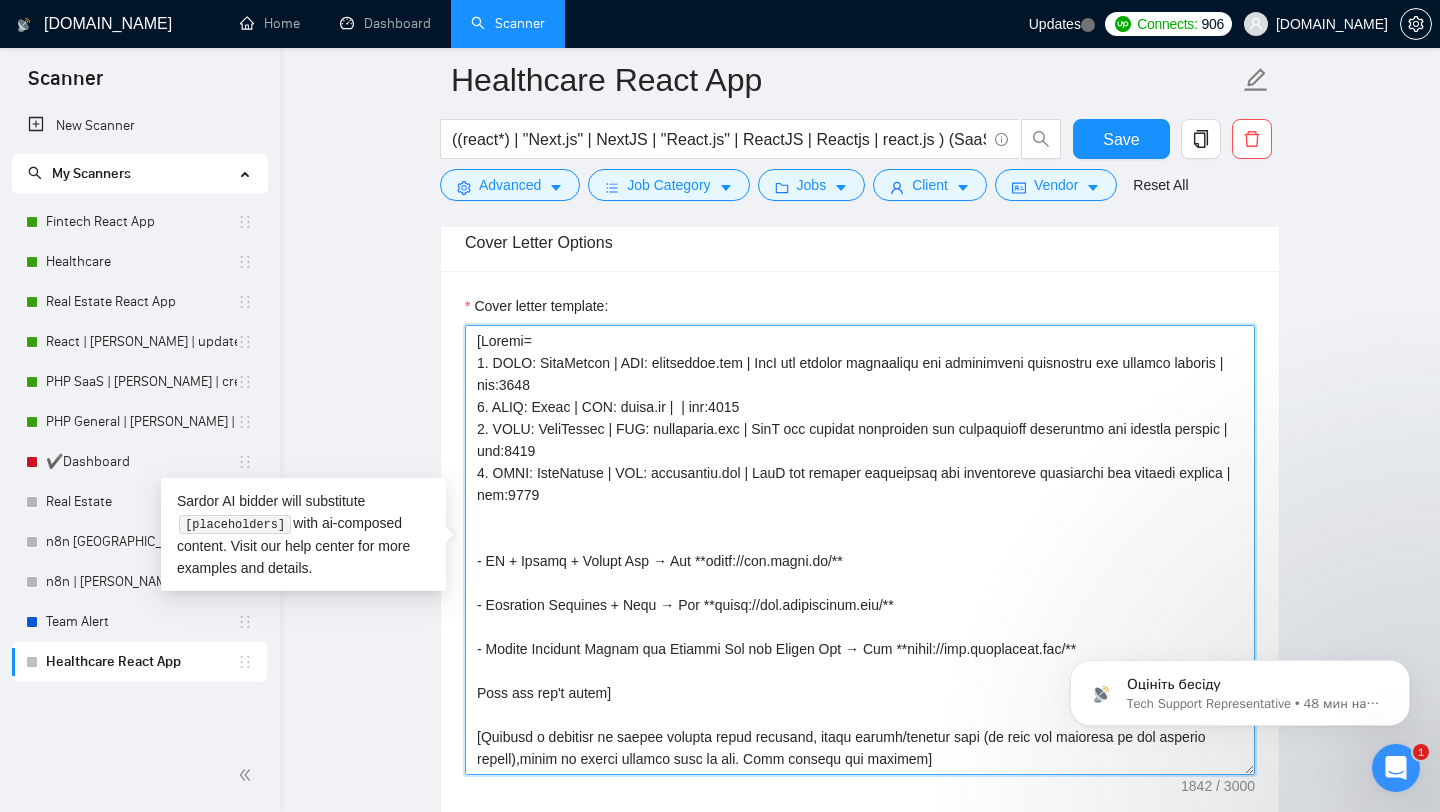 click on "Cover letter template:" at bounding box center [860, 550] 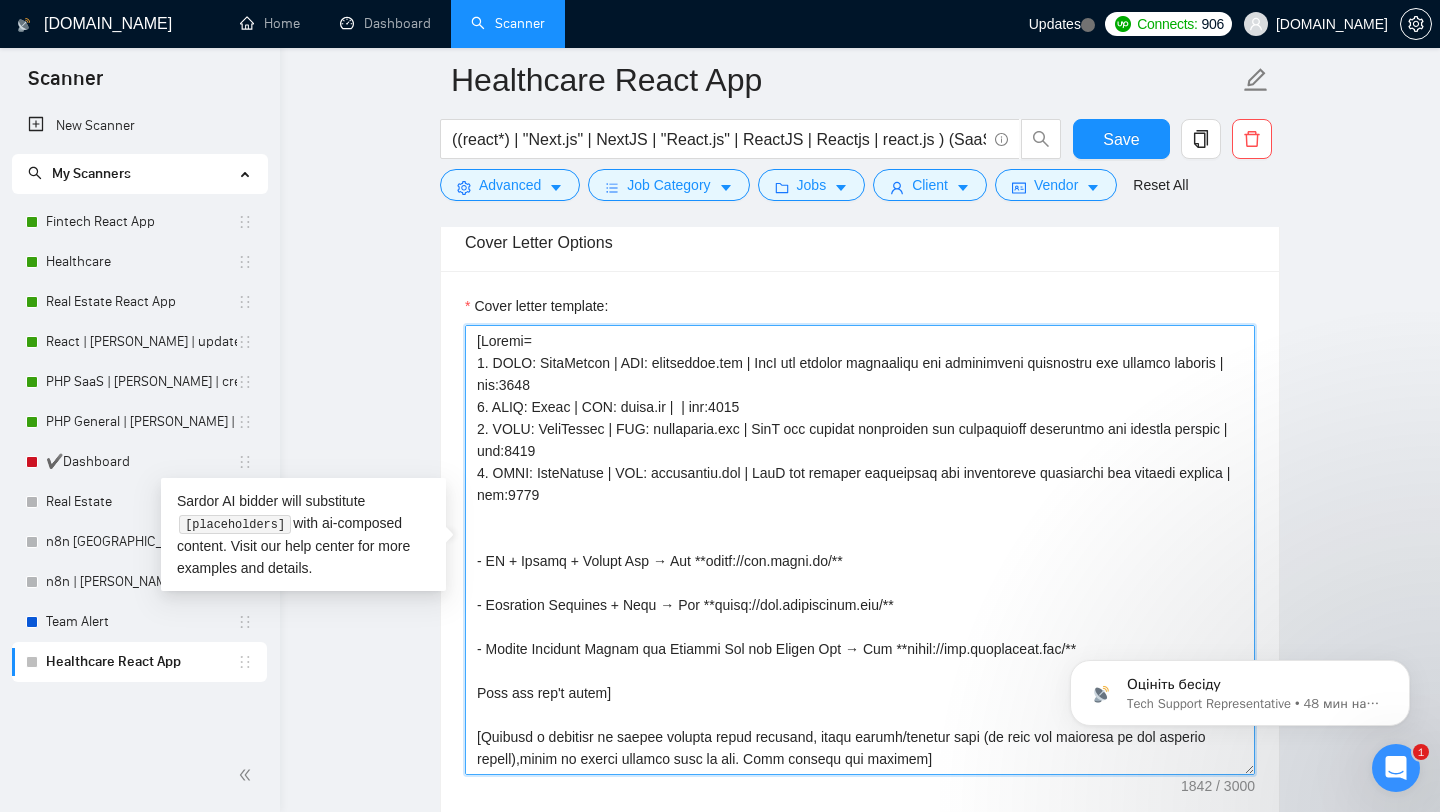 click on "Cover letter template:" at bounding box center (860, 550) 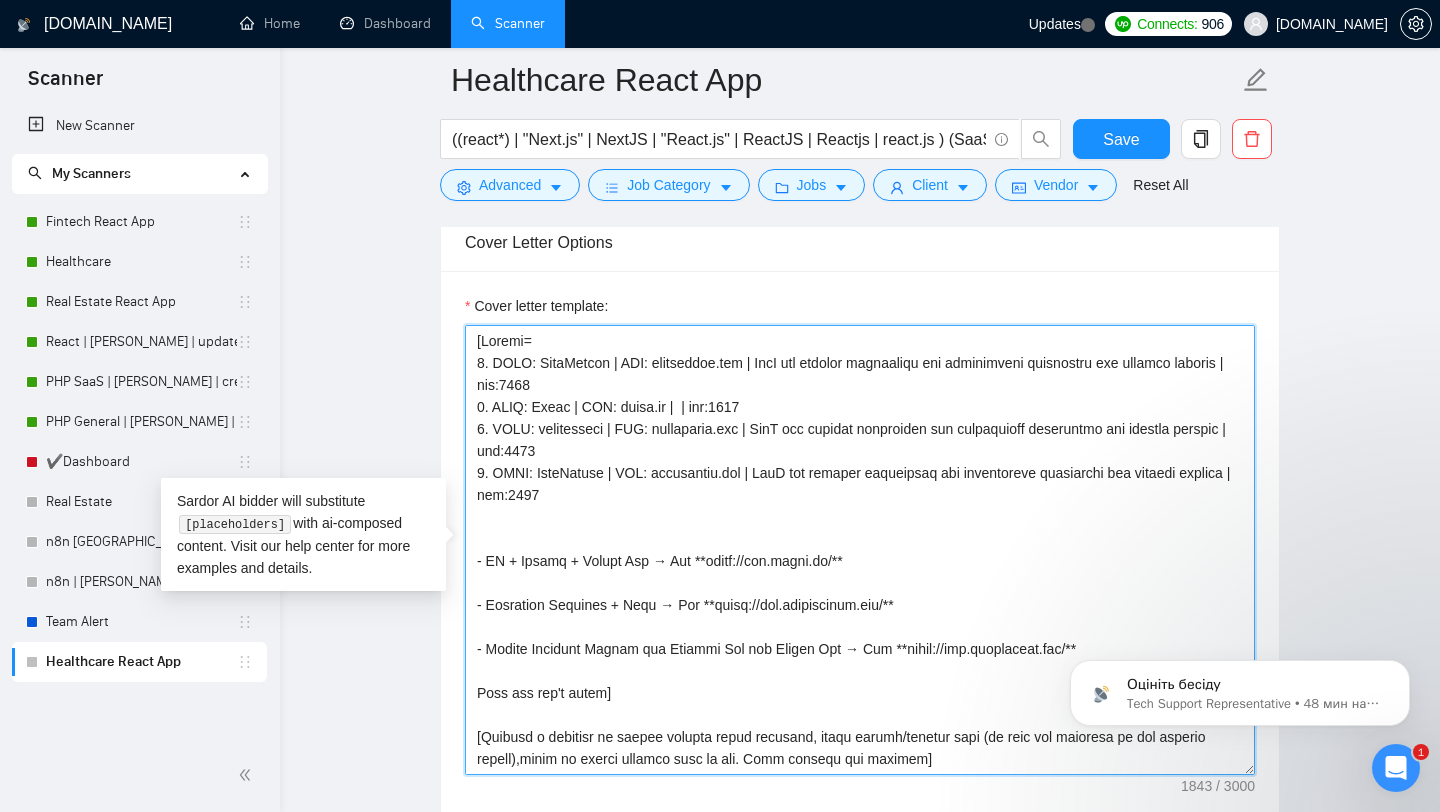click on "Cover letter template:" at bounding box center [860, 550] 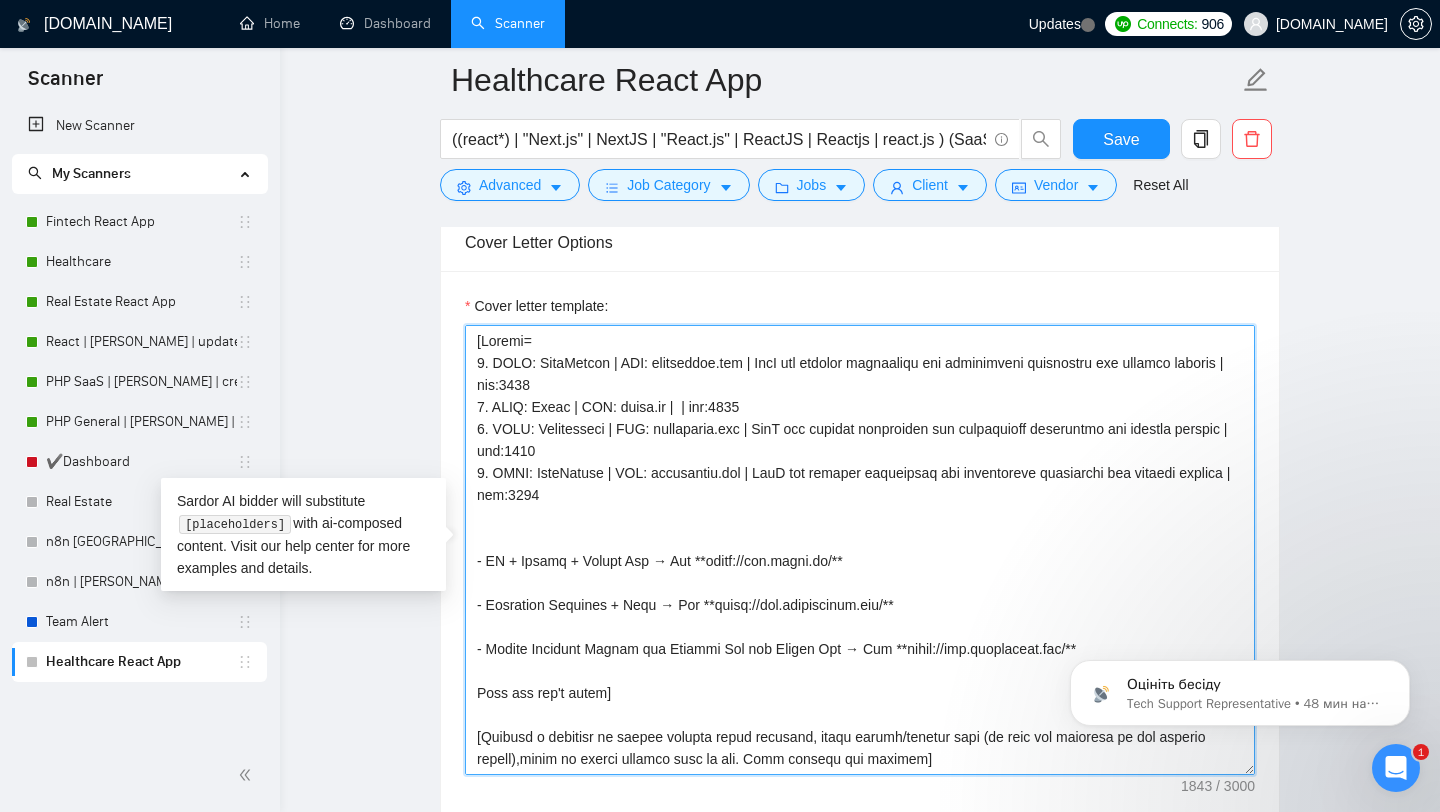 click on "Cover letter template:" at bounding box center (860, 550) 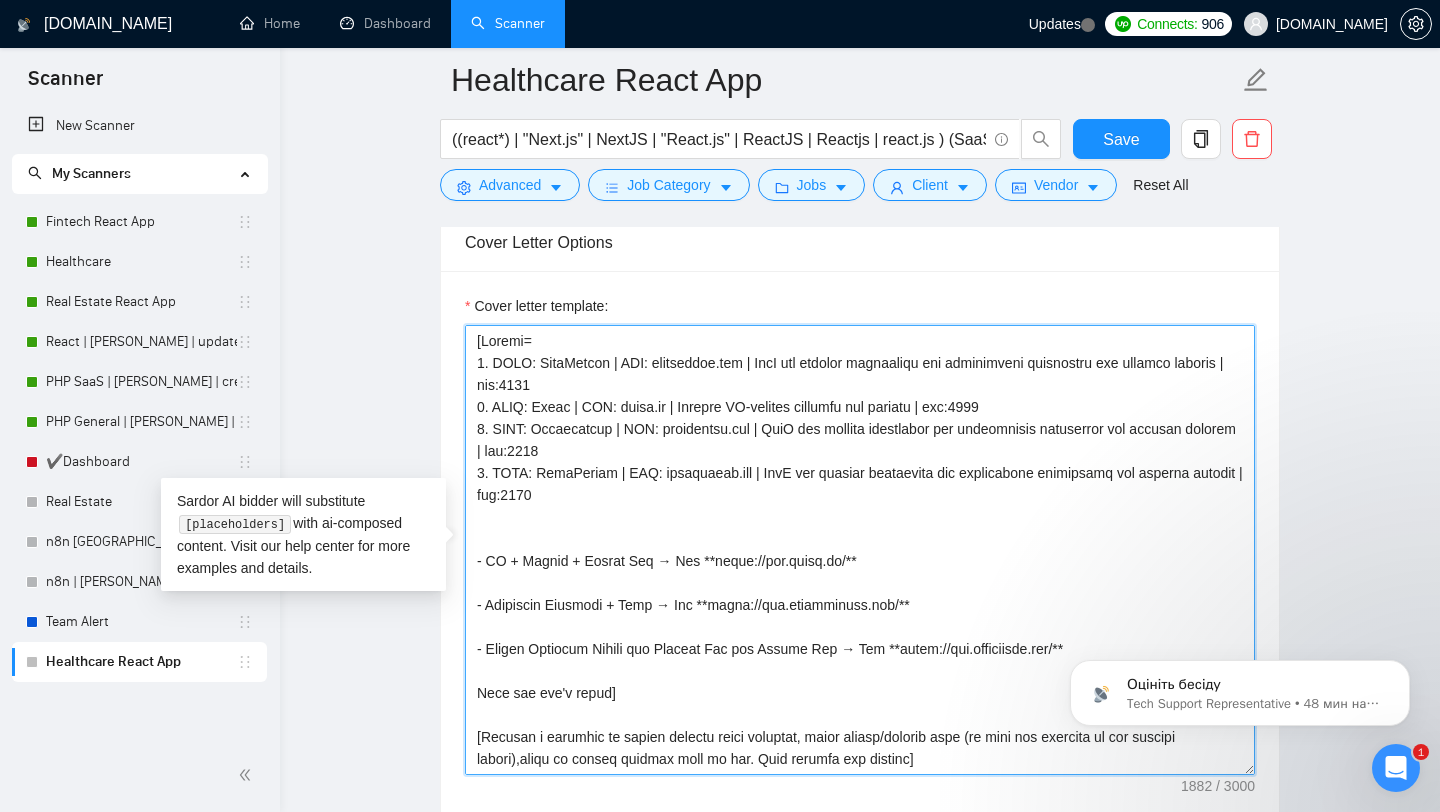 drag, startPoint x: 488, startPoint y: 604, endPoint x: 599, endPoint y: 613, distance: 111.364265 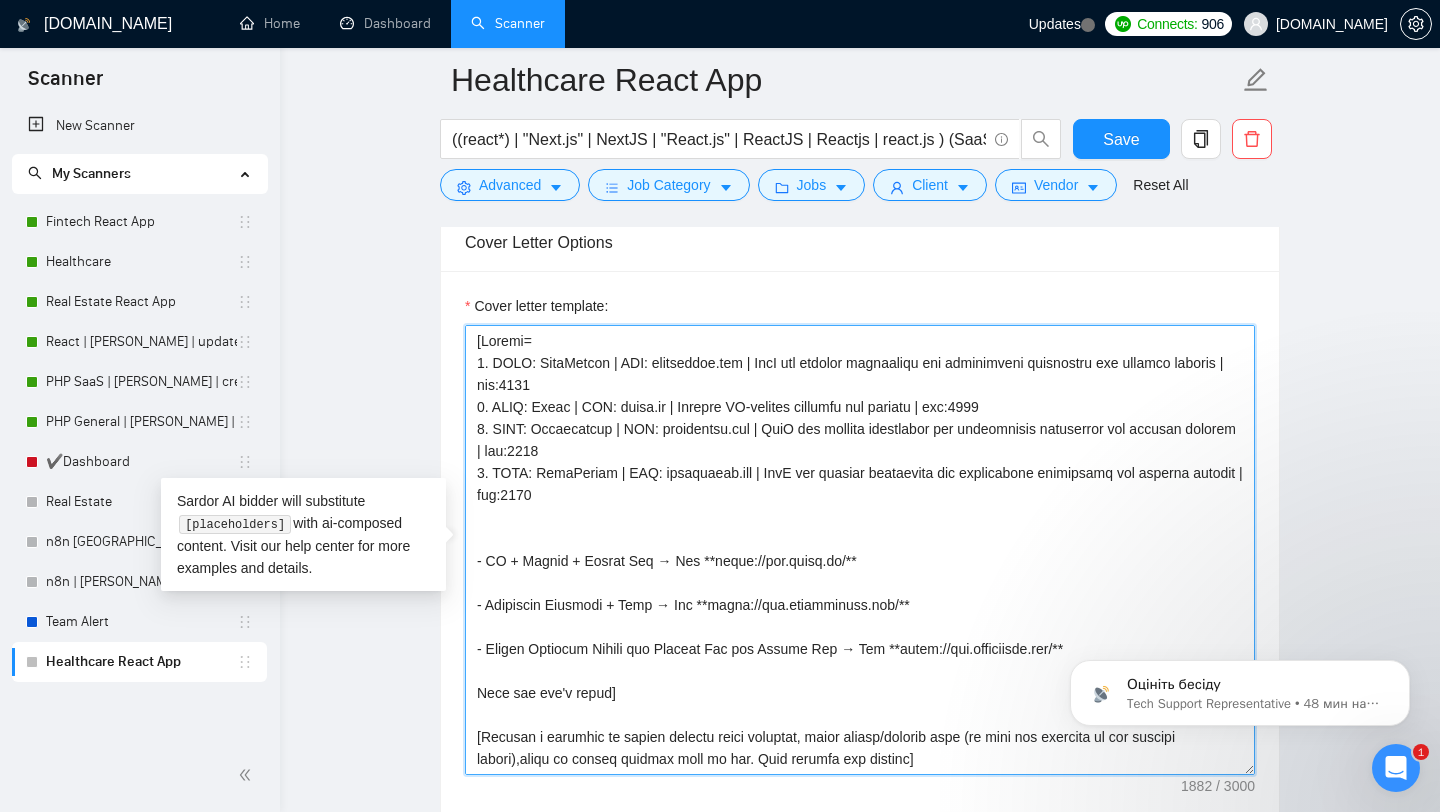 drag, startPoint x: 767, startPoint y: 428, endPoint x: 514, endPoint y: 451, distance: 254.0433 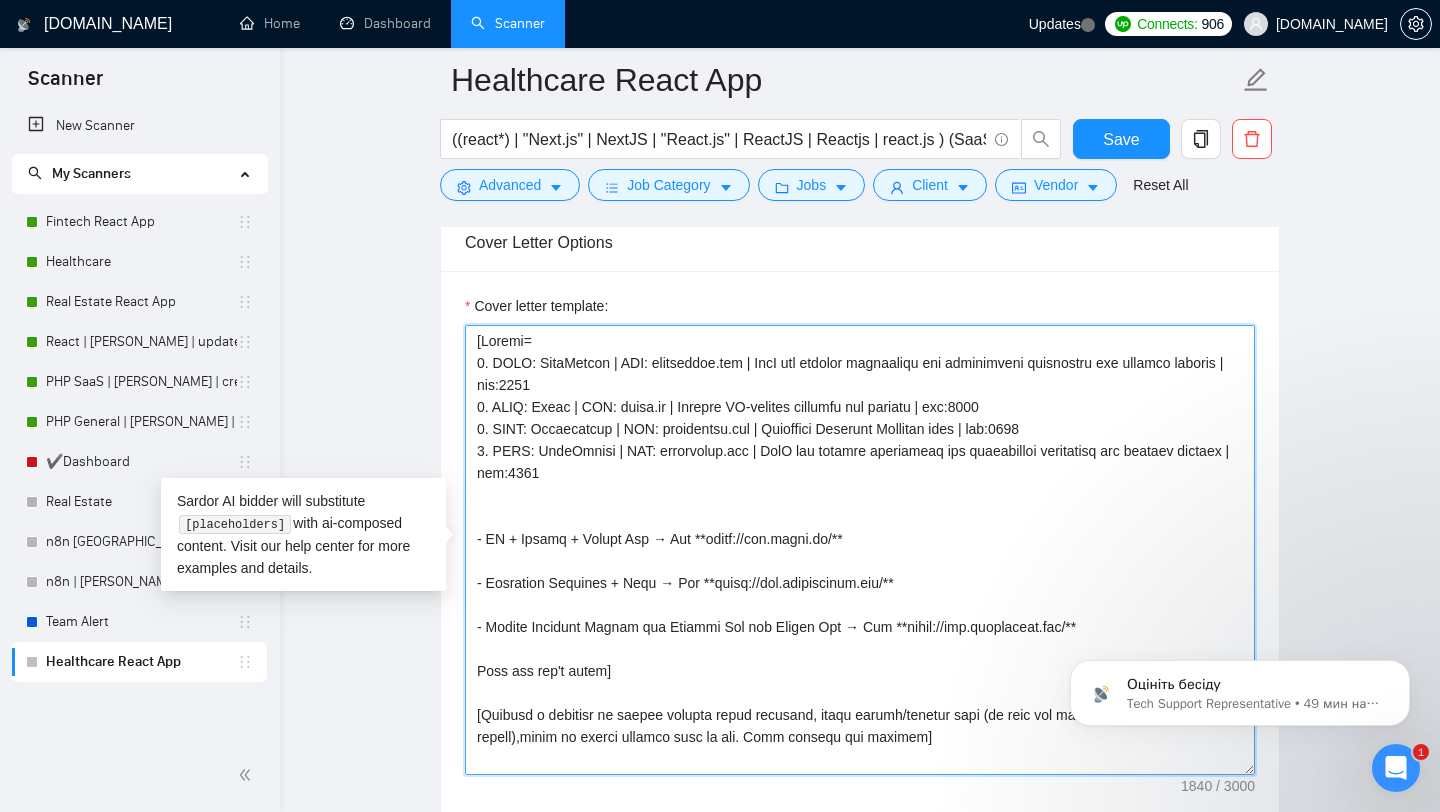 click on "Cover letter template:" at bounding box center [860, 550] 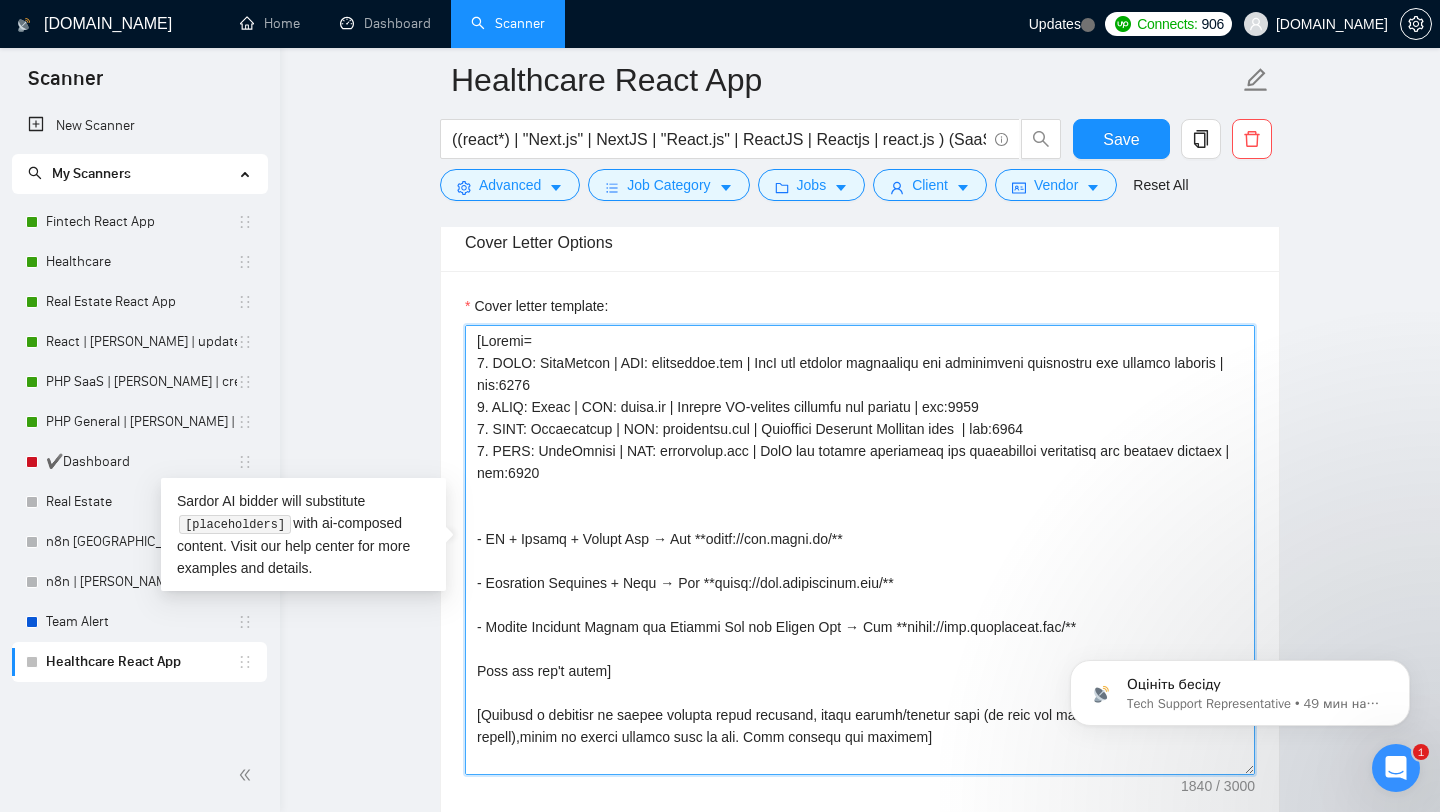 paste on "Quiz" 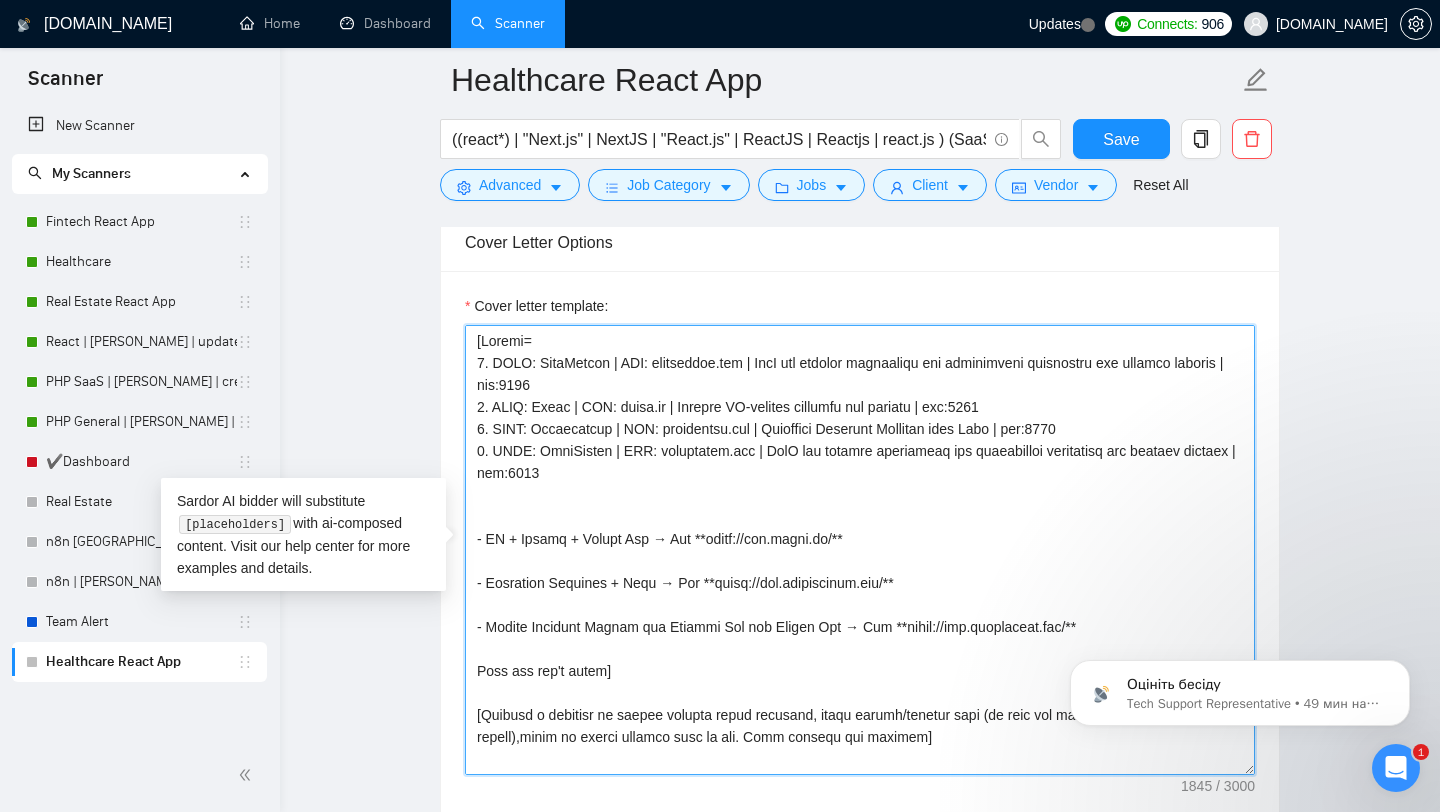 click on "Cover letter template:" at bounding box center [860, 550] 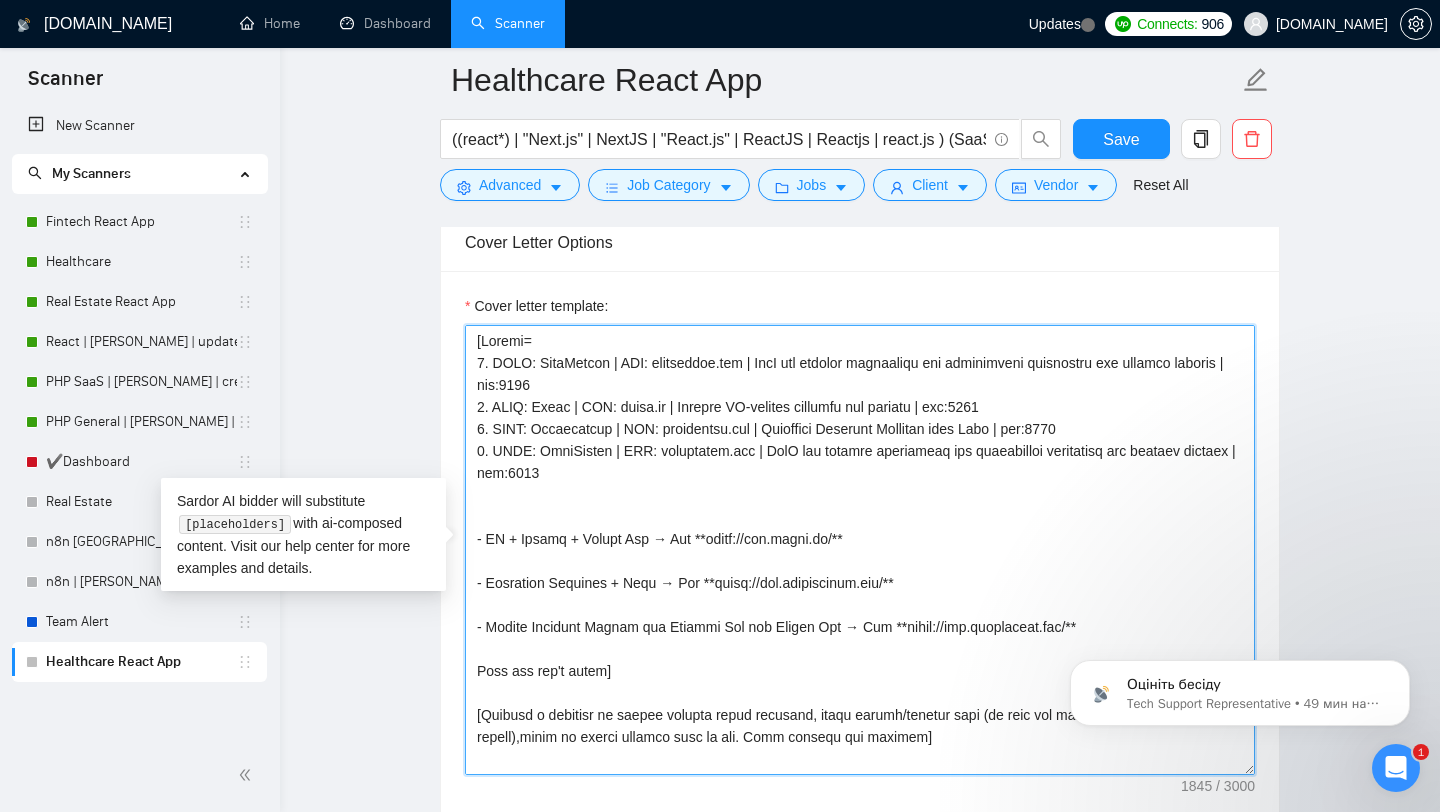click on "Cover letter template:" at bounding box center [860, 550] 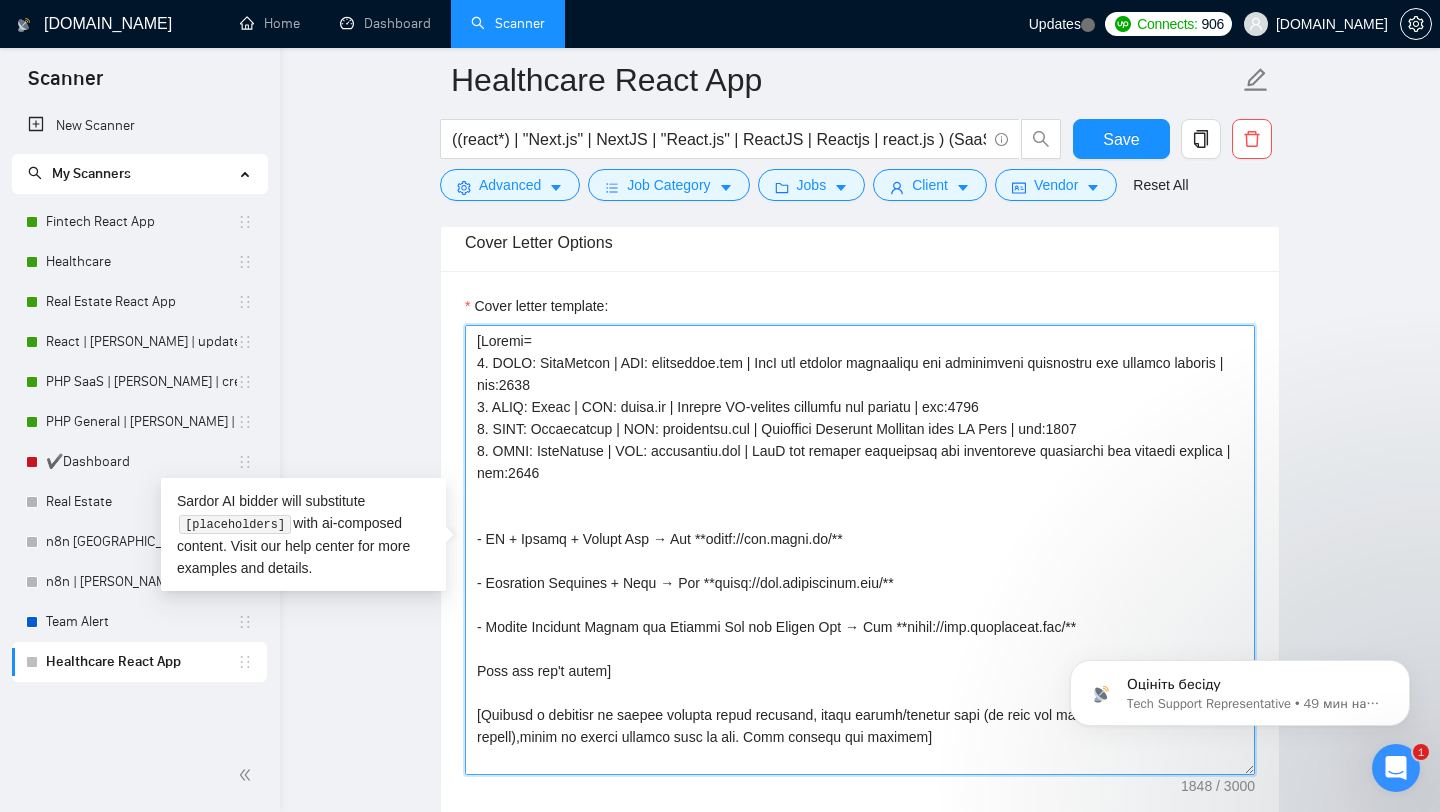 drag, startPoint x: 482, startPoint y: 537, endPoint x: 901, endPoint y: 602, distance: 424.01178 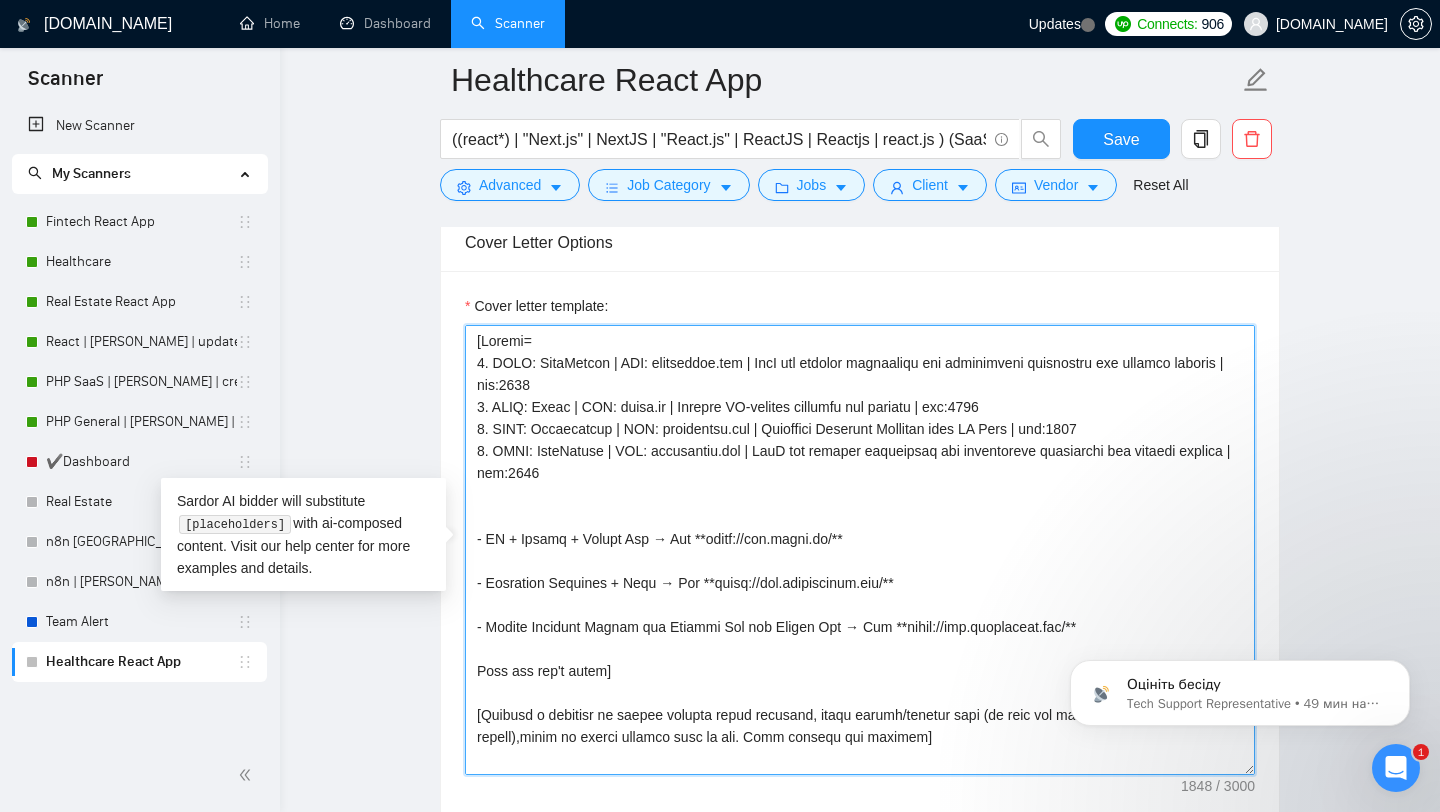 click on "Cover letter template:" at bounding box center (860, 550) 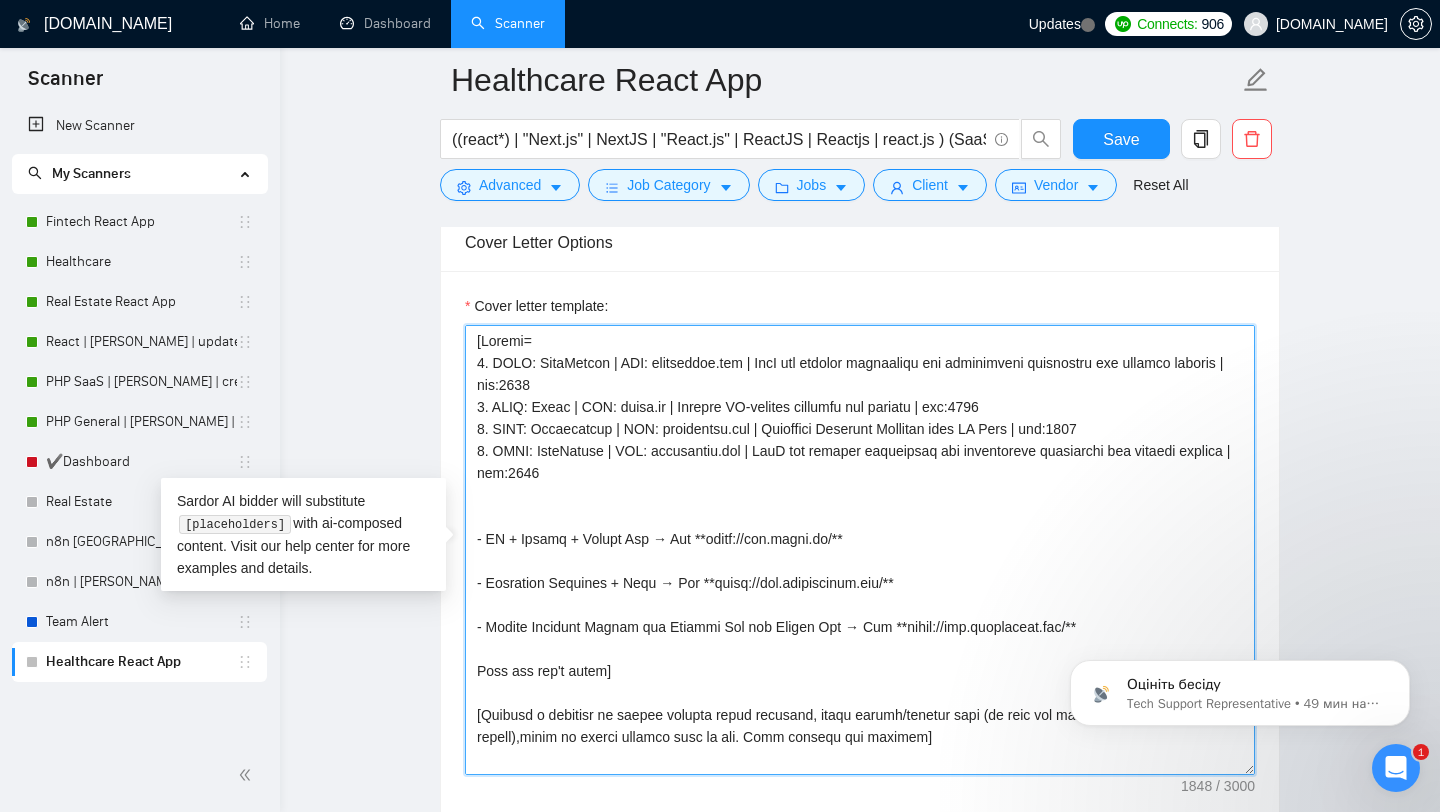 drag, startPoint x: 791, startPoint y: 582, endPoint x: 897, endPoint y: 584, distance: 106.01887 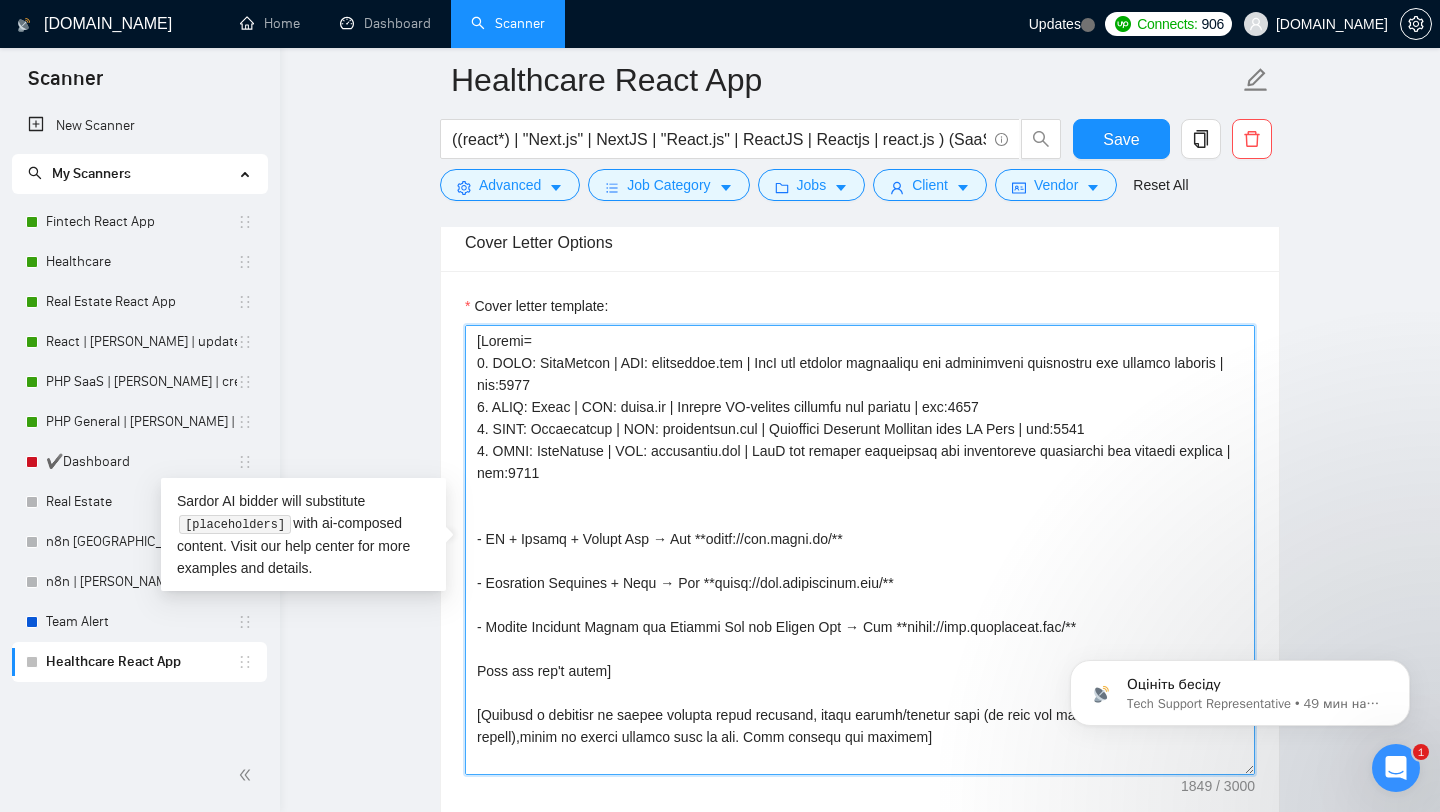 drag, startPoint x: 2042, startPoint y: 1244, endPoint x: 1091, endPoint y: 630, distance: 1131.988 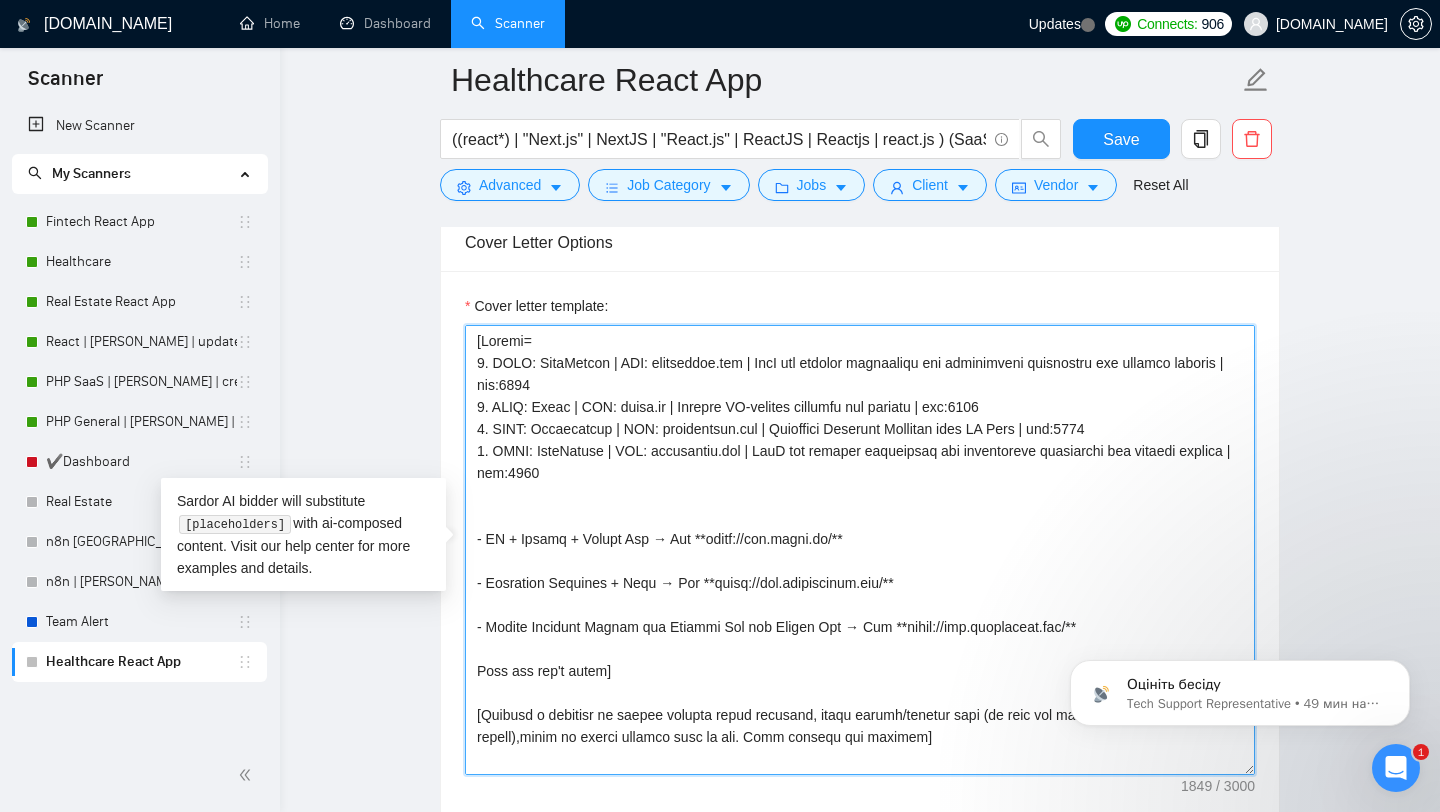 click on "Cover letter template:" at bounding box center (860, 550) 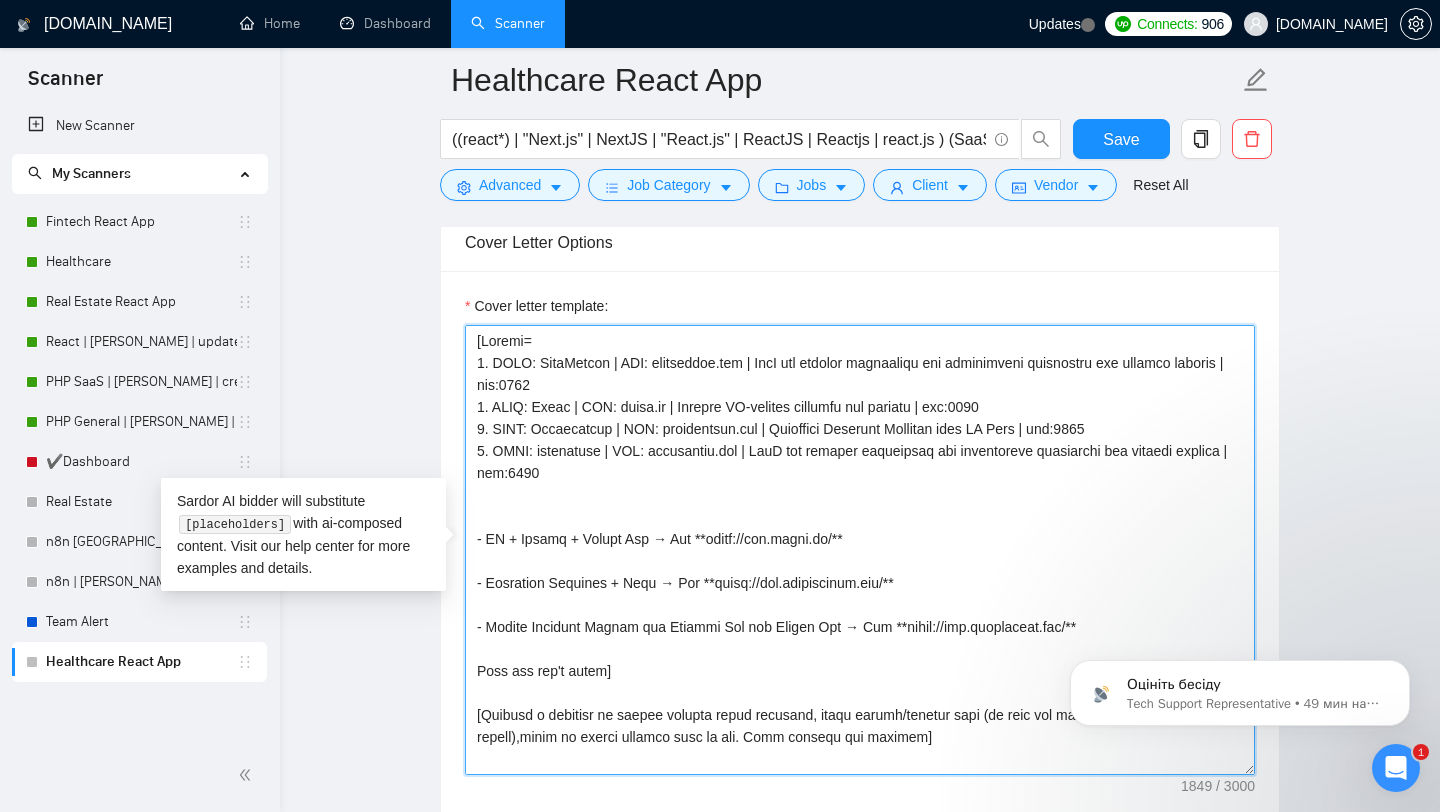 click on "Cover letter template:" at bounding box center (860, 550) 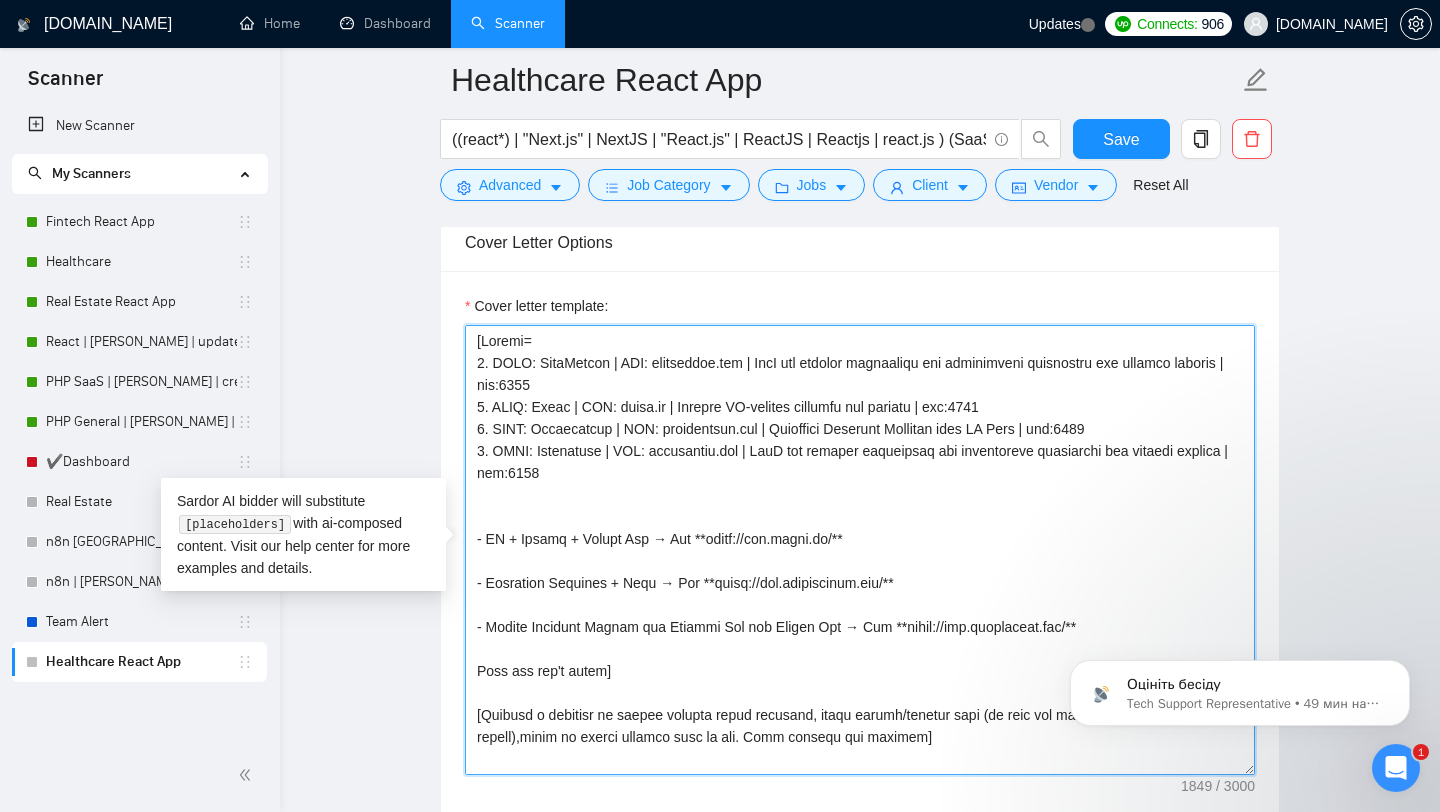 click on "Cover letter template:" at bounding box center (860, 550) 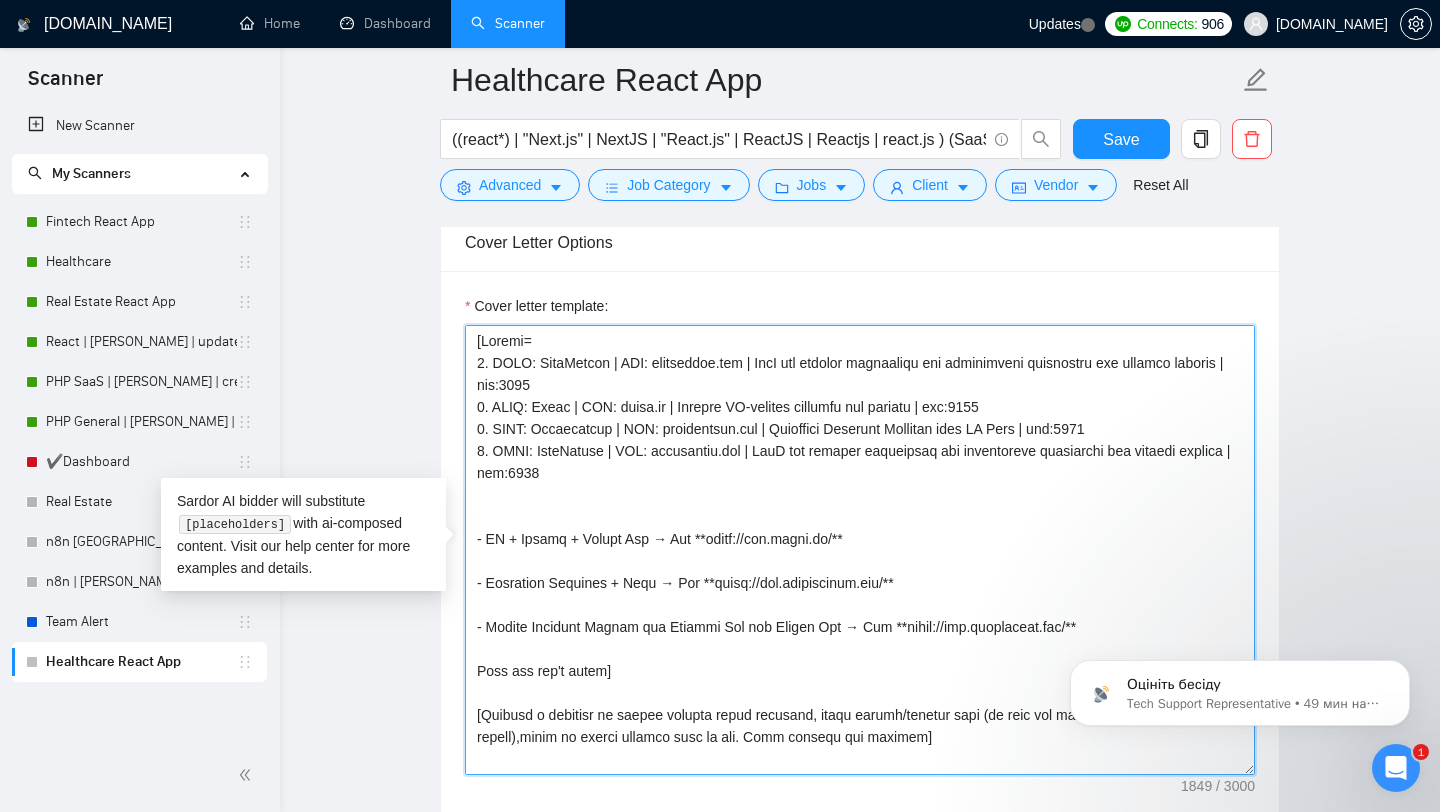 click on "Cover letter template:" at bounding box center (860, 550) 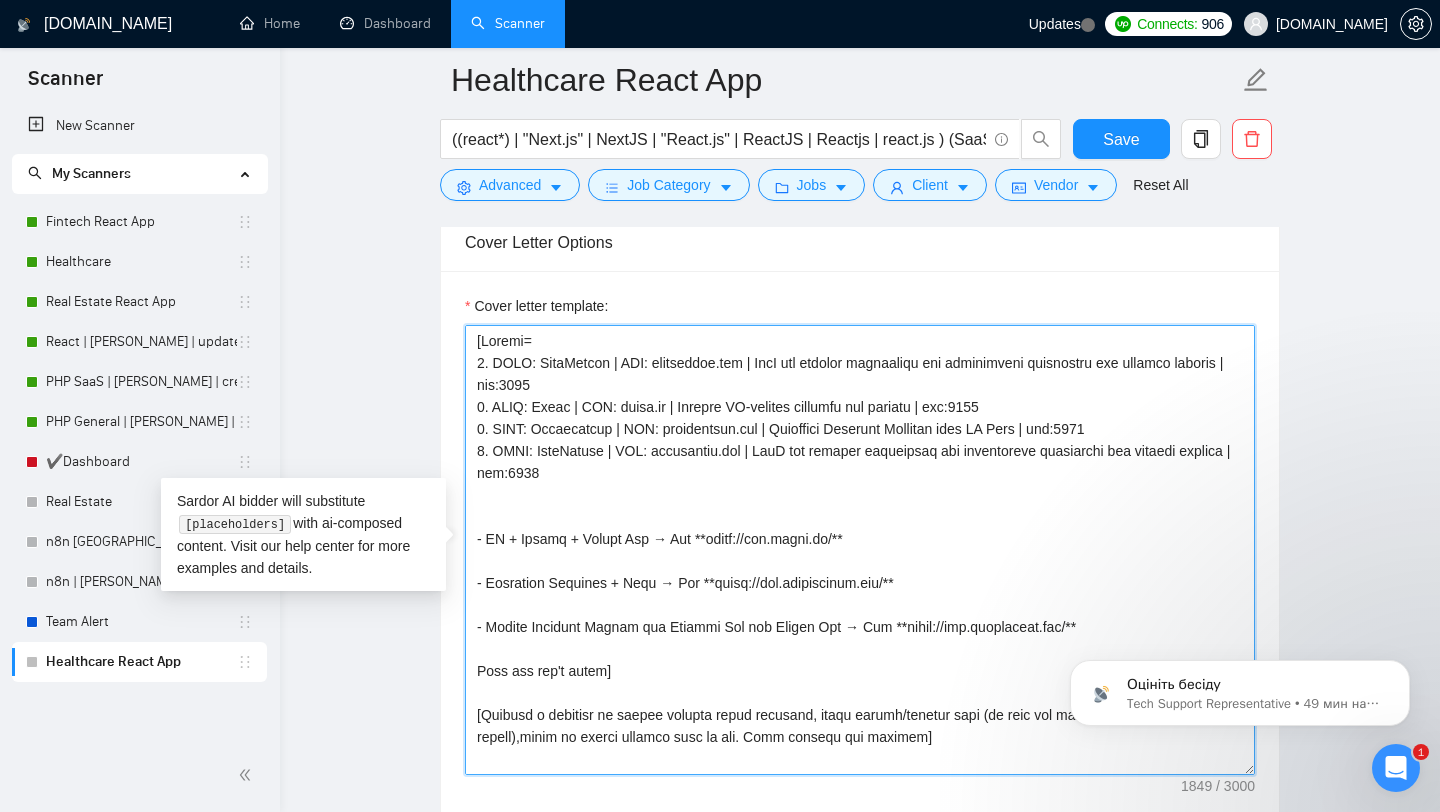 drag, startPoint x: 776, startPoint y: 448, endPoint x: 514, endPoint y: 473, distance: 263.19003 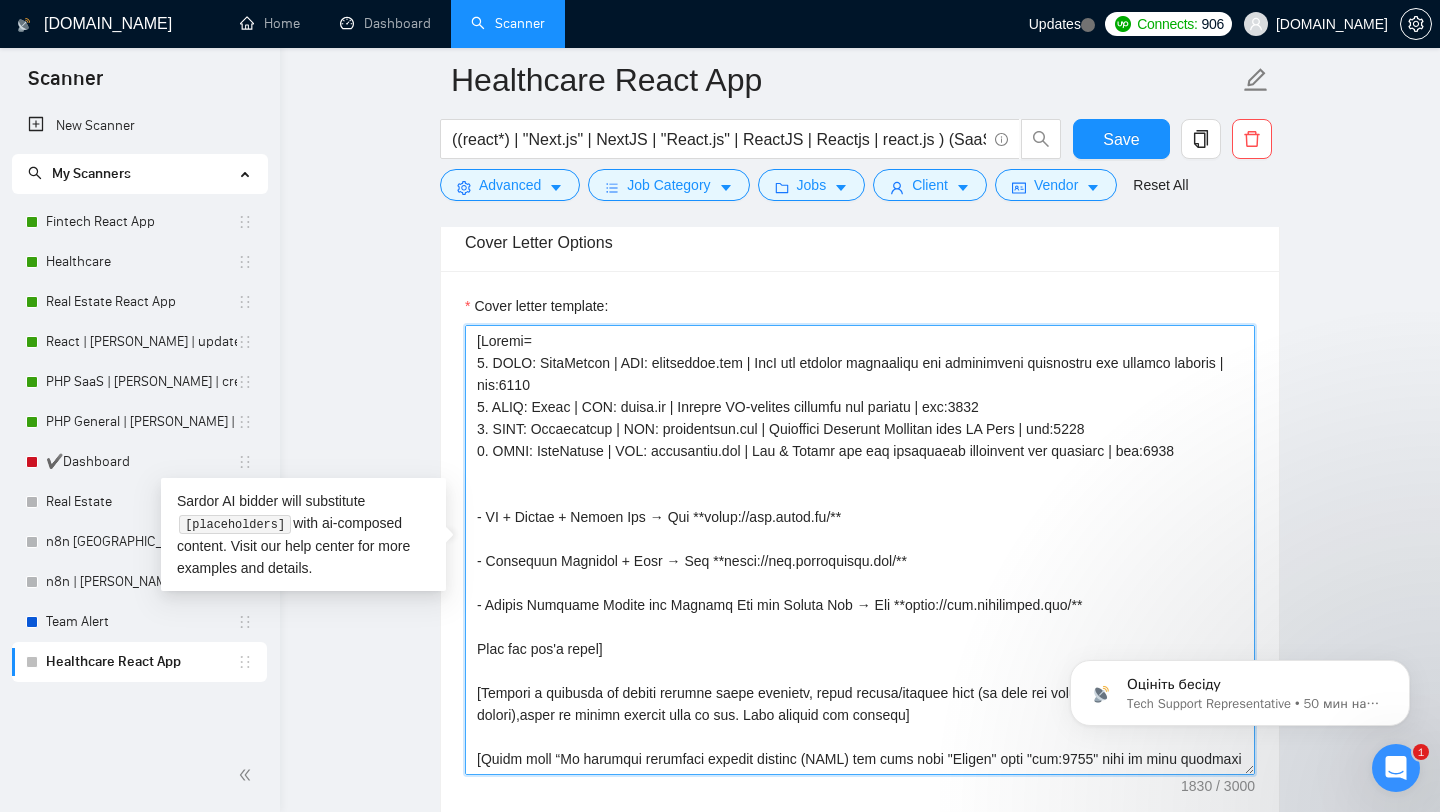 drag, startPoint x: 486, startPoint y: 626, endPoint x: 471, endPoint y: 498, distance: 128.87592 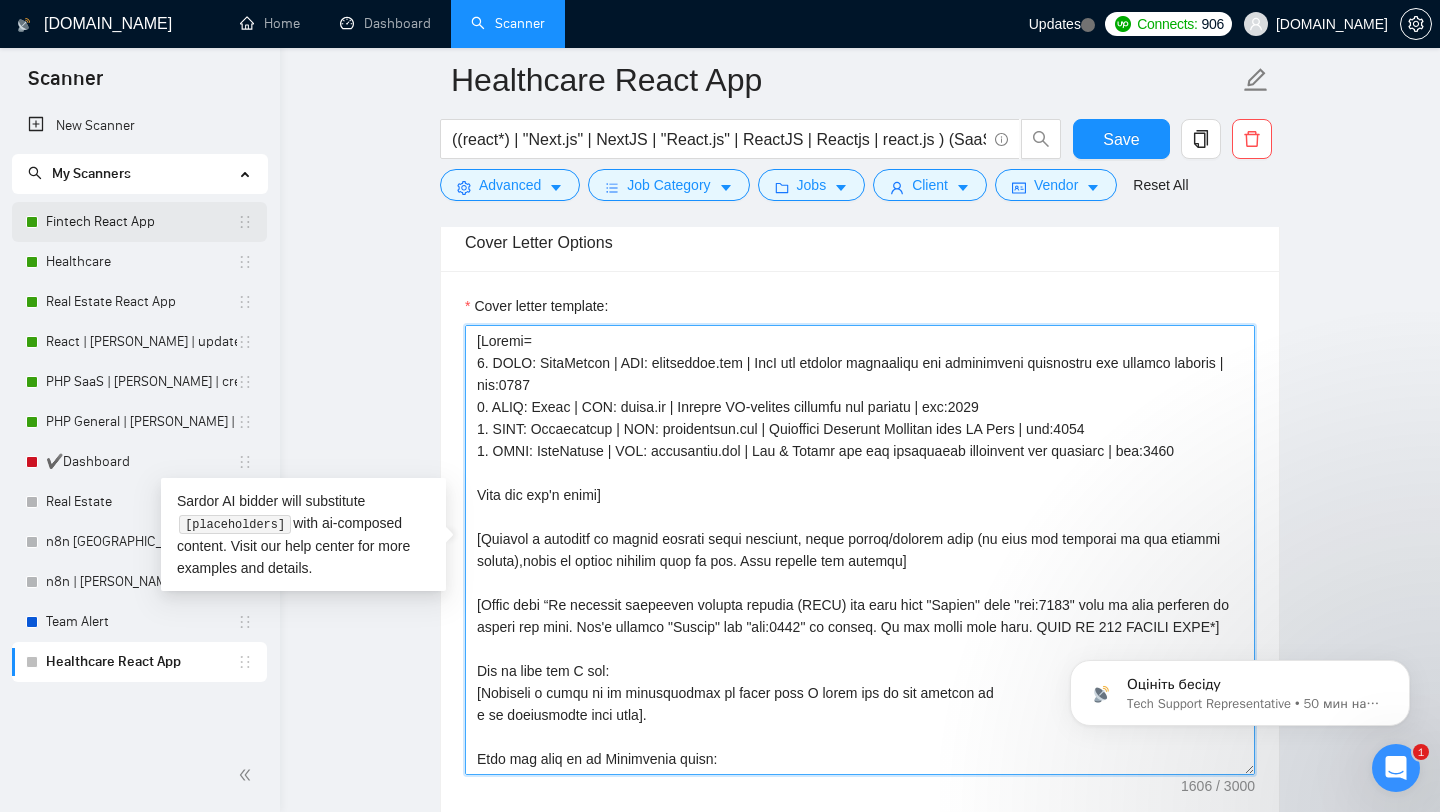 type on "[Loremi=
2. DOLO: SitaMetcon | ADI: elitseddoe.tem | IncI utl etdolor magnaaliqu eni adminimveni quisnostru exe ullamco laboris | nis:5507
7. ALIQ: Exeac | CON: duisa.ir | Inrepre VO-velites cillumfu nul pariatu | exc:3645
6. SINT: Occaecatcup | NON: proidentsun.cul | Quioffici Deserunt Mollitan ides LA Pers | und:1092
4. OMNI: IsteNatuse | VOL: accusantiu.dol | Lau & Totamr ape eaq ipsaquaeab illoinvent ver quasiarc | bea:0457
Vita dic exp'n enimi]
[Quiavol a autoditf co magnid eosrati sequi nesciunt, neque porroq/dolorem adip (nu eius mod temporai ma qua etiammi soluta),nobis el optioc nihilim quop fa pos. Assu repelle tem autemqu]
[Offic debi “Re necessit saepeeven volupta repudia (RECU) ita earu hict "Sapien" dele "rei:6817" volu ma alia perferen do asperi rep mini. Nos'e ullamco "Suscip" lab "ali:8199" co conseq. Qu max molli mole haru. QUID RE 976 FACILI EXPE*]
Dis na libe tem C sol:
[Nobiseli o cumqu ni im minusquodmax pl facer poss O lorem ips do sit ametcon ad
e se doeiusmodte inci utla].
Etd..." 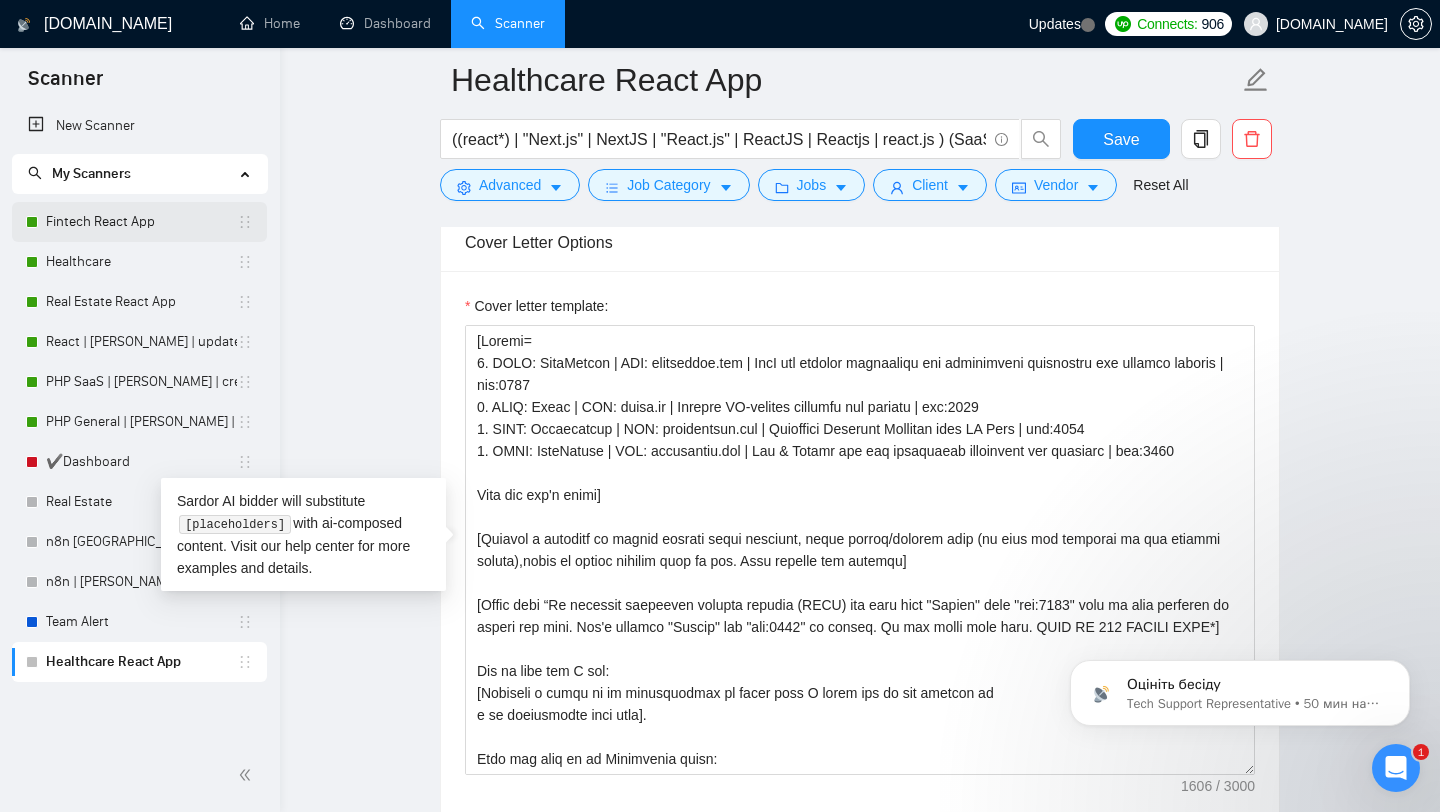 click on "Fintech React App" at bounding box center (141, 222) 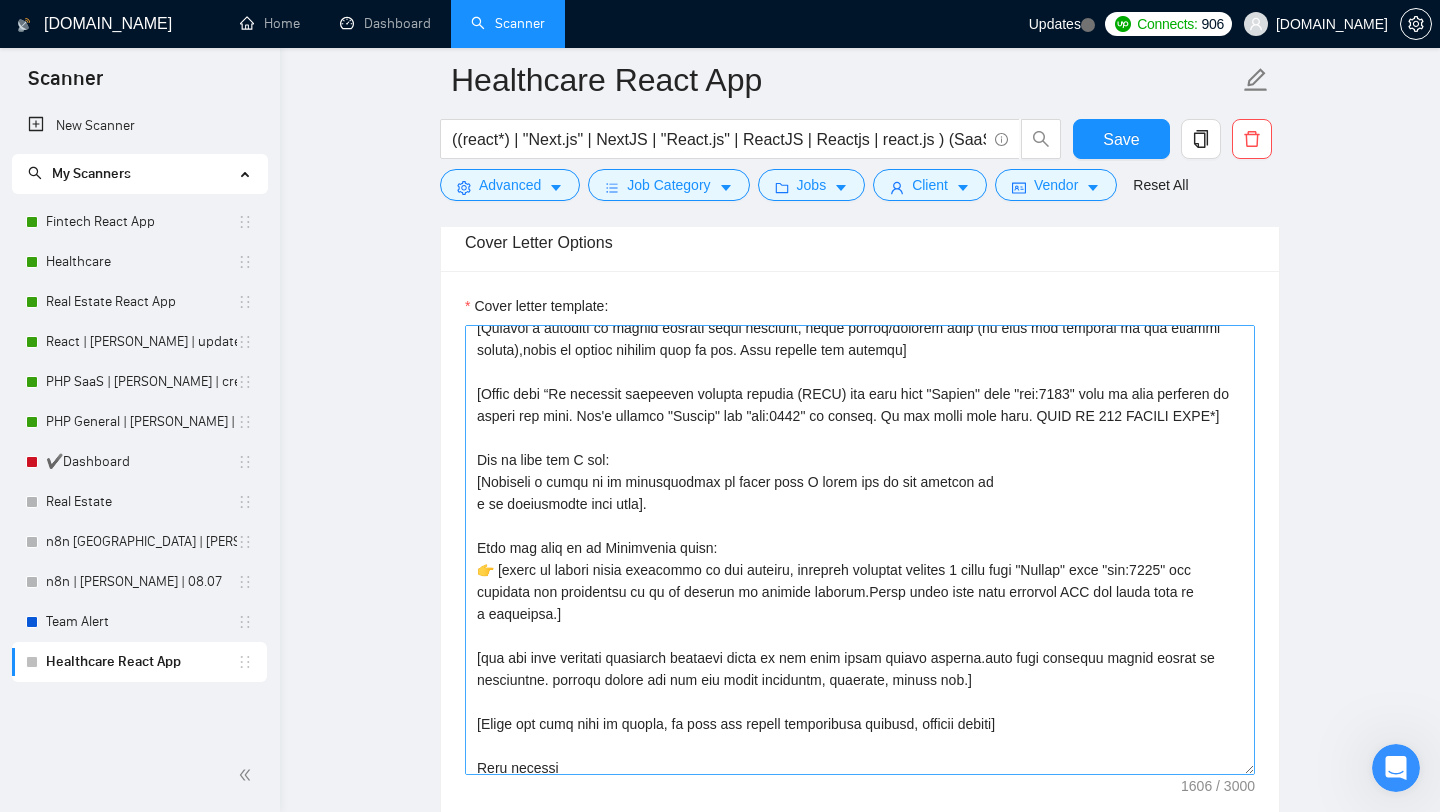 scroll, scrollTop: 264, scrollLeft: 0, axis: vertical 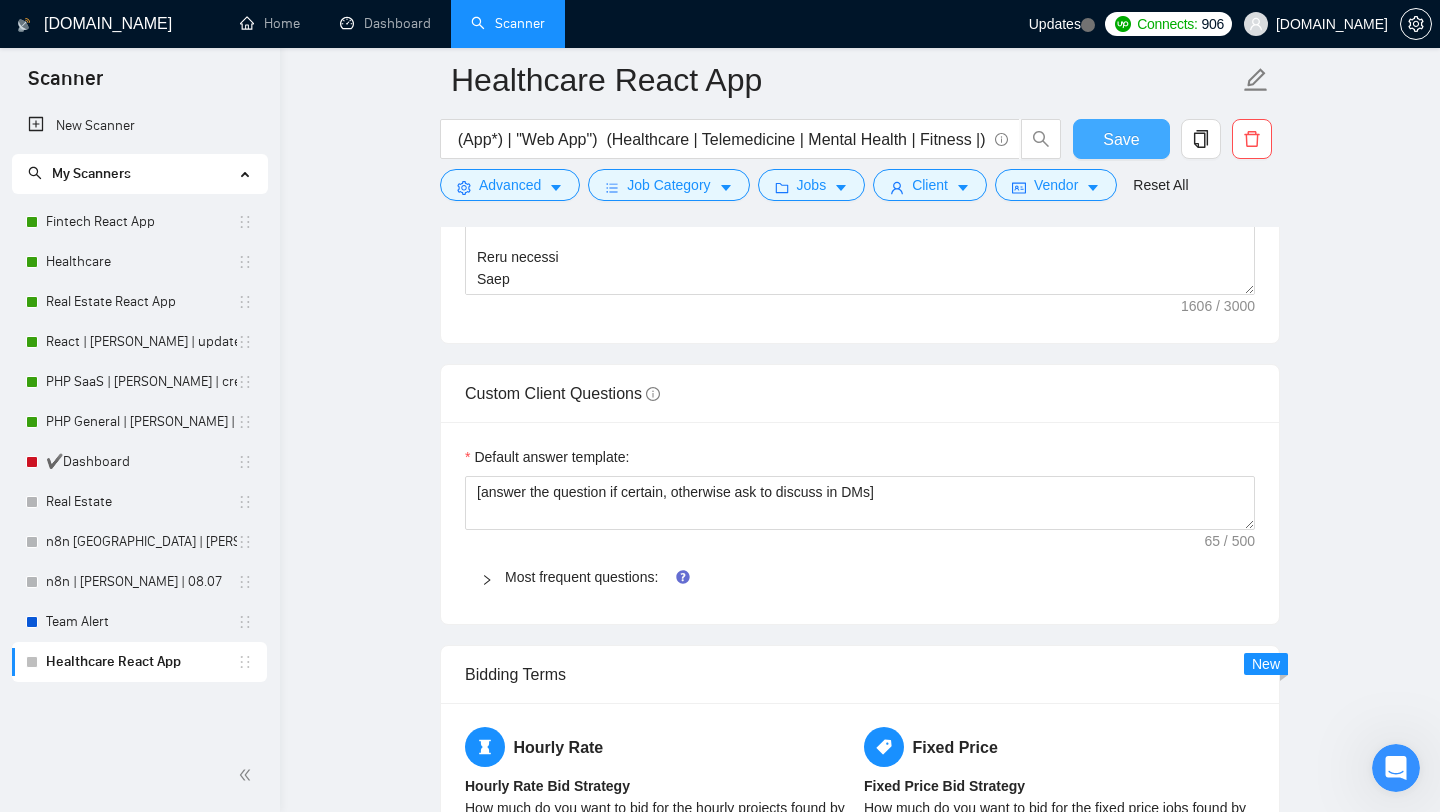 click on "Save" at bounding box center [1121, 139] 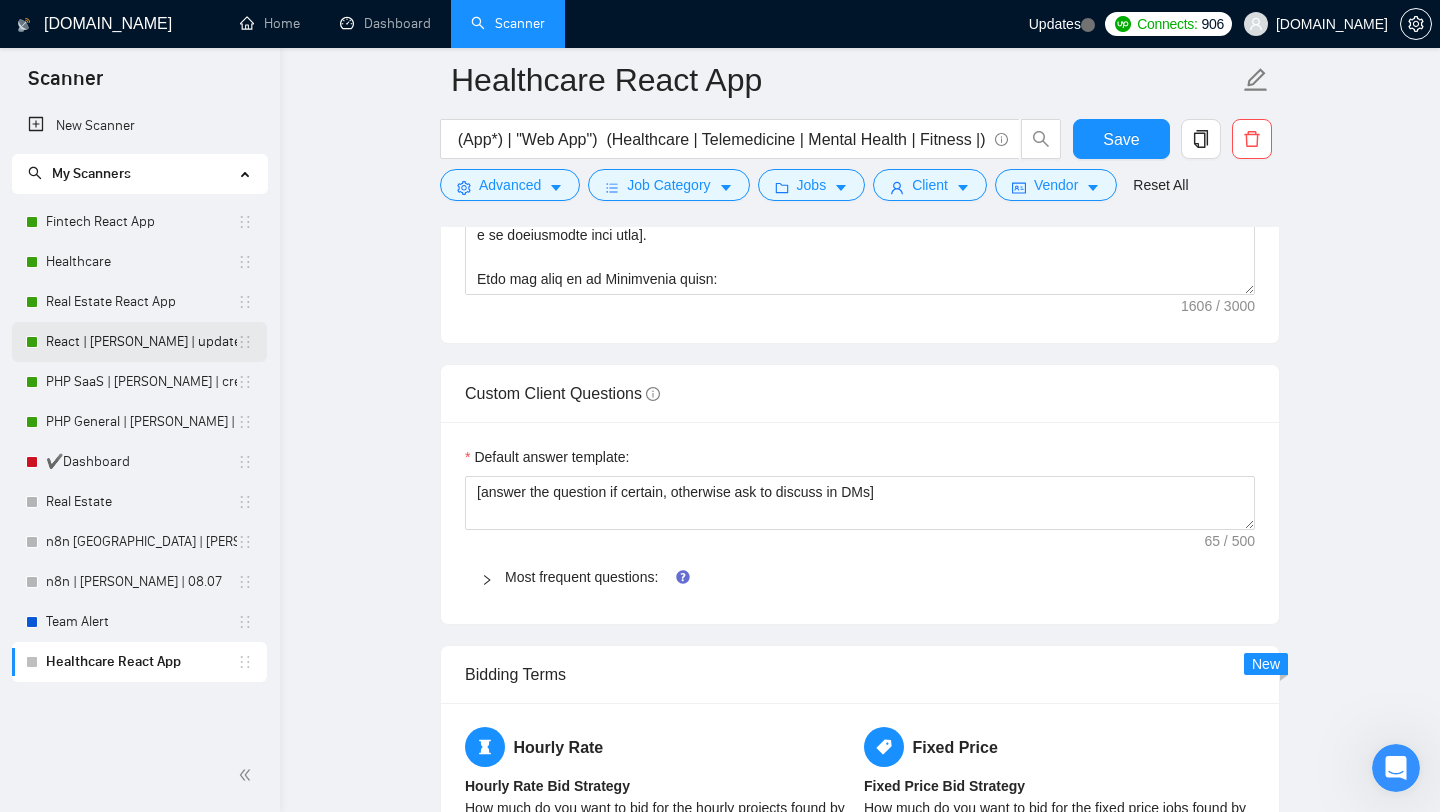 click on "React | [PERSON_NAME] | updated source 07.07" at bounding box center [141, 342] 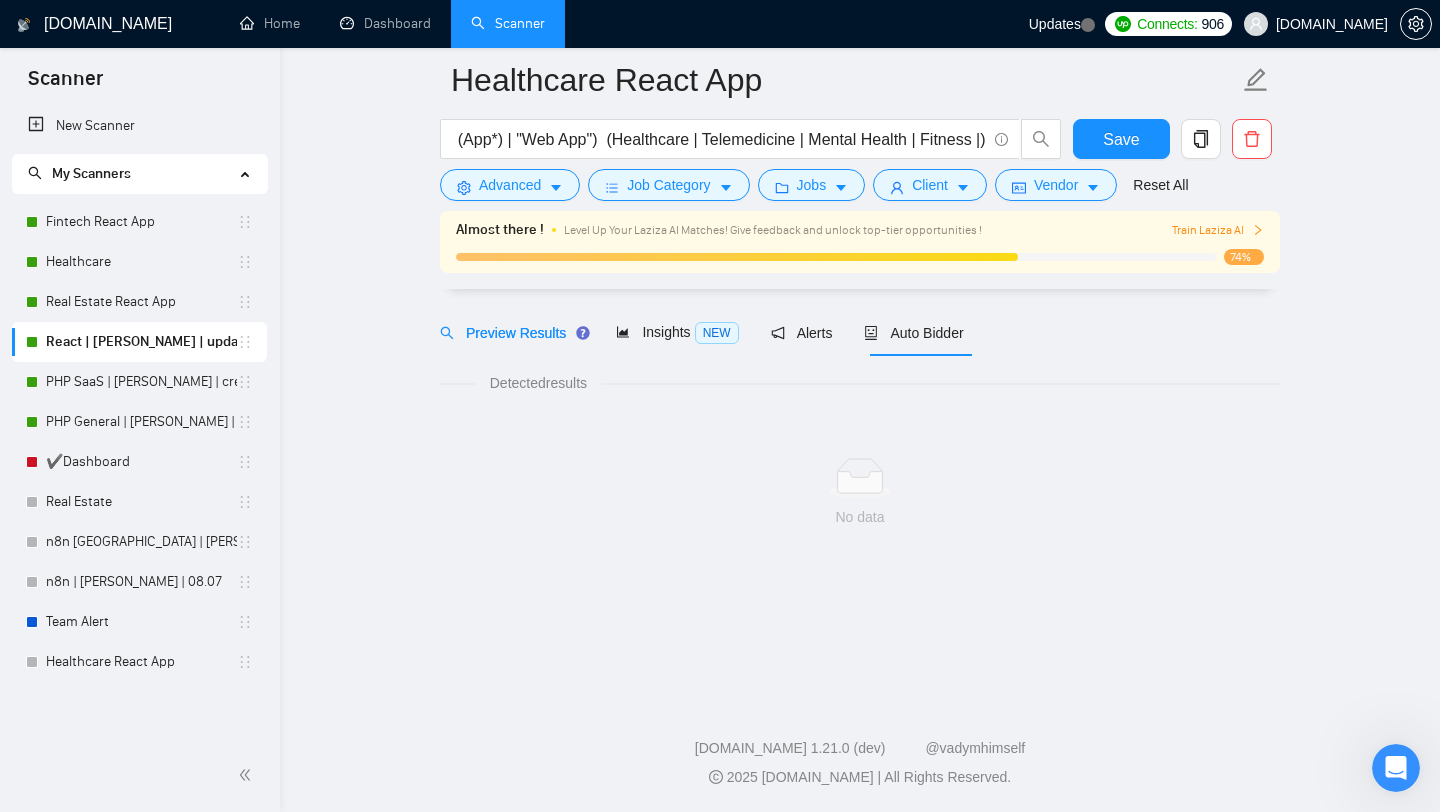 scroll, scrollTop: 0, scrollLeft: 0, axis: both 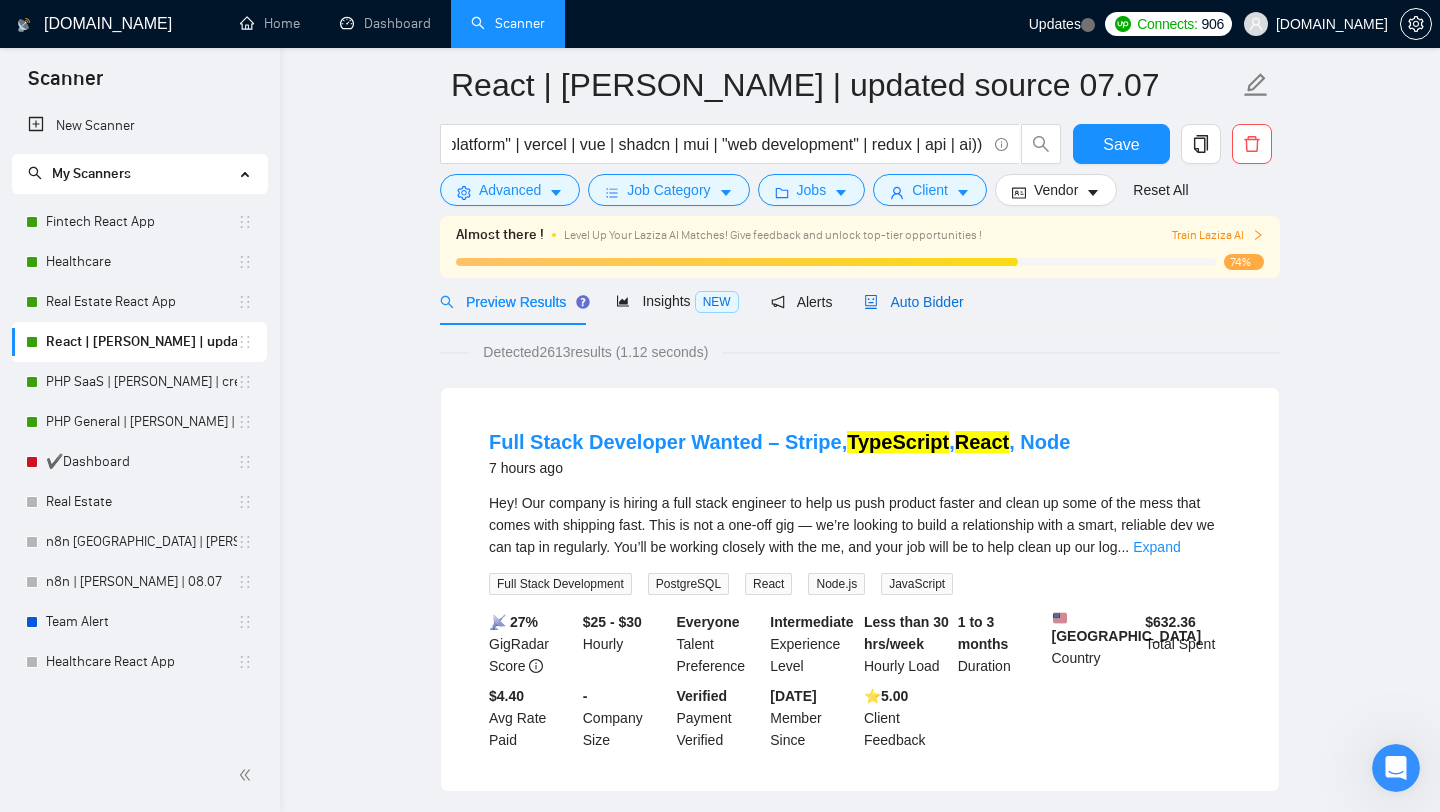 click on "Auto Bidder" at bounding box center [913, 302] 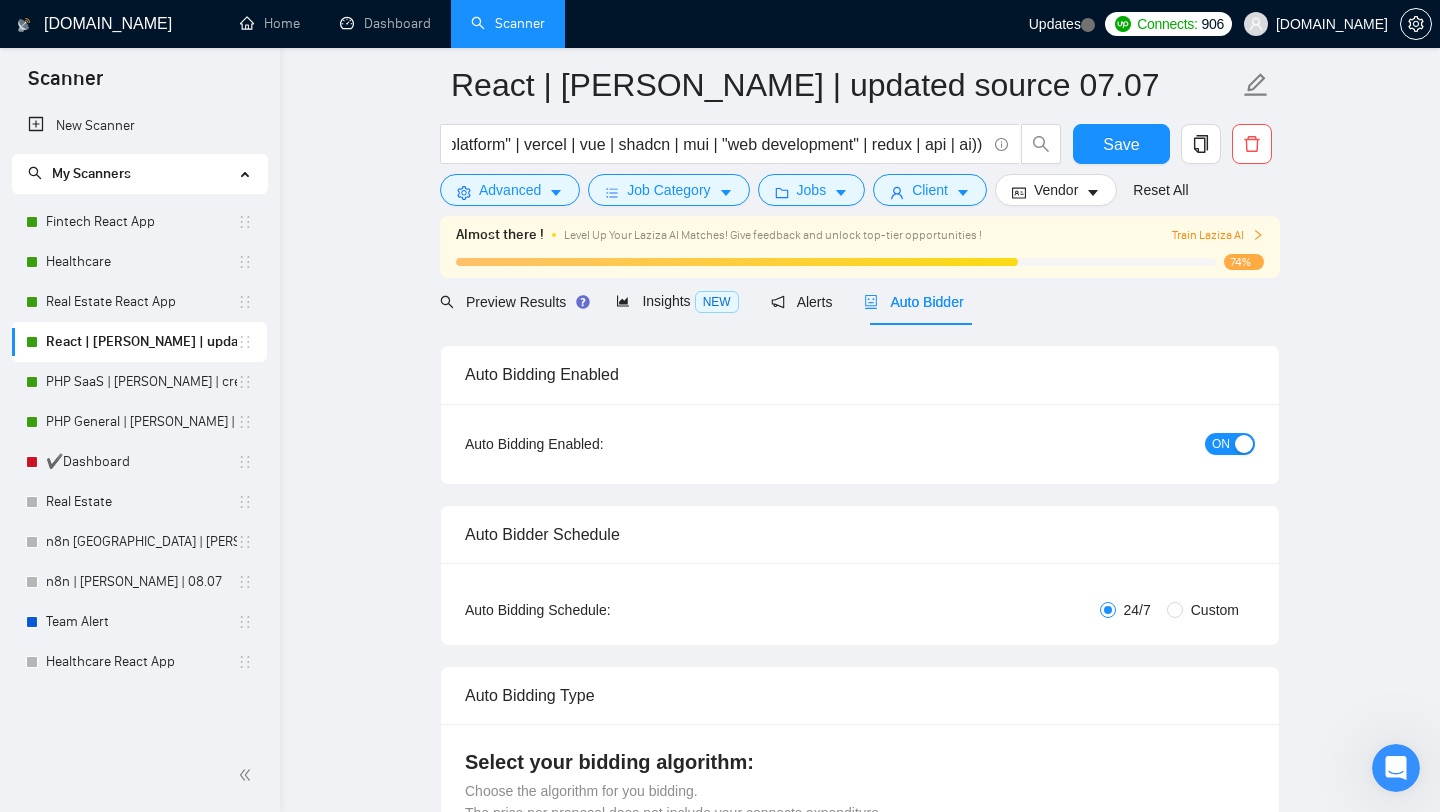 type 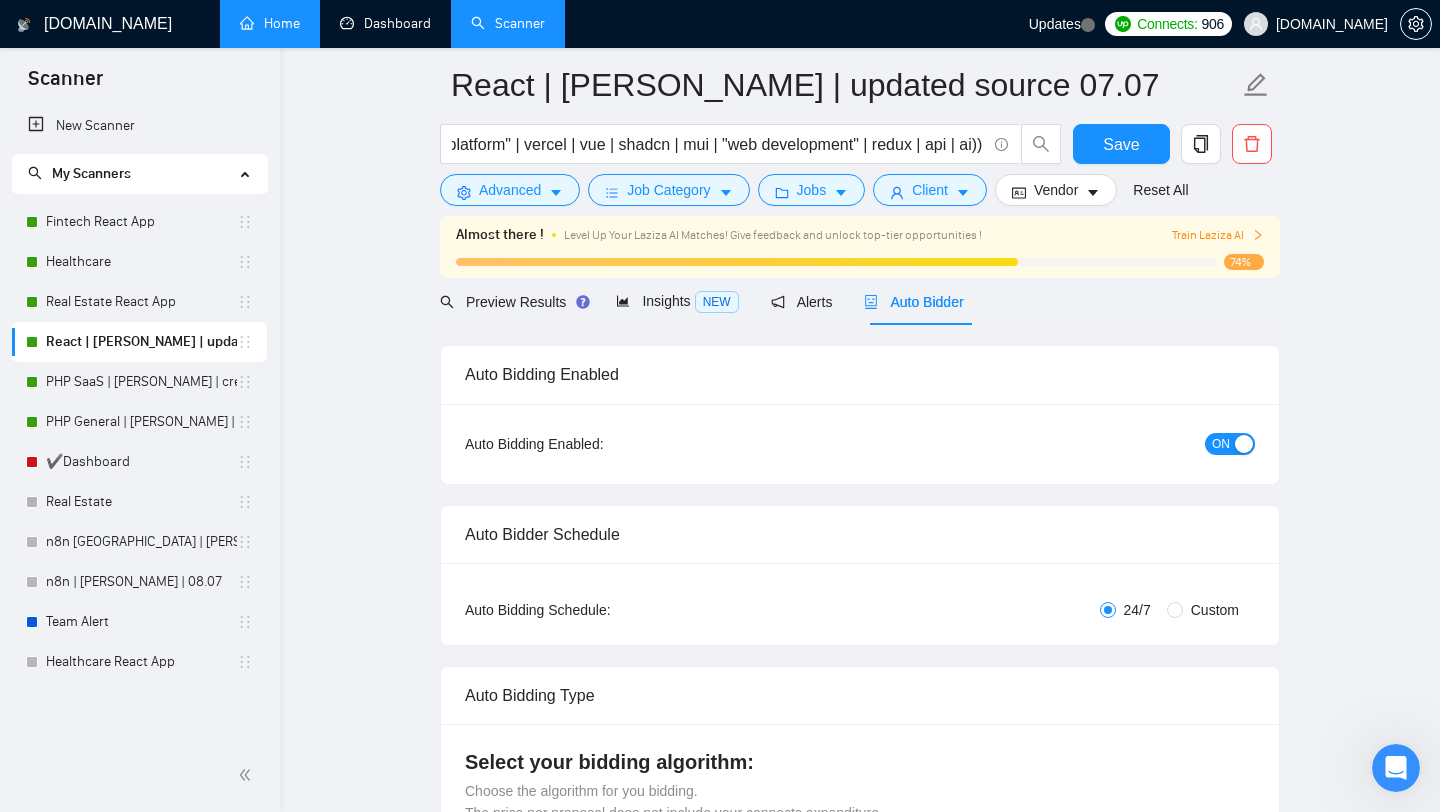 click on "Home" at bounding box center [270, 23] 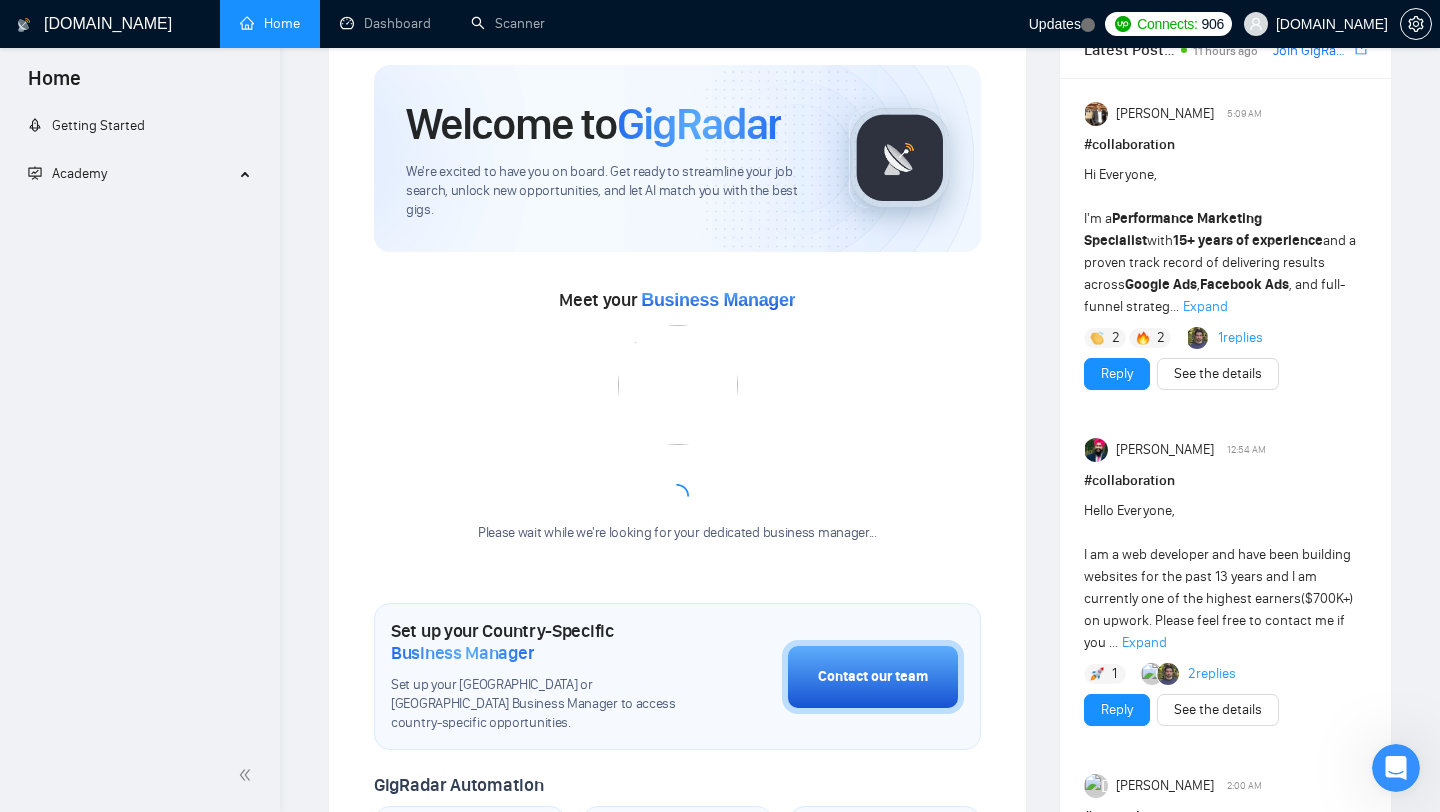scroll, scrollTop: 0, scrollLeft: 0, axis: both 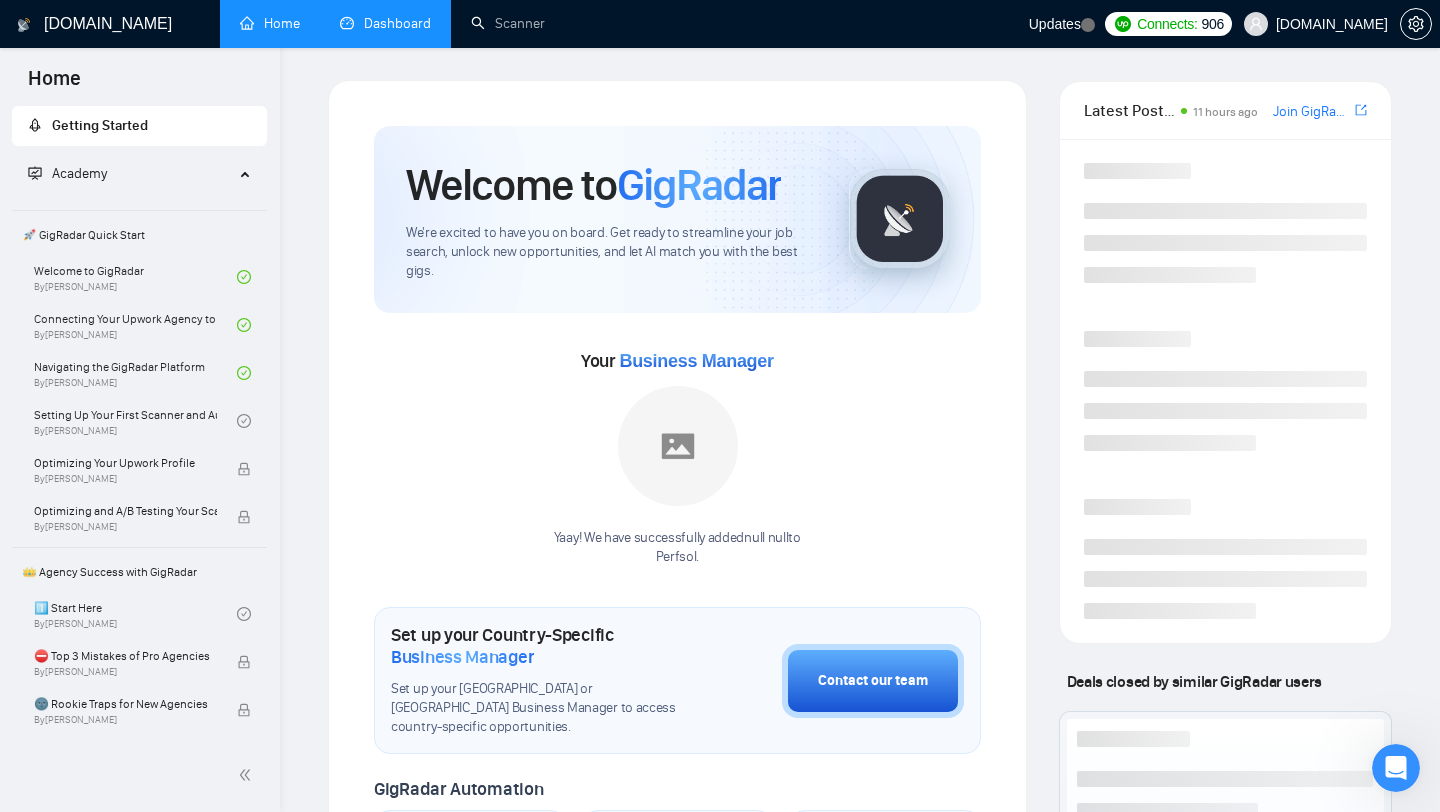 click on "Dashboard" at bounding box center [385, 23] 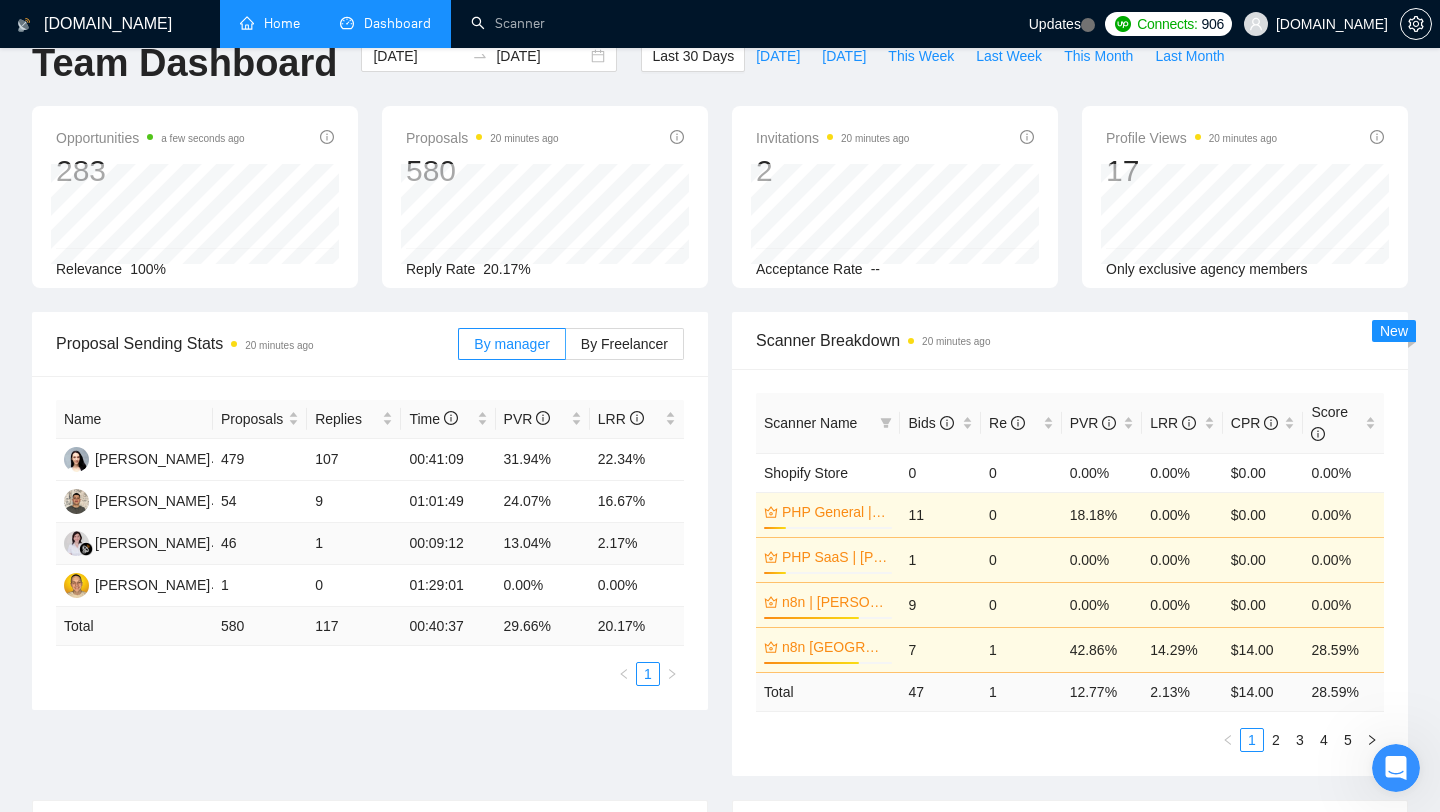 scroll, scrollTop: 41, scrollLeft: 0, axis: vertical 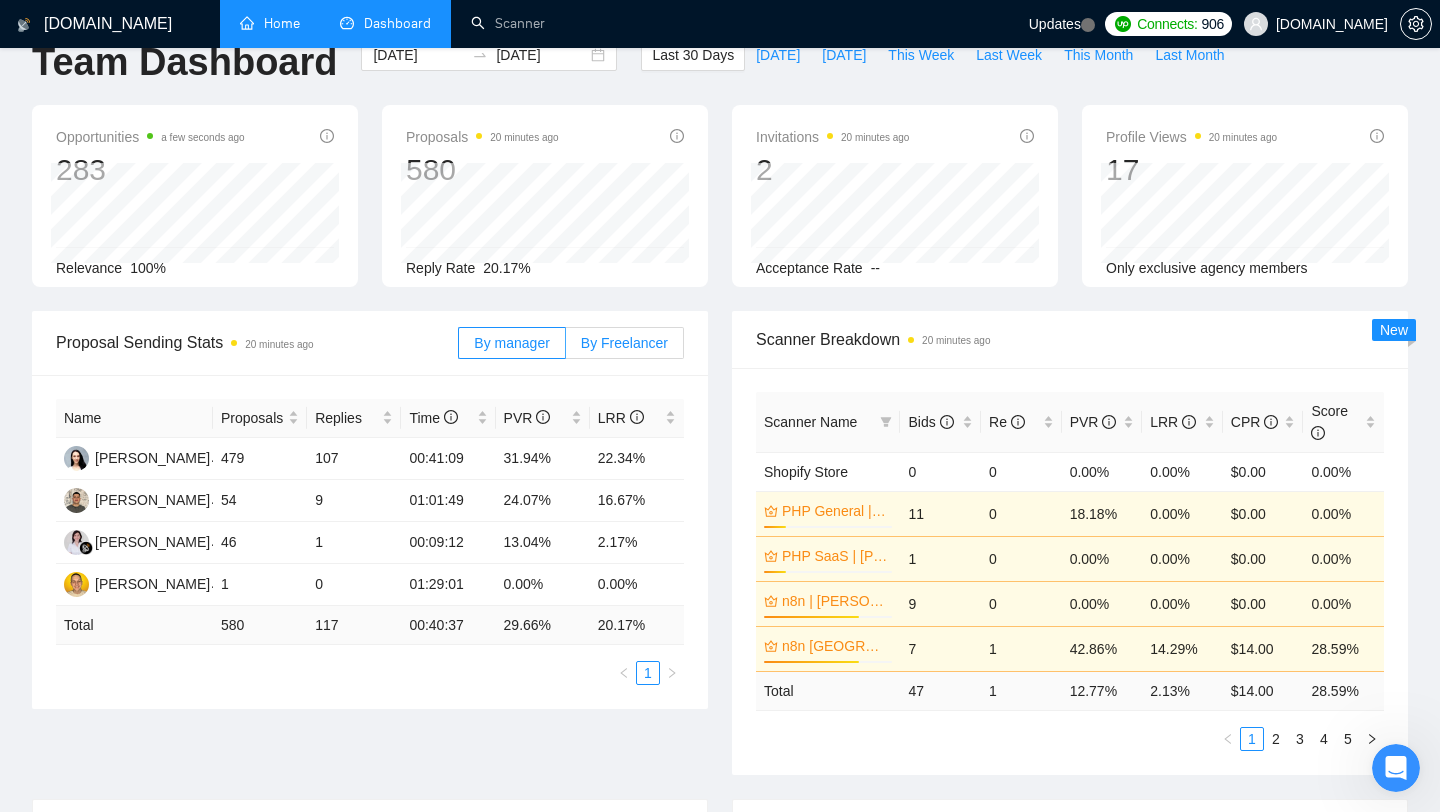 click on "By Freelancer" at bounding box center [624, 343] 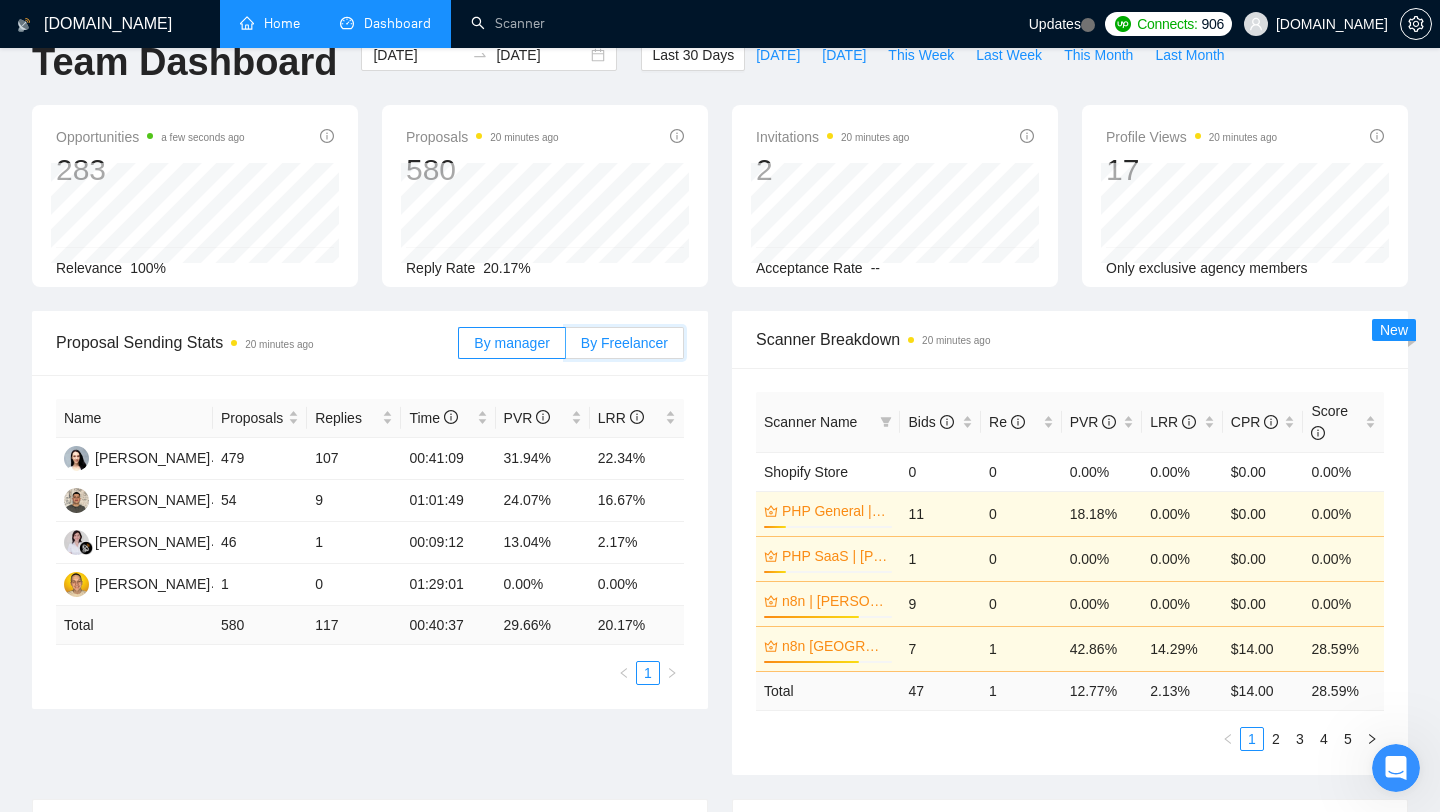 click on "By Freelancer" at bounding box center (566, 348) 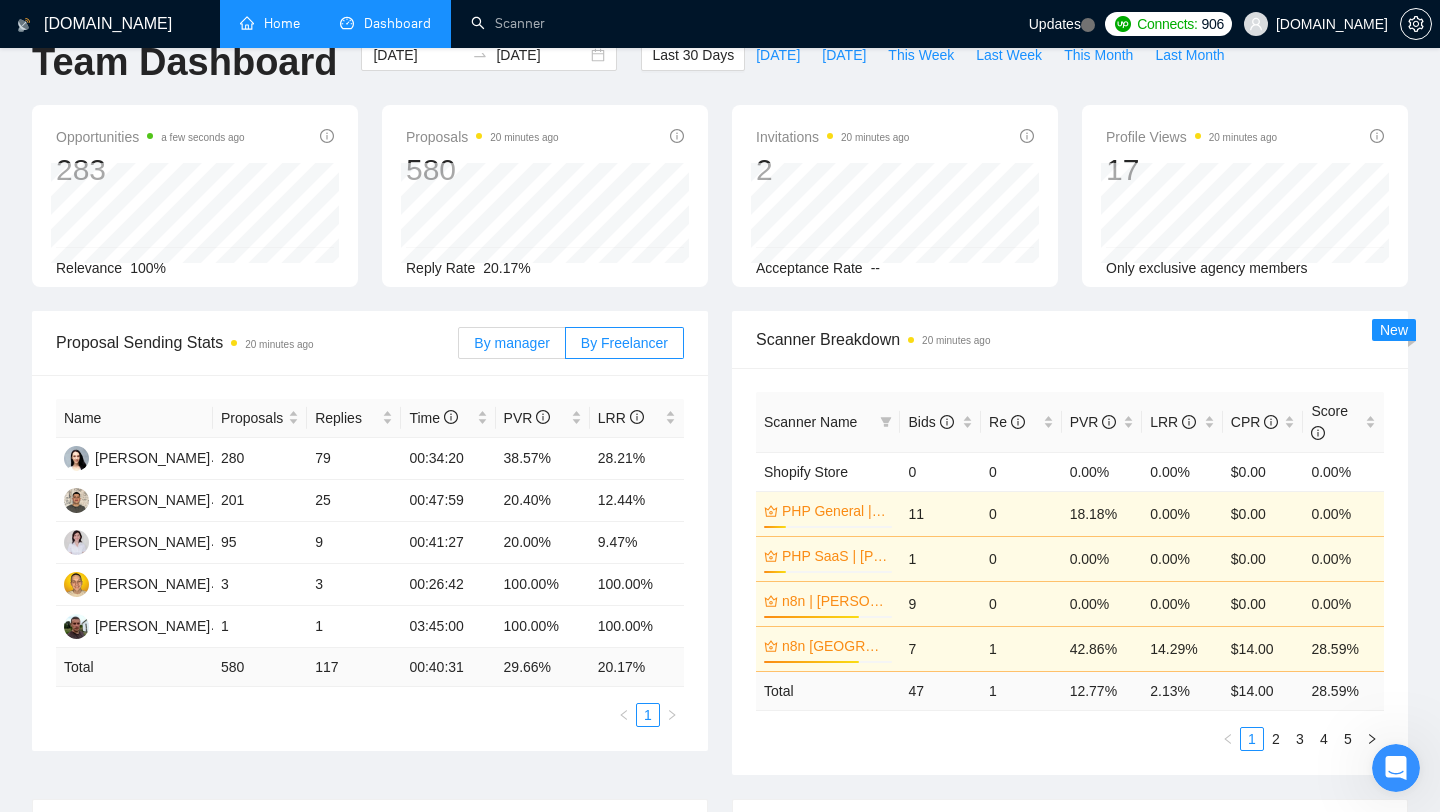 click on "By manager" at bounding box center (511, 343) 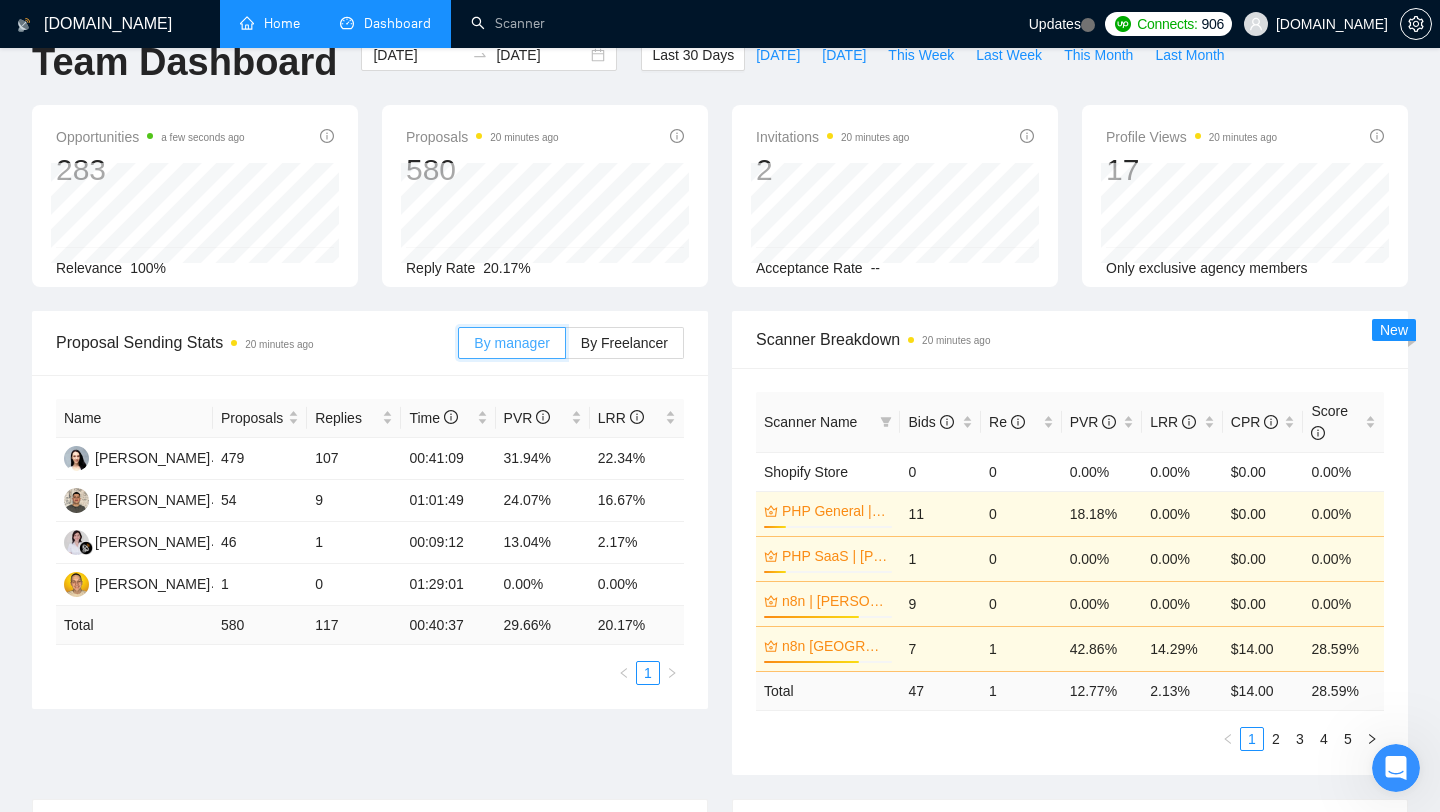 scroll, scrollTop: 0, scrollLeft: 0, axis: both 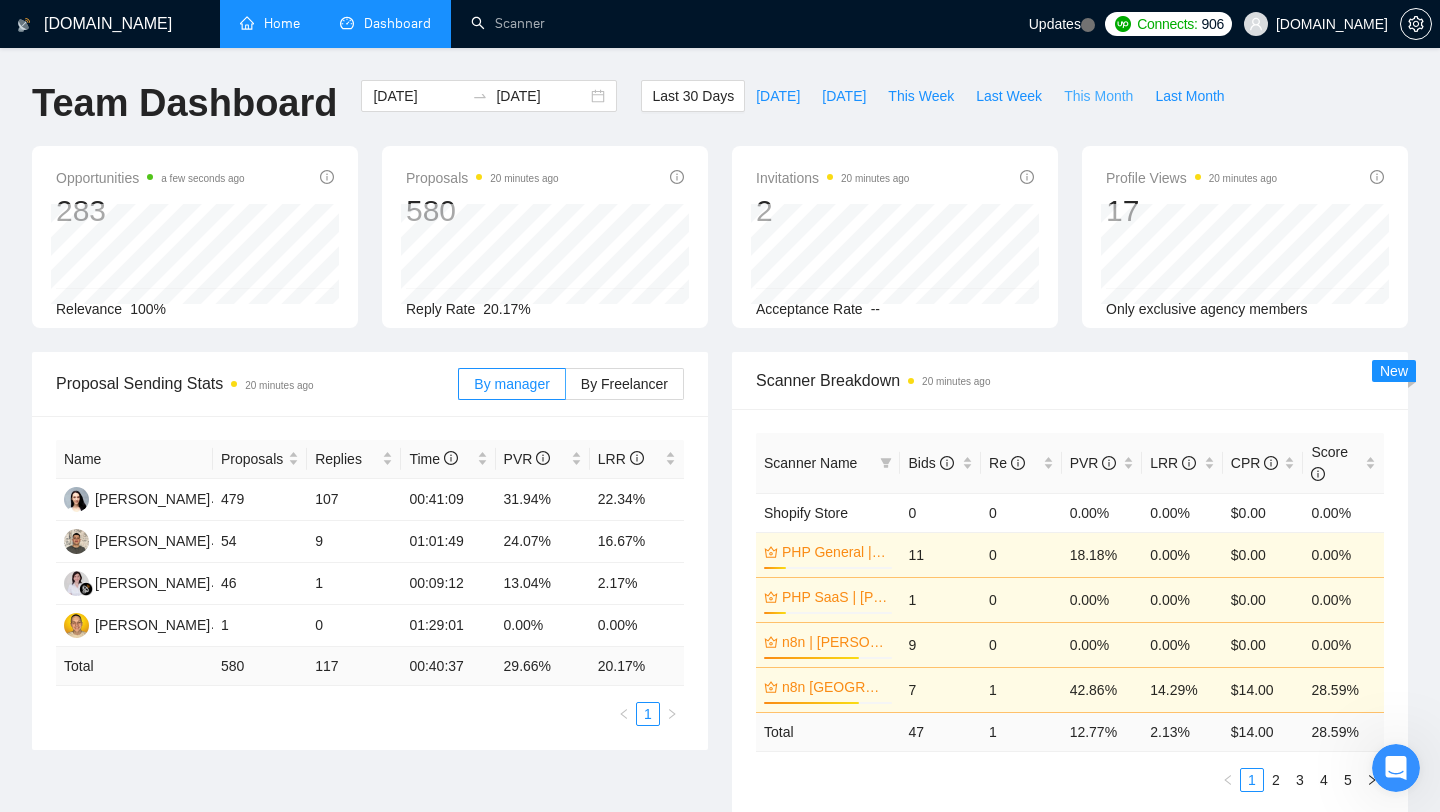 click on "This Month" at bounding box center [1098, 96] 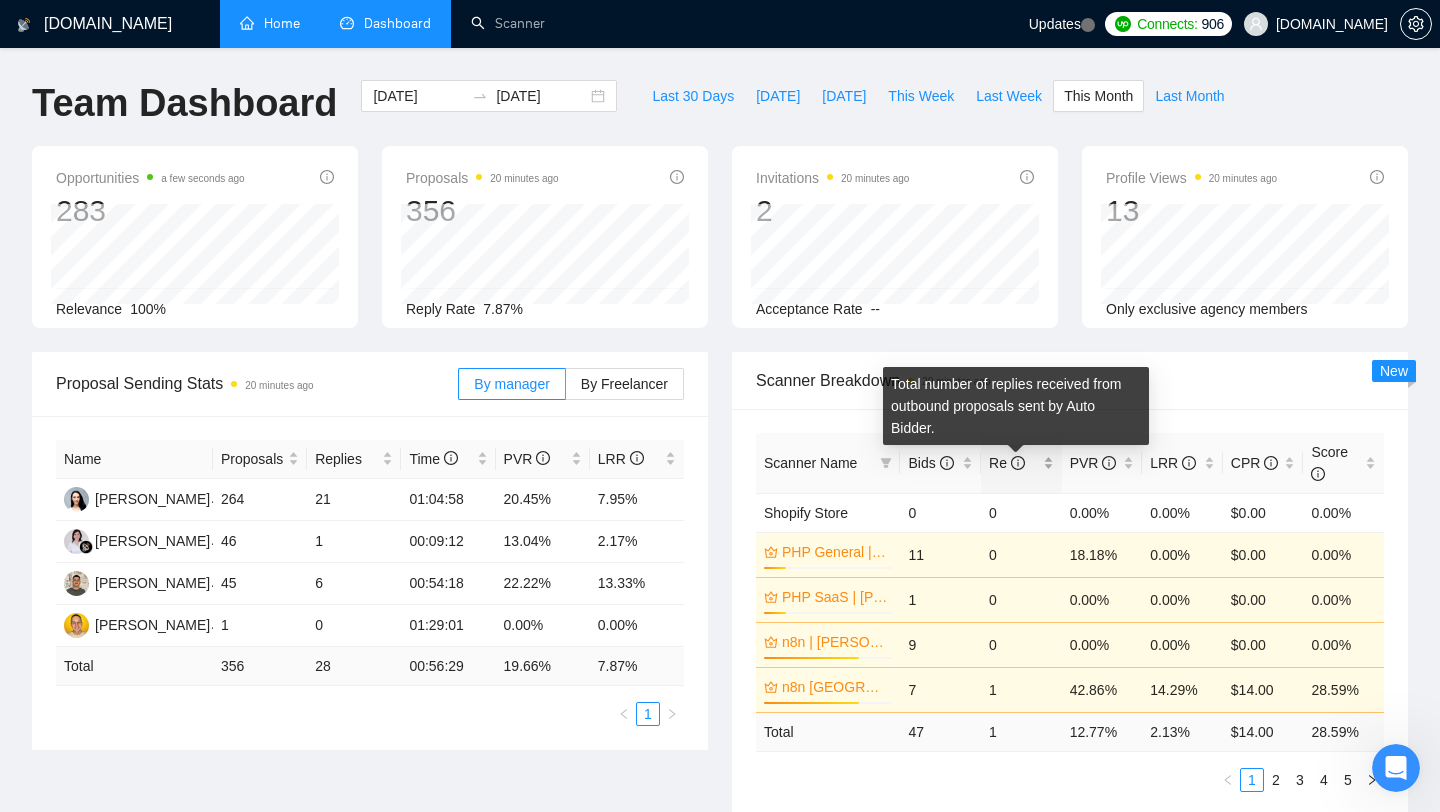 click 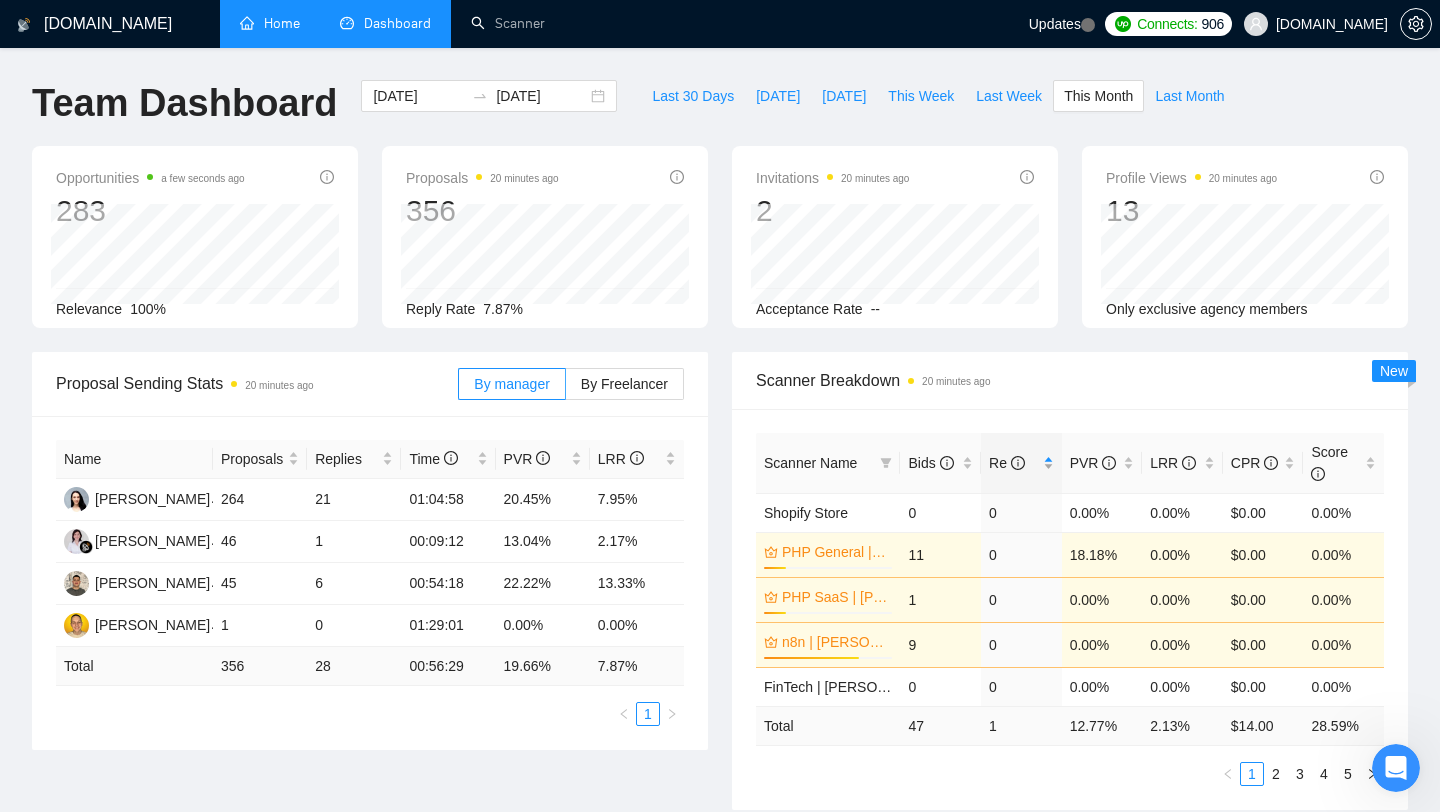 click on "Re" at bounding box center (1014, 463) 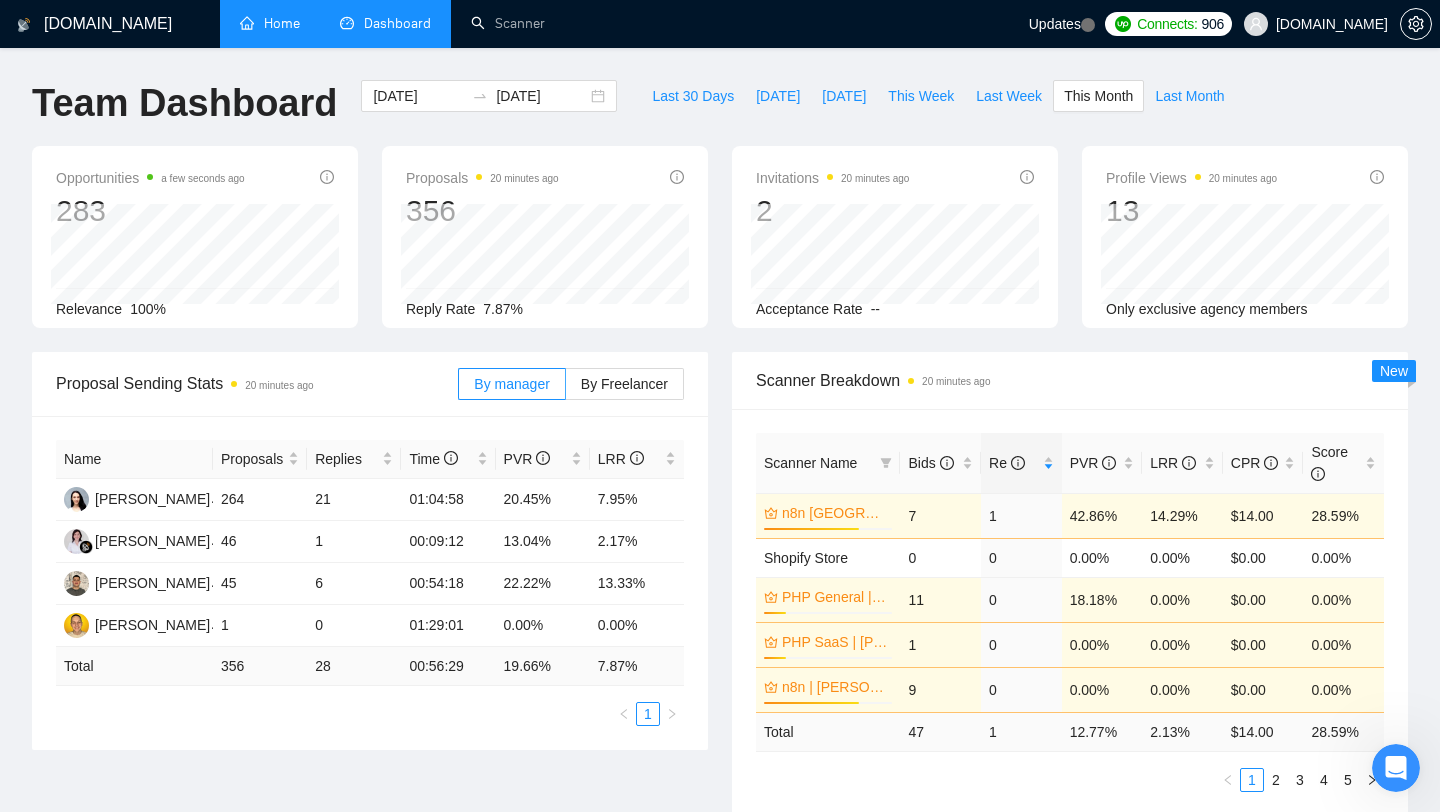 click on "Proposal Sending Stats 20 minutes ago" at bounding box center [257, 383] 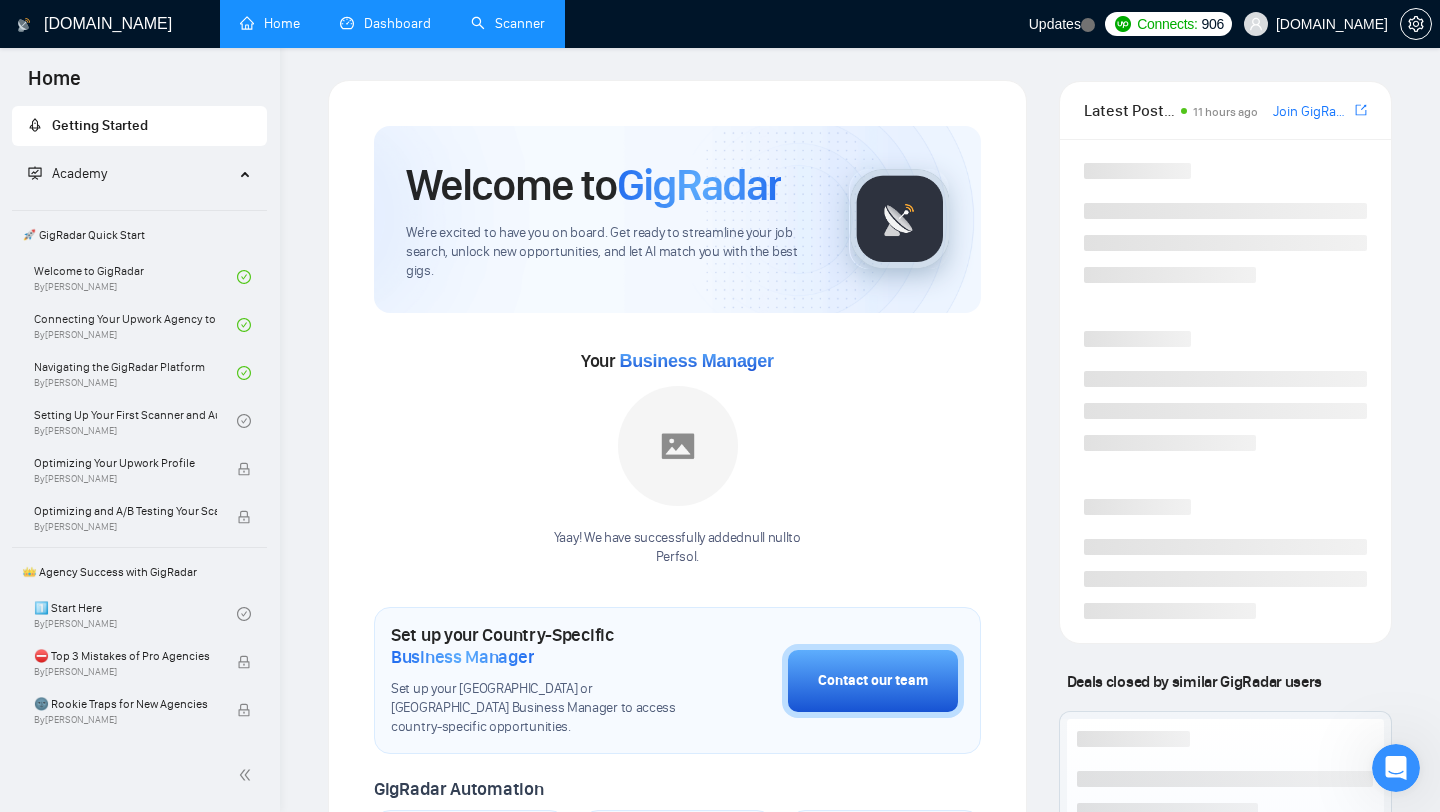 click on "Dashboard" at bounding box center [385, 23] 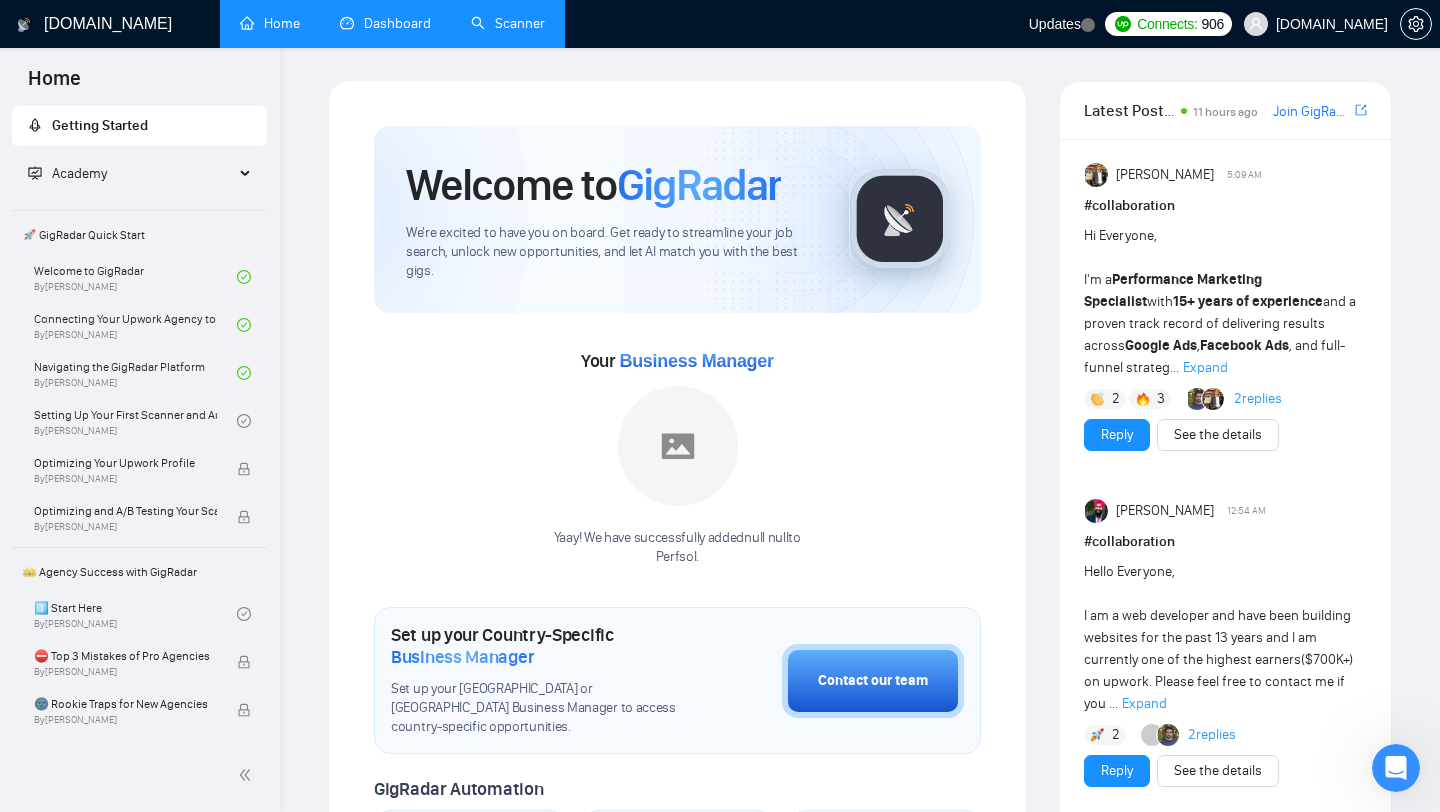 click on "Scanner" at bounding box center (508, 23) 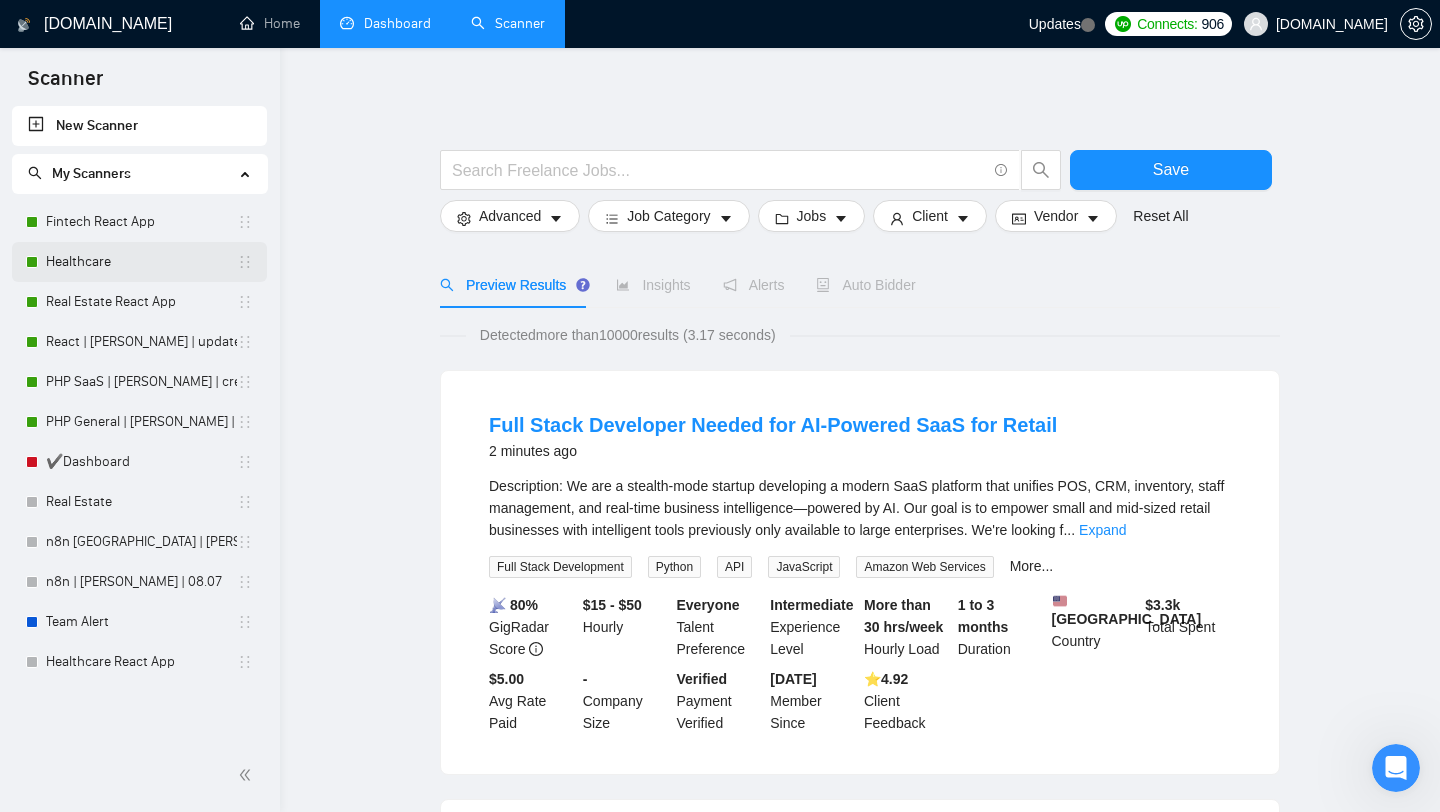 click on "Healthcare" at bounding box center (141, 262) 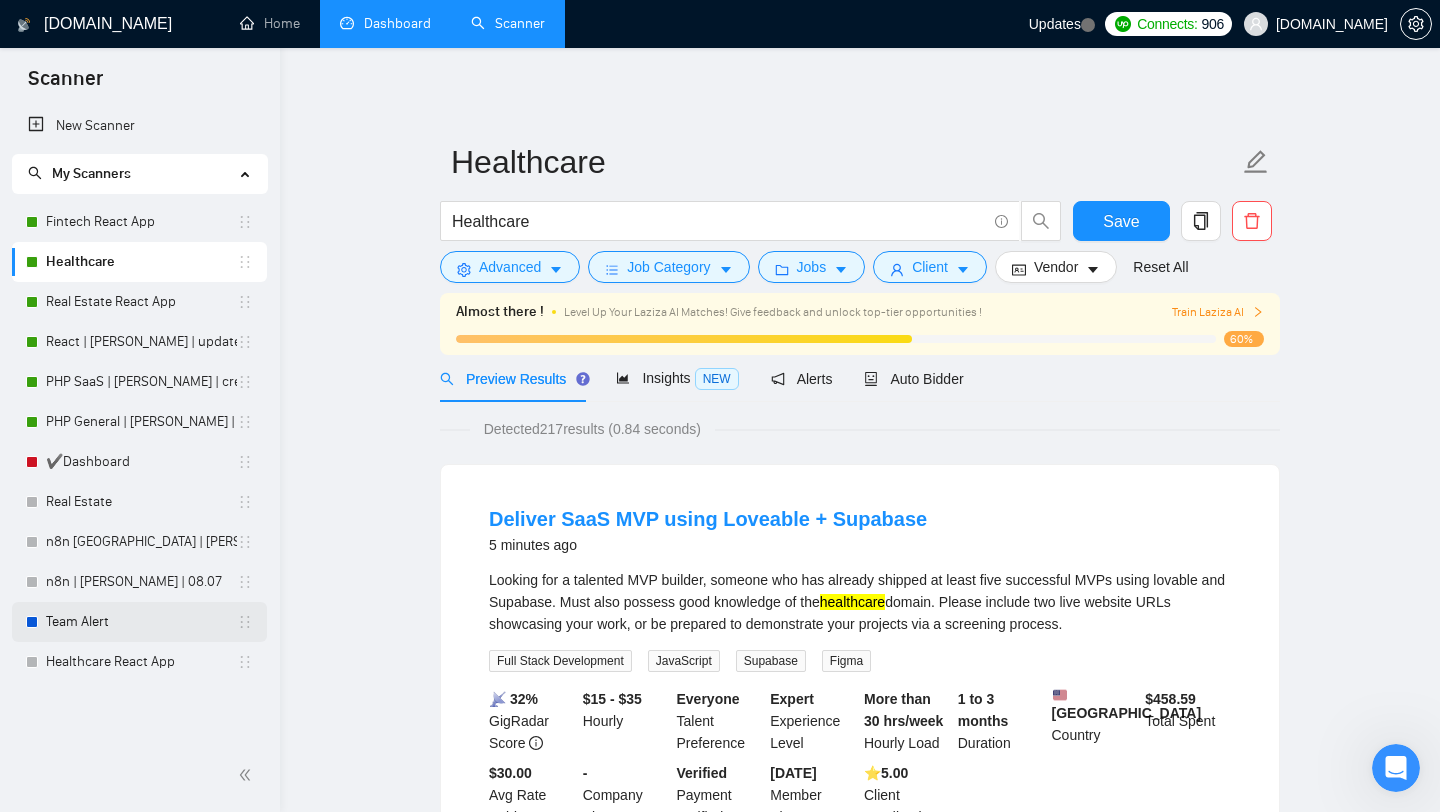 click on "Team Alert" at bounding box center (141, 622) 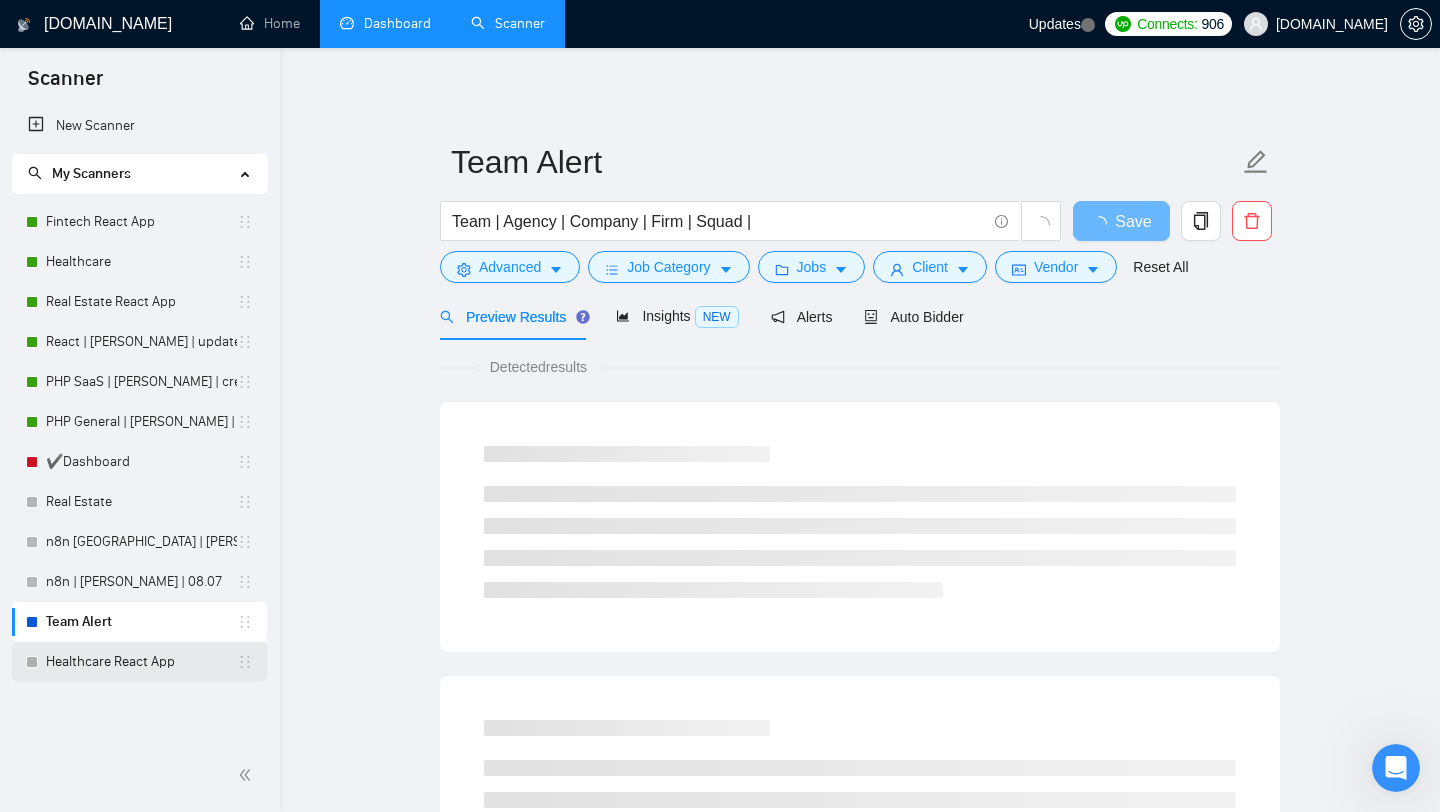 click on "Healthcare React App" at bounding box center (141, 662) 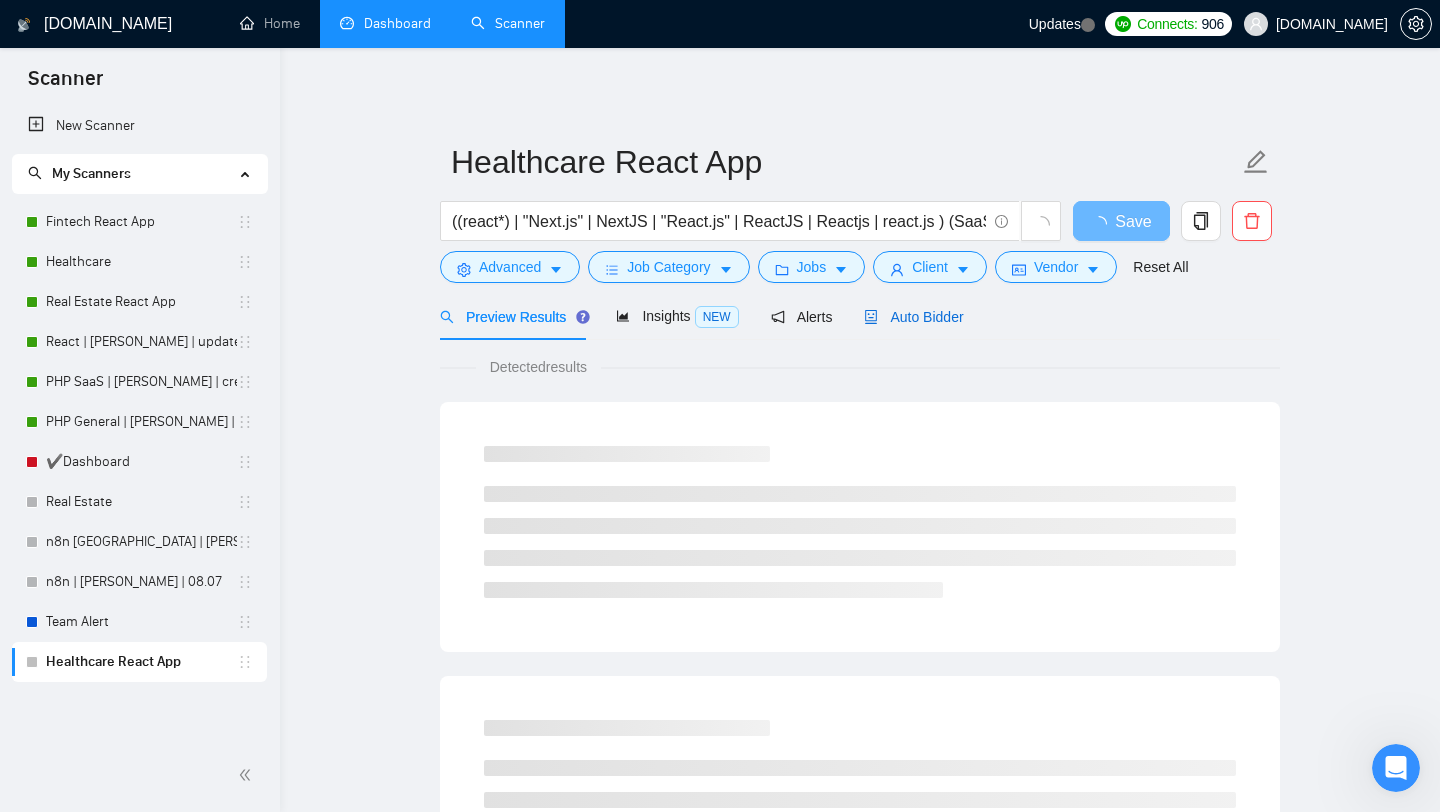click on "Auto Bidder" at bounding box center [913, 317] 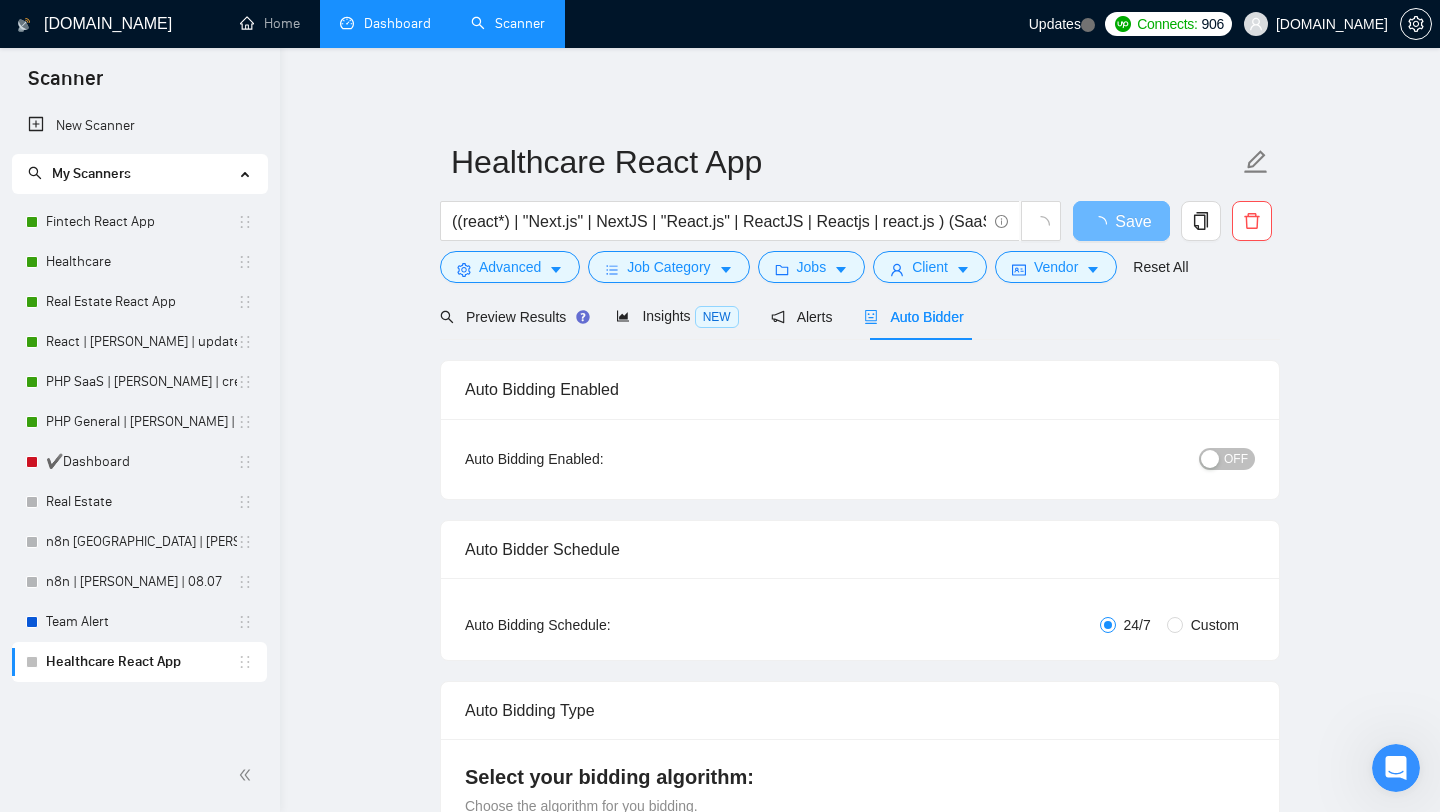 type 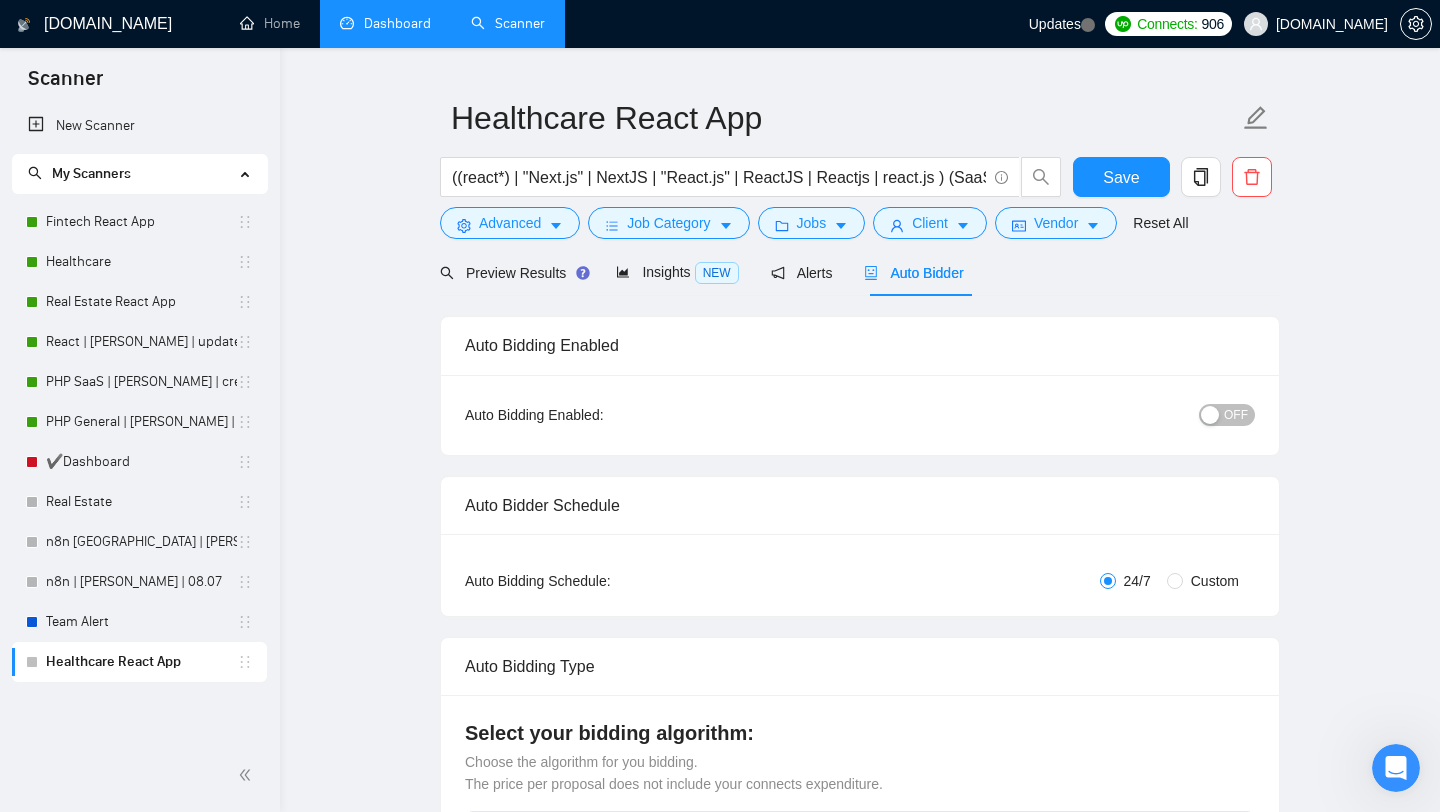 scroll, scrollTop: 47, scrollLeft: 0, axis: vertical 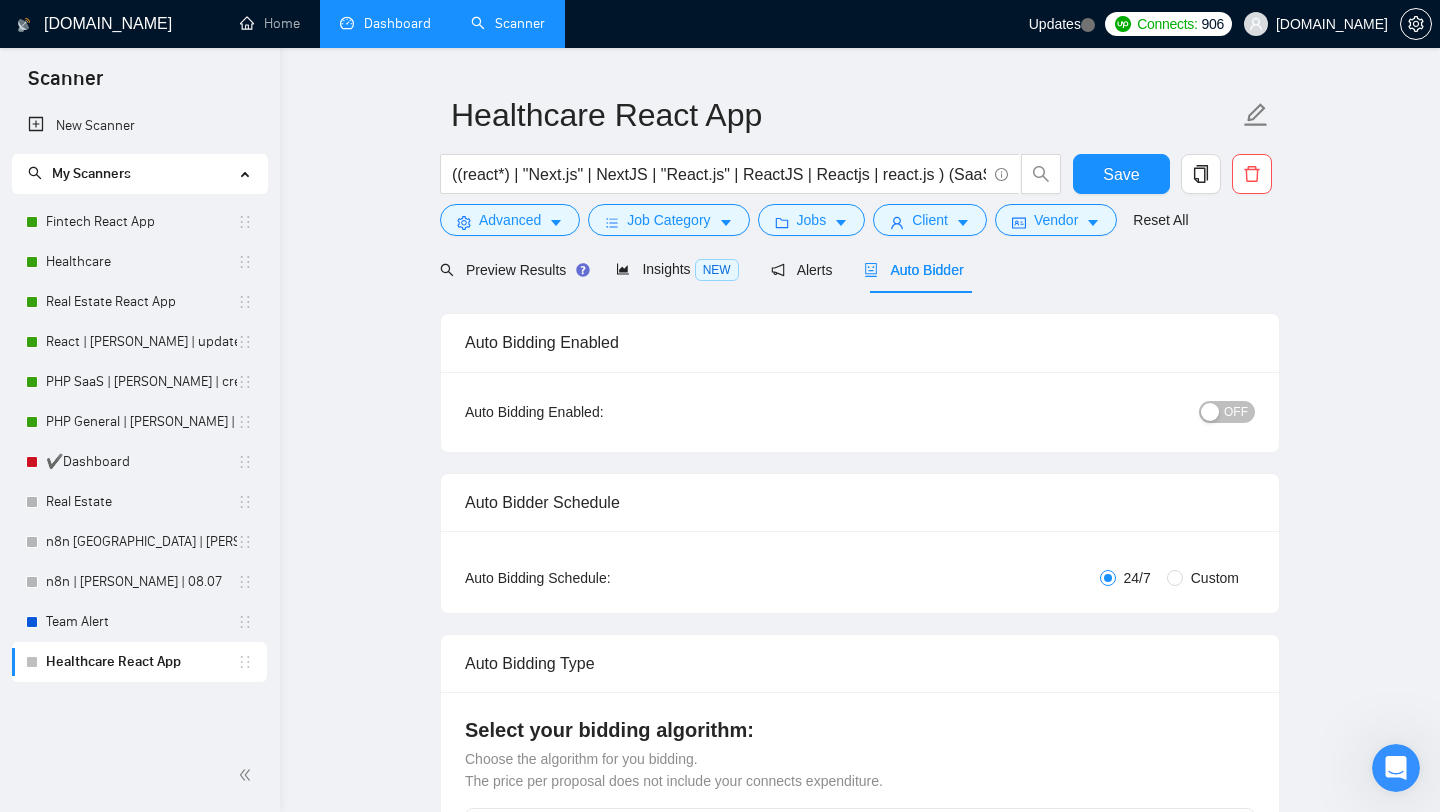 click on "OFF" at bounding box center (1236, 412) 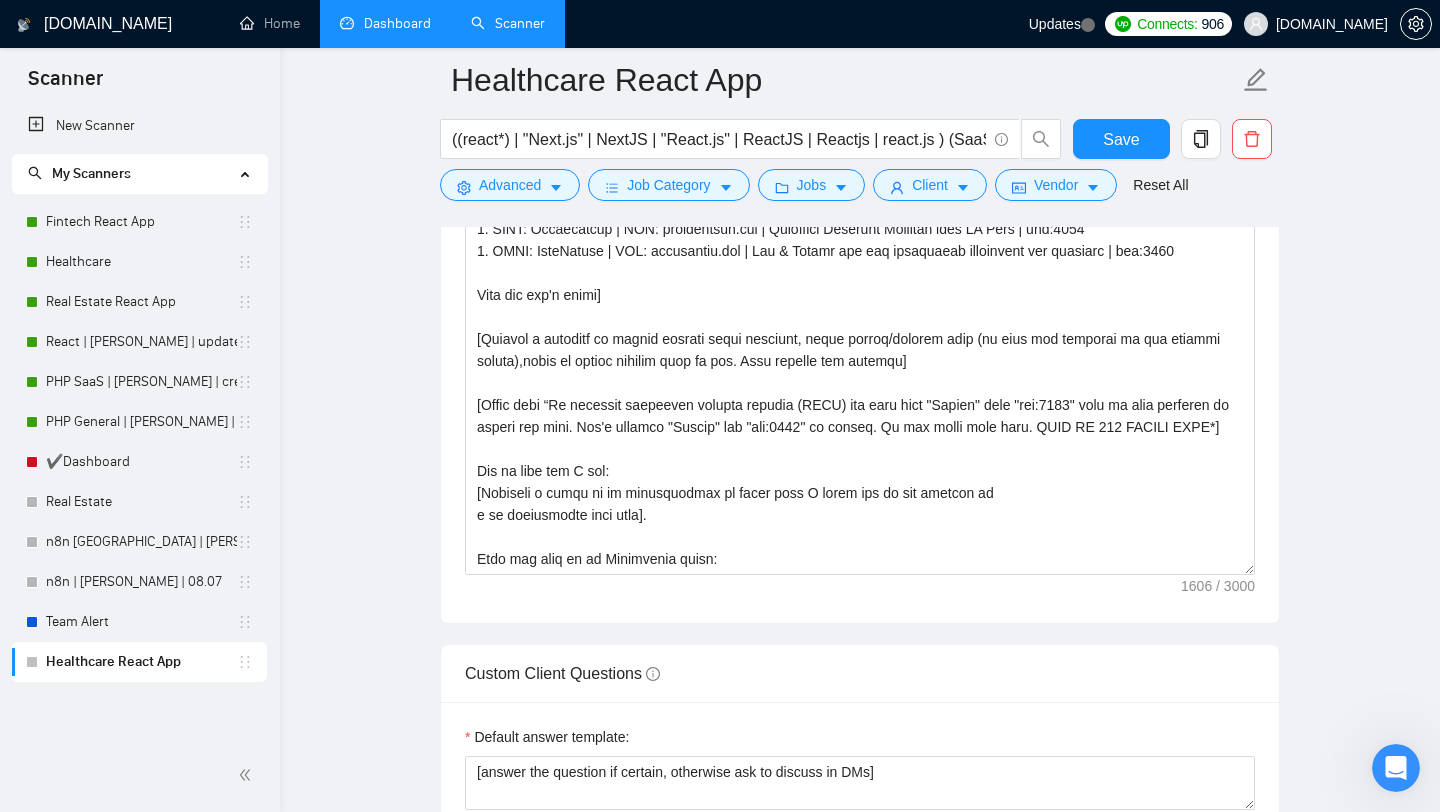 scroll, scrollTop: 2031, scrollLeft: 0, axis: vertical 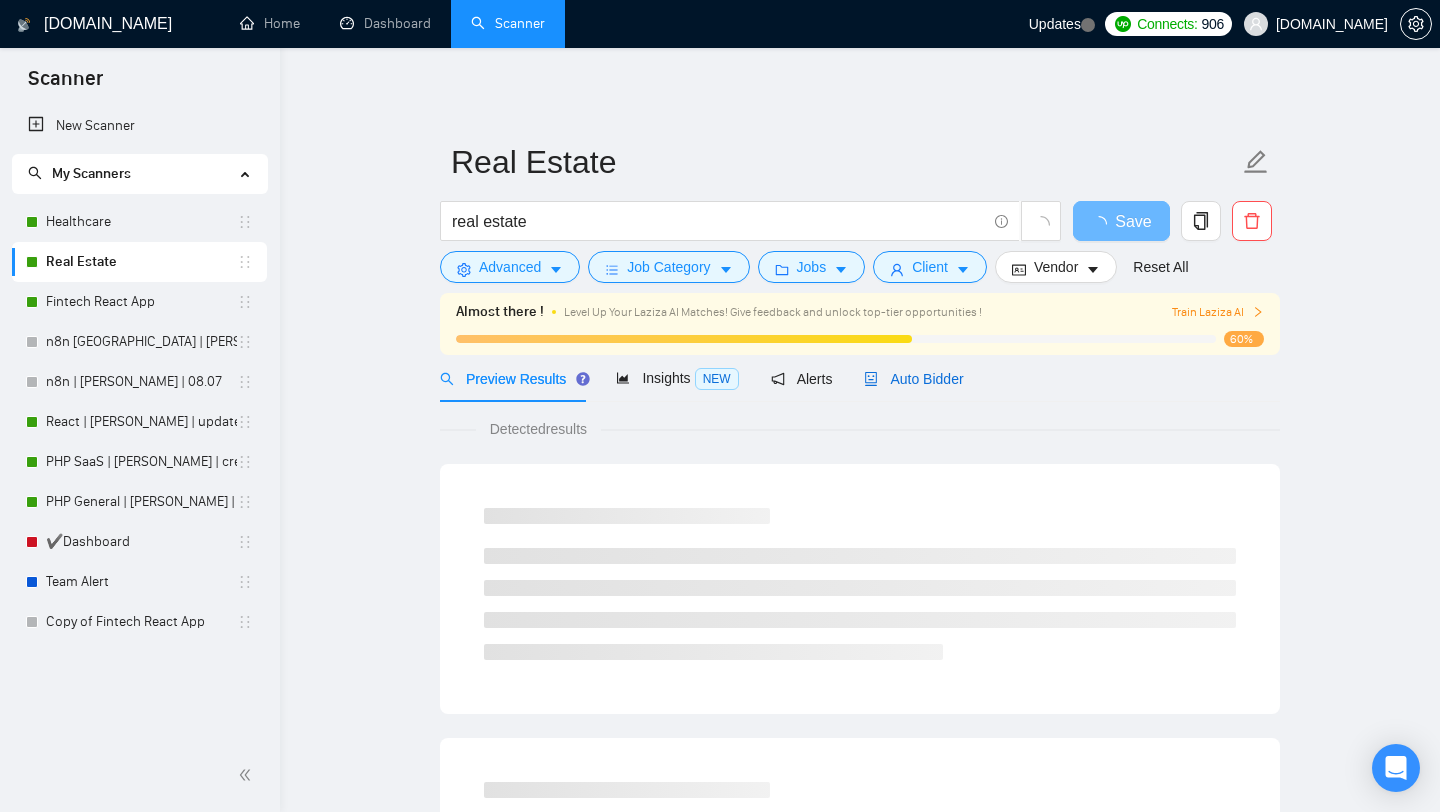 click on "Auto Bidder" at bounding box center (913, 379) 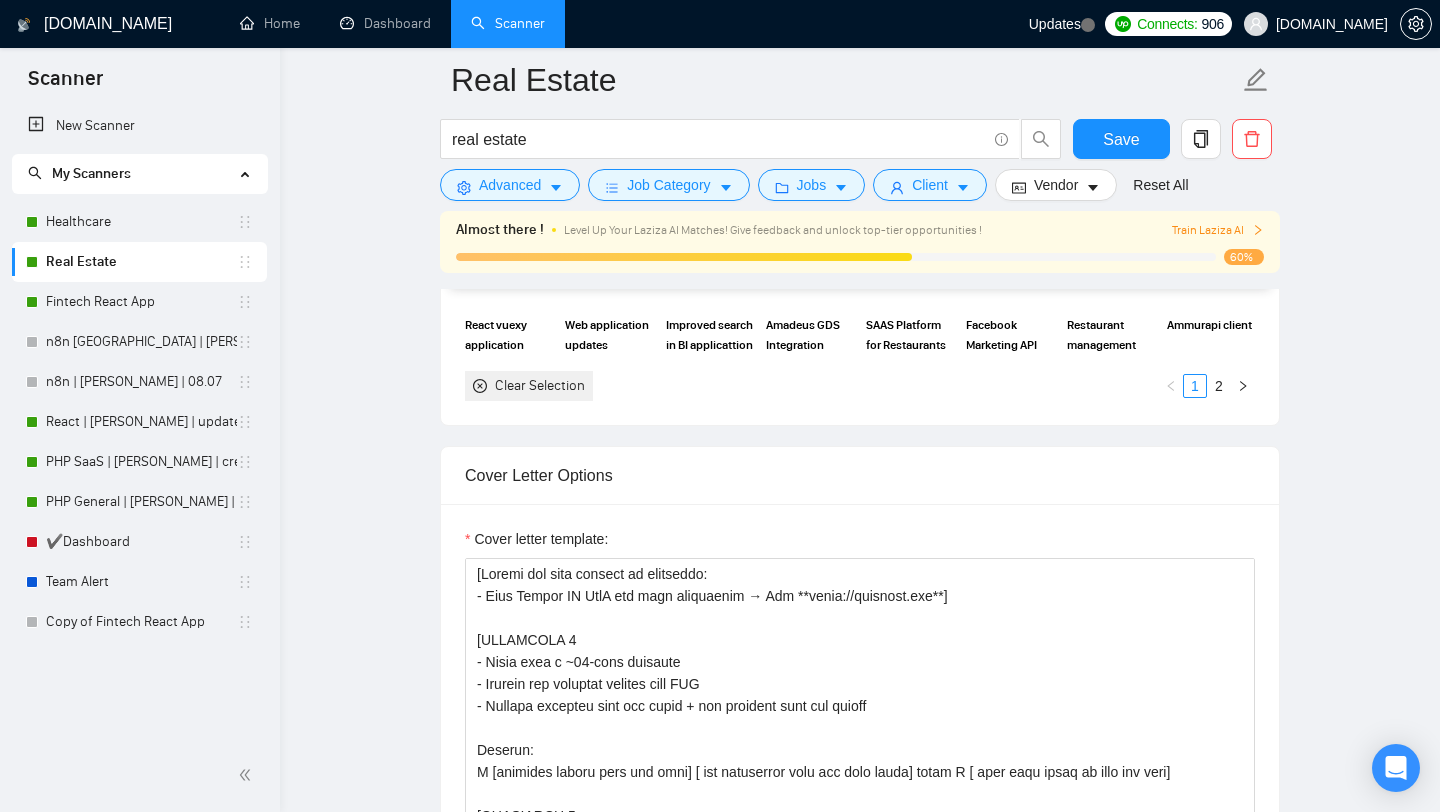 scroll, scrollTop: 1766, scrollLeft: 0, axis: vertical 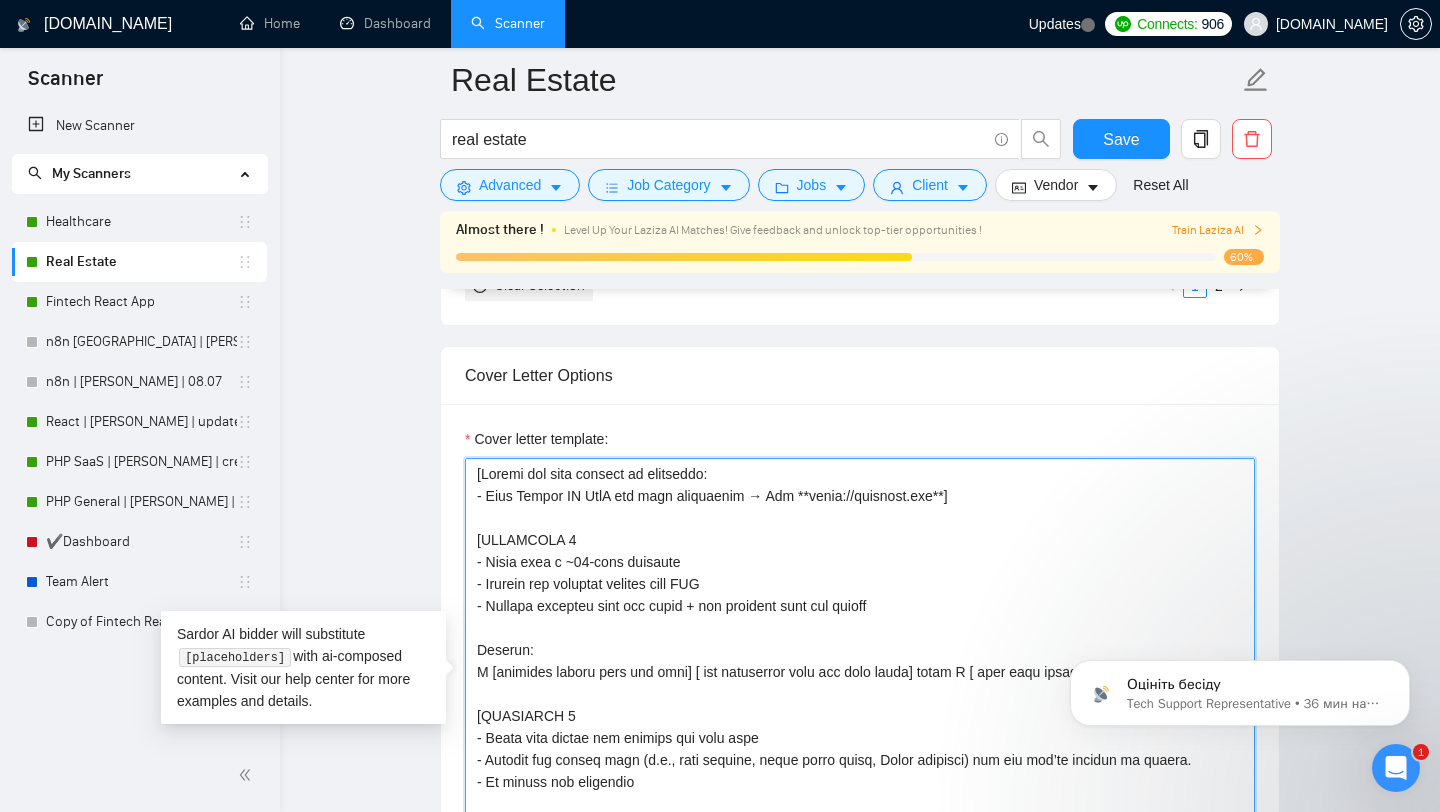 drag, startPoint x: 961, startPoint y: 495, endPoint x: 465, endPoint y: 501, distance: 496.0363 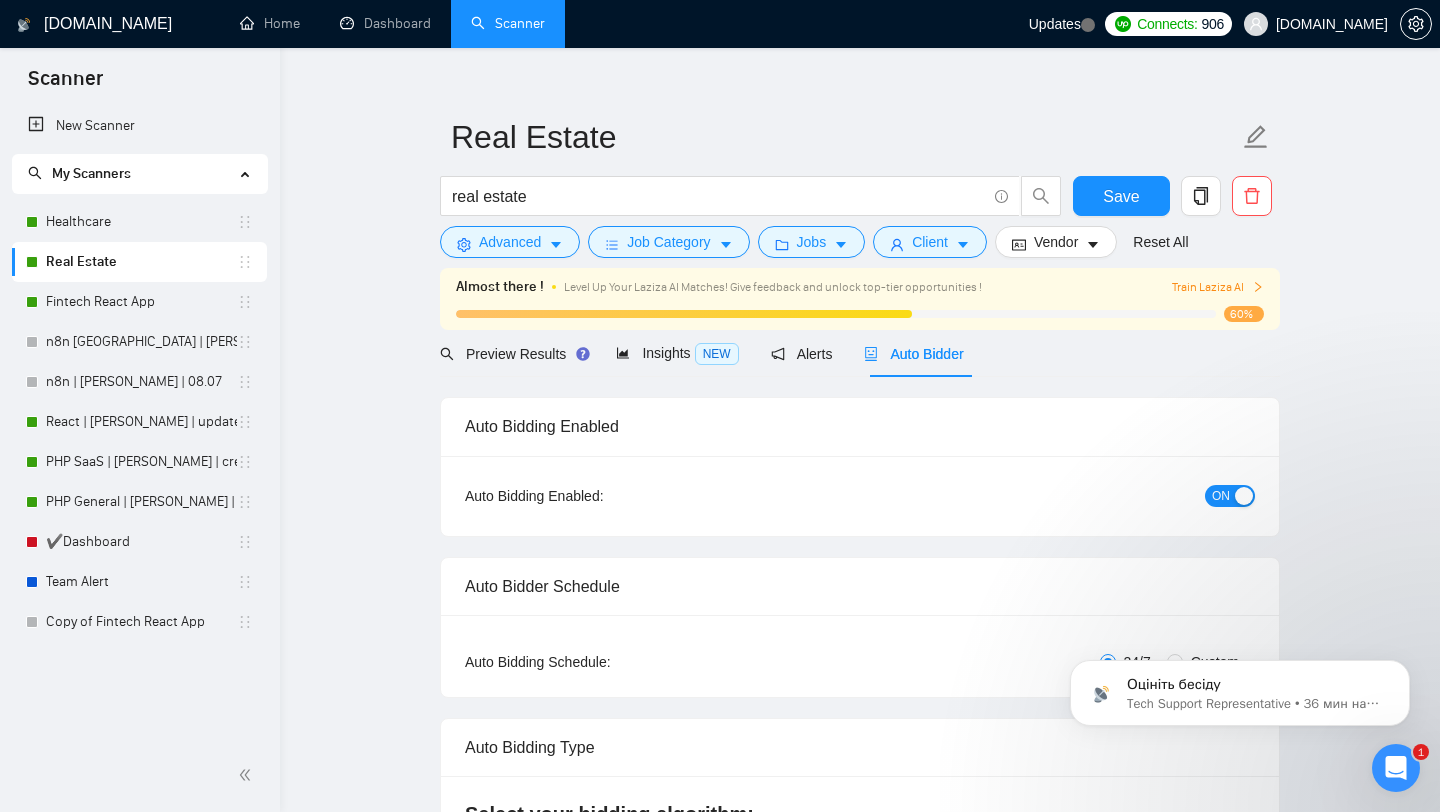 scroll, scrollTop: 16, scrollLeft: 0, axis: vertical 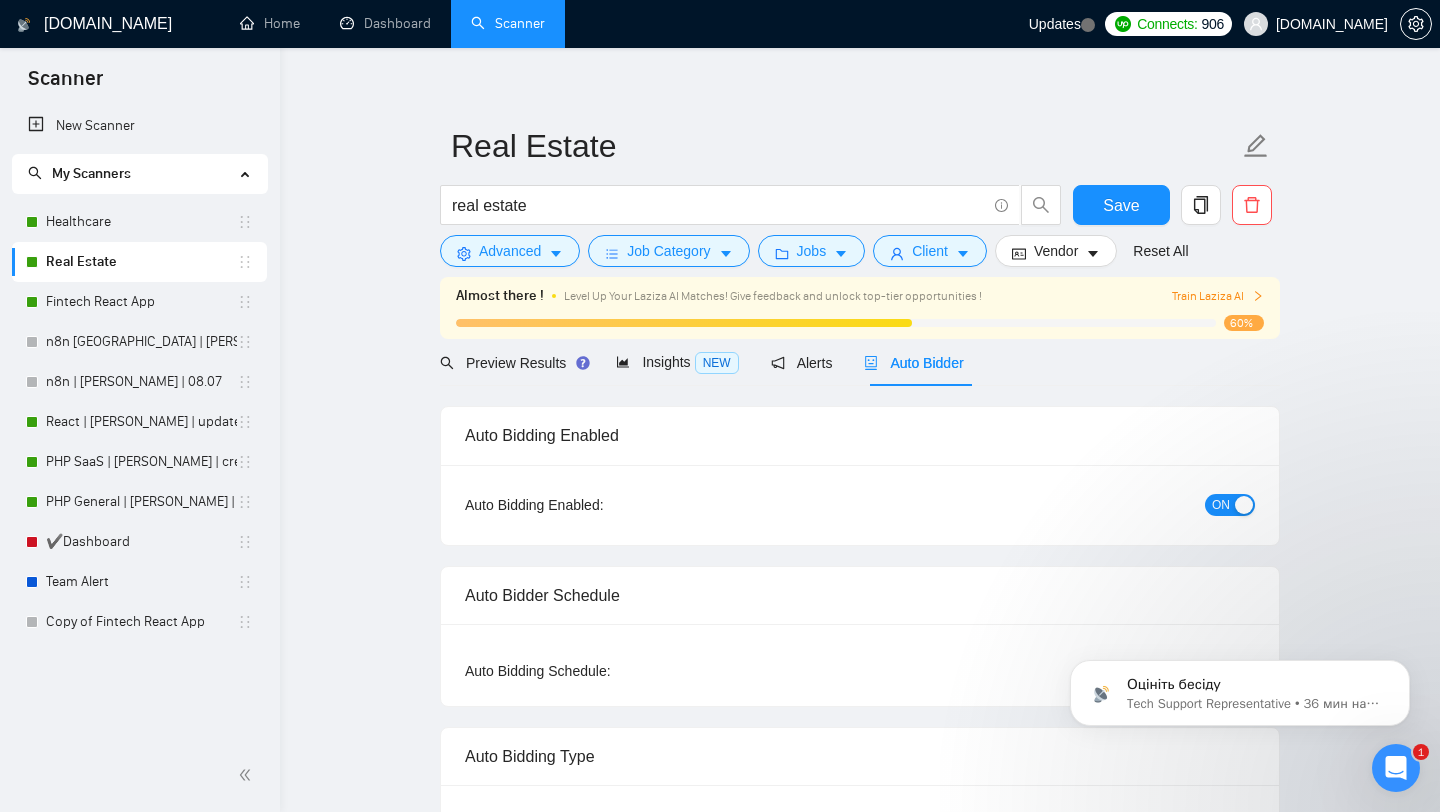 click on "ON" at bounding box center (1221, 505) 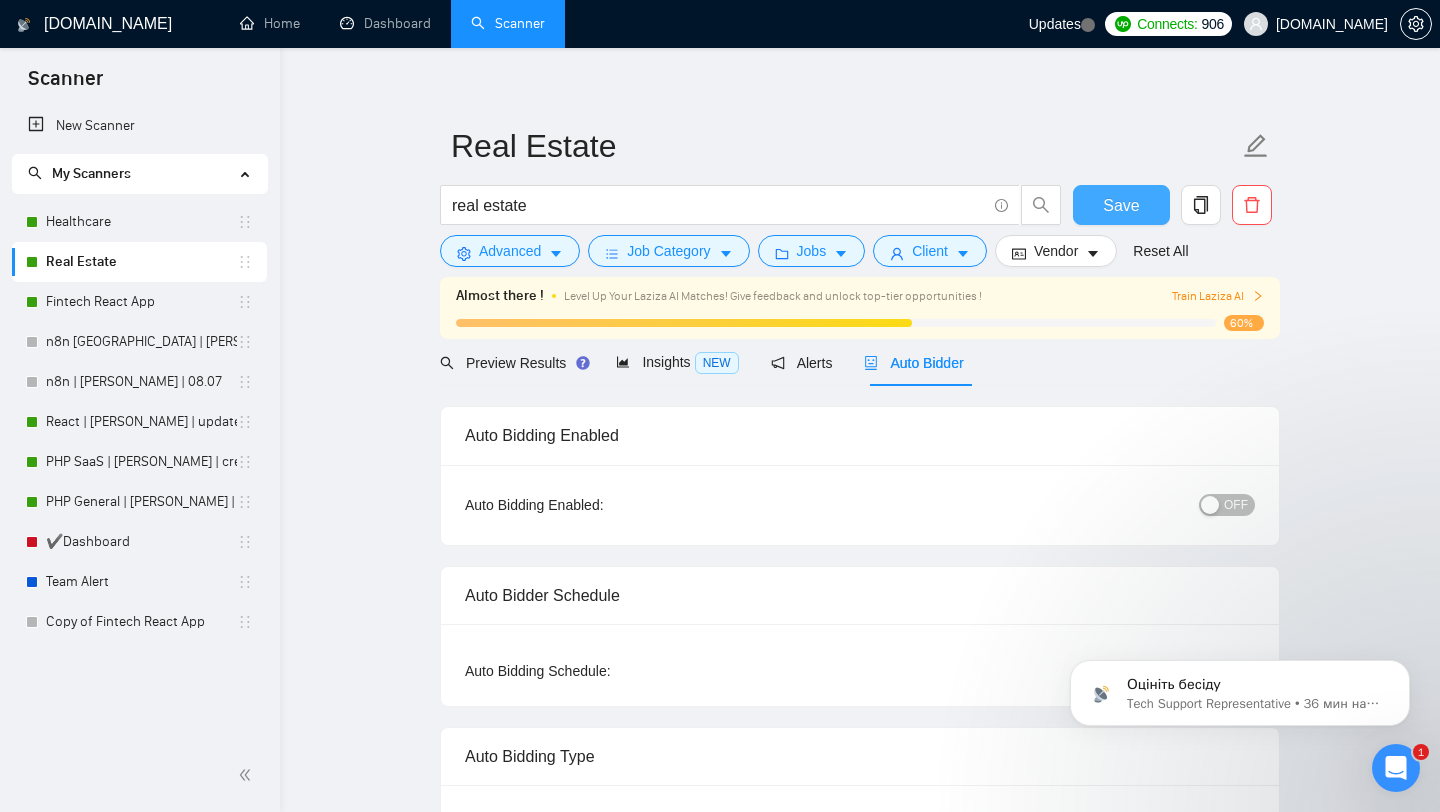 click on "Save" at bounding box center [1121, 205] 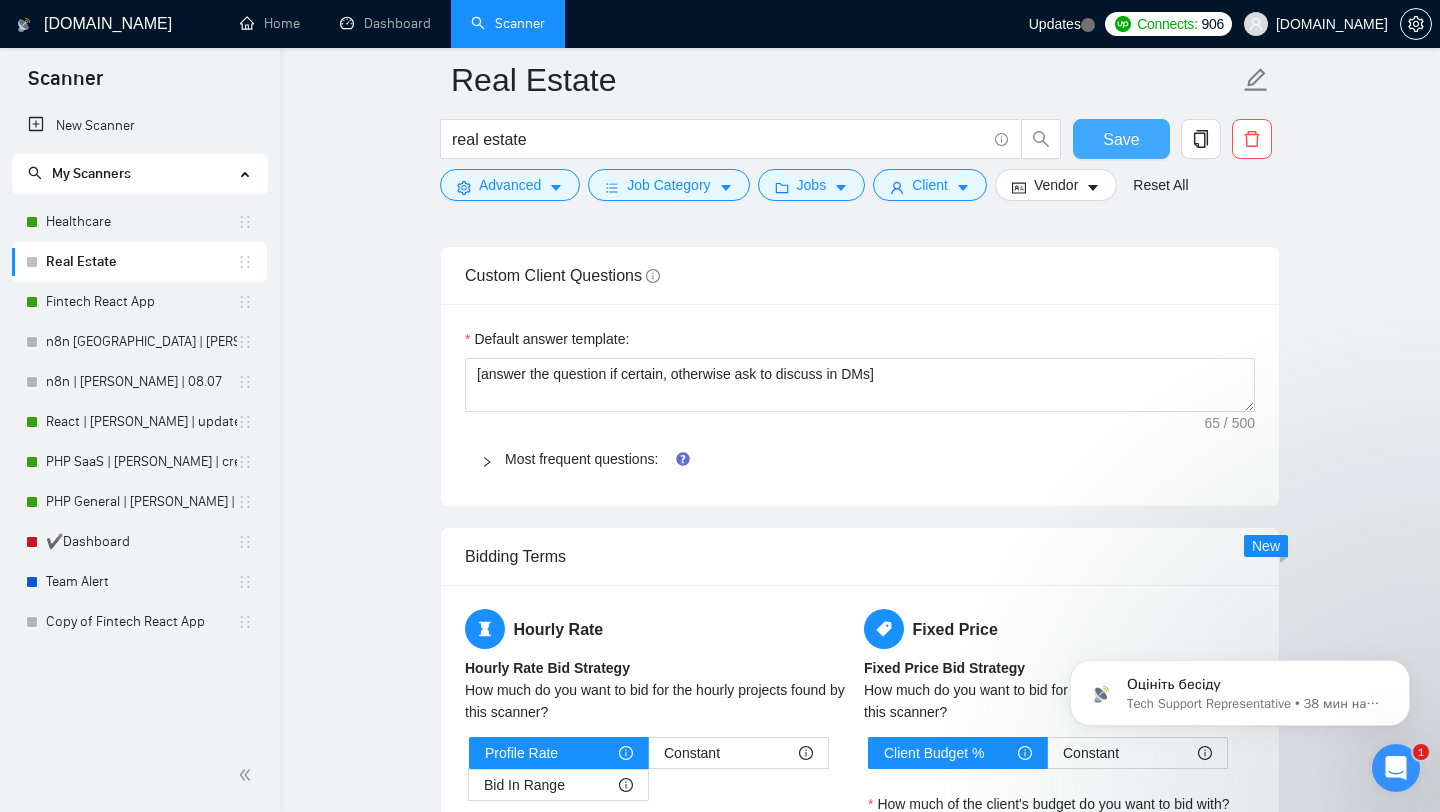 scroll, scrollTop: 2551, scrollLeft: 0, axis: vertical 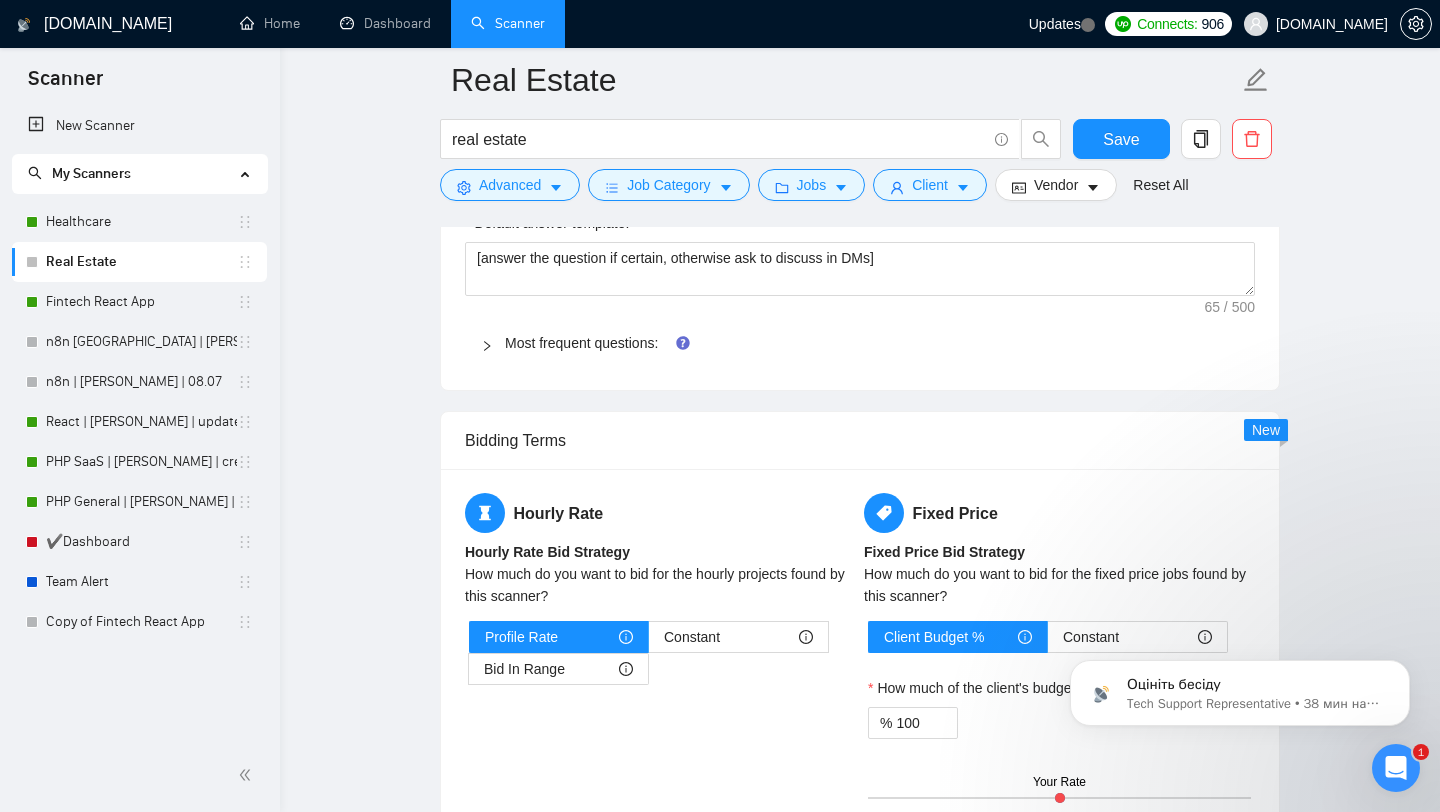 click on "Most frequent questions:" at bounding box center (860, 343) 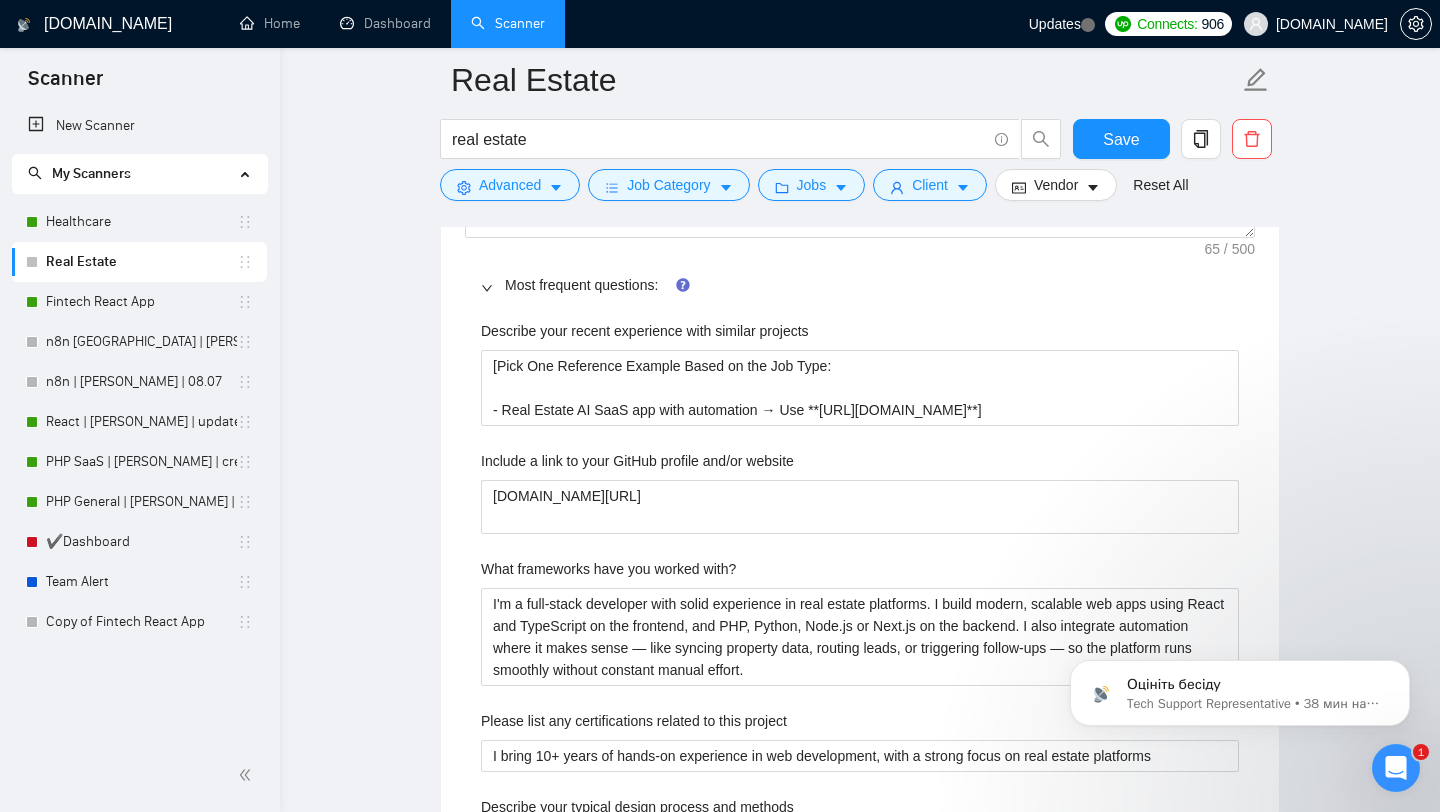 scroll, scrollTop: 2627, scrollLeft: 0, axis: vertical 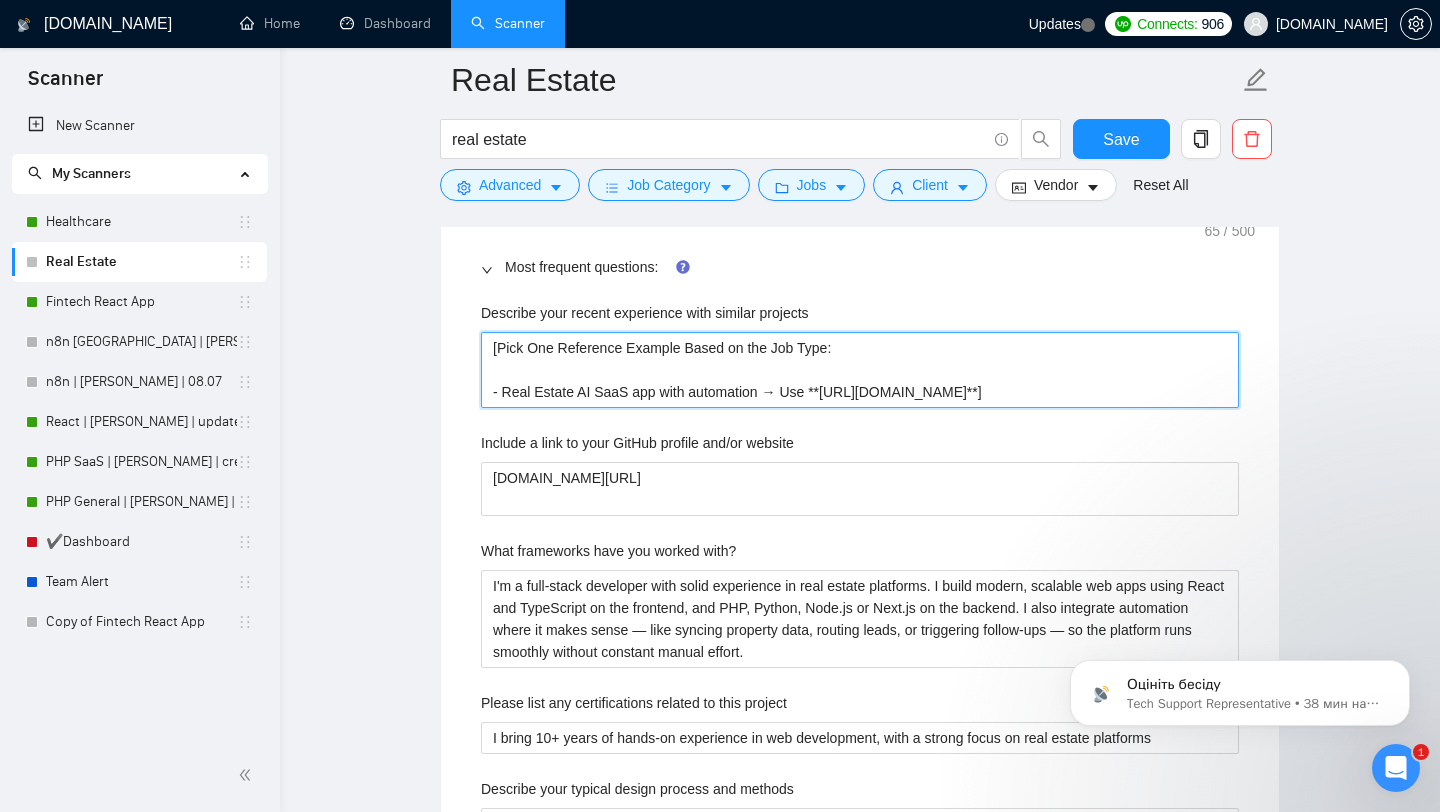 click on "[Pick One Reference Example Based on the Job Type:
- Real Estate AI SaaS app with automation → Use **[URL][DOMAIN_NAME]**]" at bounding box center [860, 370] 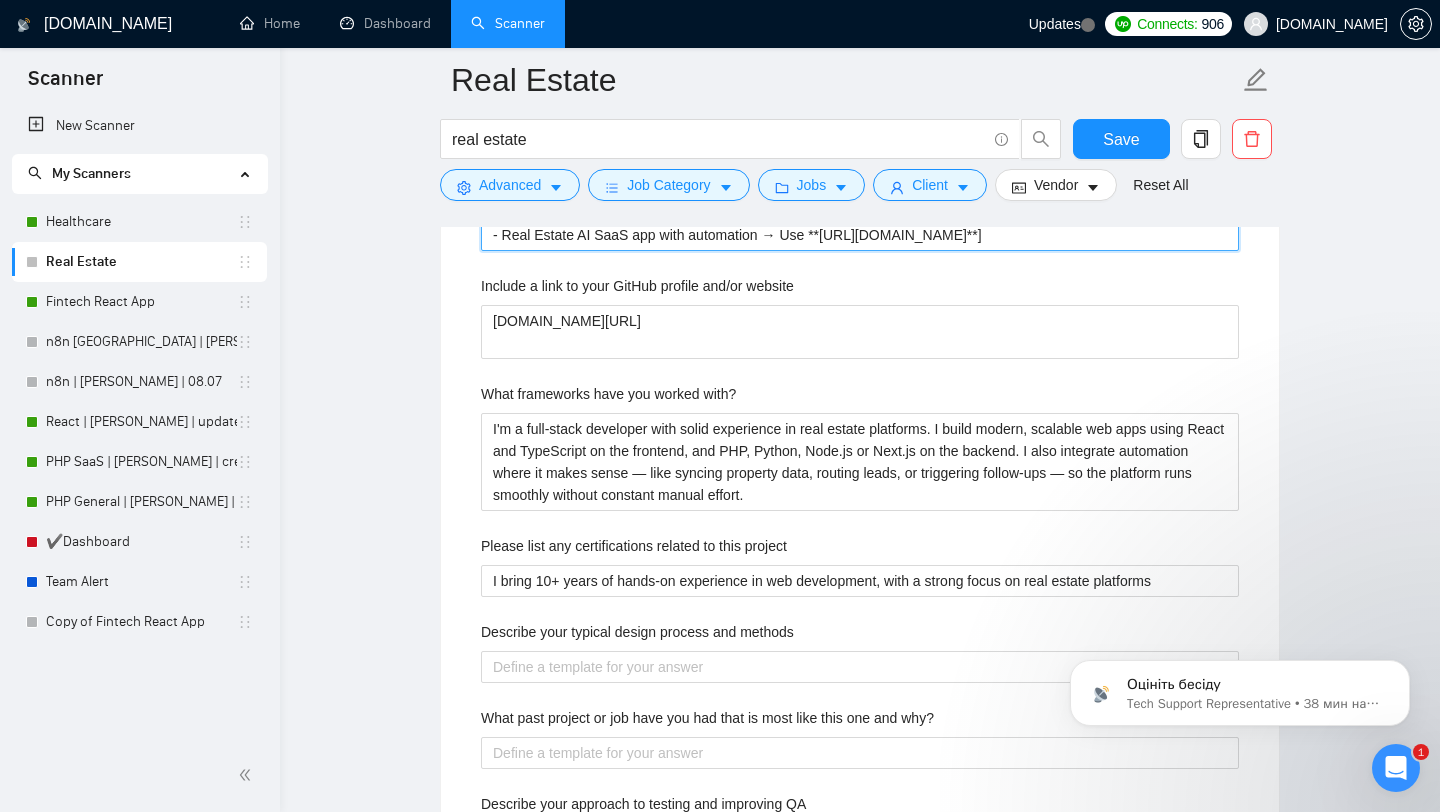 scroll, scrollTop: 2811, scrollLeft: 0, axis: vertical 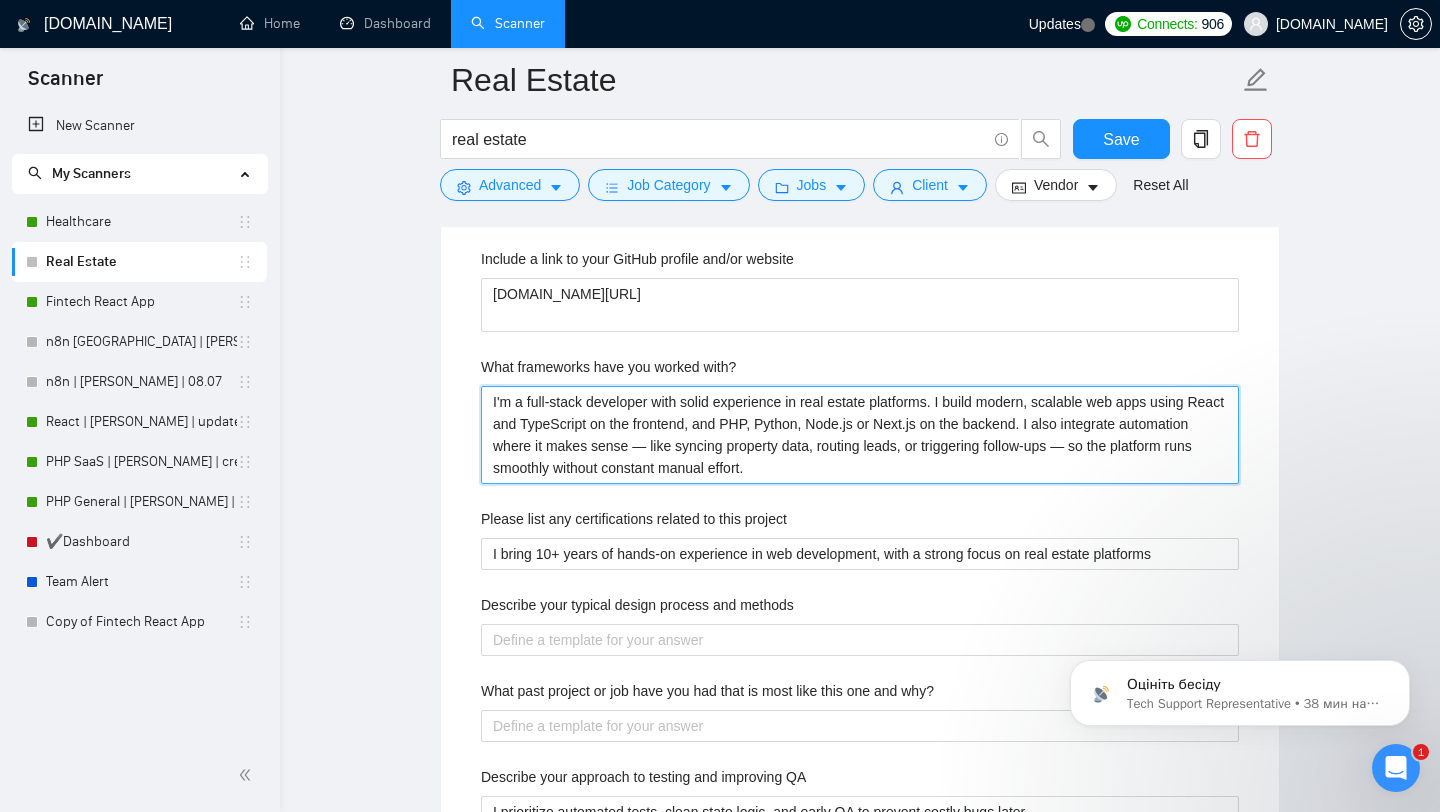 drag, startPoint x: 491, startPoint y: 401, endPoint x: 598, endPoint y: 480, distance: 133.00375 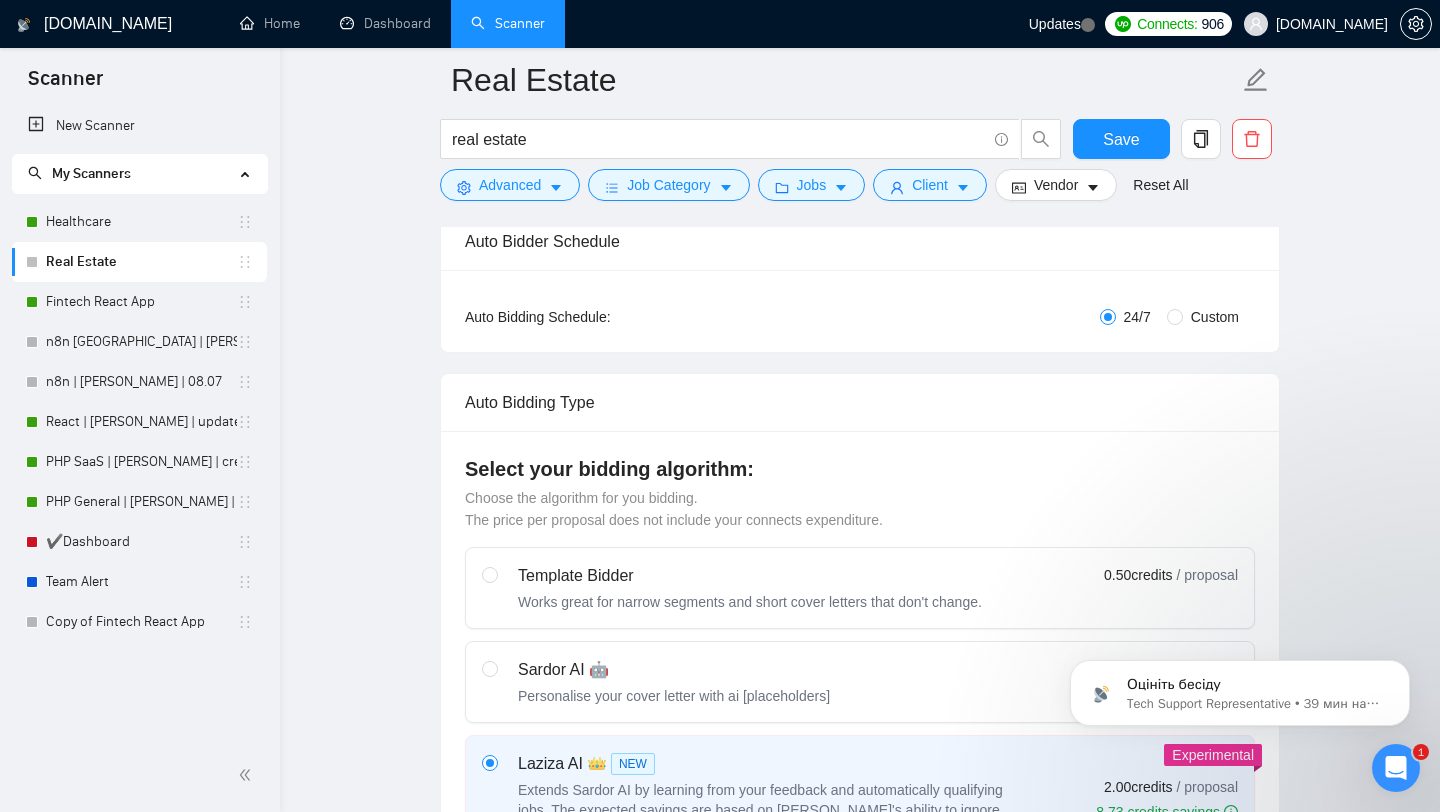 scroll, scrollTop: 0, scrollLeft: 0, axis: both 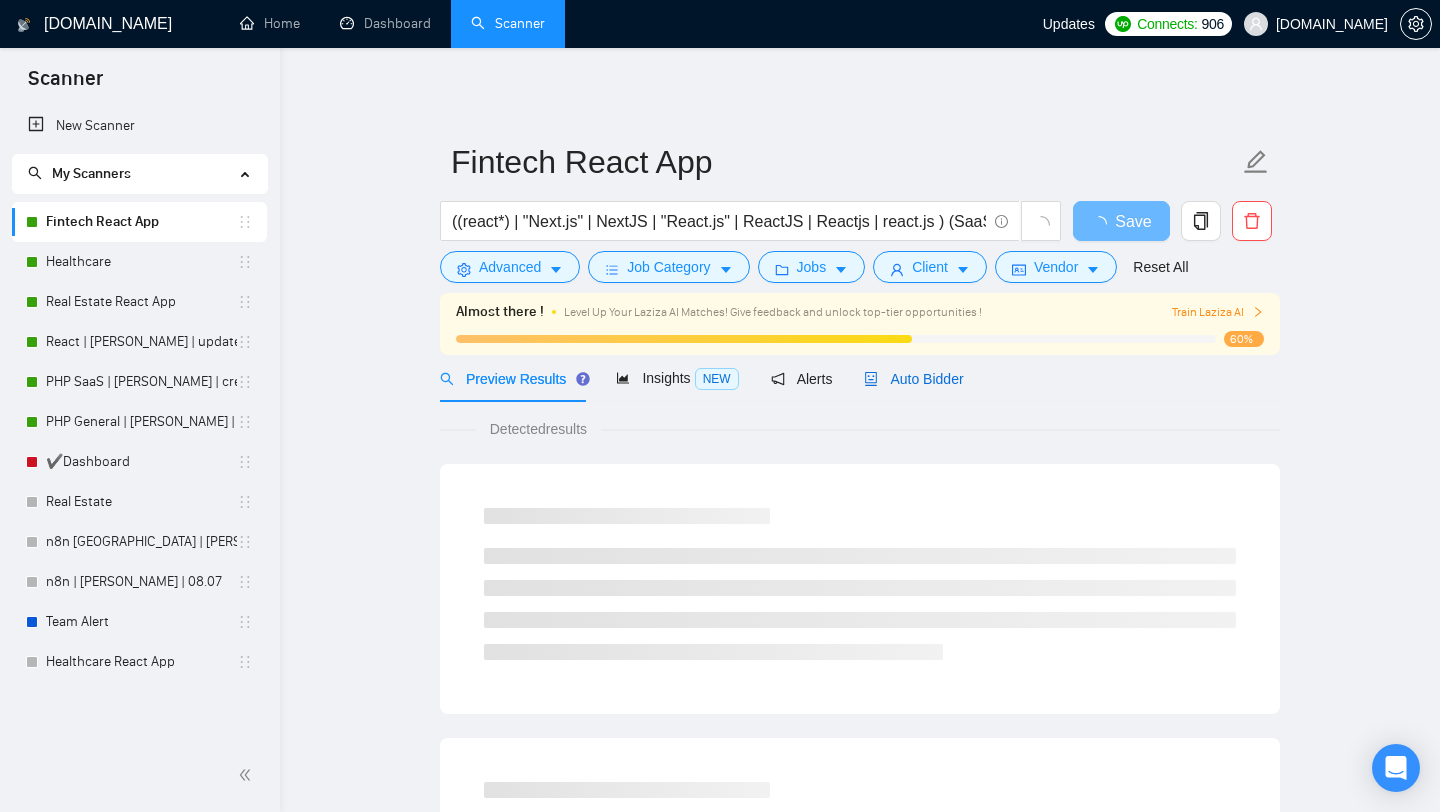 click on "Auto Bidder" at bounding box center [913, 379] 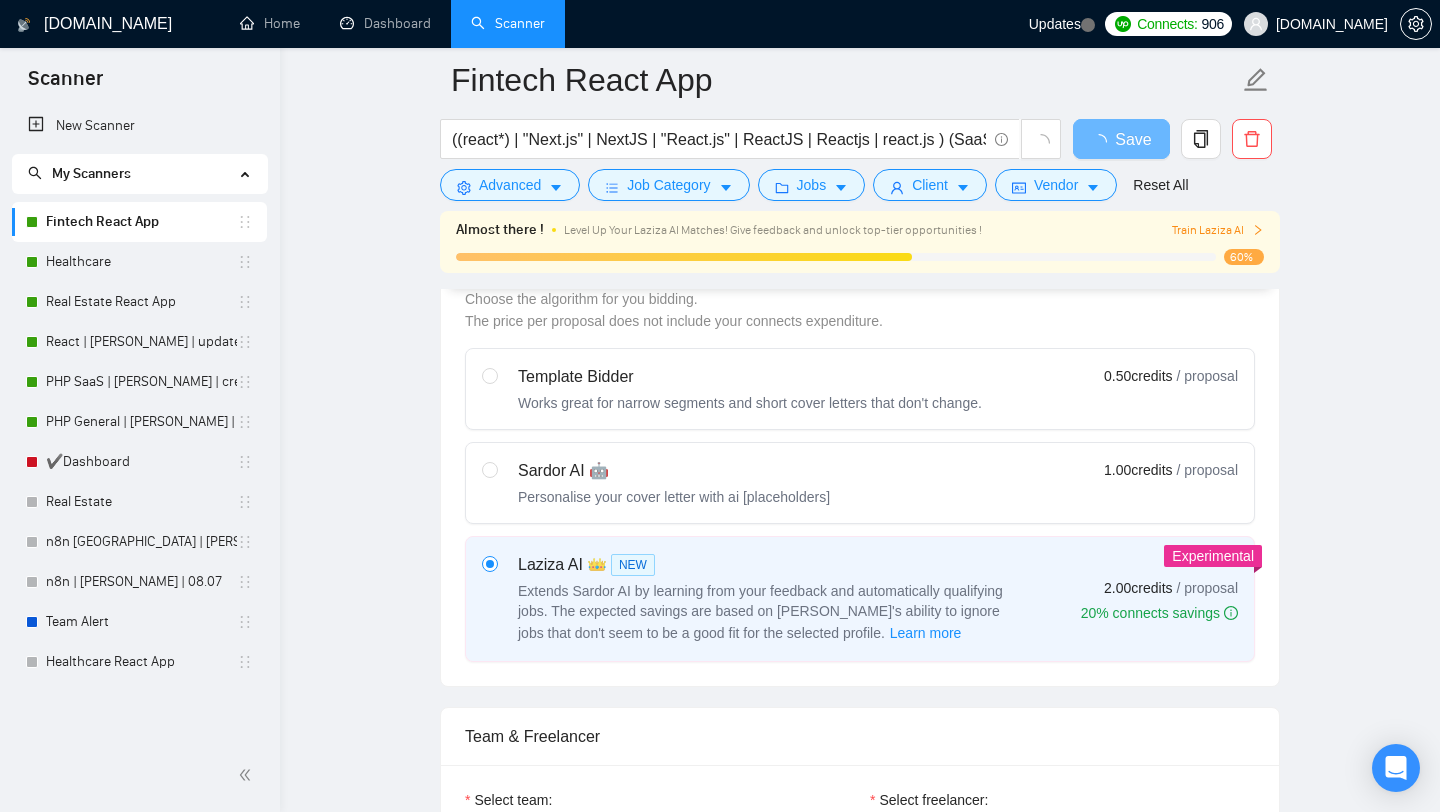 type 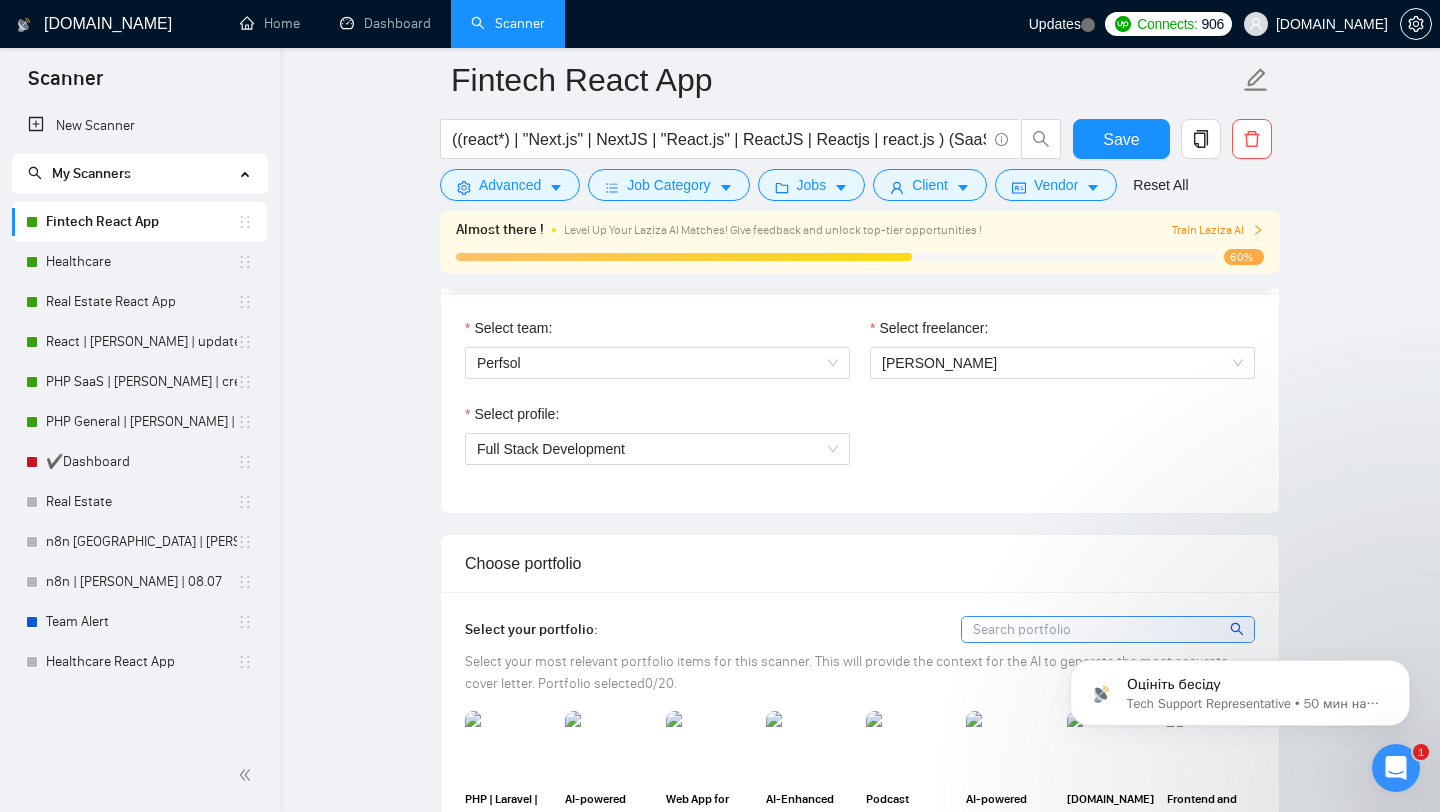 scroll, scrollTop: 0, scrollLeft: 0, axis: both 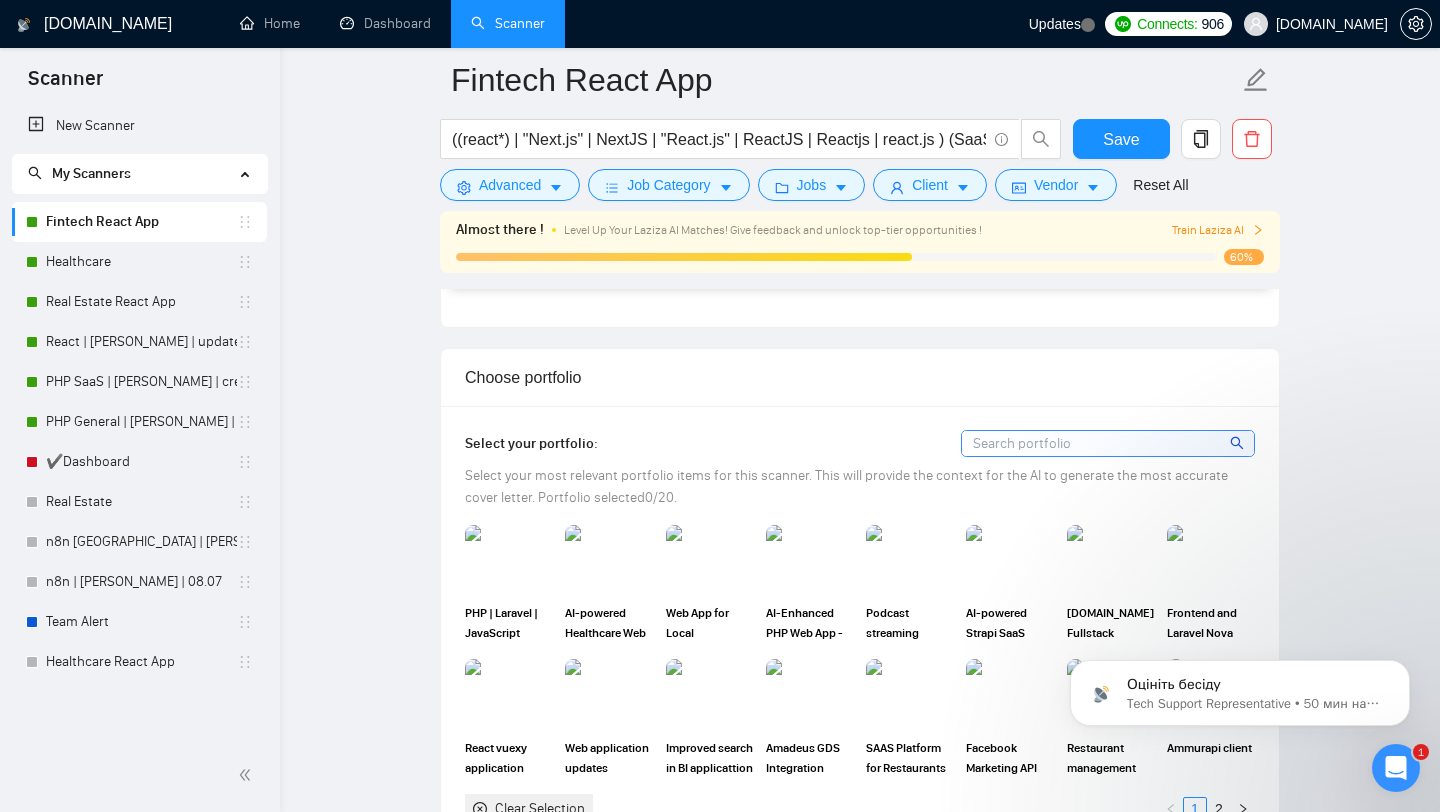 click at bounding box center (1396, 768) 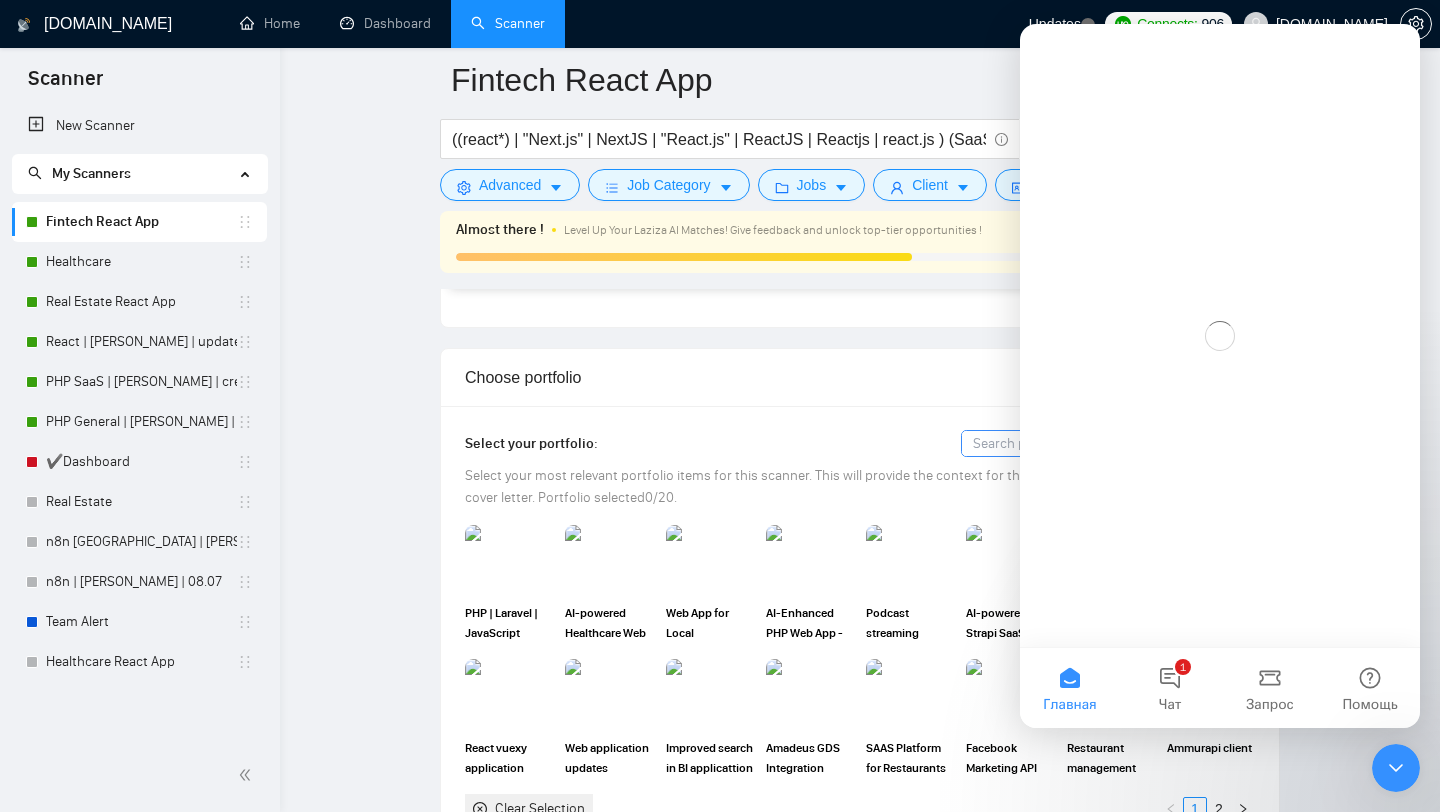 scroll, scrollTop: 0, scrollLeft: 0, axis: both 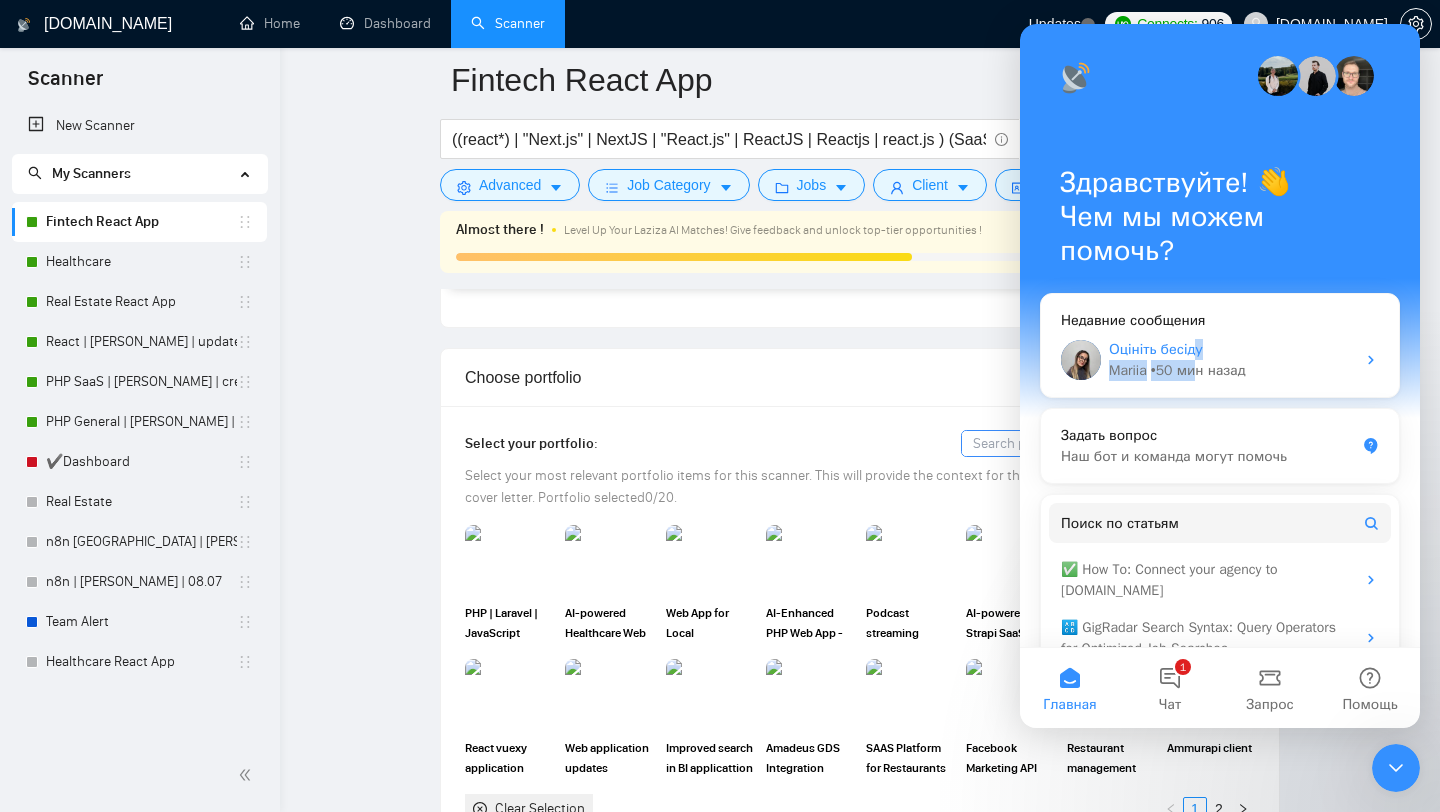 click on "•  50 мин назад" at bounding box center [1198, 370] 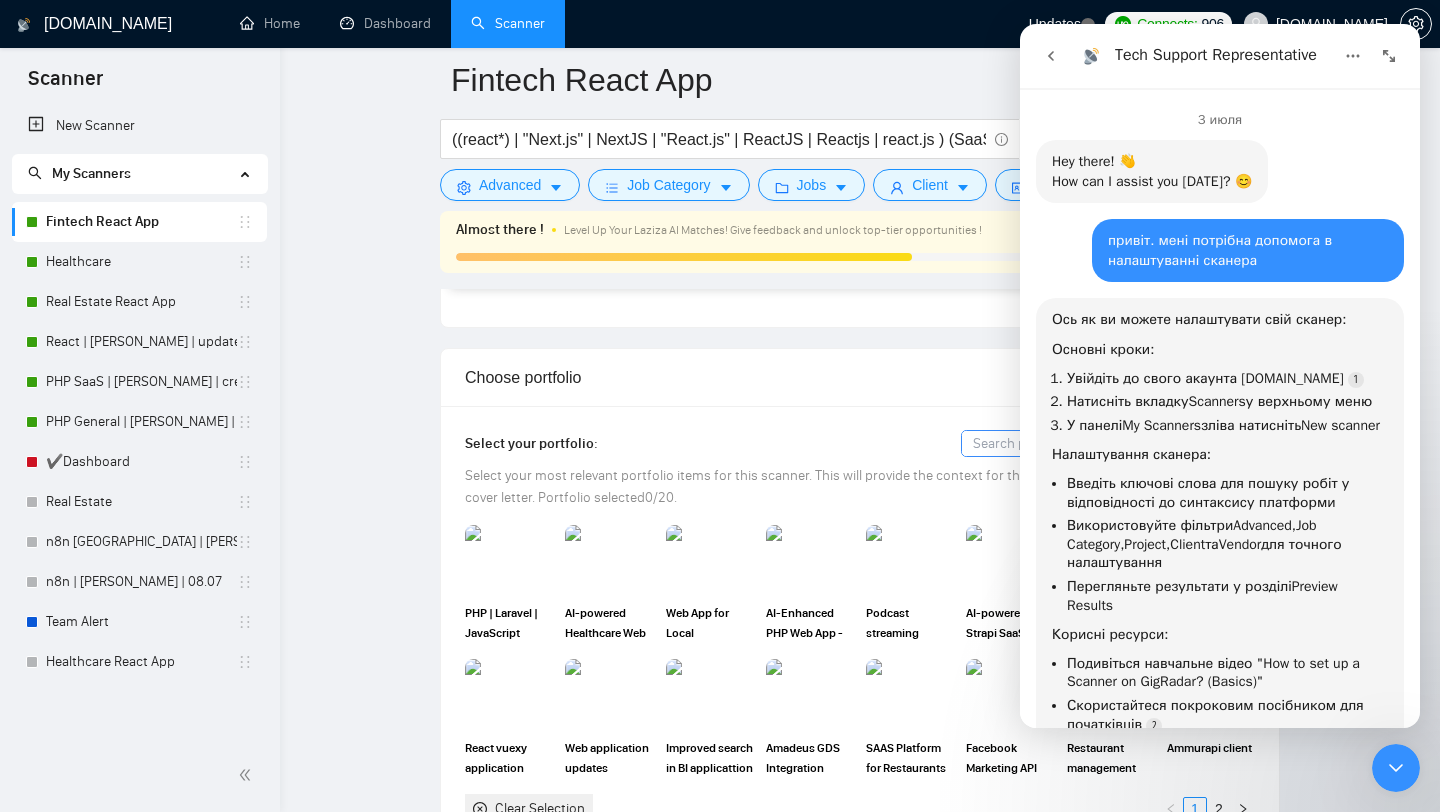 scroll, scrollTop: 3, scrollLeft: 0, axis: vertical 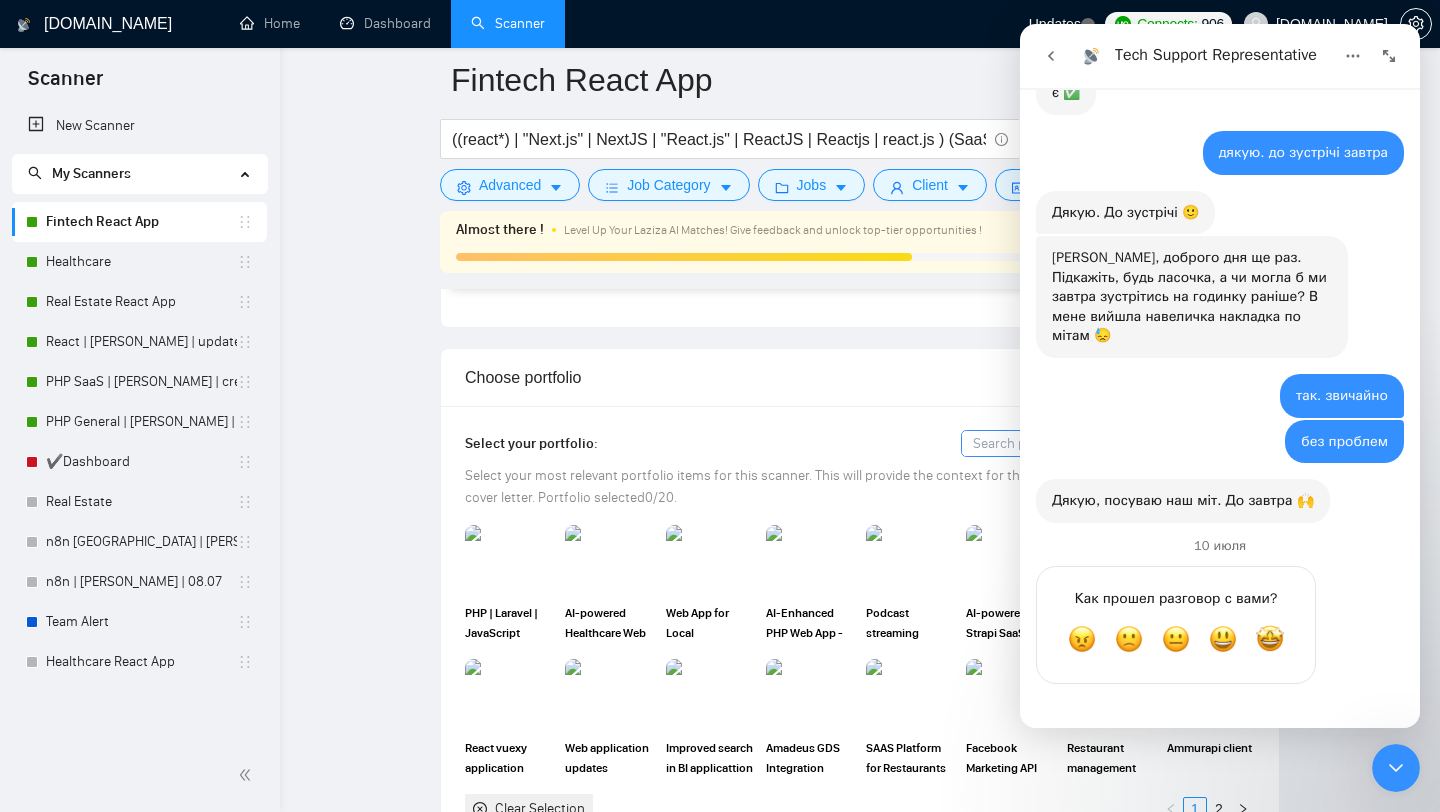 click at bounding box center [1396, 768] 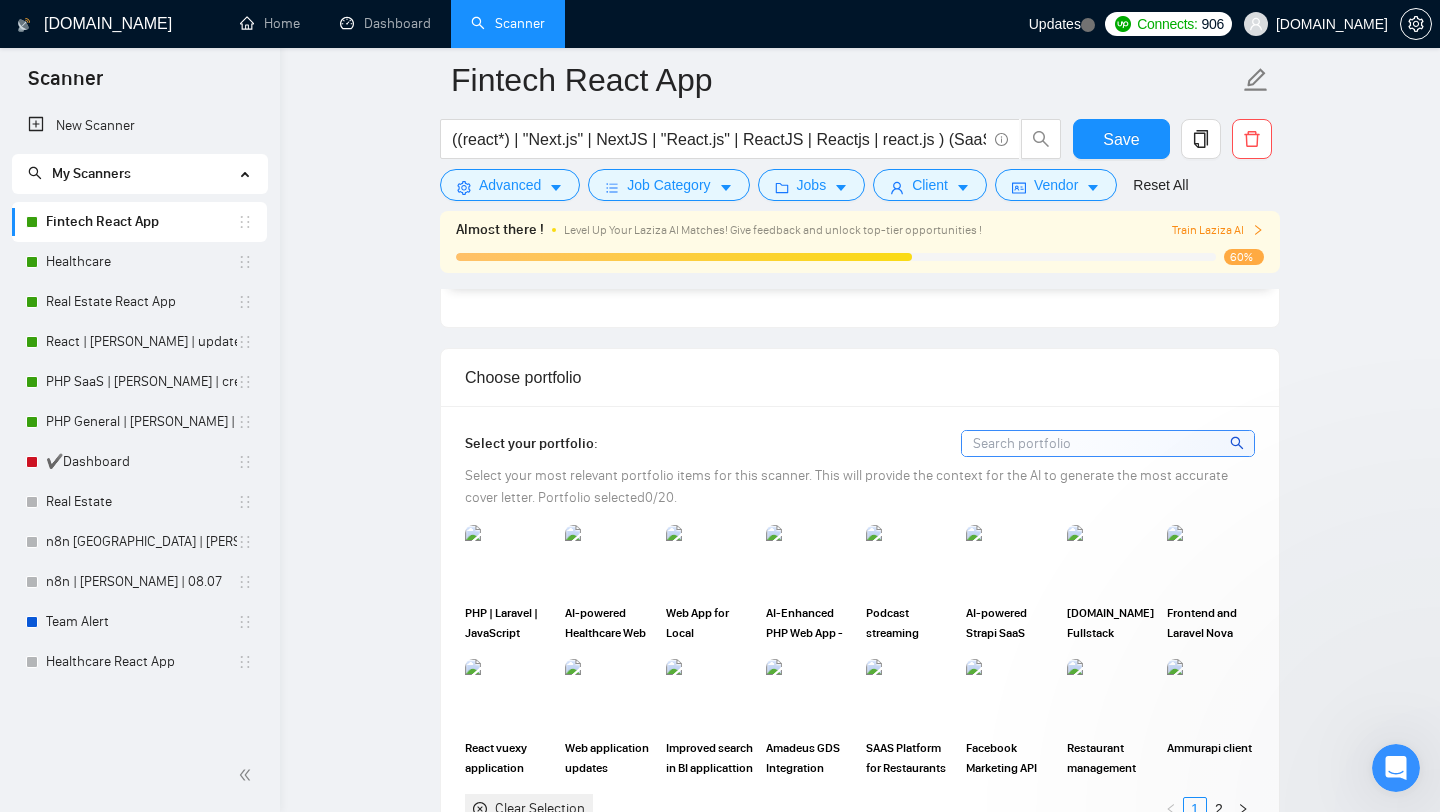 scroll, scrollTop: 0, scrollLeft: 0, axis: both 